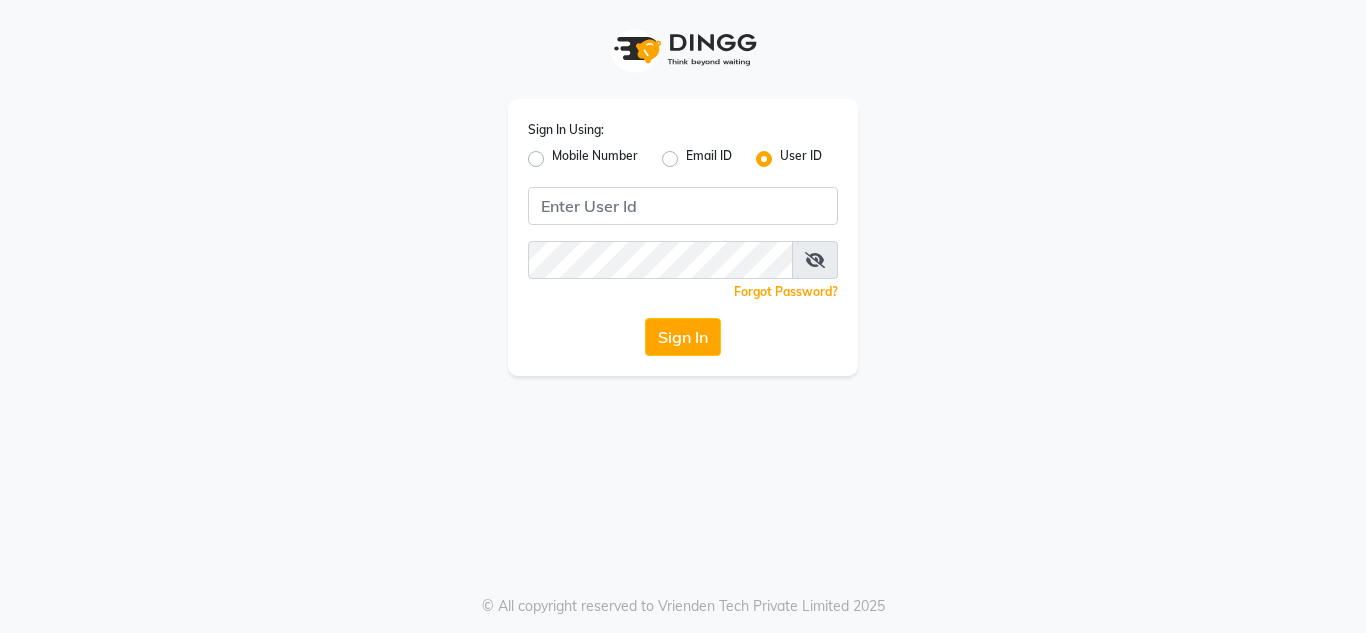 click 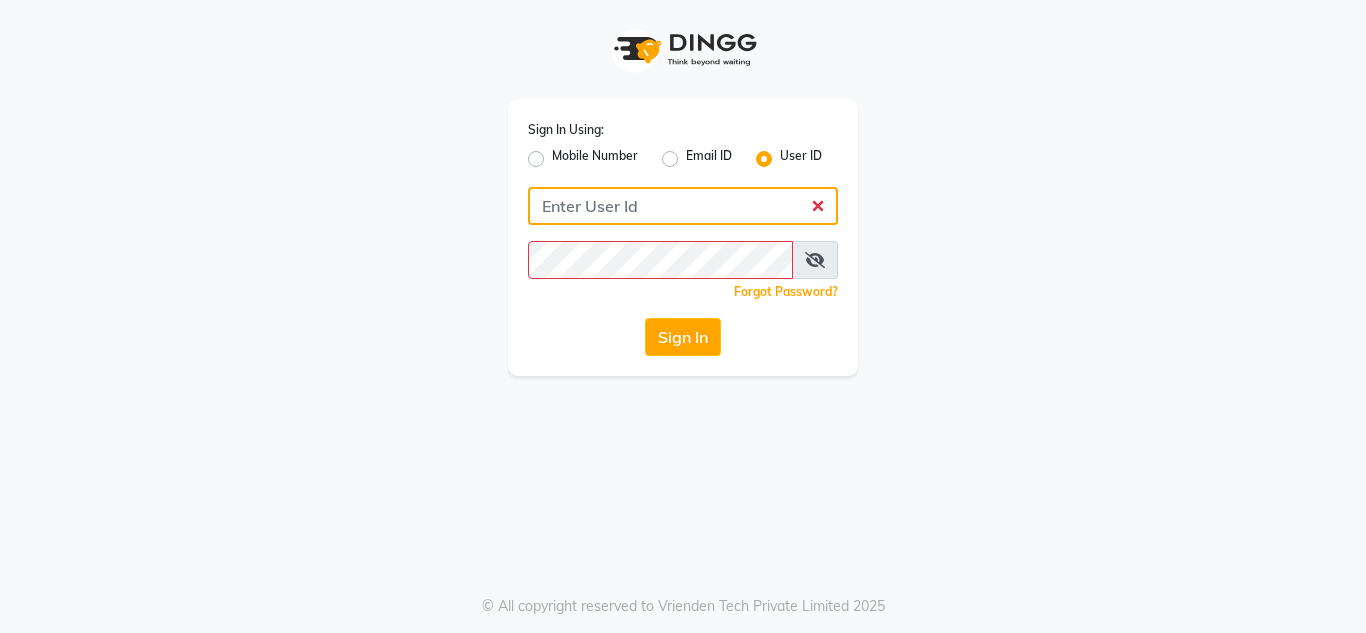 click 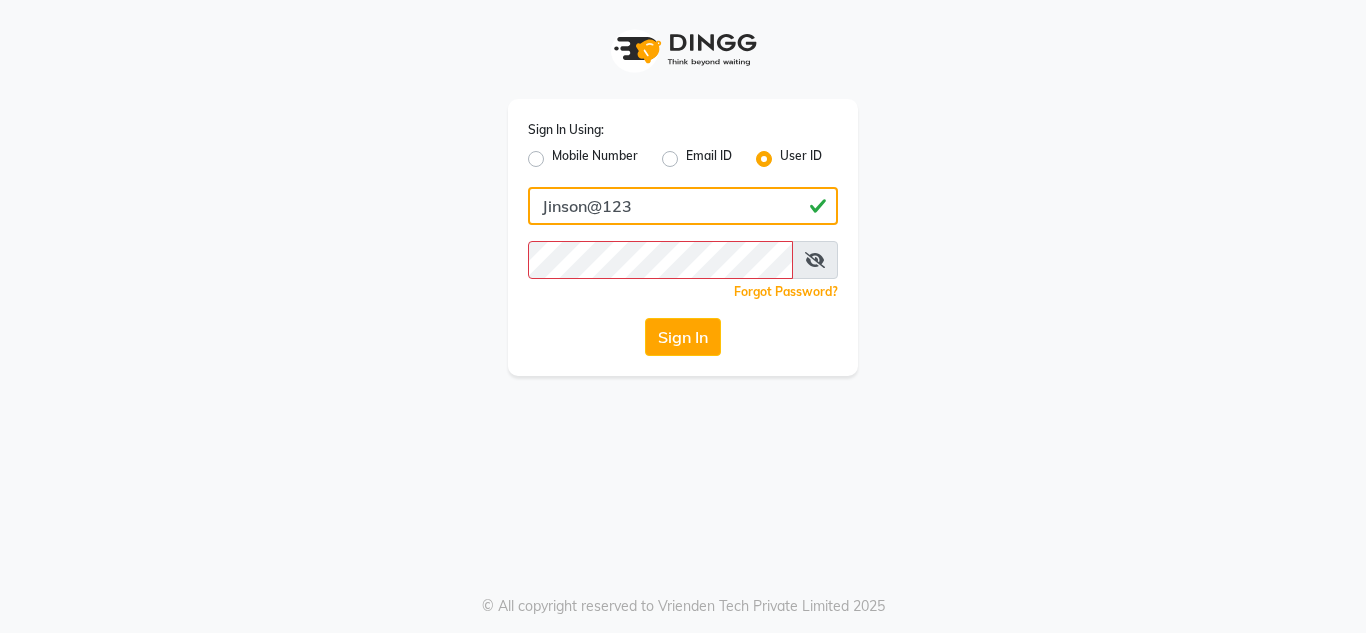 drag, startPoint x: 658, startPoint y: 205, endPoint x: 258, endPoint y: 224, distance: 400.451 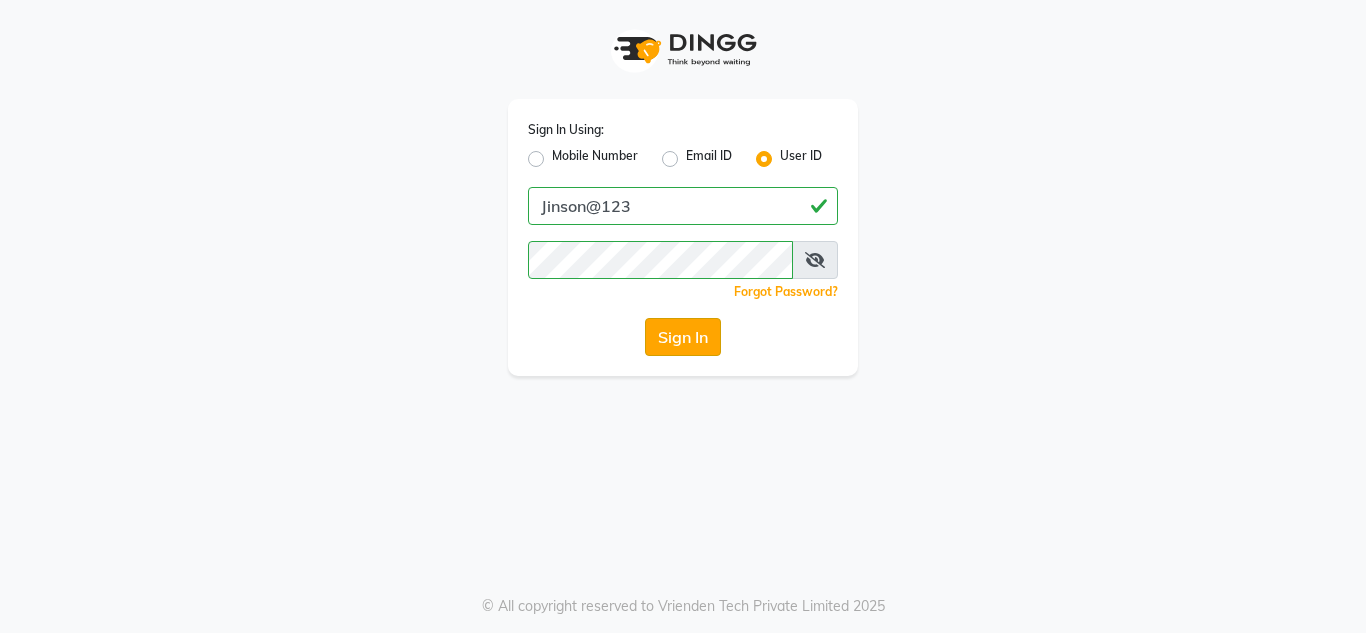 click on "Sign In" 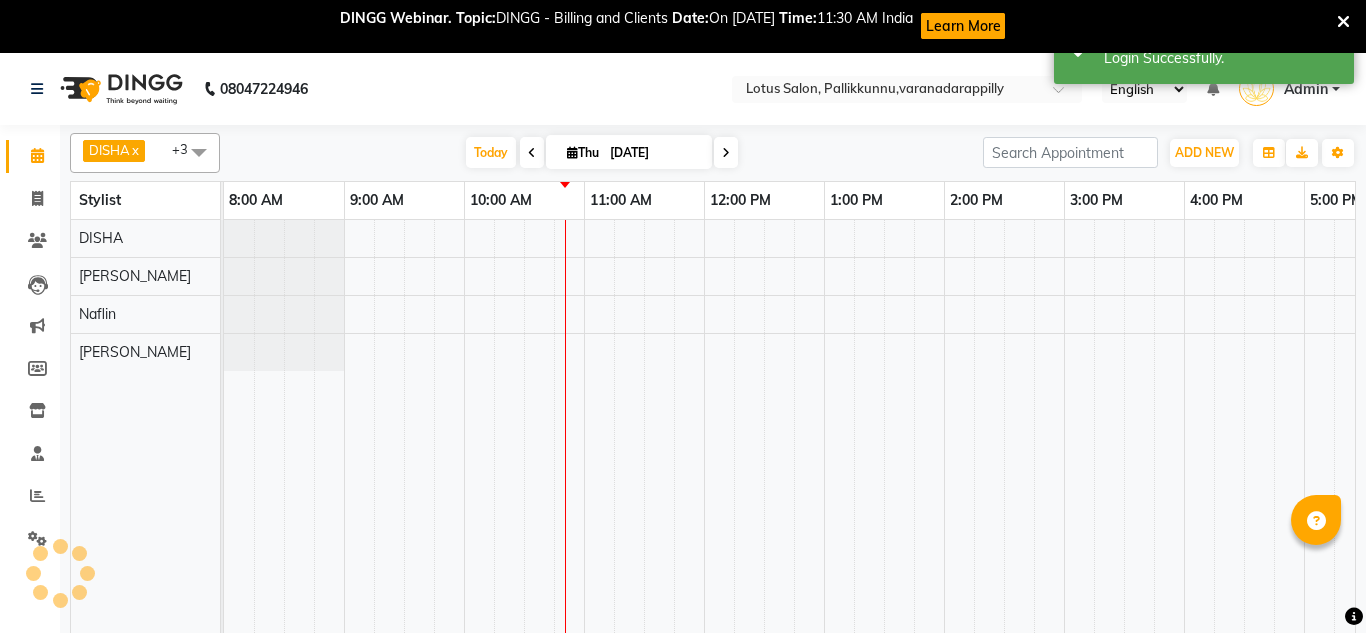 scroll, scrollTop: 0, scrollLeft: 0, axis: both 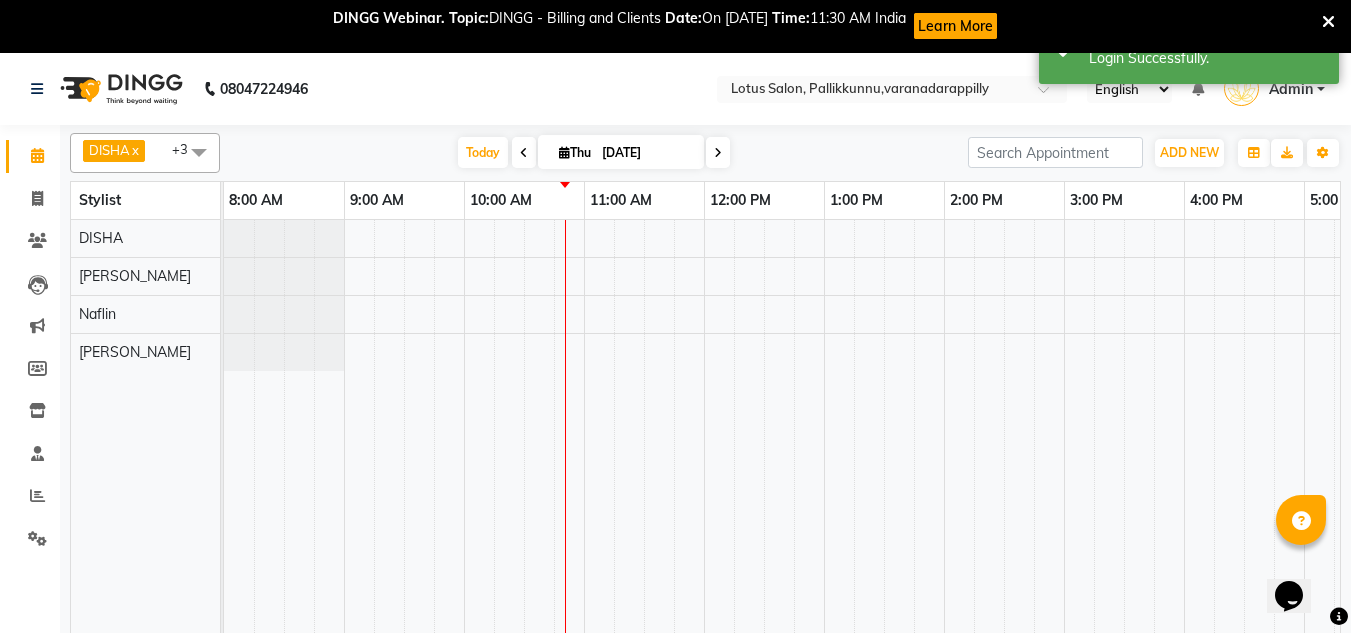 click at bounding box center [1328, 22] 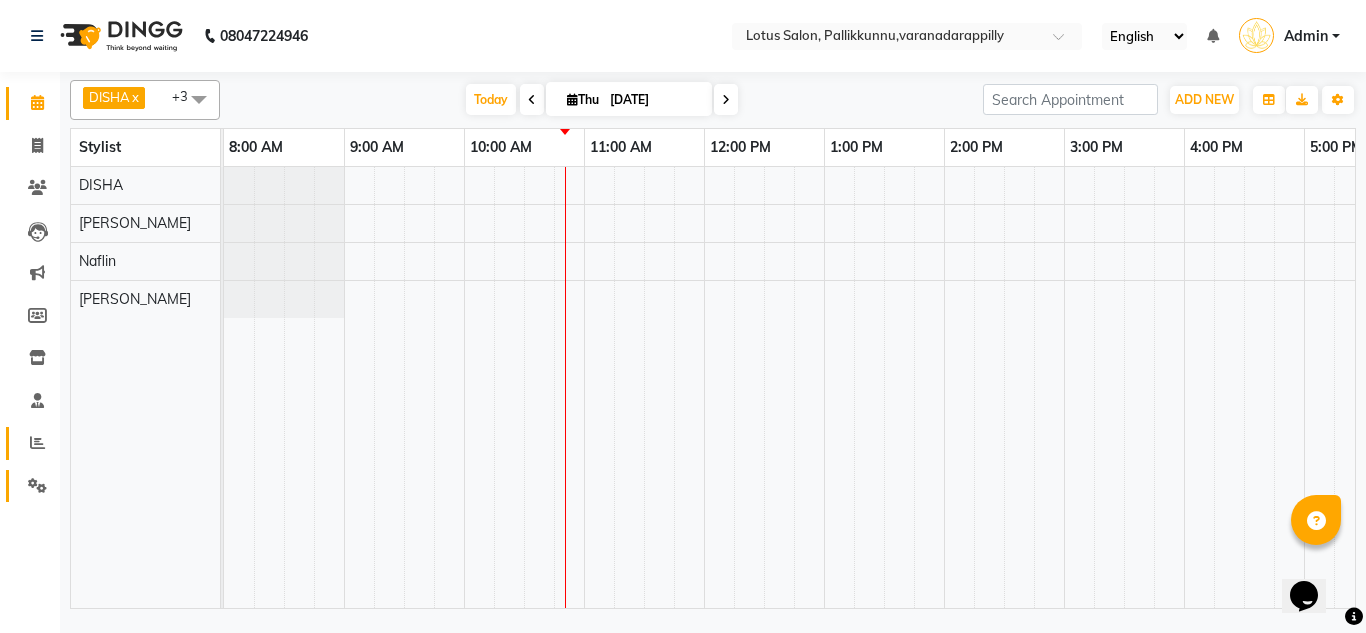 drag, startPoint x: 28, startPoint y: 484, endPoint x: 33, endPoint y: 451, distance: 33.37664 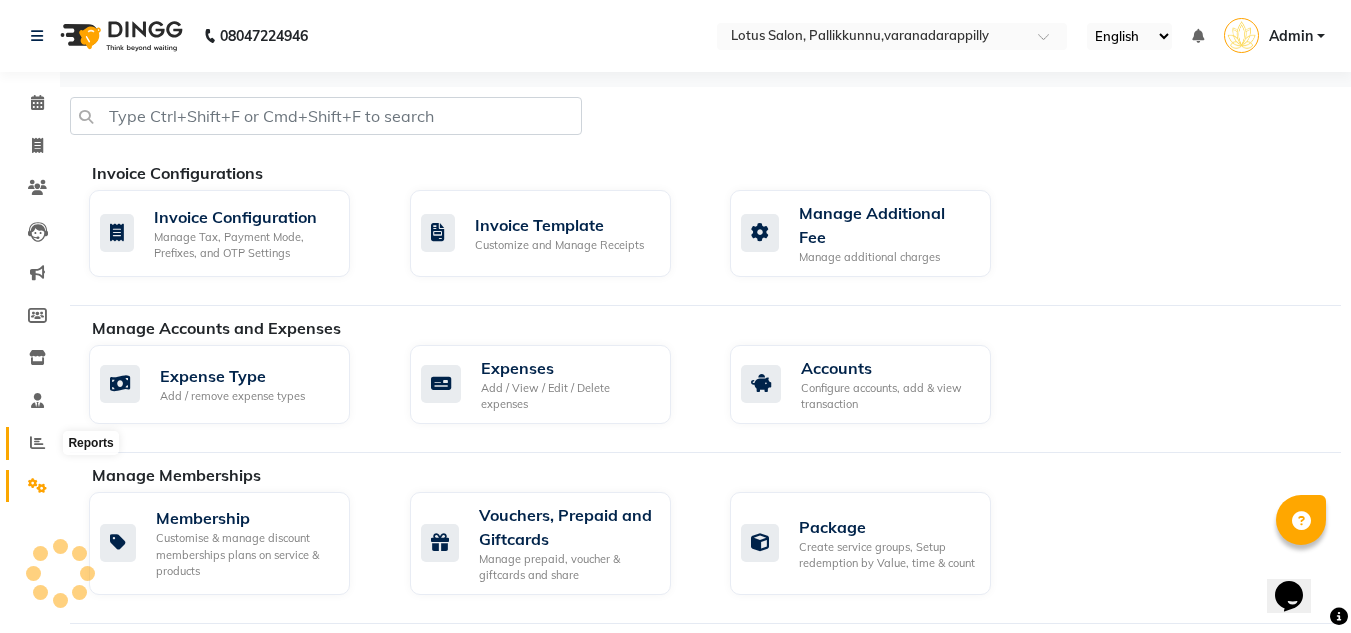 click 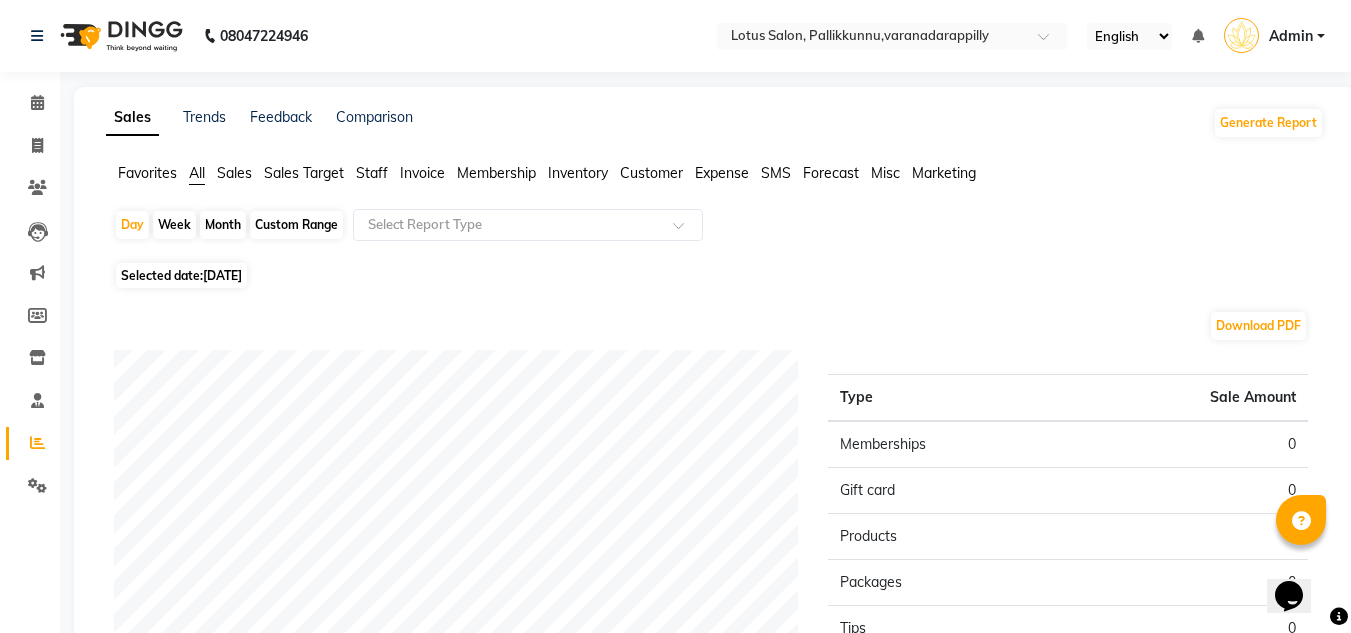click on "[DATE]" 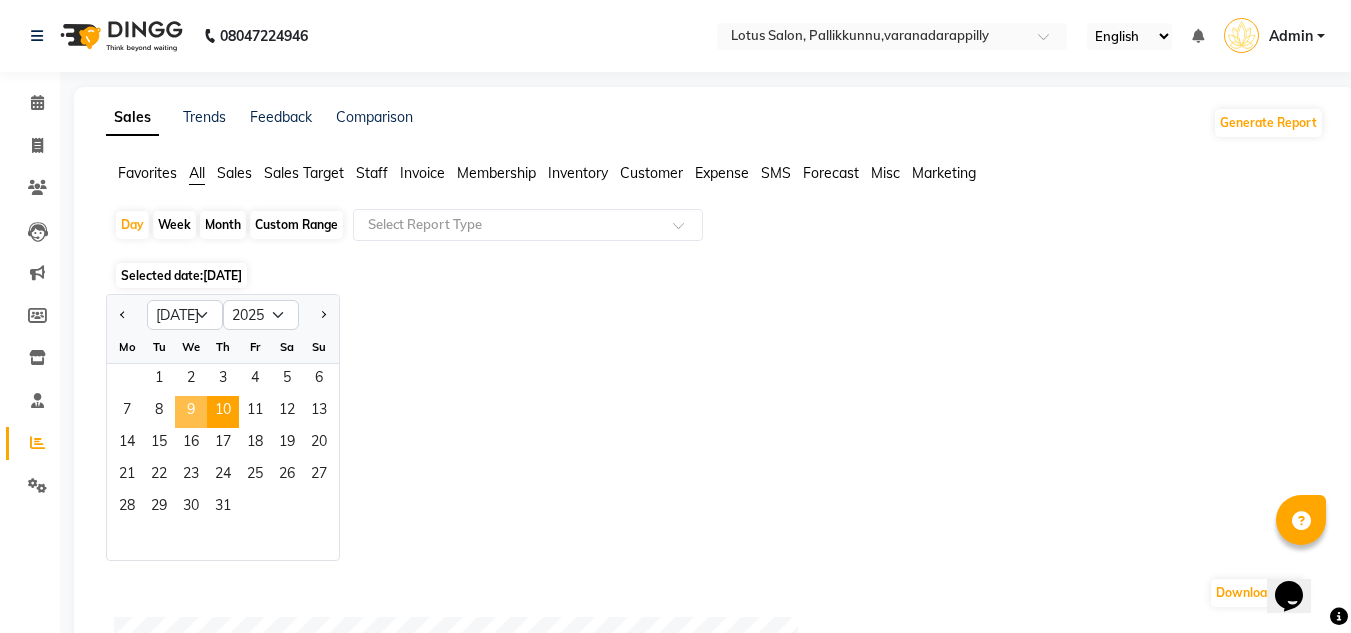 click on "9" 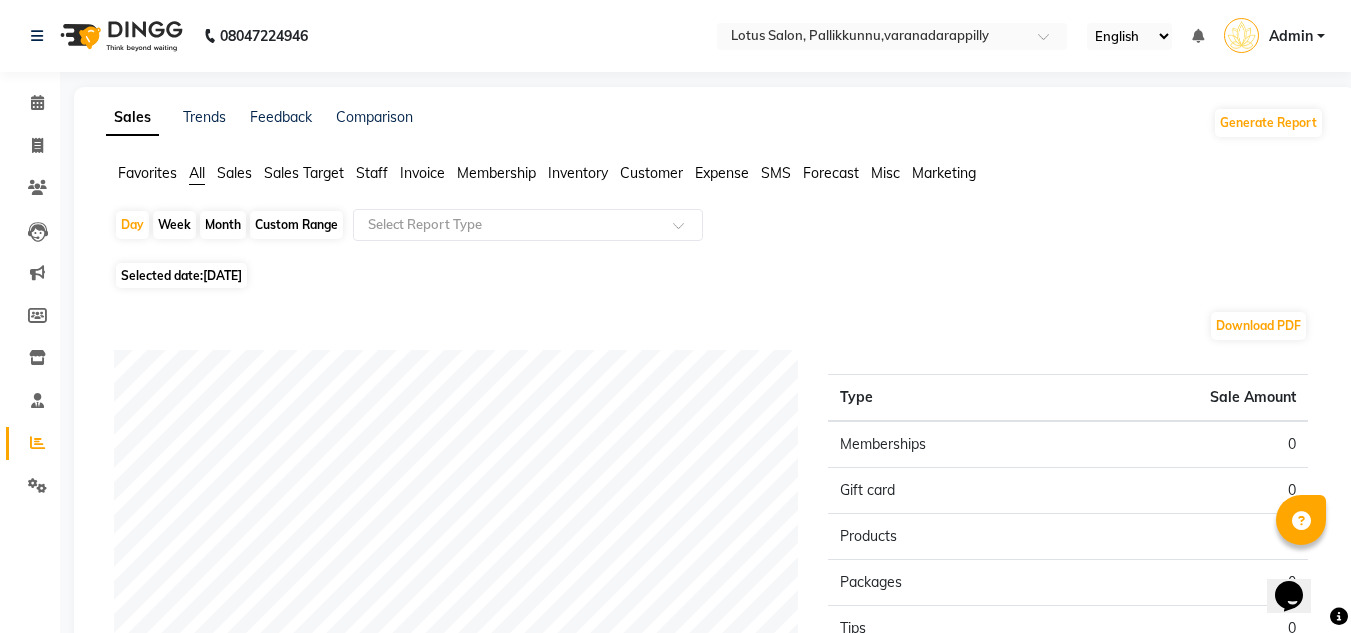 drag, startPoint x: 257, startPoint y: 270, endPoint x: 252, endPoint y: 287, distance: 17.720045 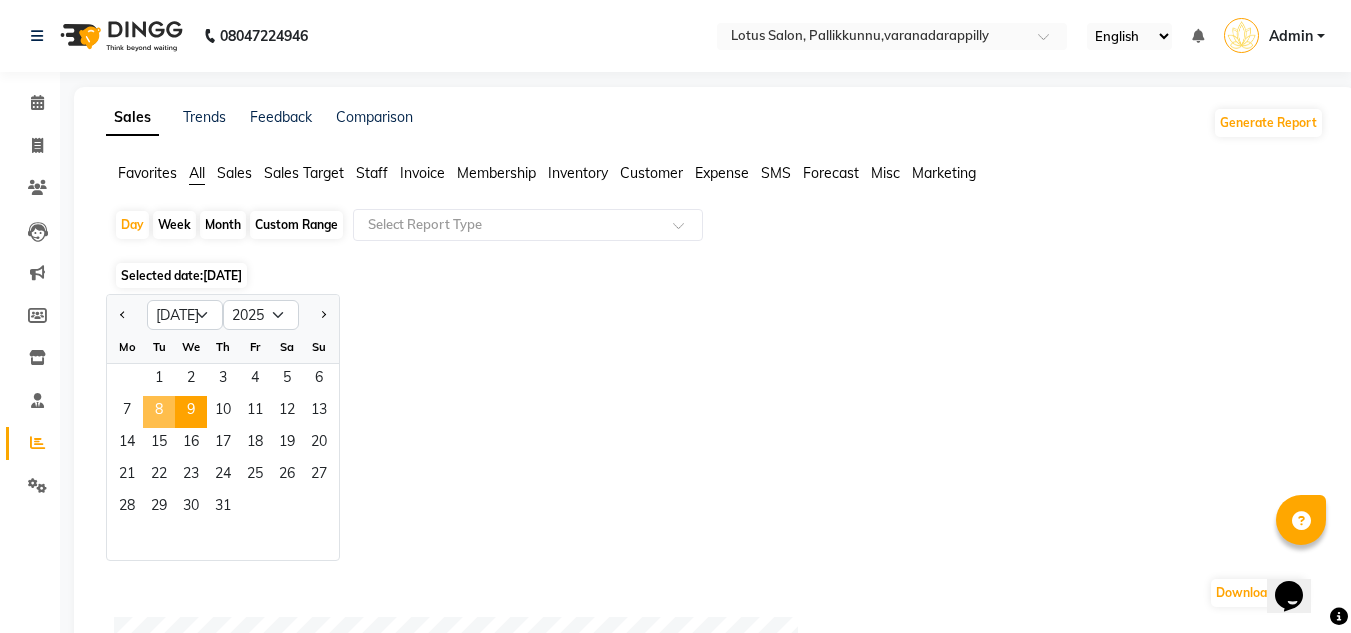 click on "8" 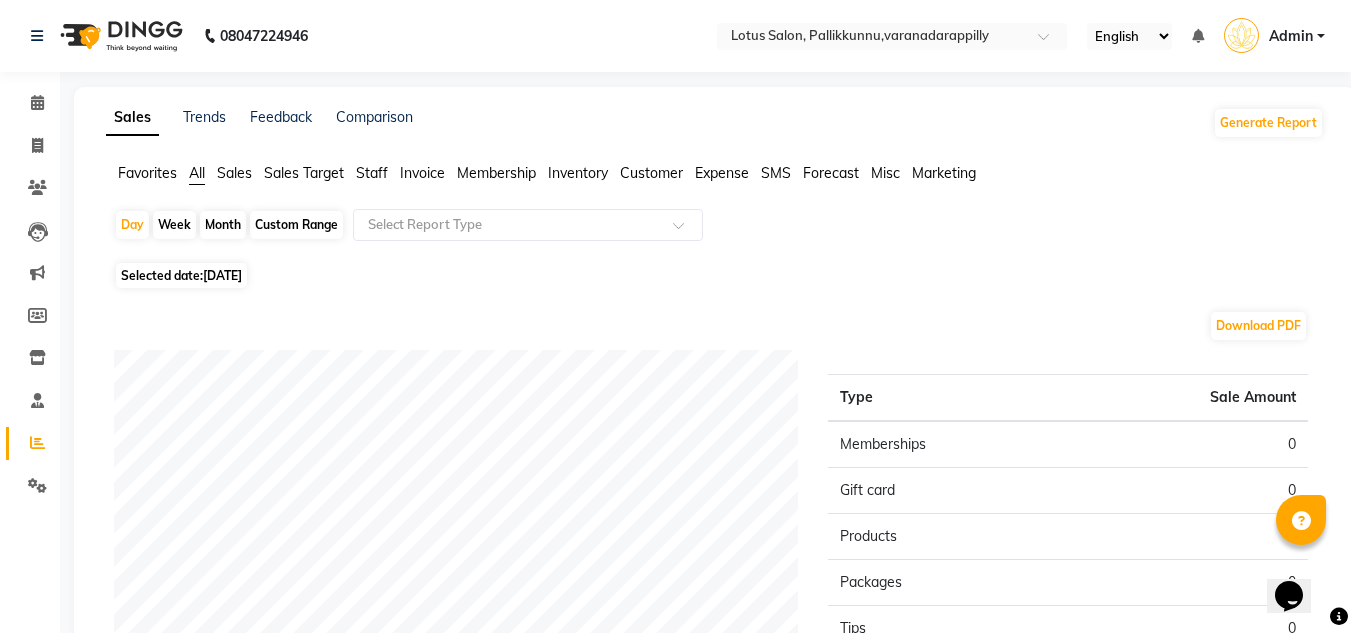 click on "Selected date:  [DATE]" 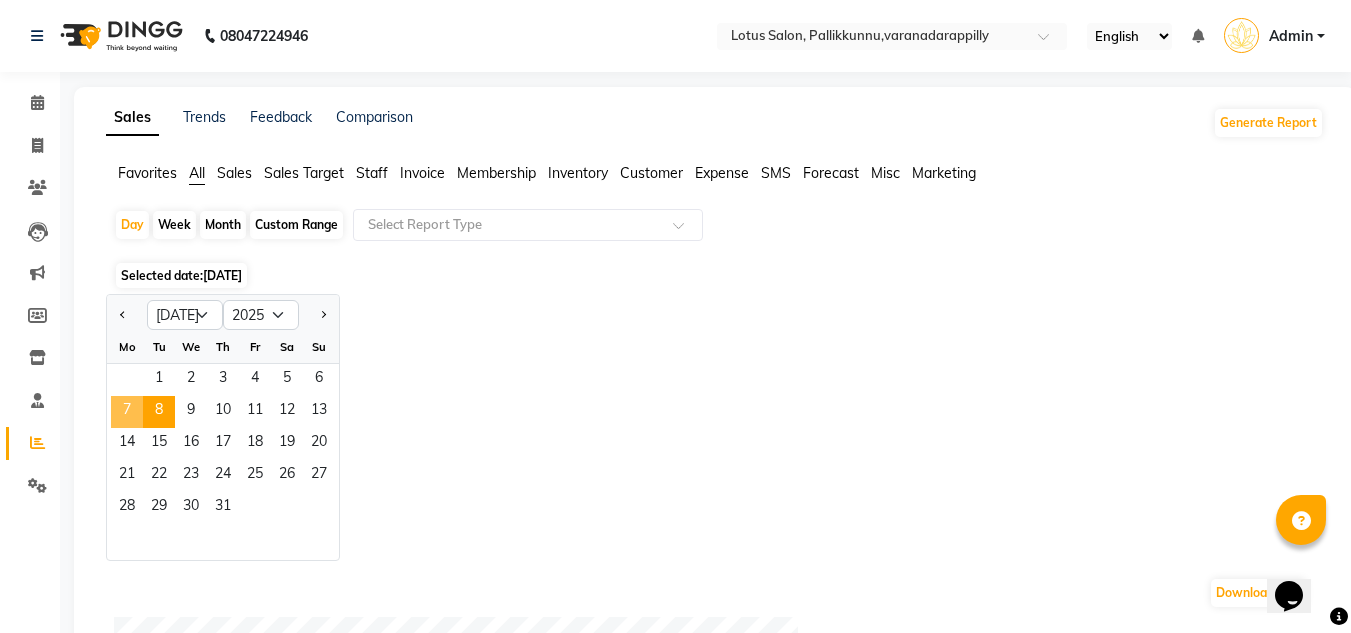 click on "7" 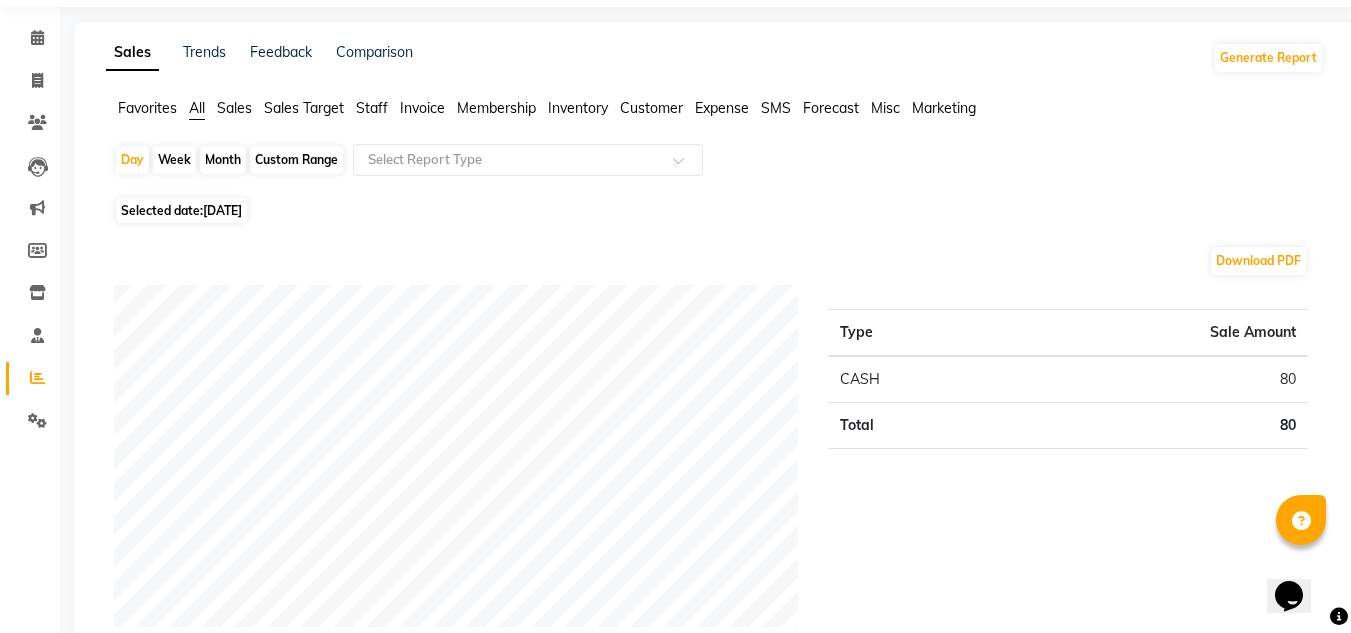 scroll, scrollTop: 100, scrollLeft: 0, axis: vertical 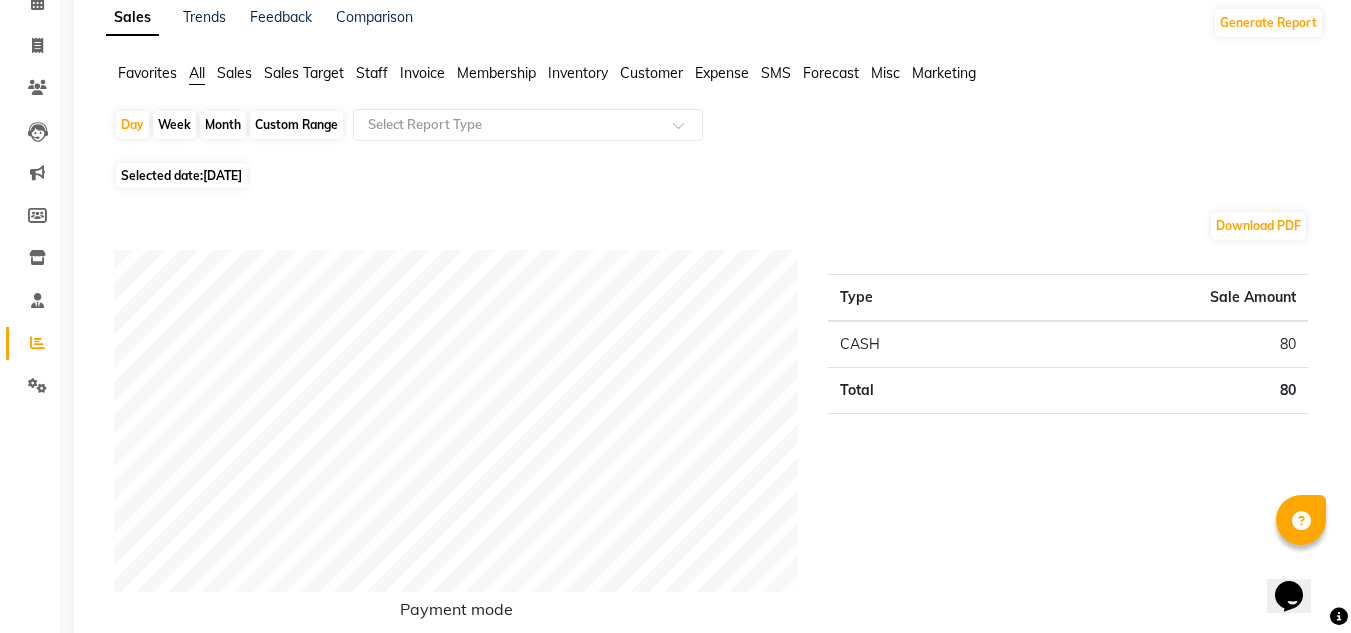 click on "Selected date:  [DATE]" 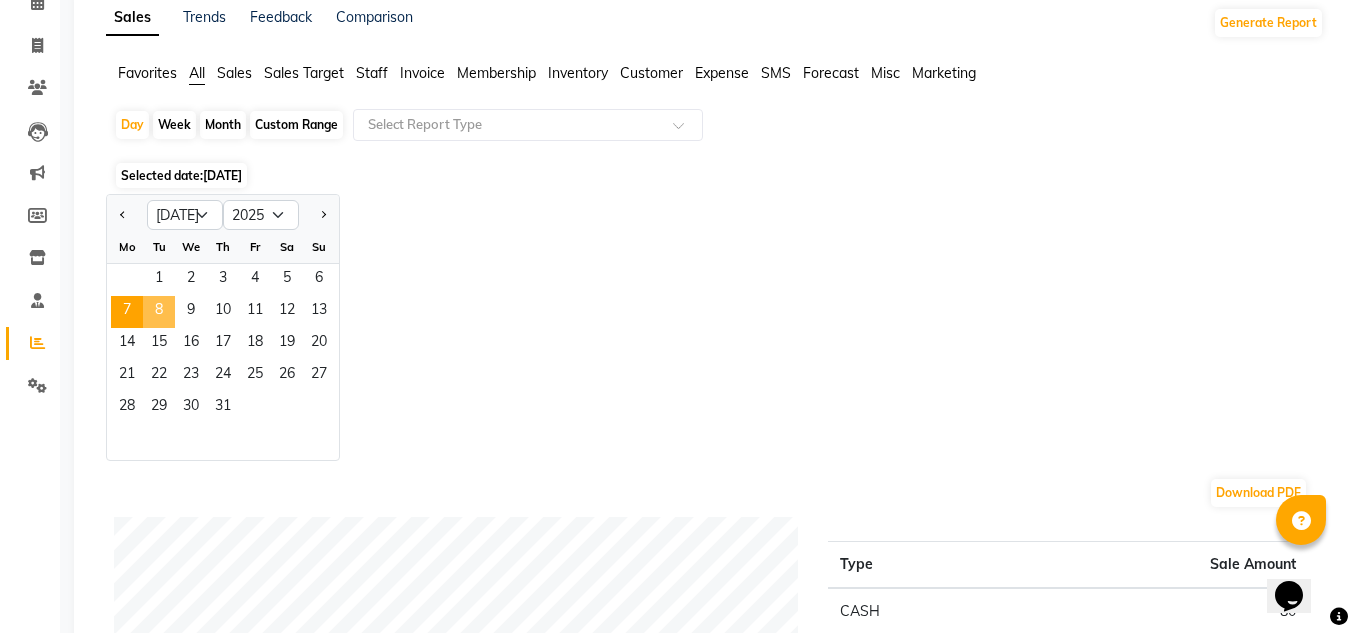 click on "8" 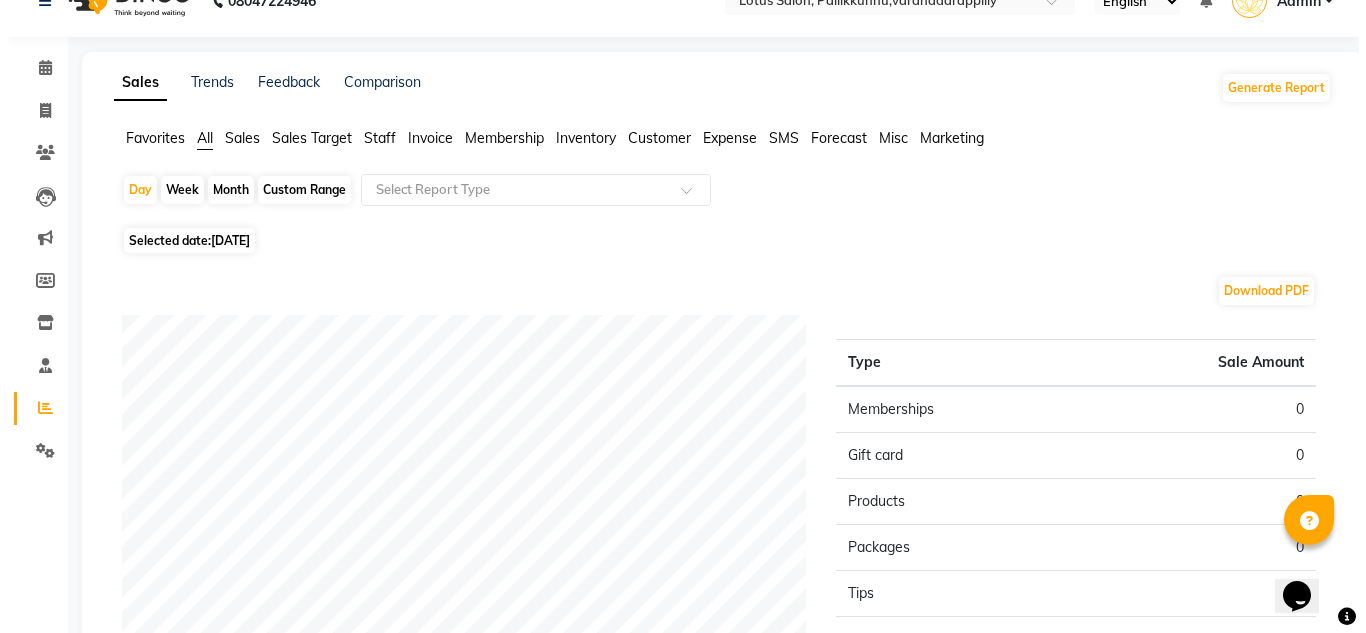 scroll, scrollTop: 0, scrollLeft: 0, axis: both 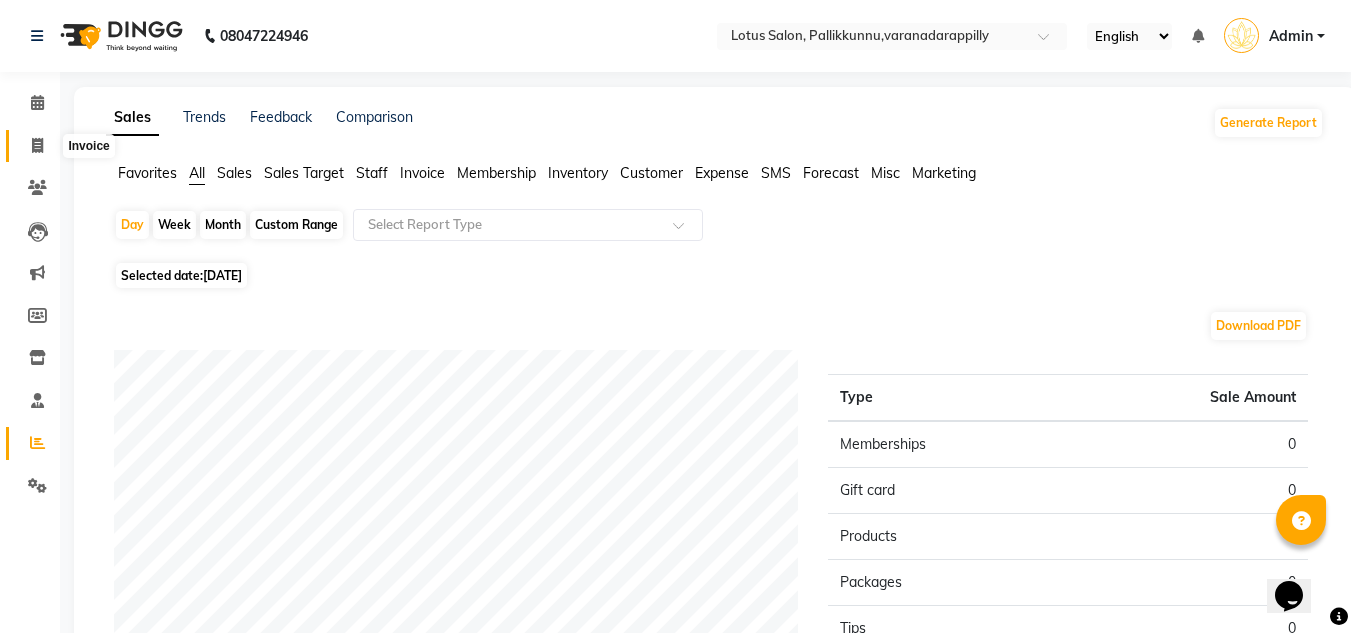 click 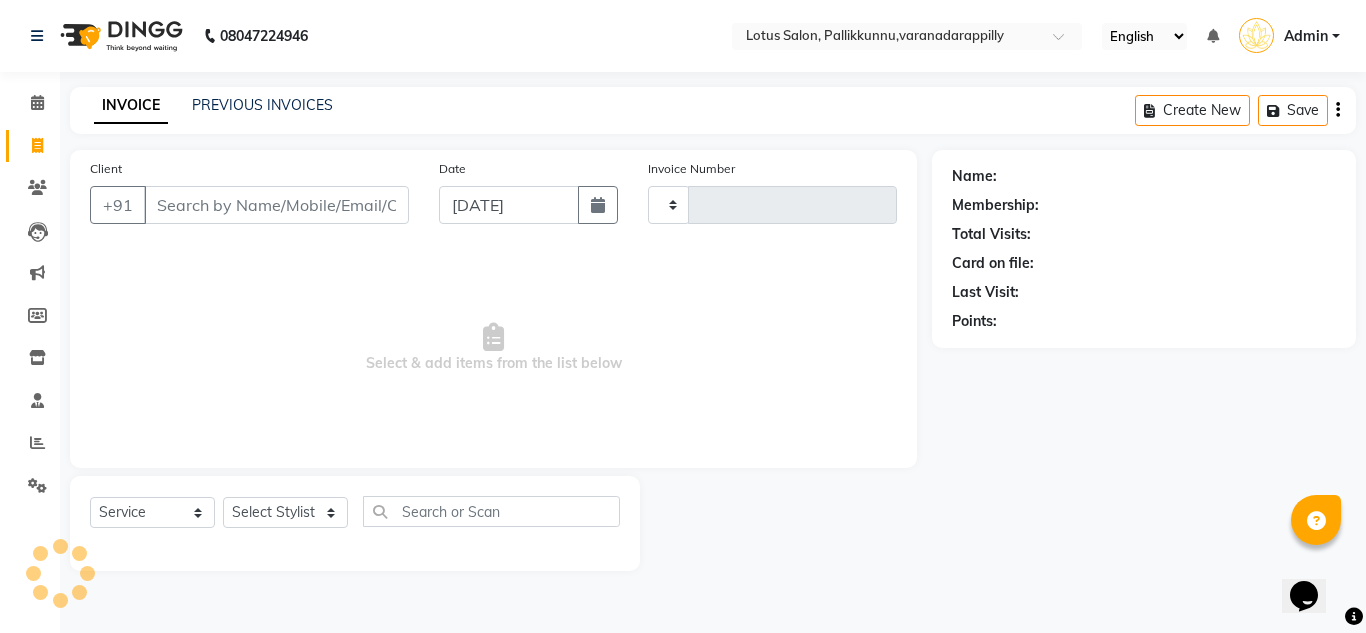 type on "0630" 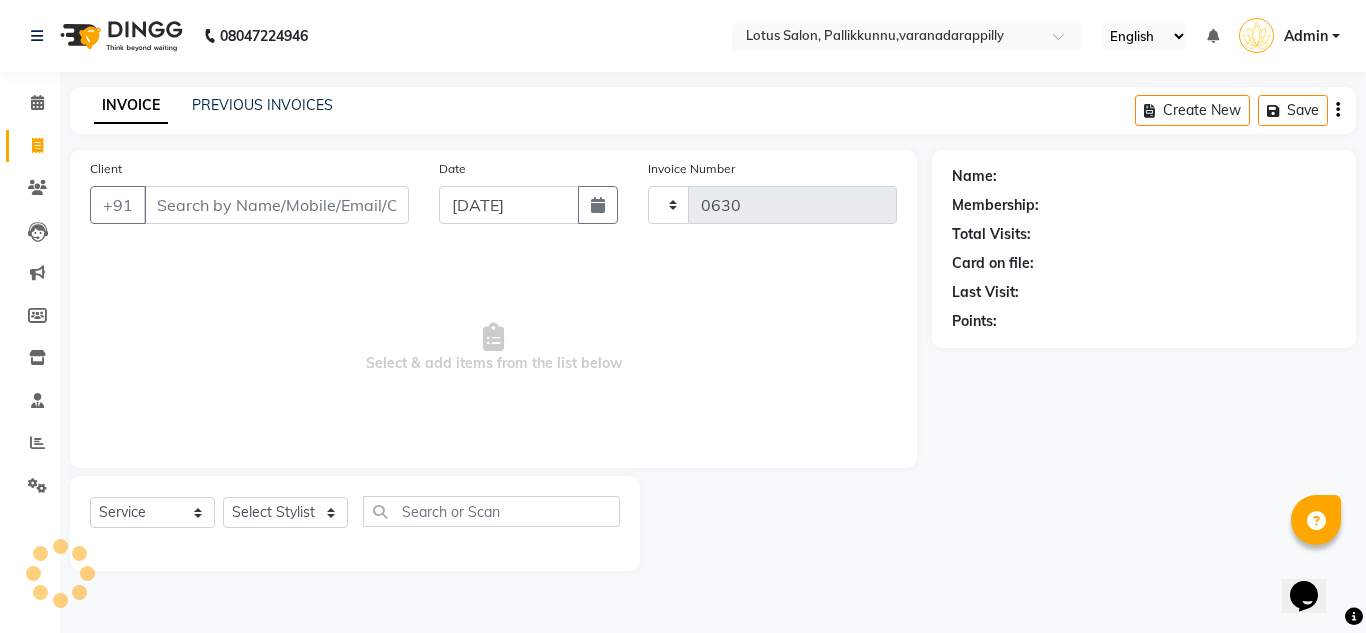 select on "8188" 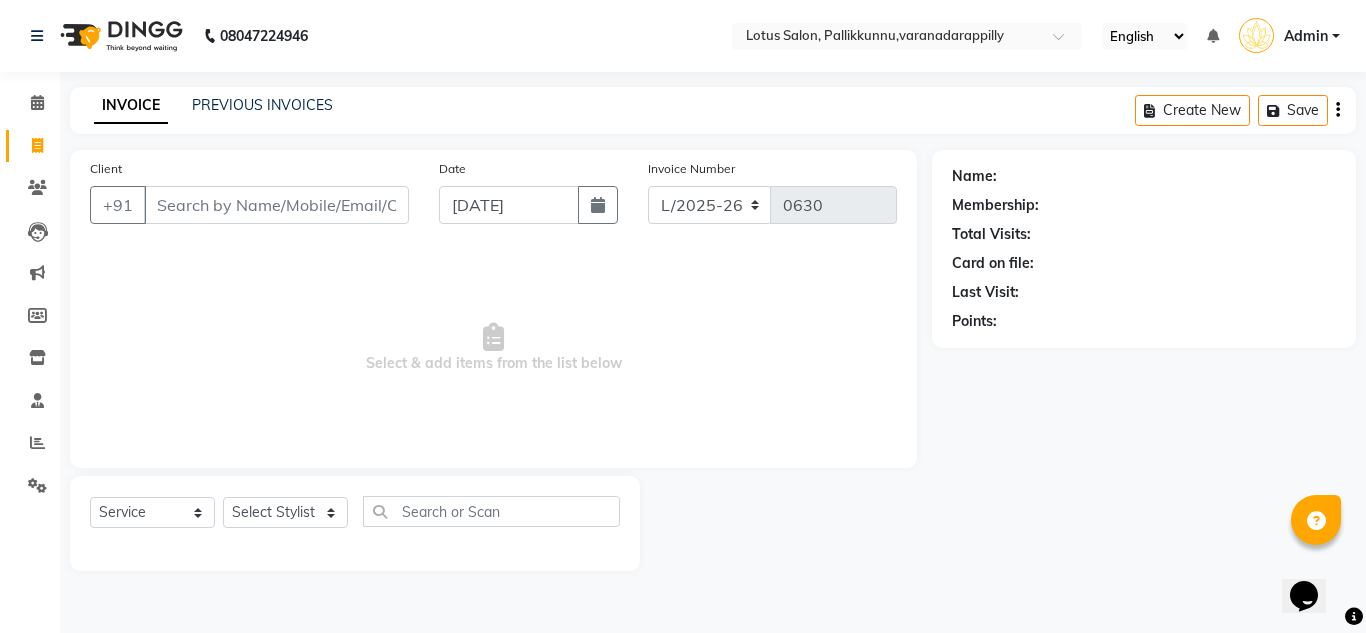 click on "Client +91" 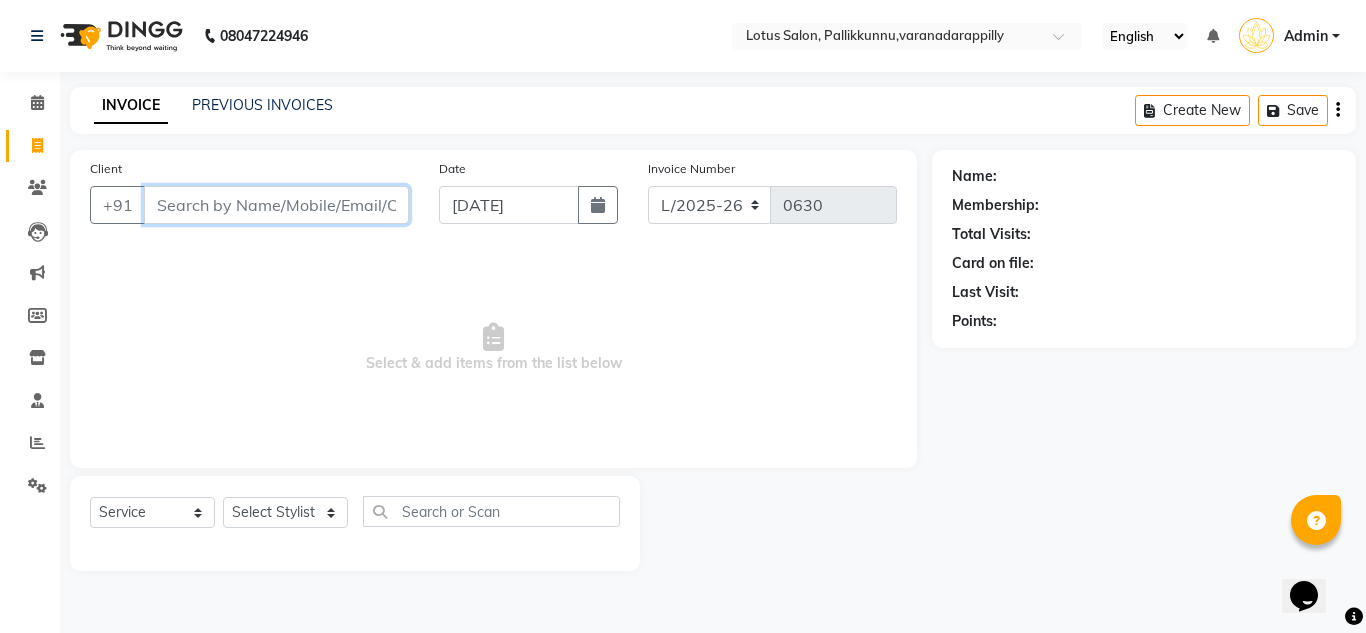 click on "Client" at bounding box center [276, 205] 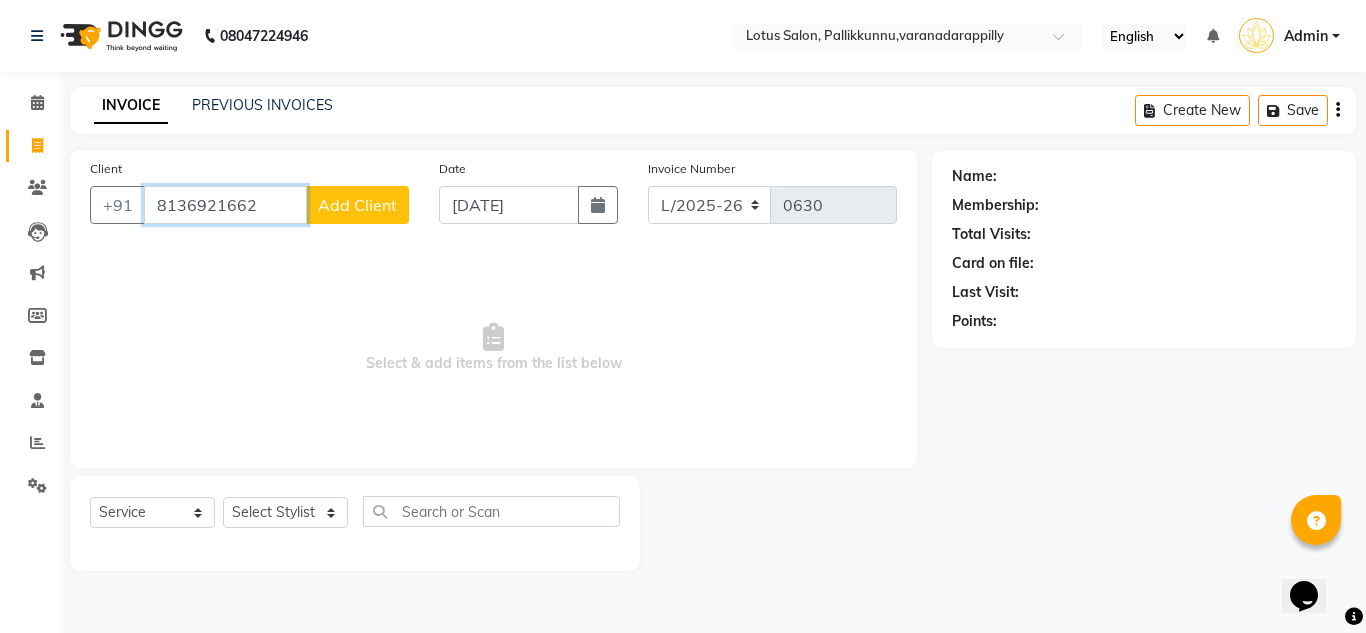 type on "8136921662" 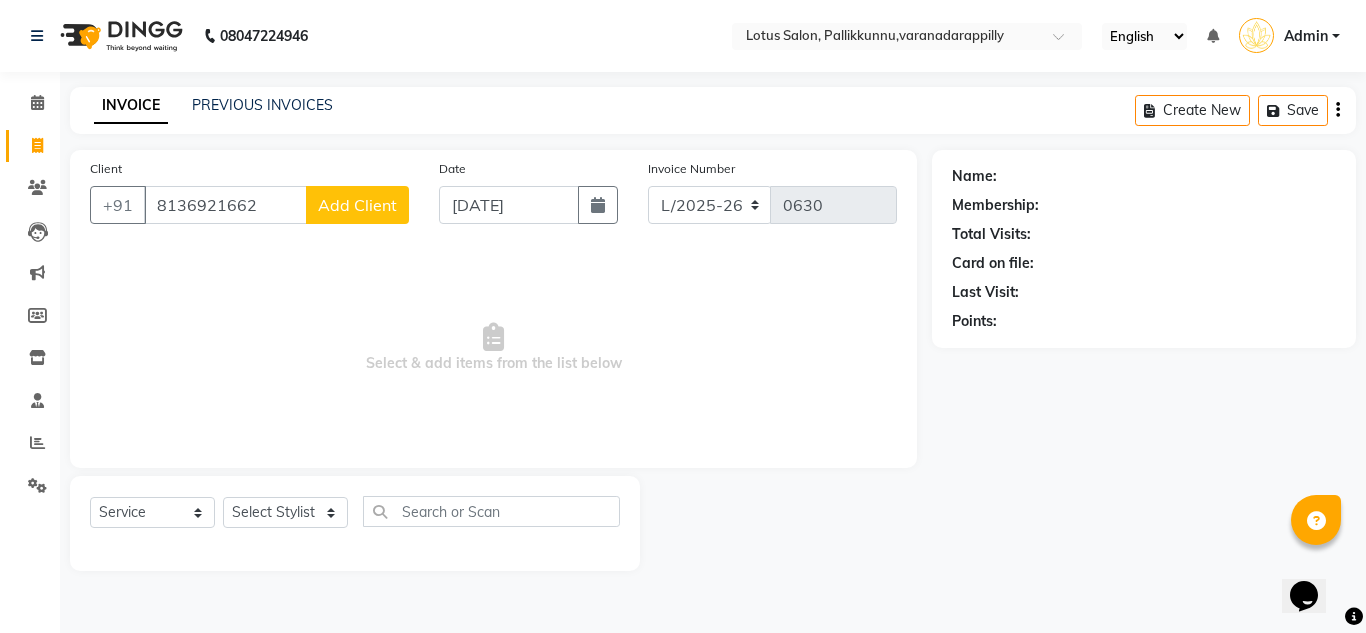 click on "Add Client" 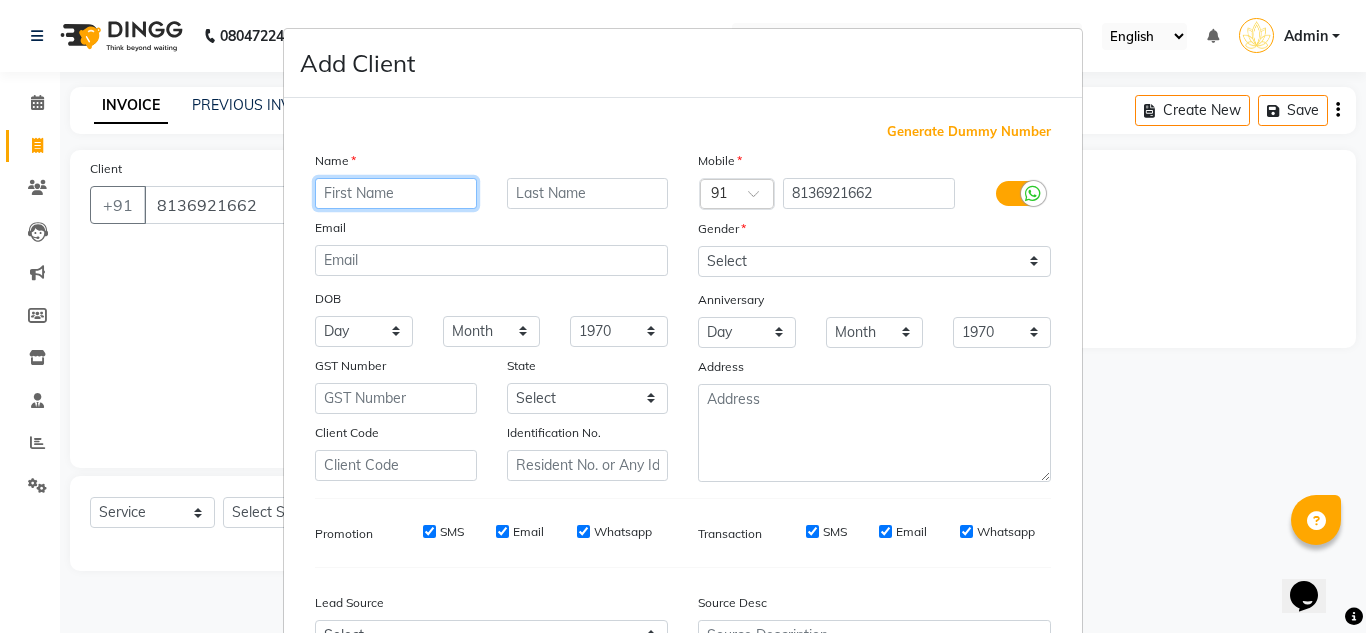 paste on "Lipsy" 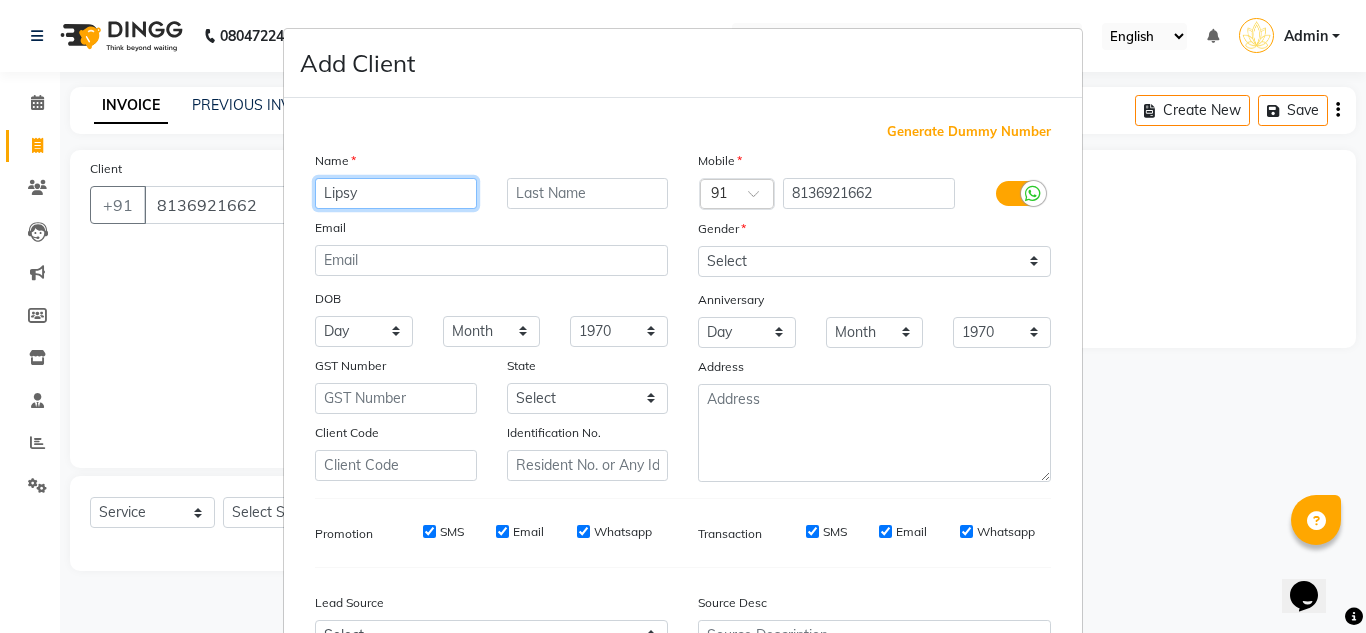 type on "Lipsy" 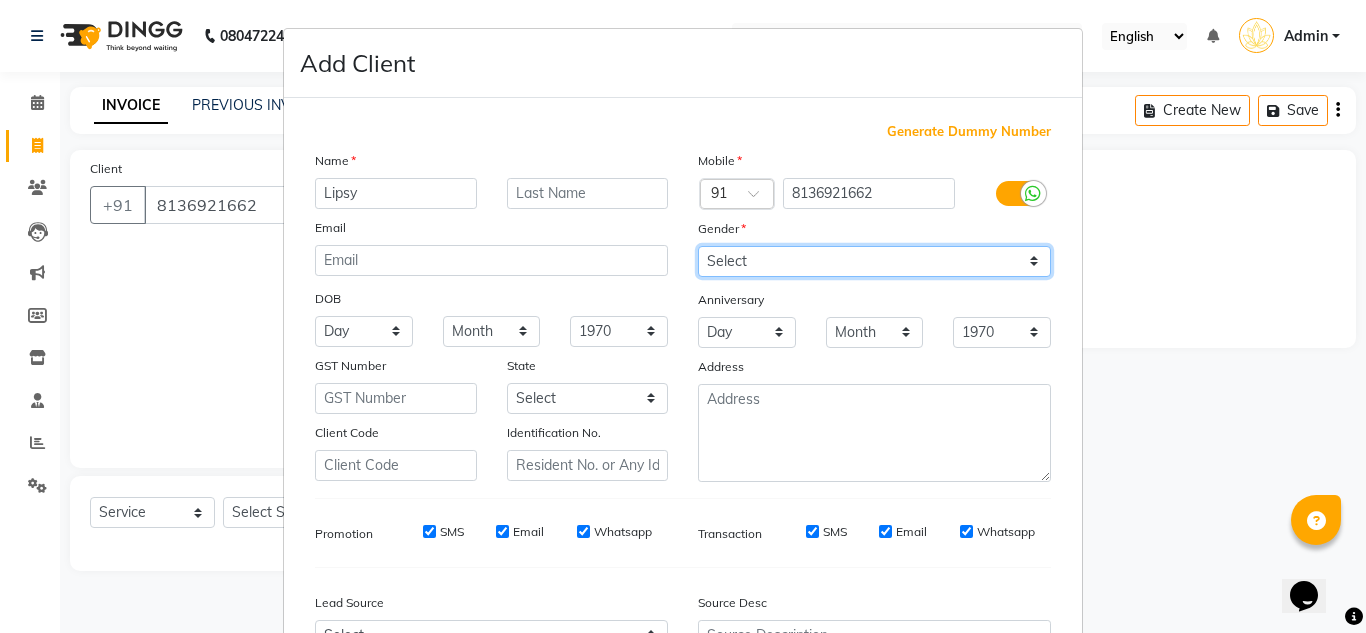 click on "Select [DEMOGRAPHIC_DATA] [DEMOGRAPHIC_DATA] Other Prefer Not To Say" at bounding box center [874, 261] 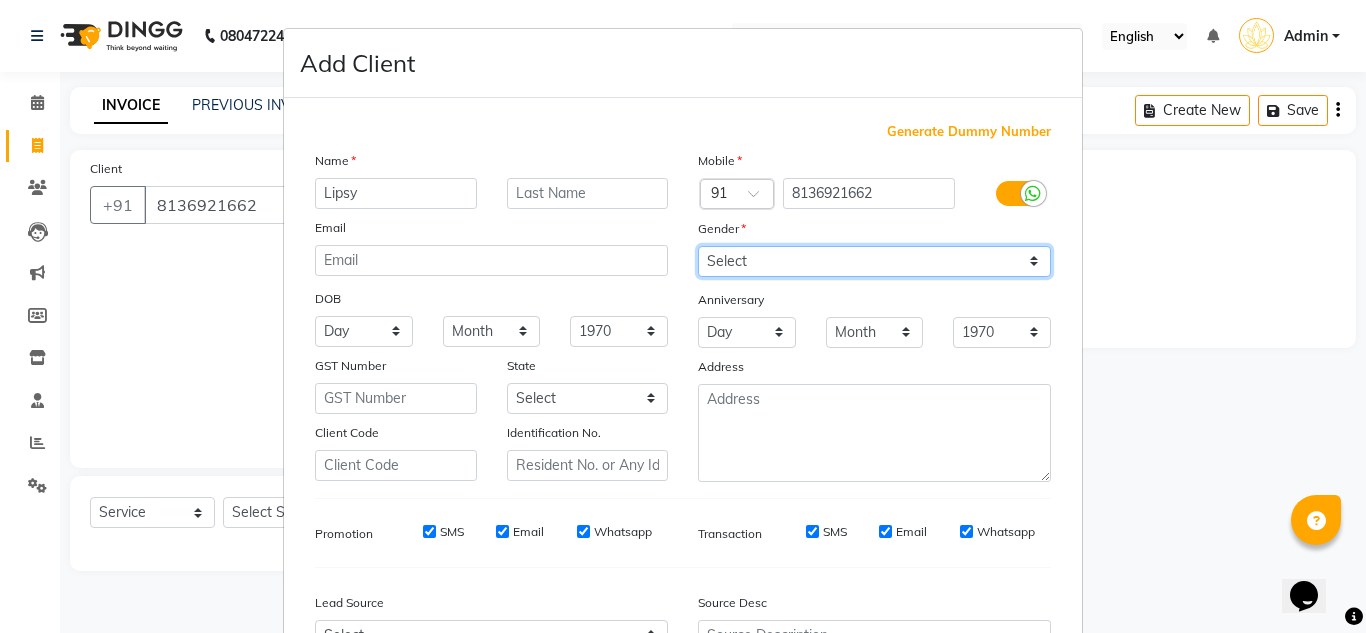 click on "Select [DEMOGRAPHIC_DATA] [DEMOGRAPHIC_DATA] Other Prefer Not To Say" at bounding box center [874, 261] 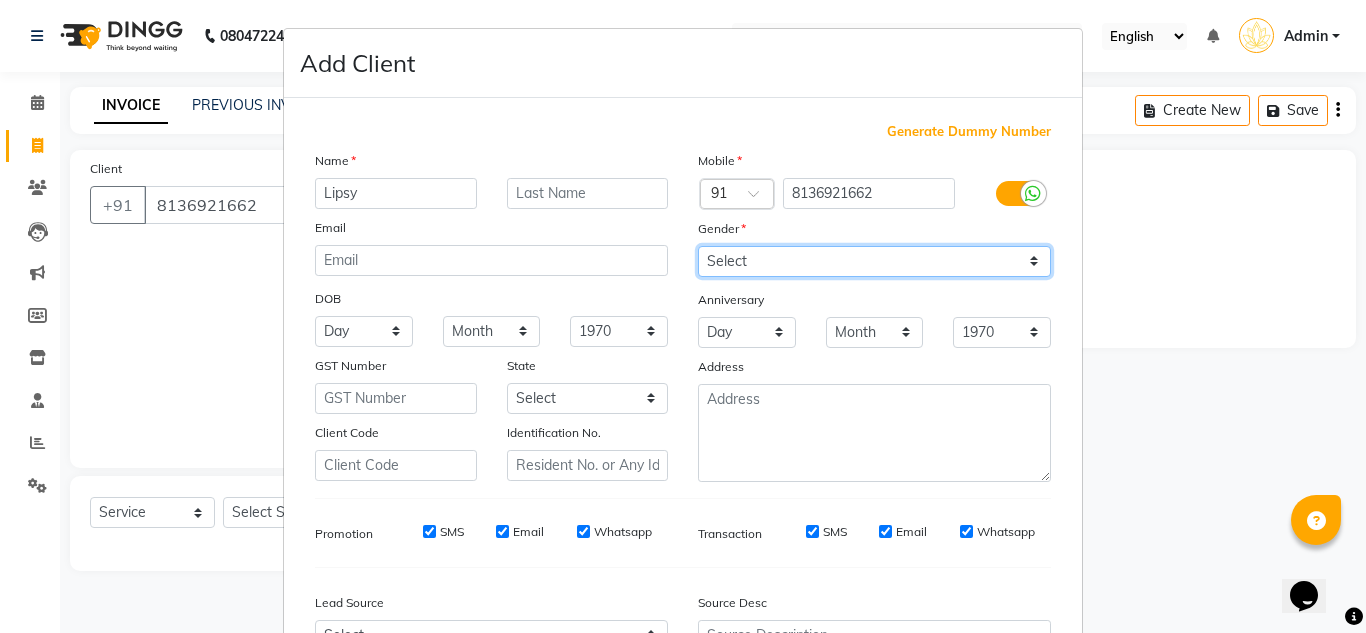 select on "[DEMOGRAPHIC_DATA]" 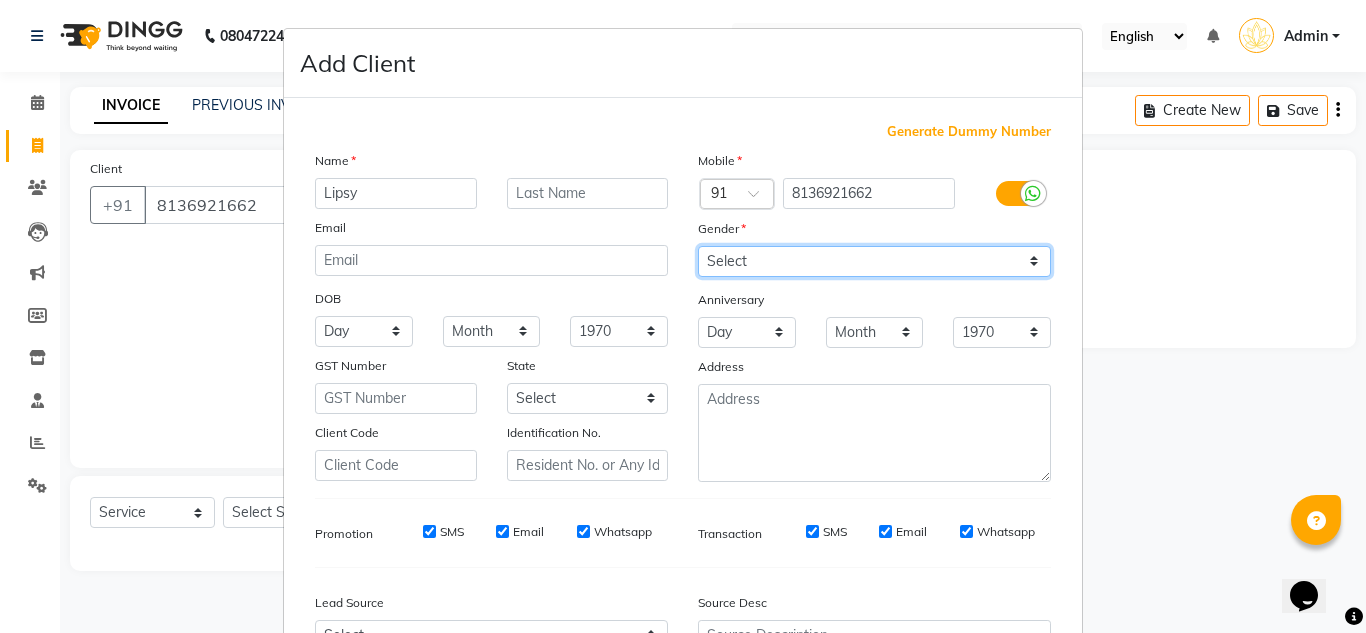 click on "Select [DEMOGRAPHIC_DATA] [DEMOGRAPHIC_DATA] Other Prefer Not To Say" at bounding box center [874, 261] 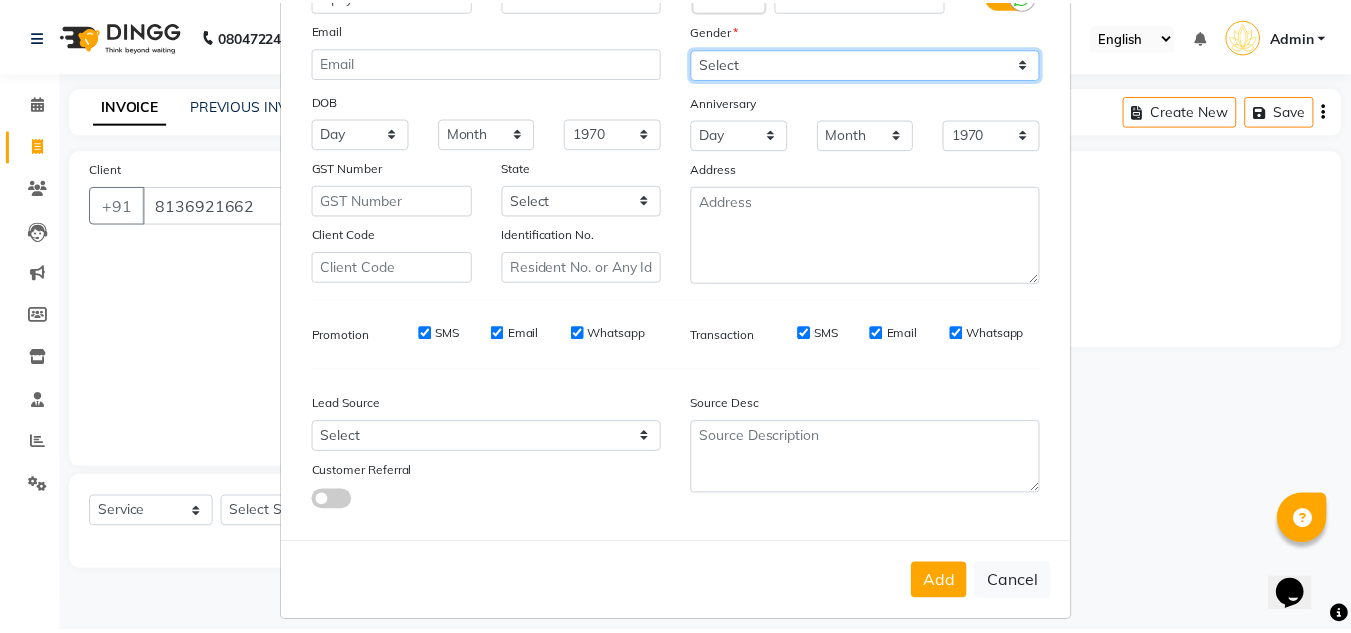 scroll, scrollTop: 200, scrollLeft: 0, axis: vertical 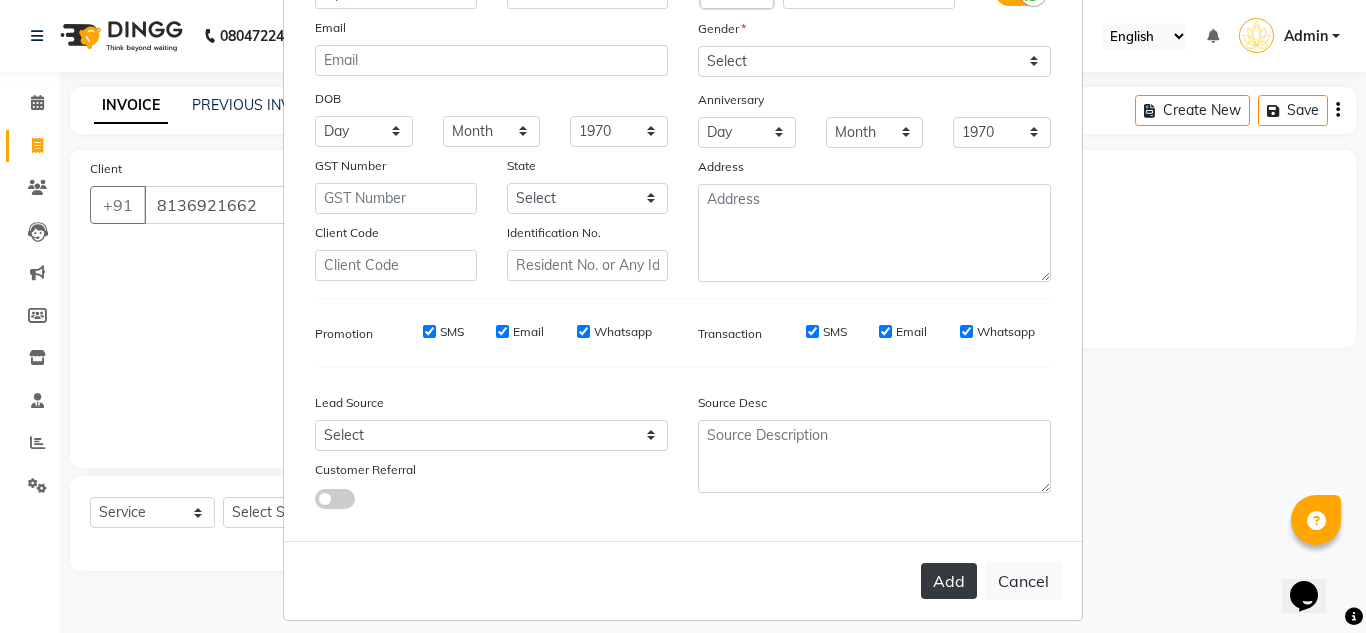 click on "Add" at bounding box center (949, 581) 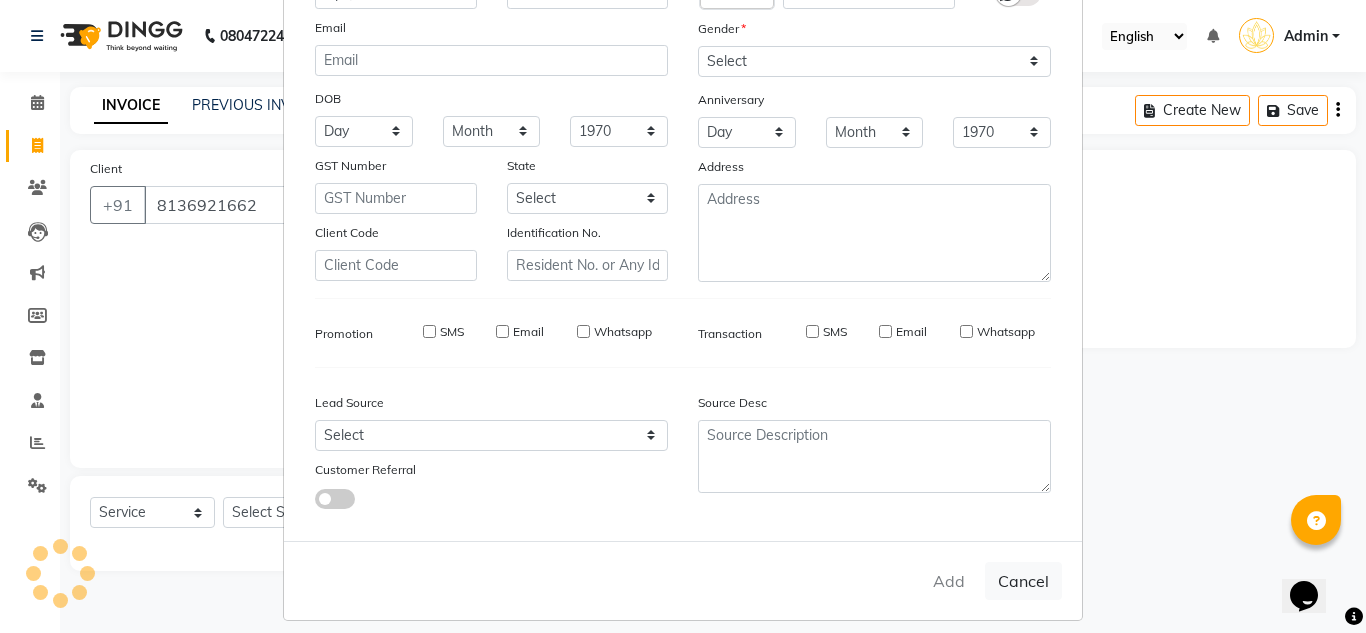 type 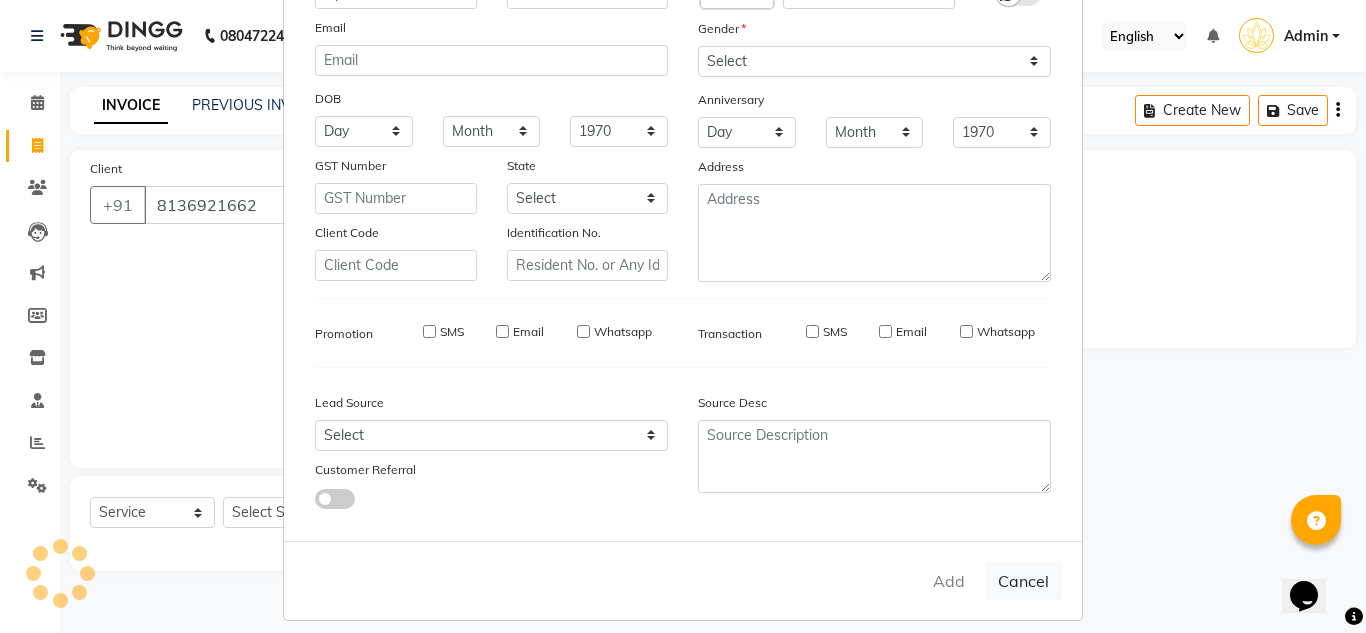 select 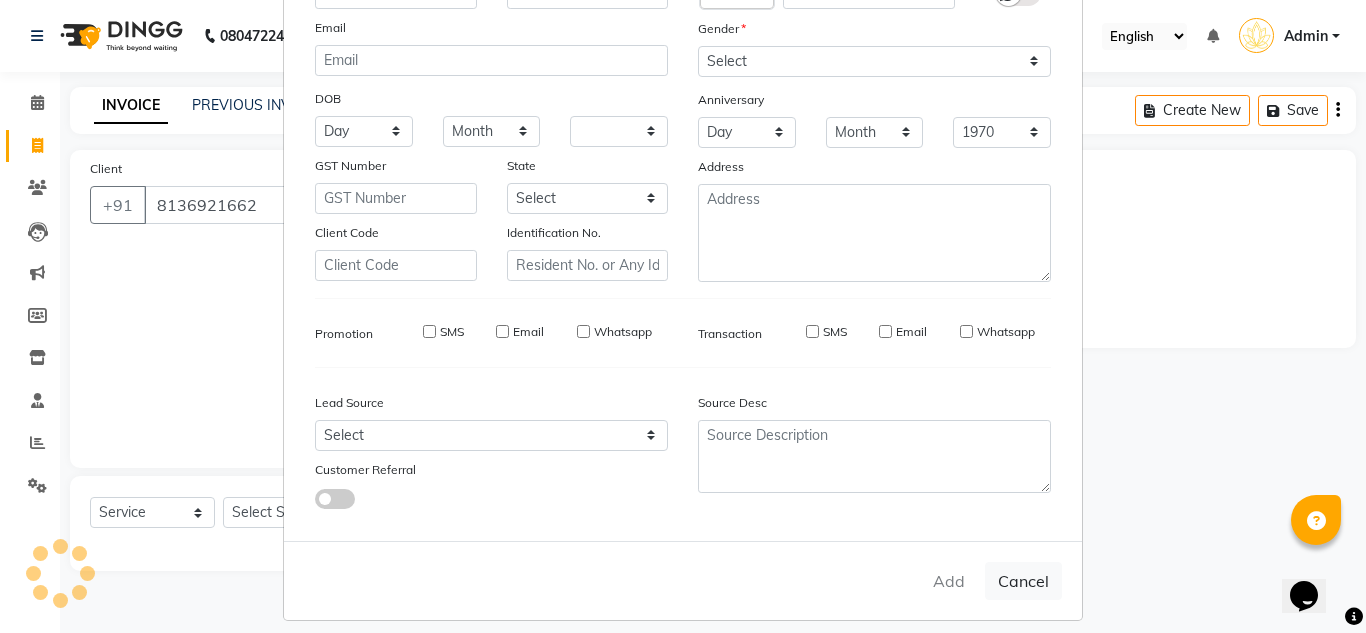 select 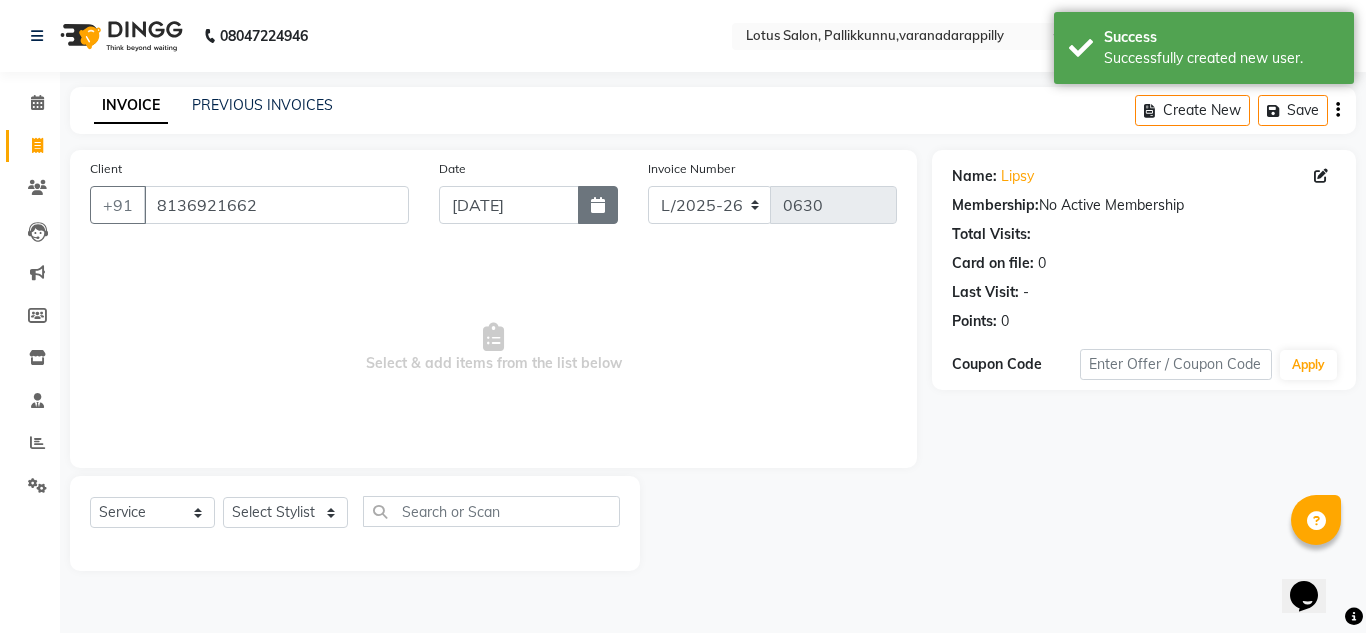 click 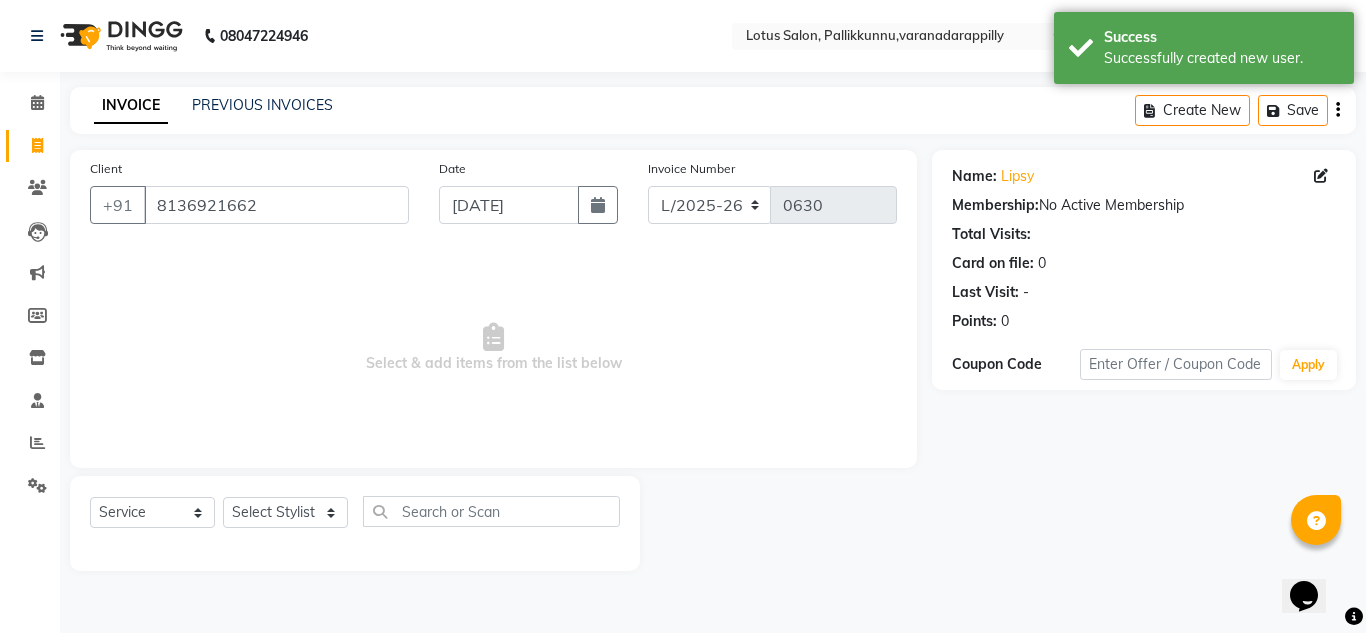 select on "7" 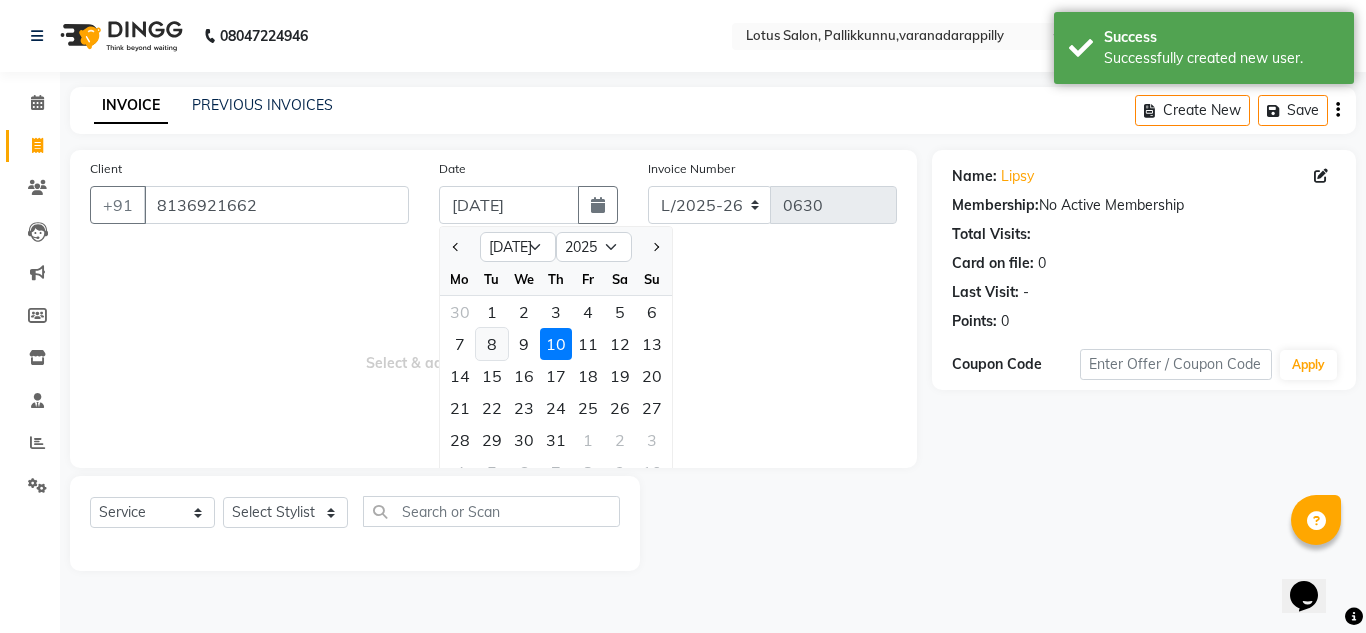 click on "8" 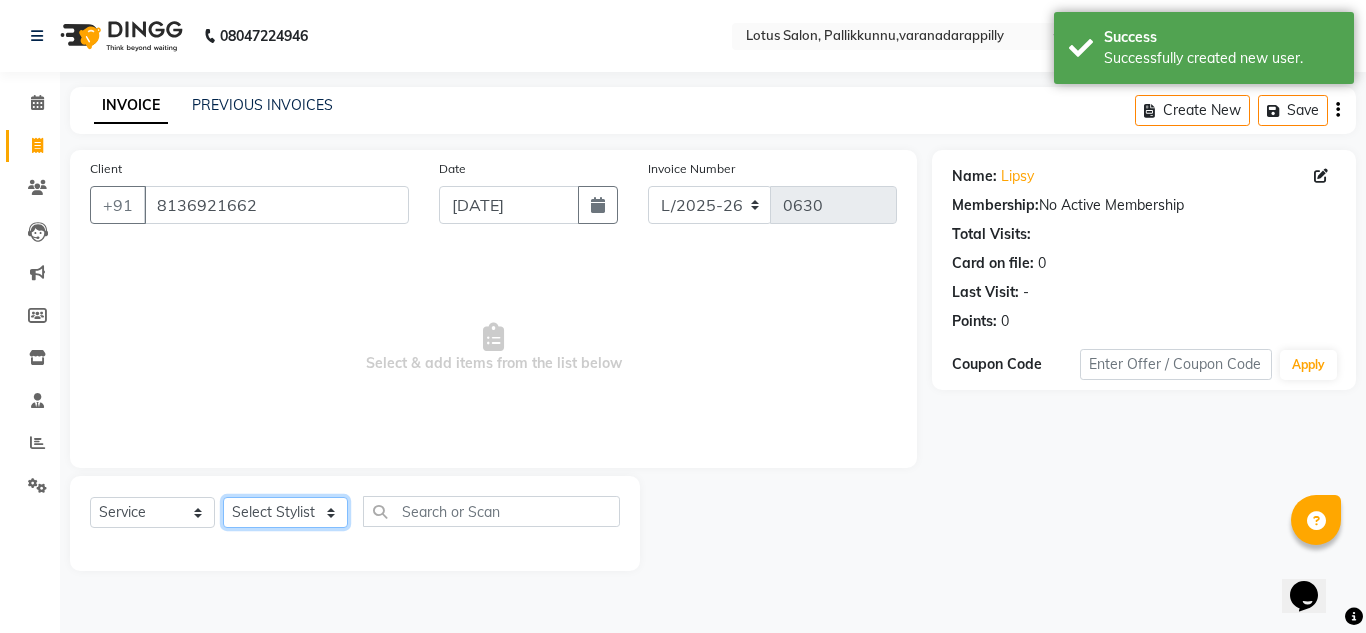 click on "Select Stylist DISHA [PERSON_NAME] Naflin [PERSON_NAME] [PERSON_NAME]" 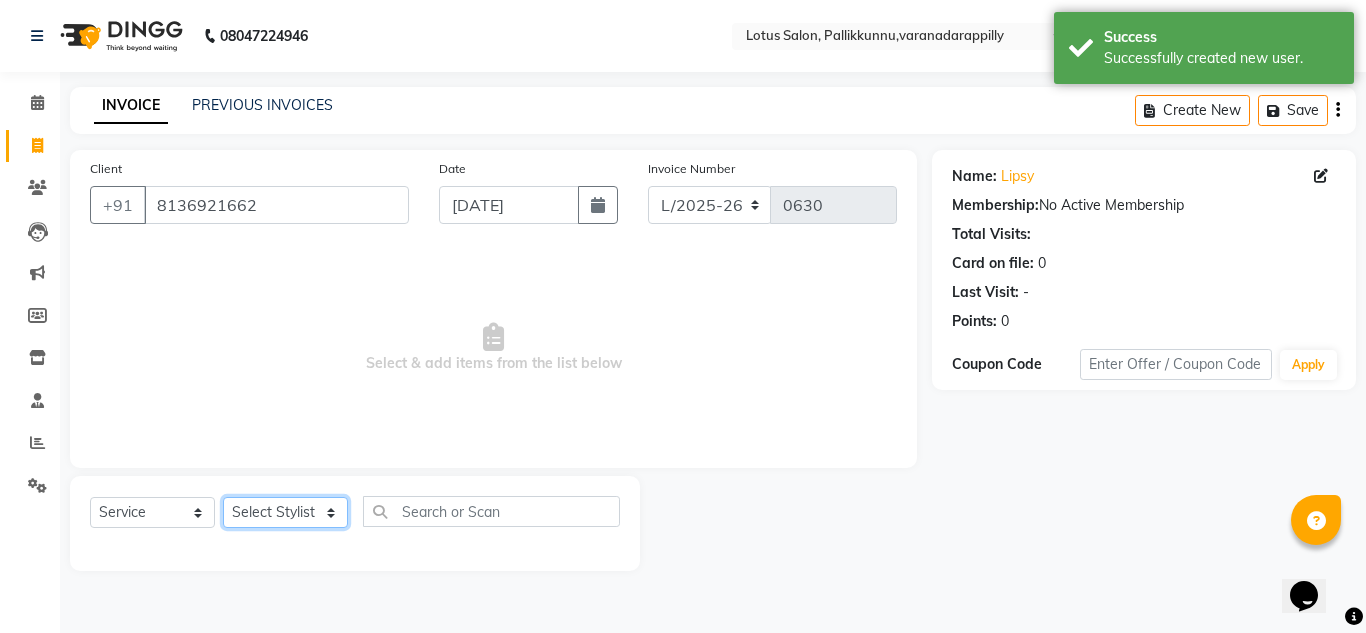 select on "82025" 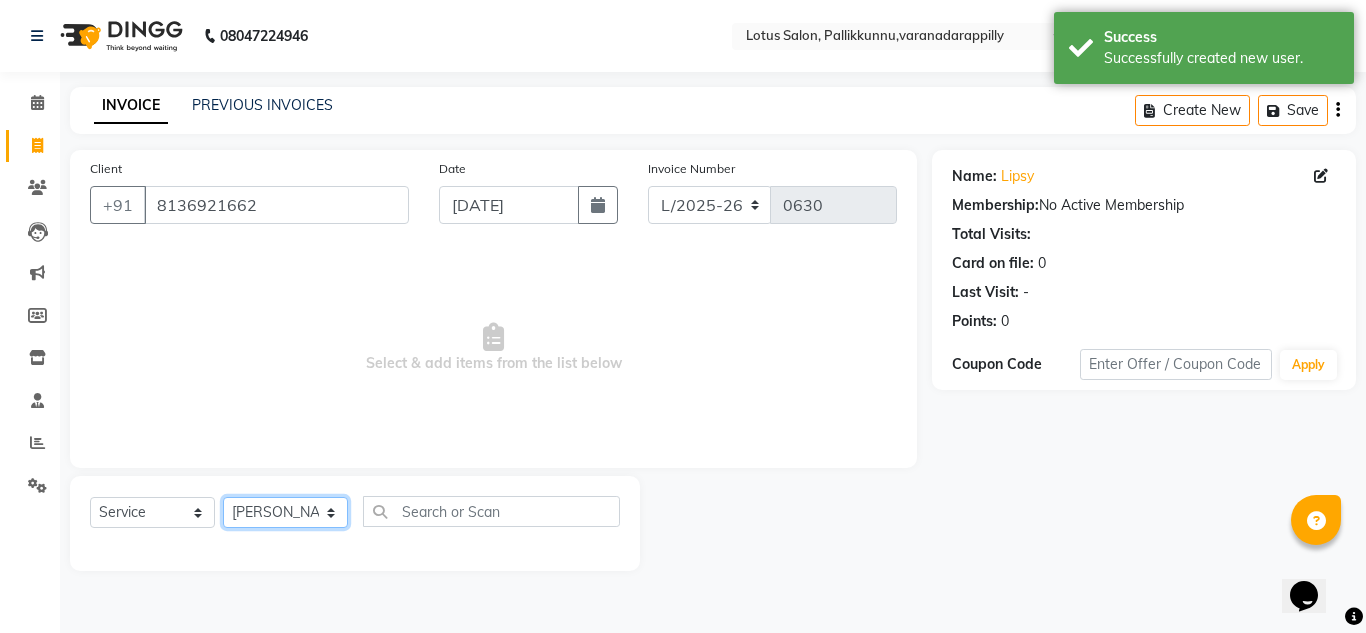 click on "Select Stylist DISHA [PERSON_NAME] Naflin [PERSON_NAME] [PERSON_NAME]" 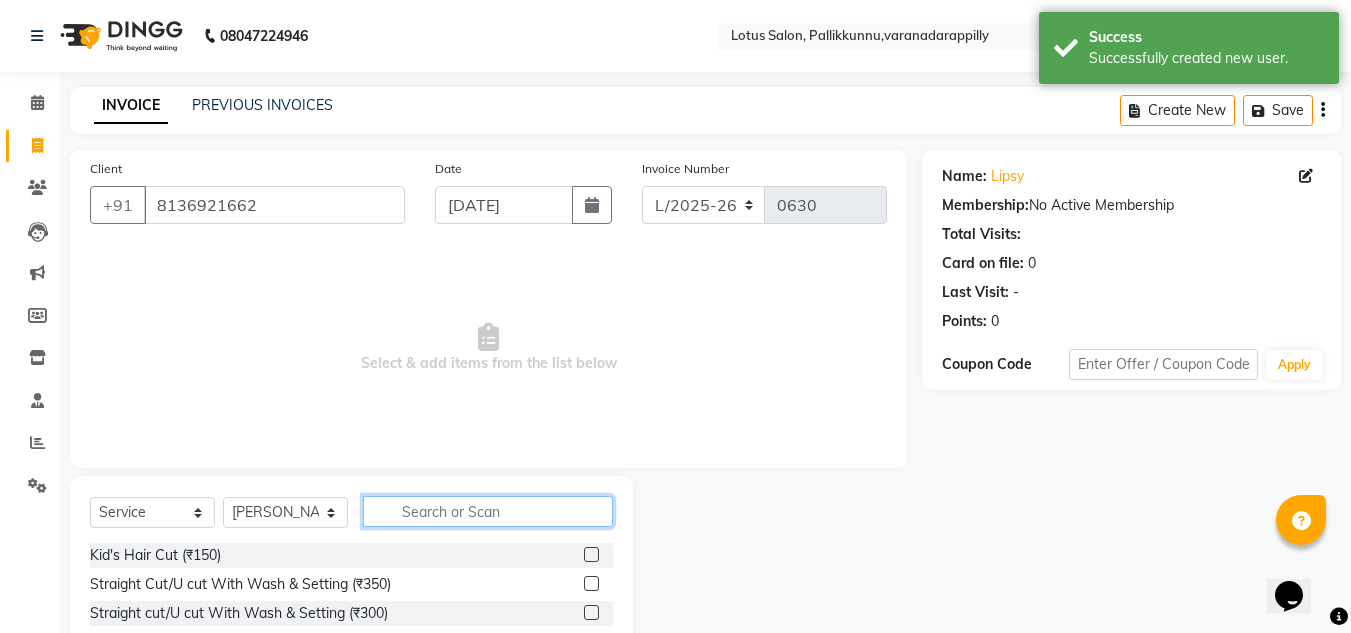 click 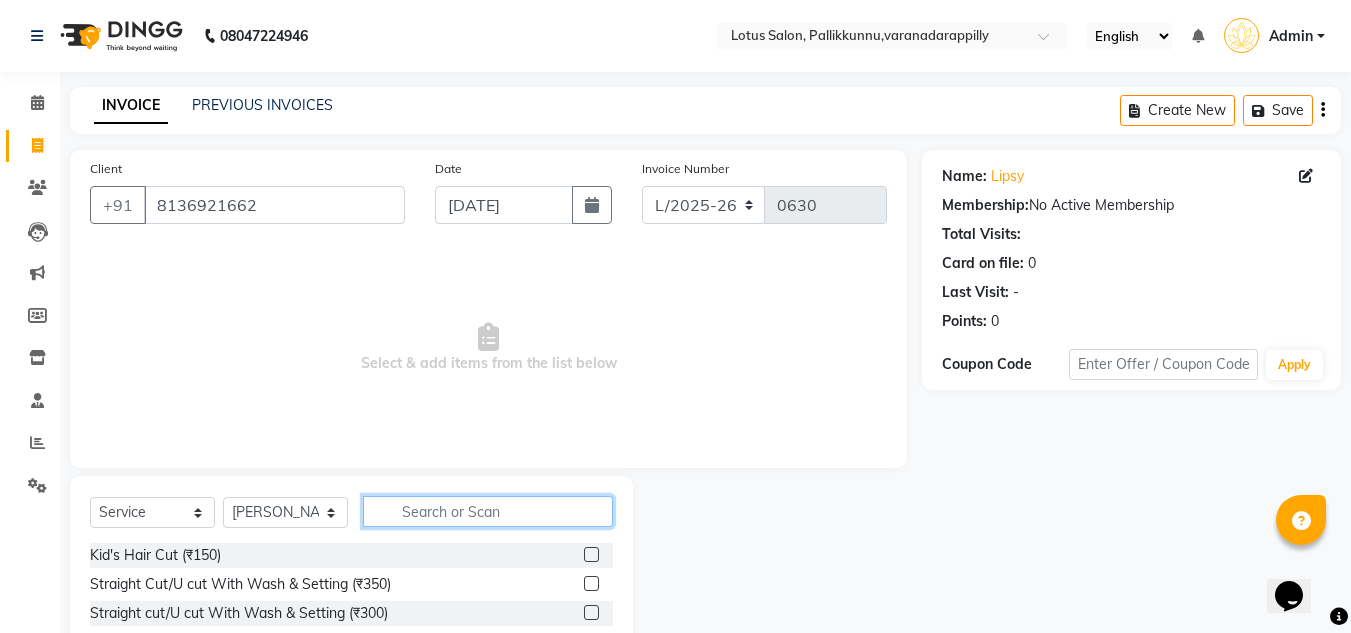 type on "h" 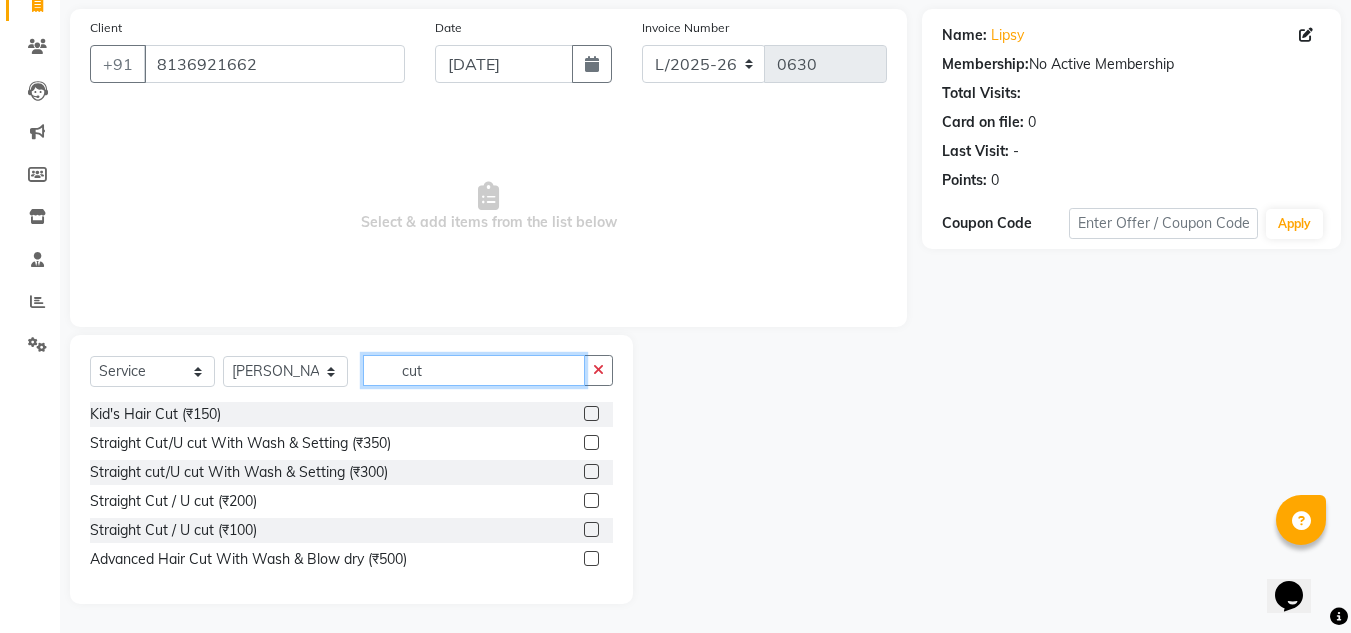 scroll, scrollTop: 142, scrollLeft: 0, axis: vertical 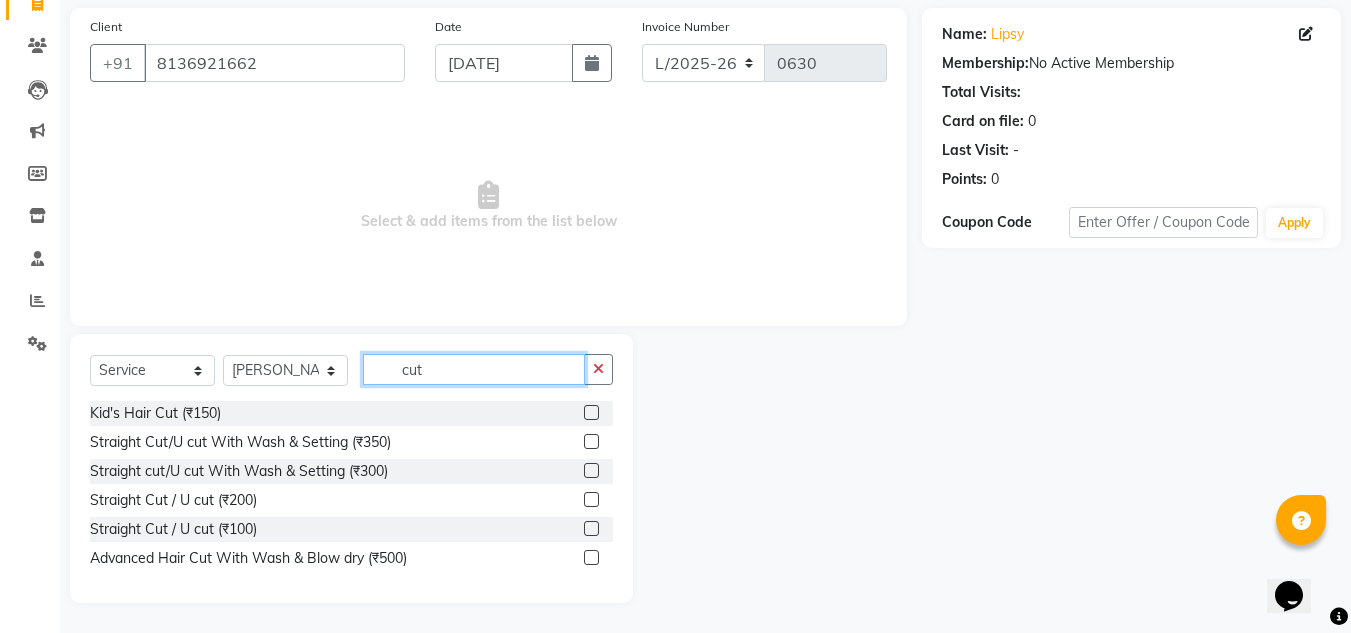 type on "cut" 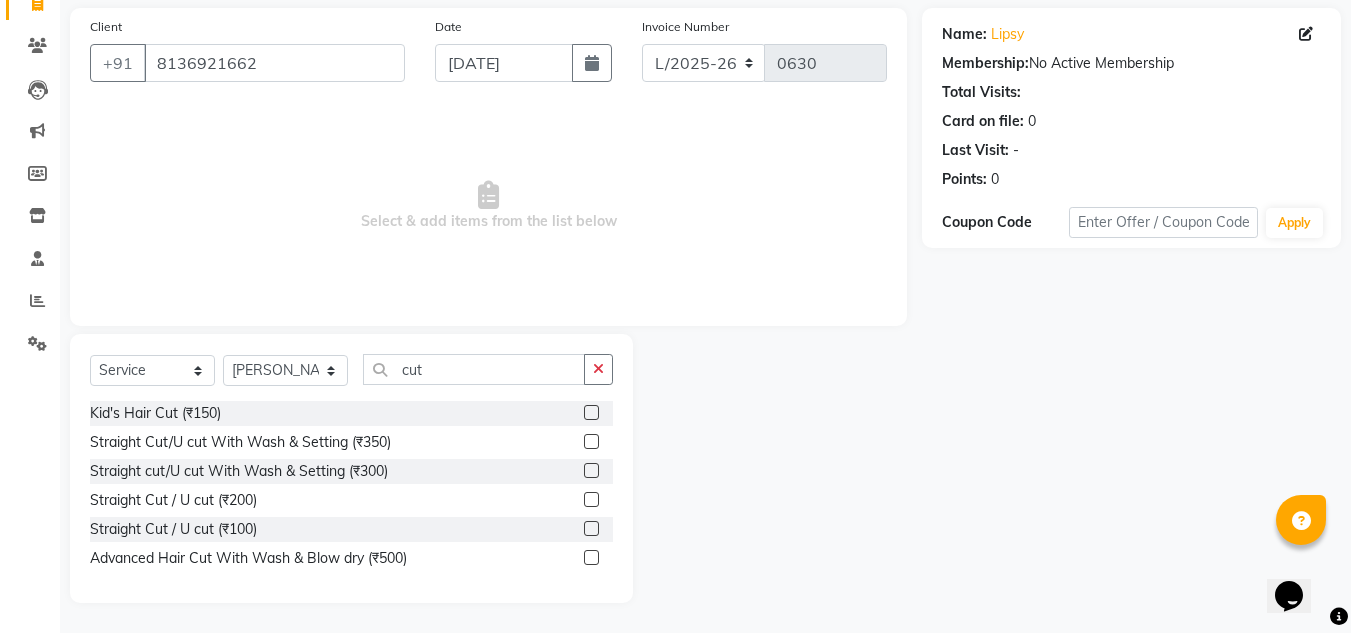 click 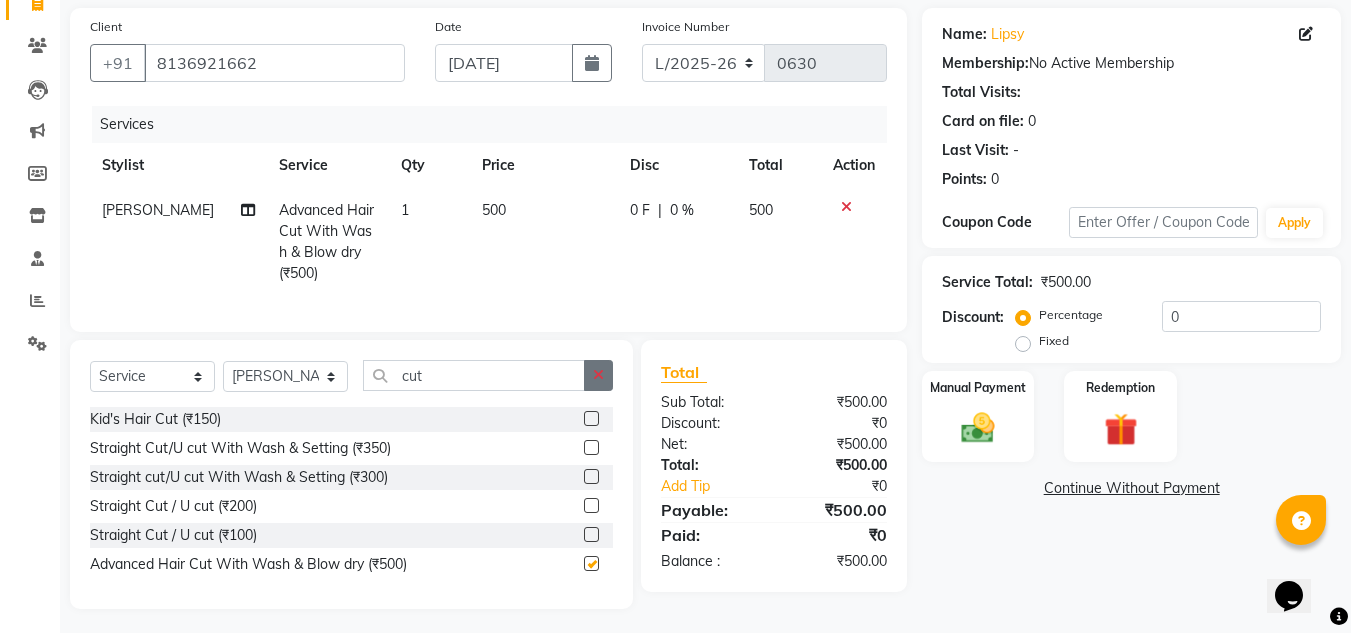 checkbox on "false" 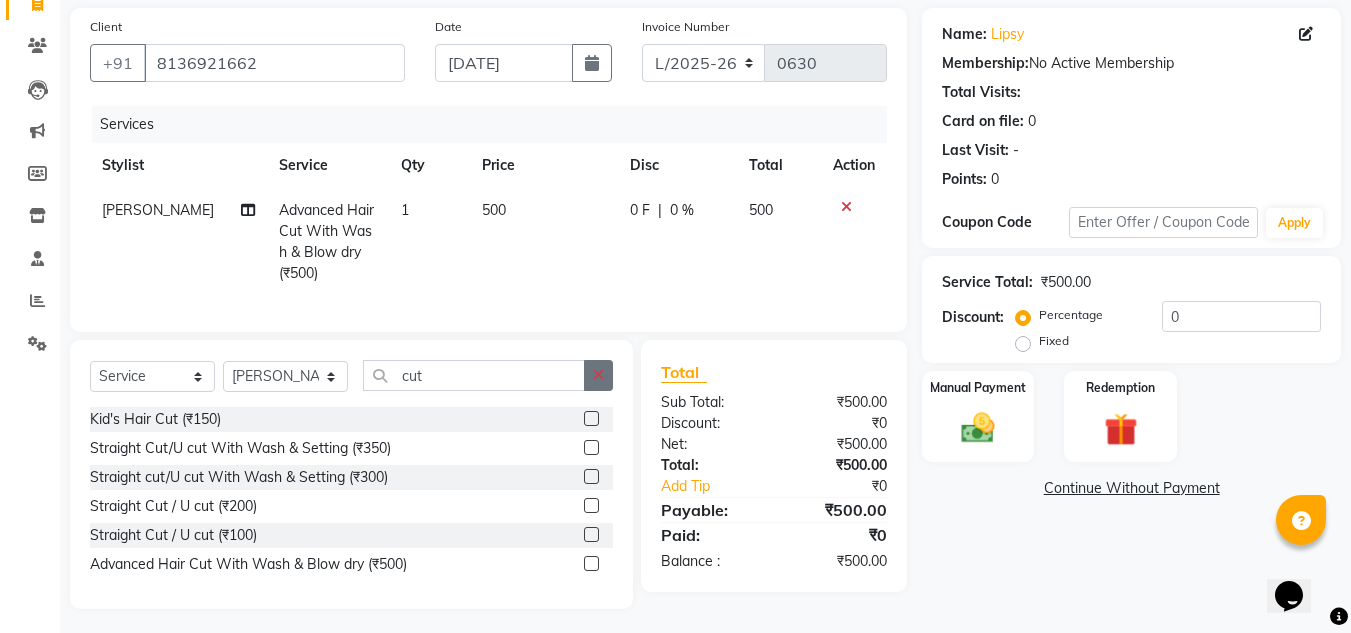 click 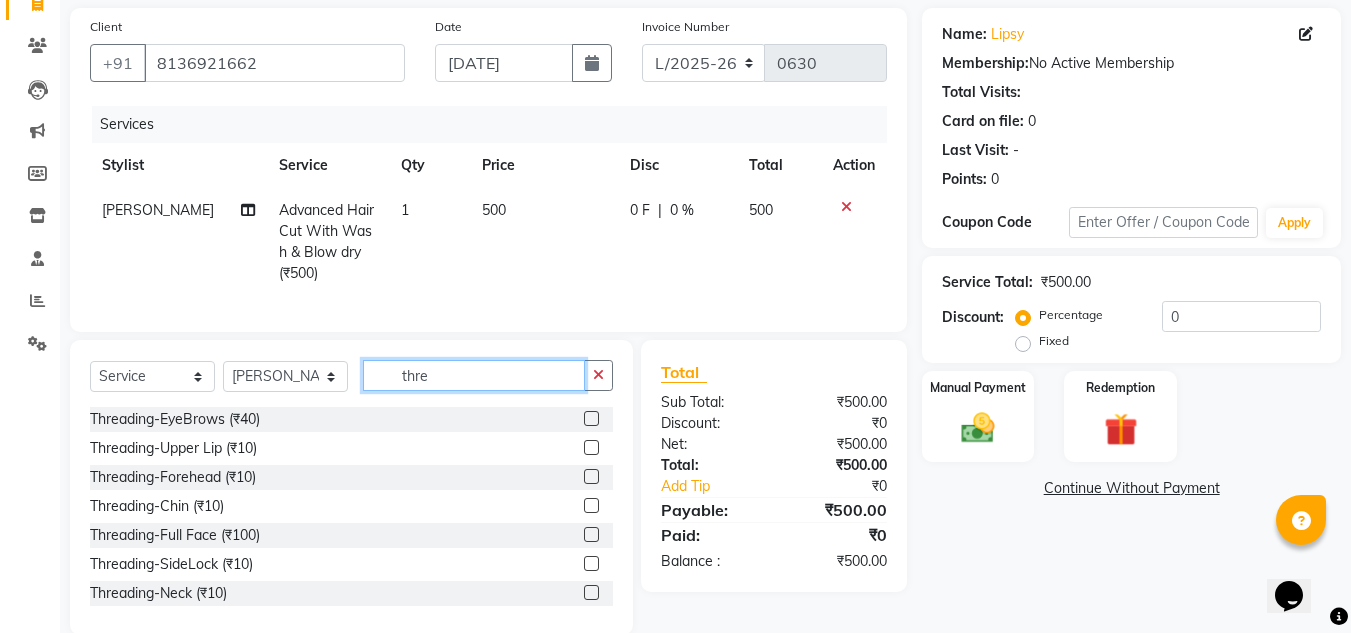 type on "thre" 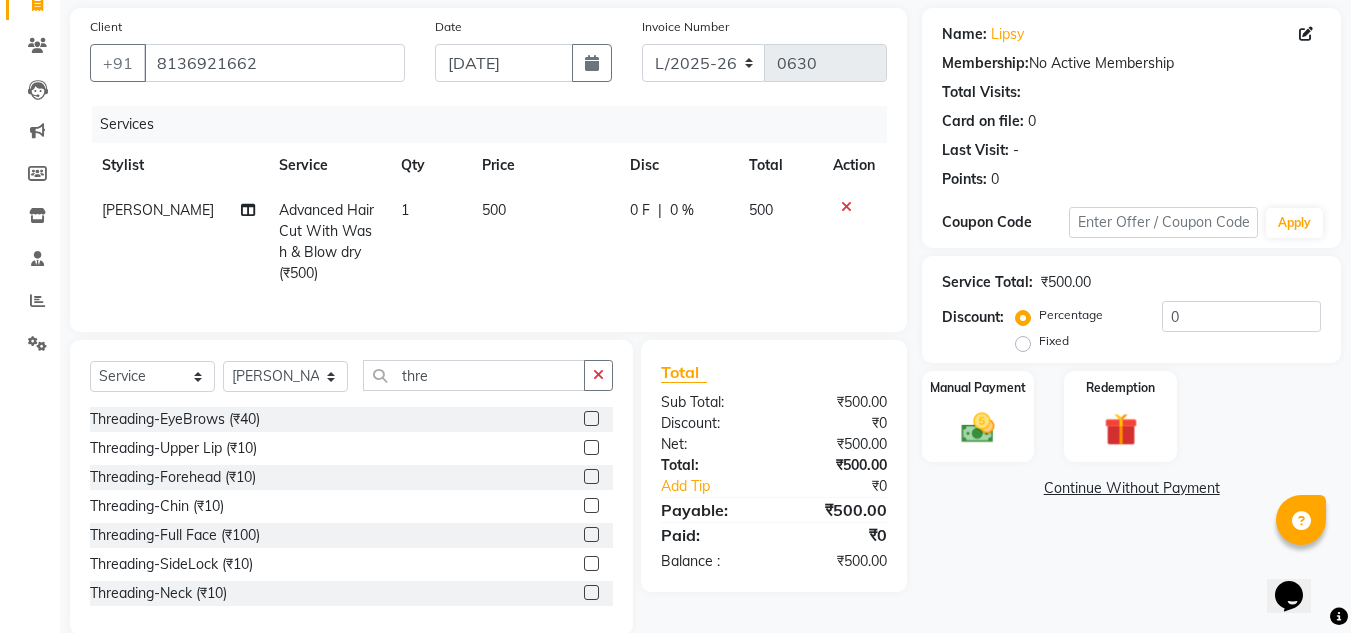 click 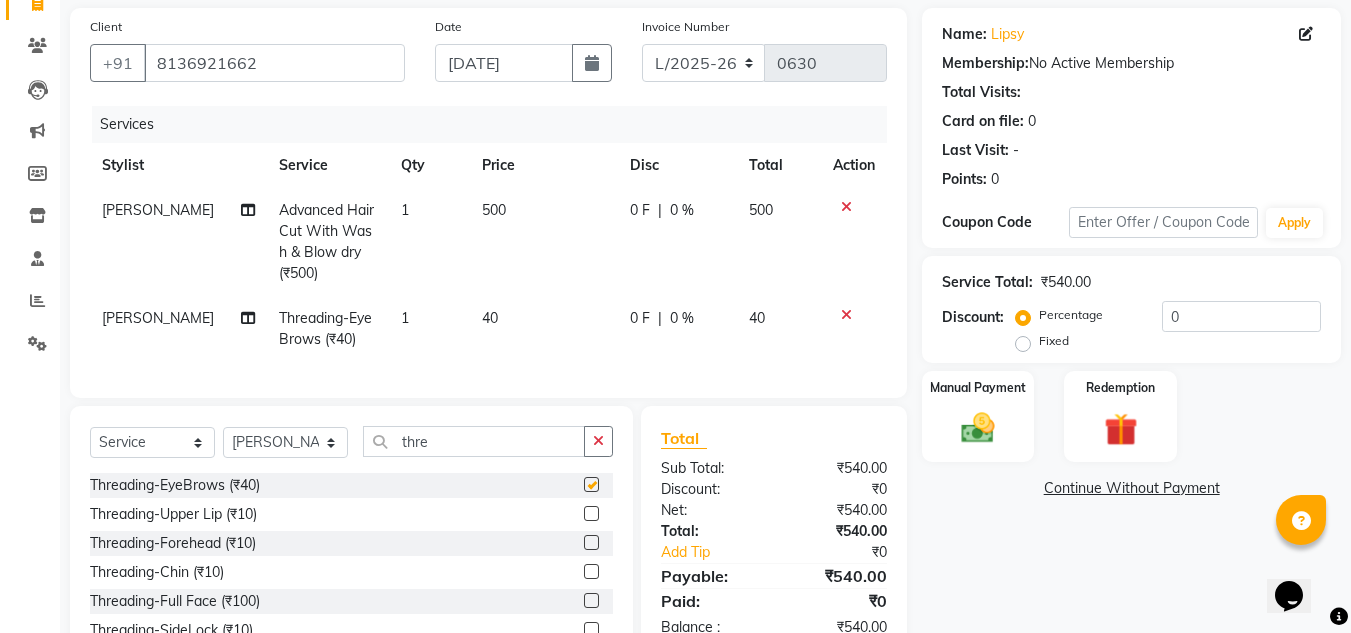 checkbox on "false" 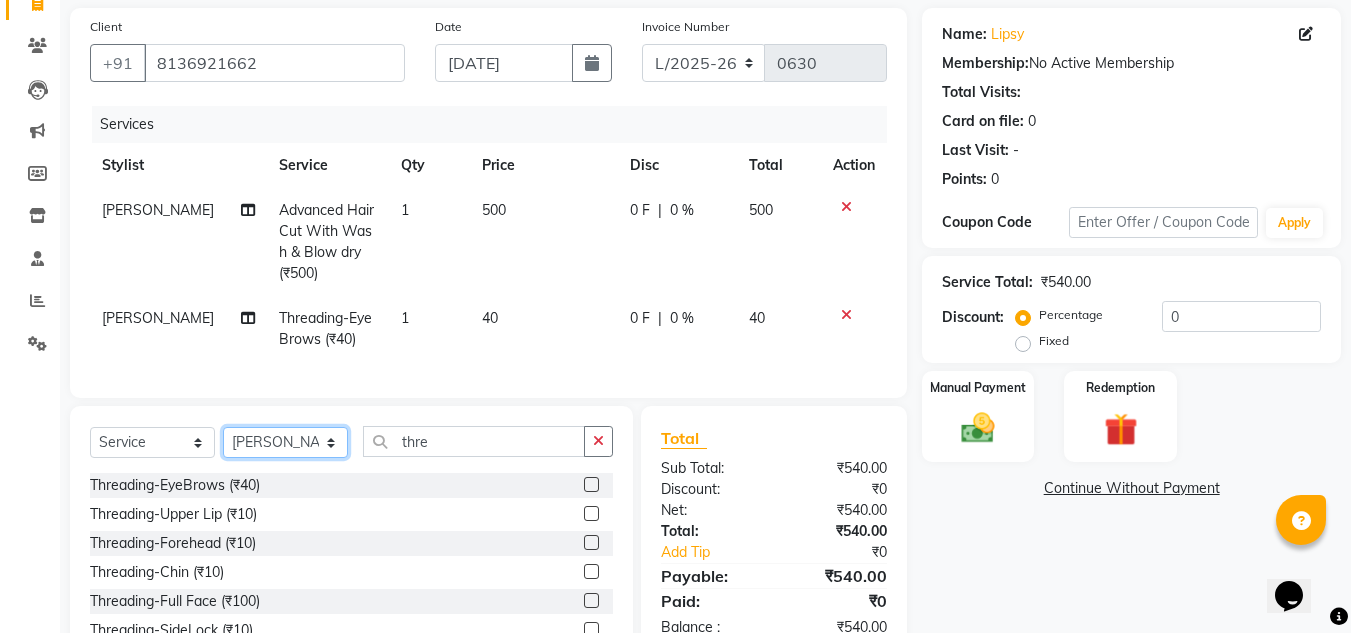 click on "Select Stylist DISHA [PERSON_NAME] Naflin [PERSON_NAME] [PERSON_NAME]" 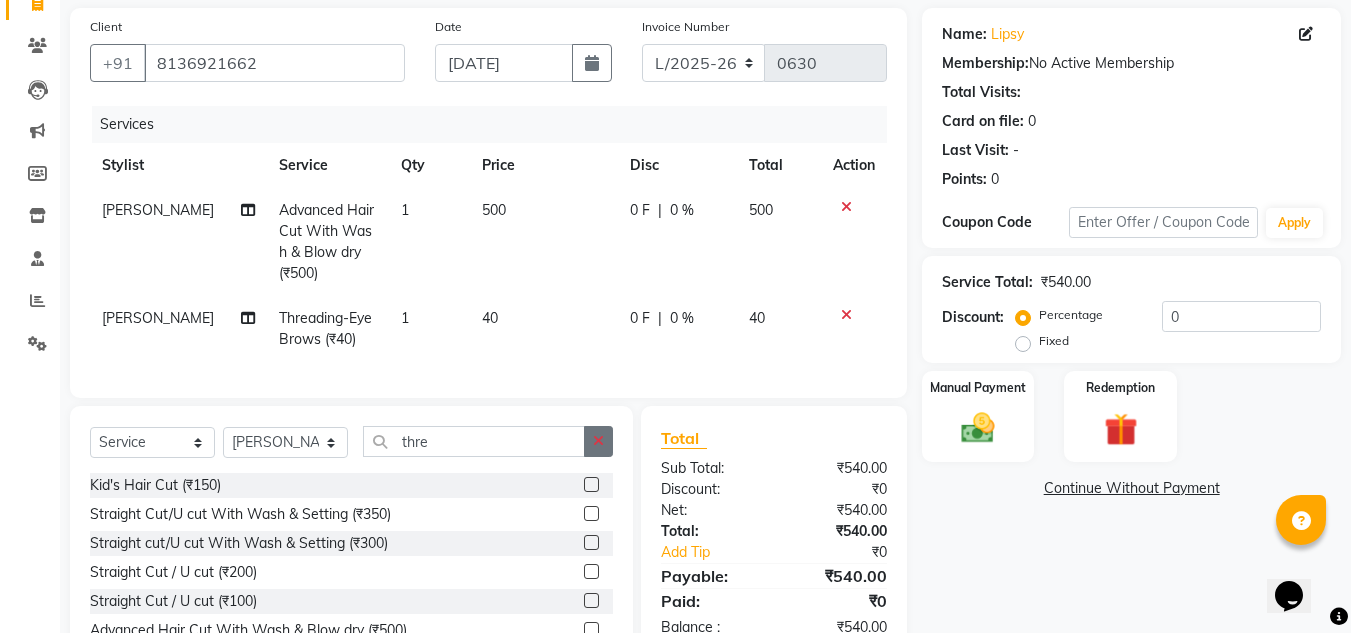 drag, startPoint x: 618, startPoint y: 449, endPoint x: 607, endPoint y: 448, distance: 11.045361 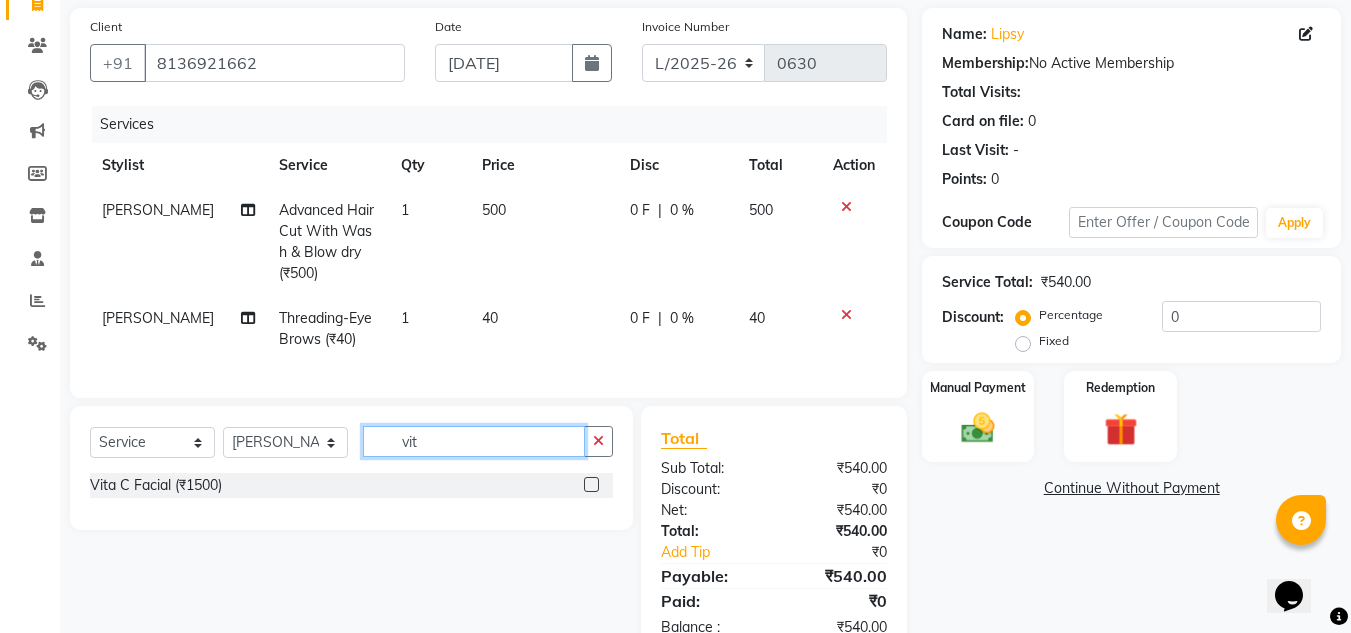 type on "vit" 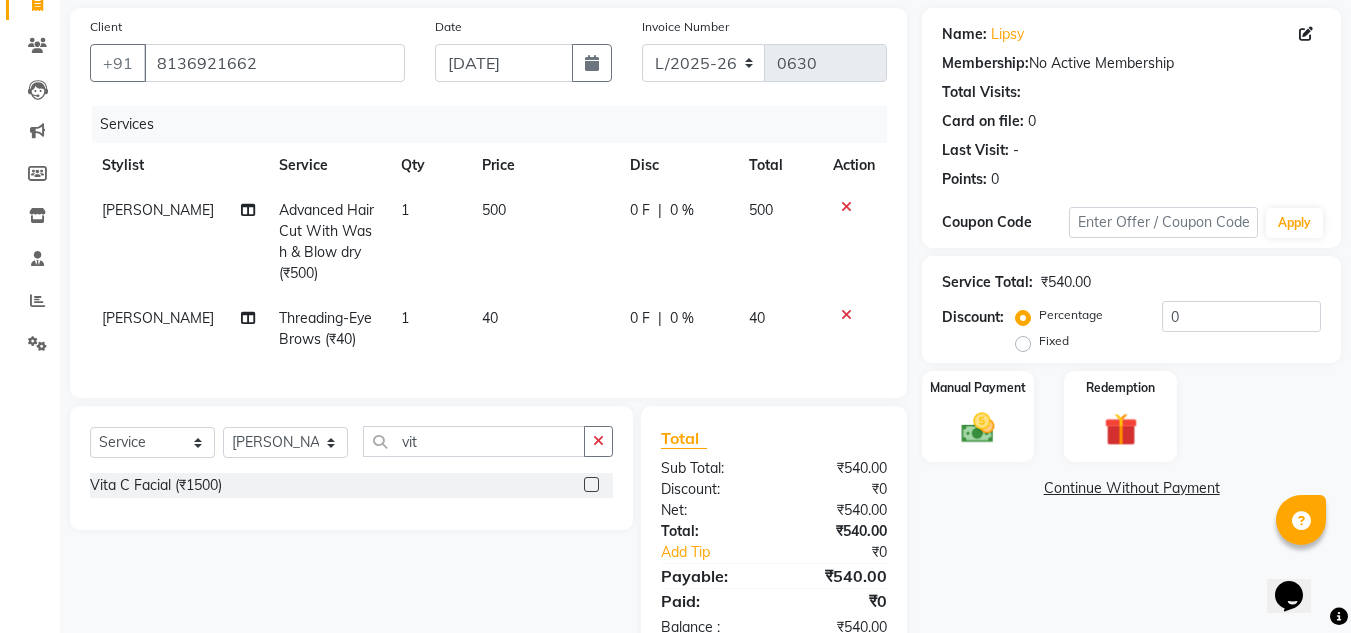 click 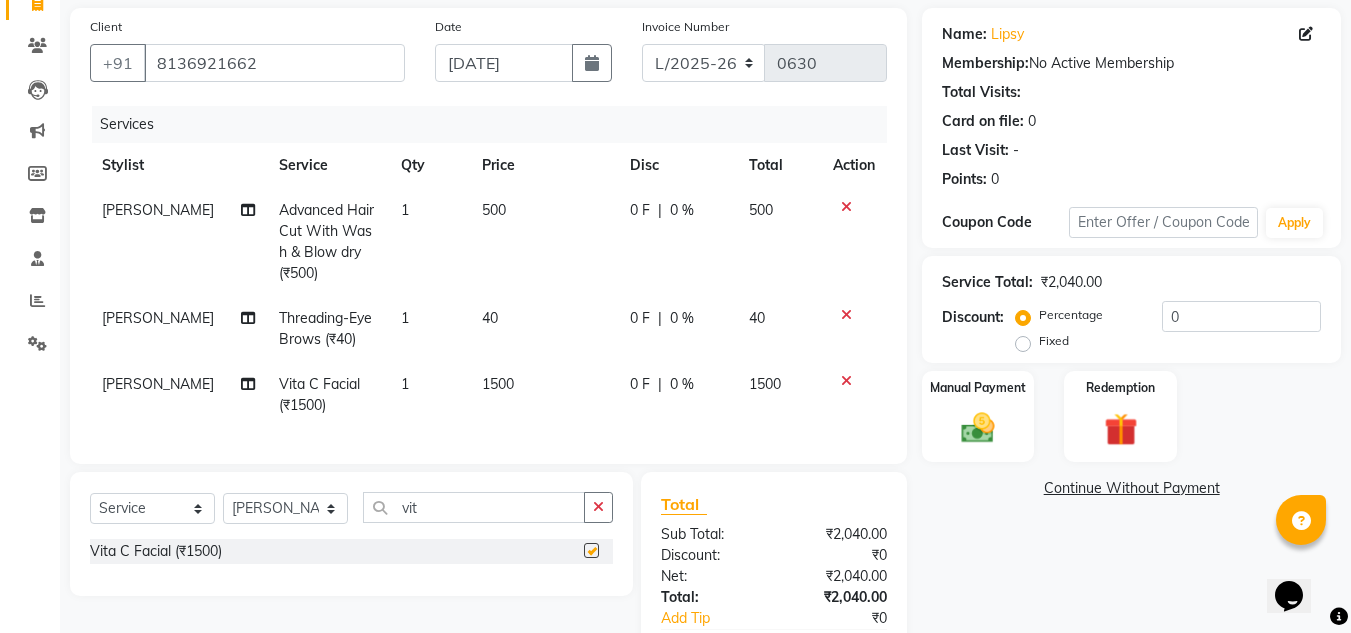 checkbox on "false" 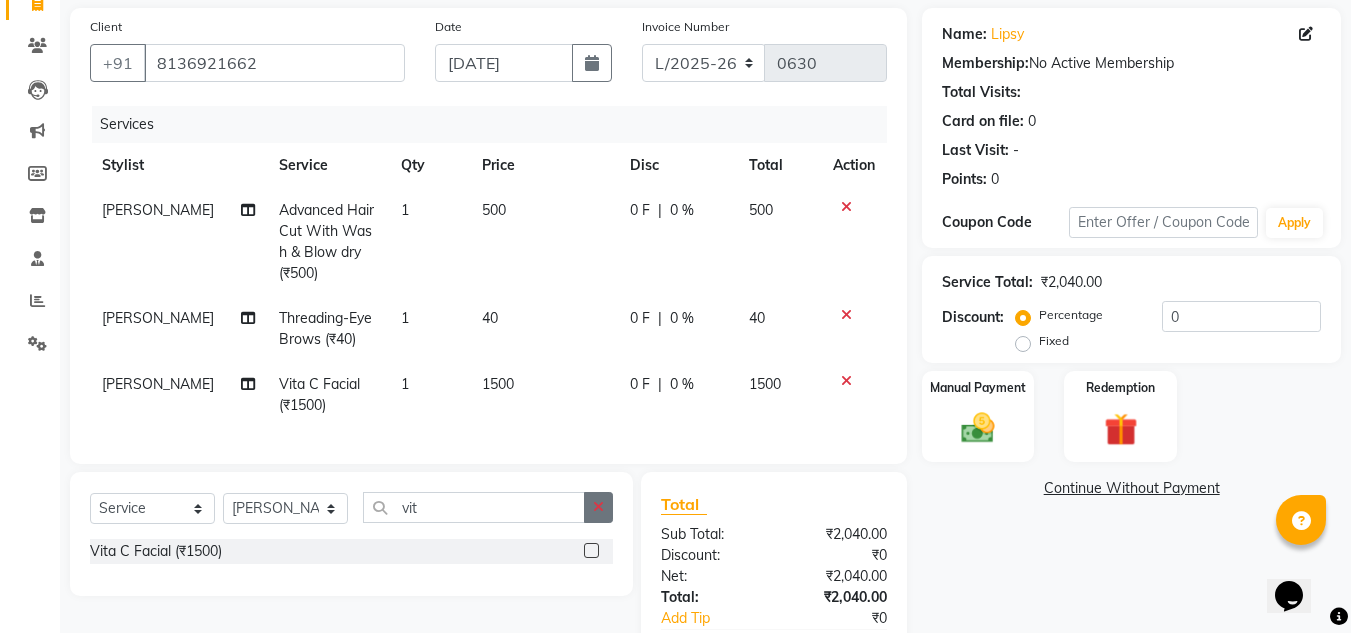 click 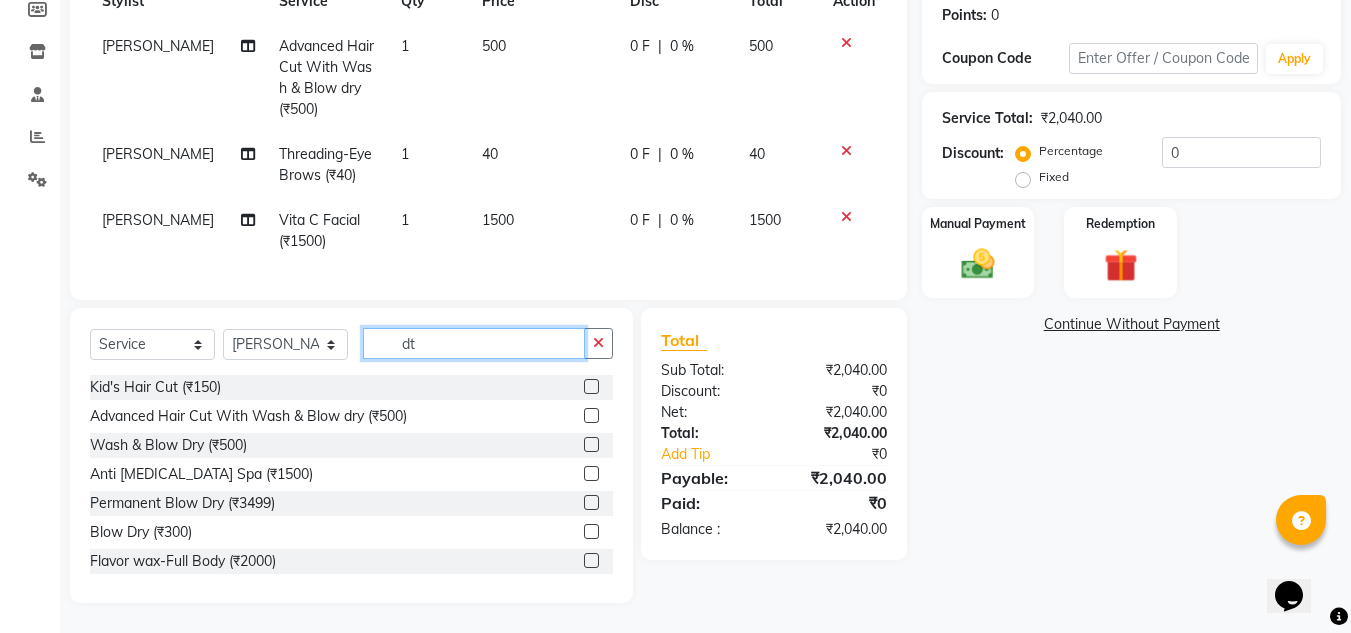 scroll, scrollTop: 278, scrollLeft: 0, axis: vertical 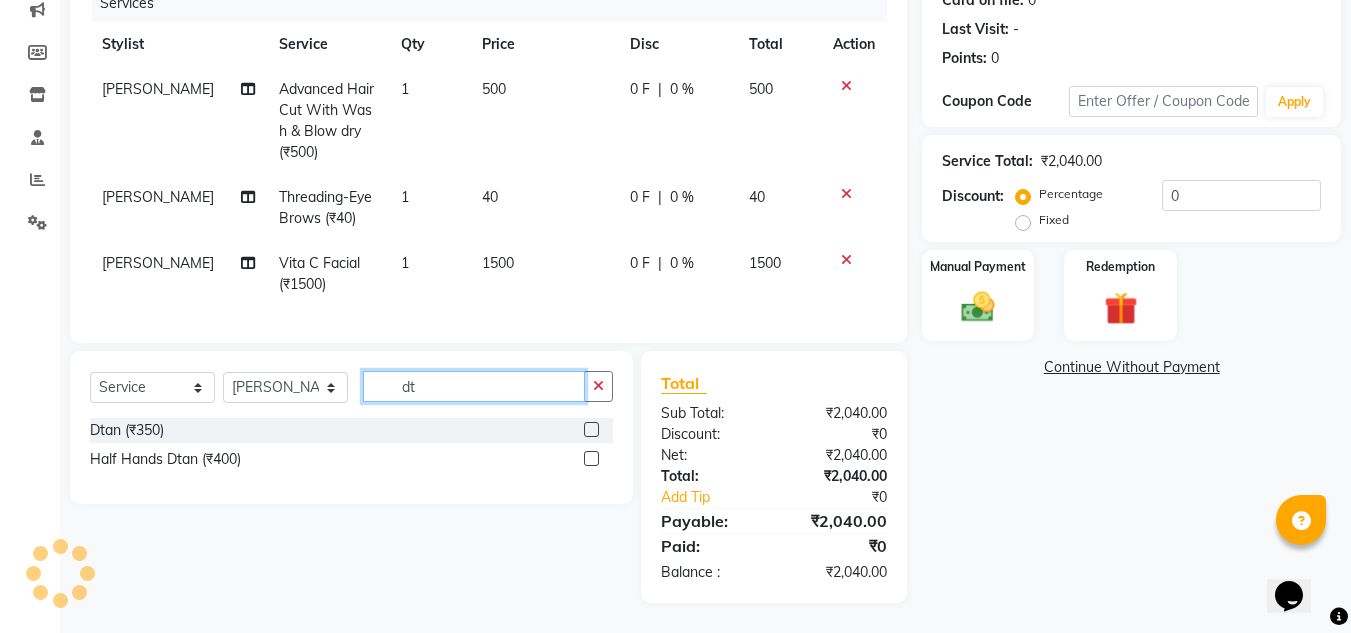 type on "dt" 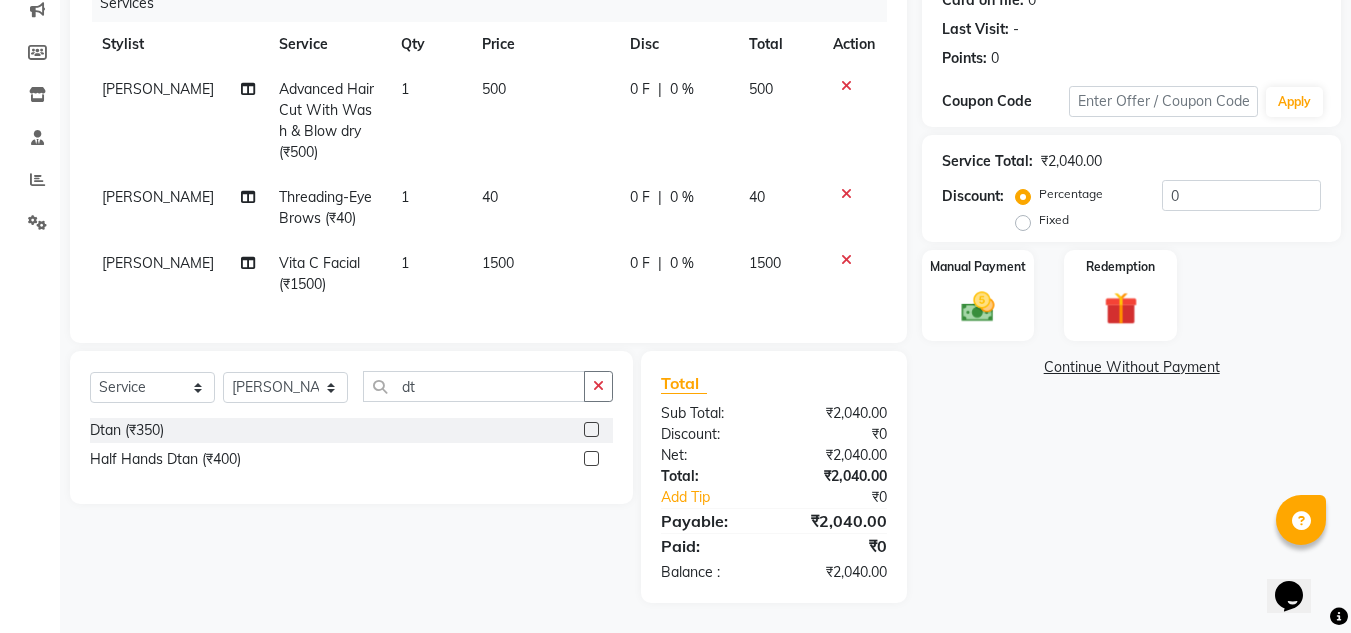 click 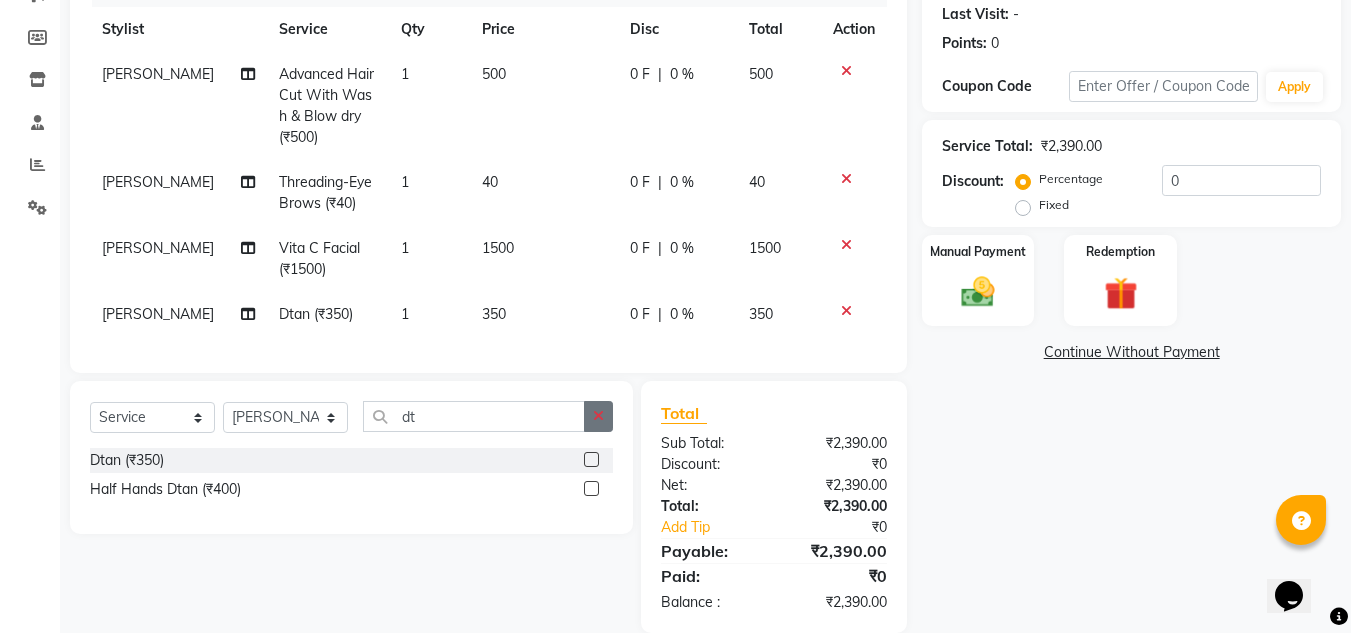 checkbox on "false" 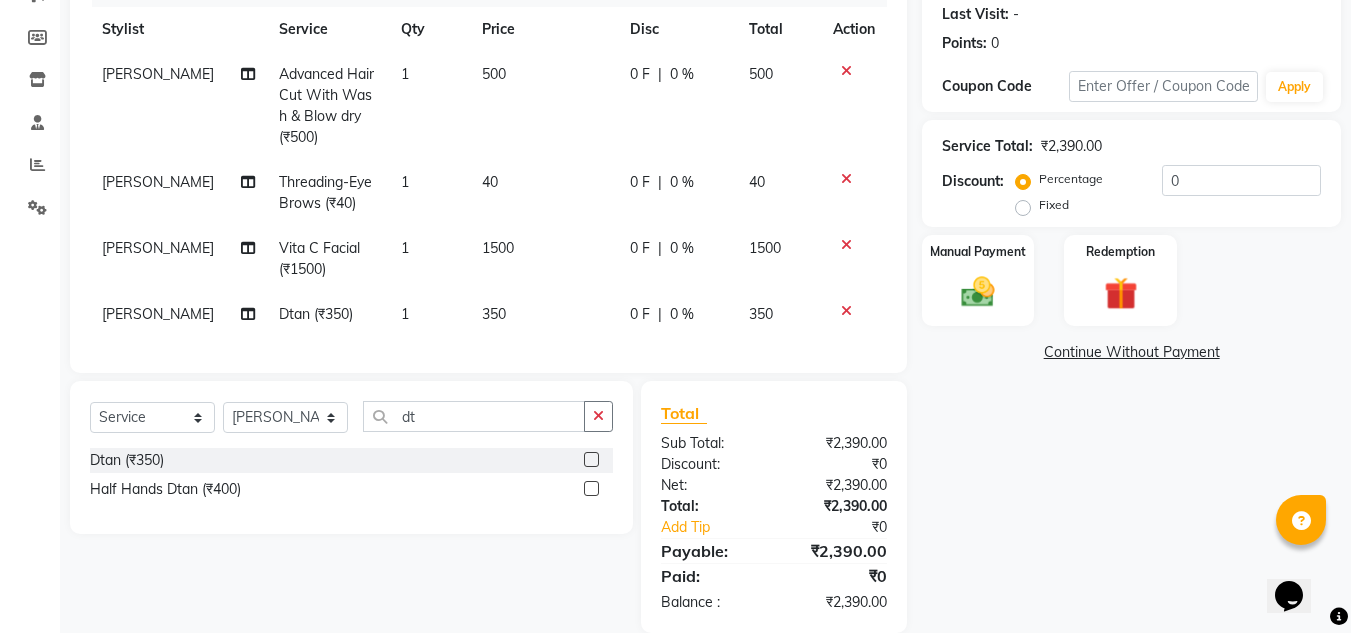 click 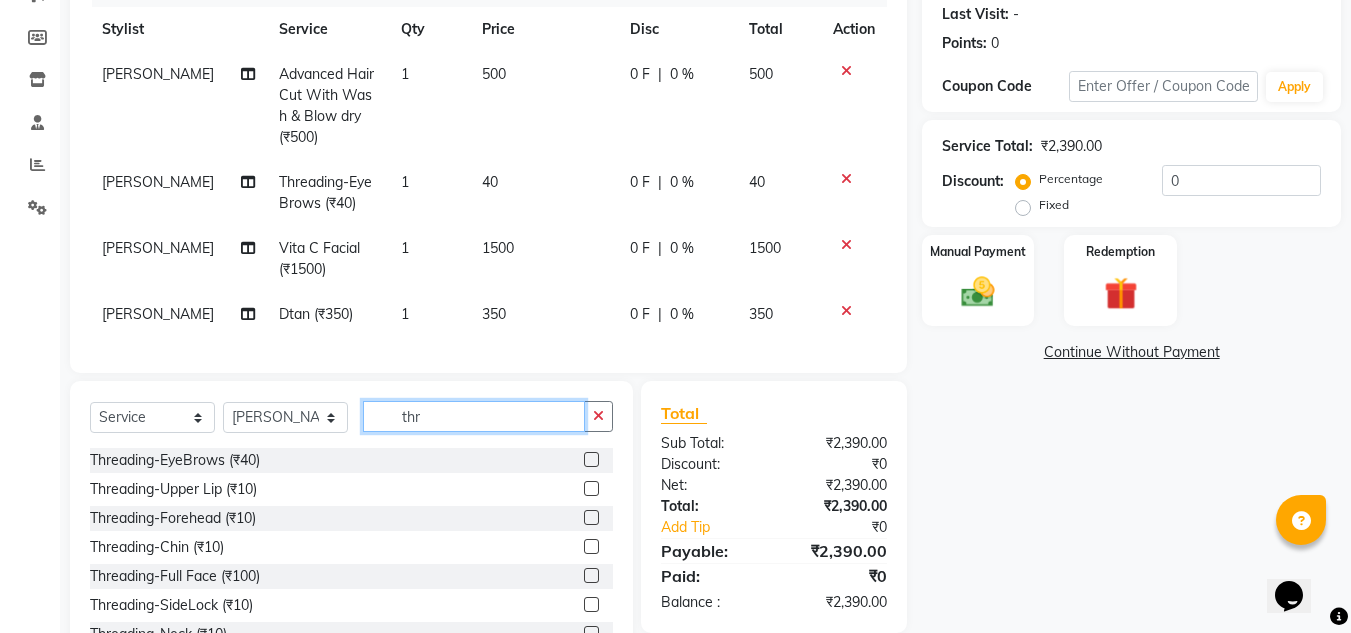 type on "thr" 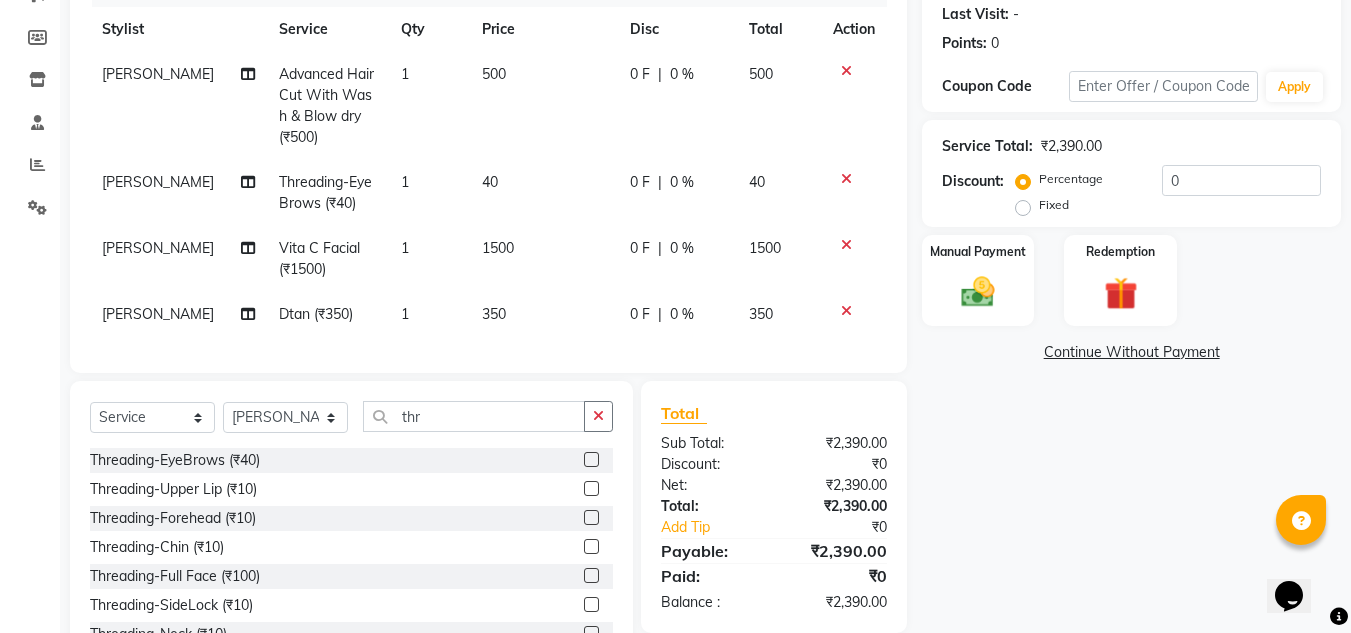 click 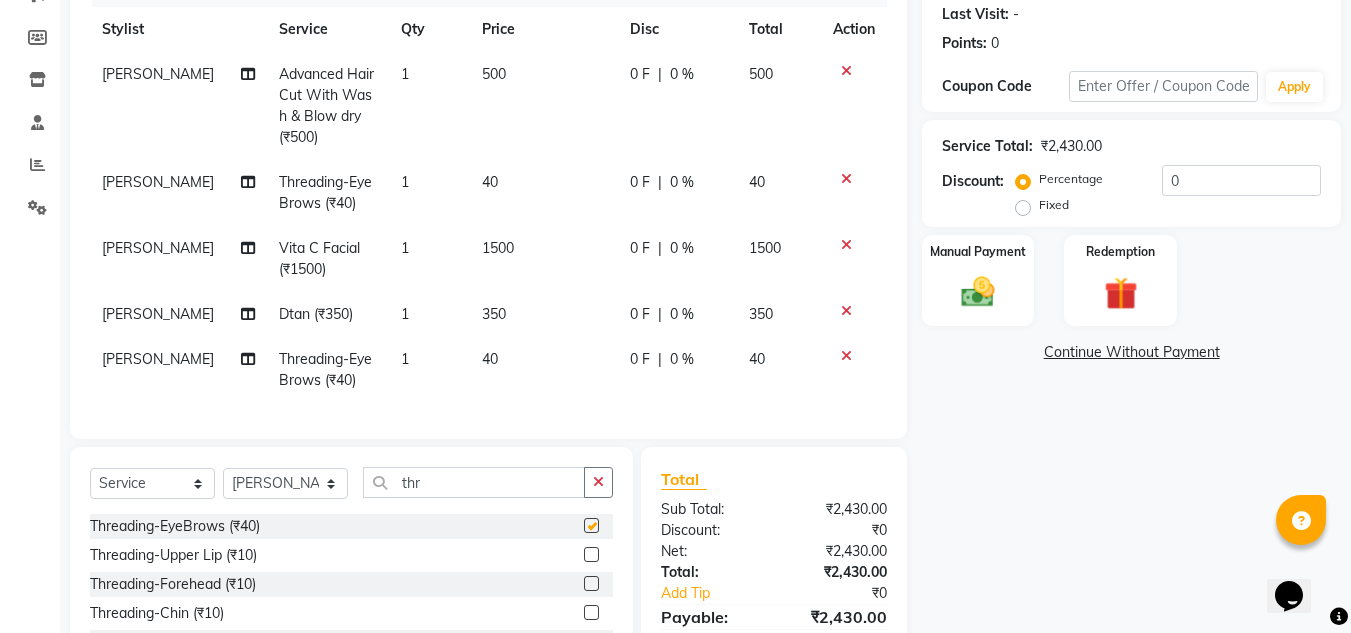 checkbox on "false" 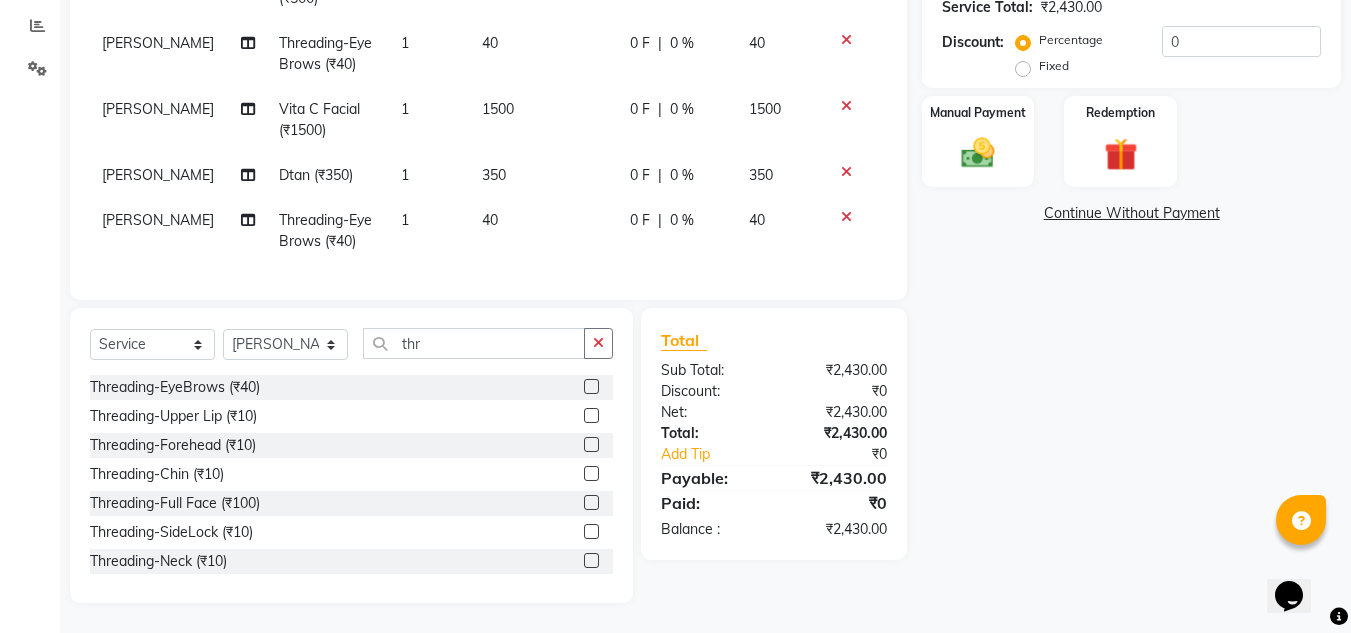 scroll, scrollTop: 432, scrollLeft: 0, axis: vertical 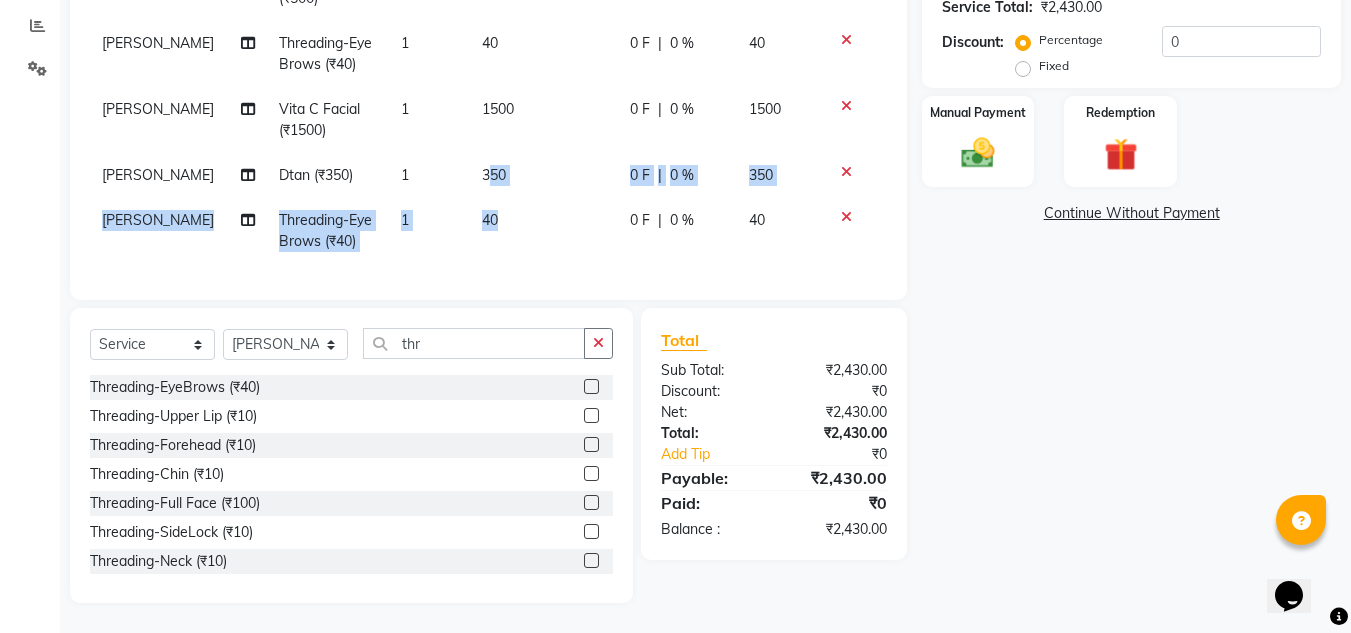 drag, startPoint x: 478, startPoint y: 152, endPoint x: 485, endPoint y: 179, distance: 27.89265 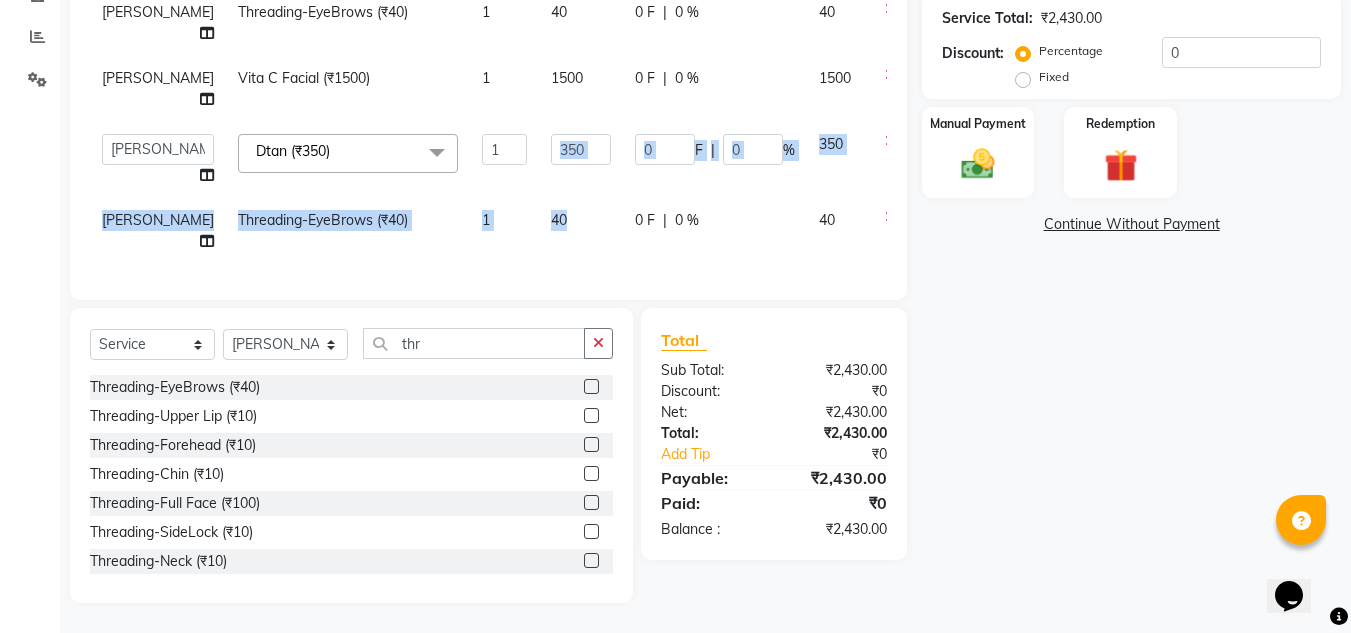 scroll, scrollTop: 400, scrollLeft: 0, axis: vertical 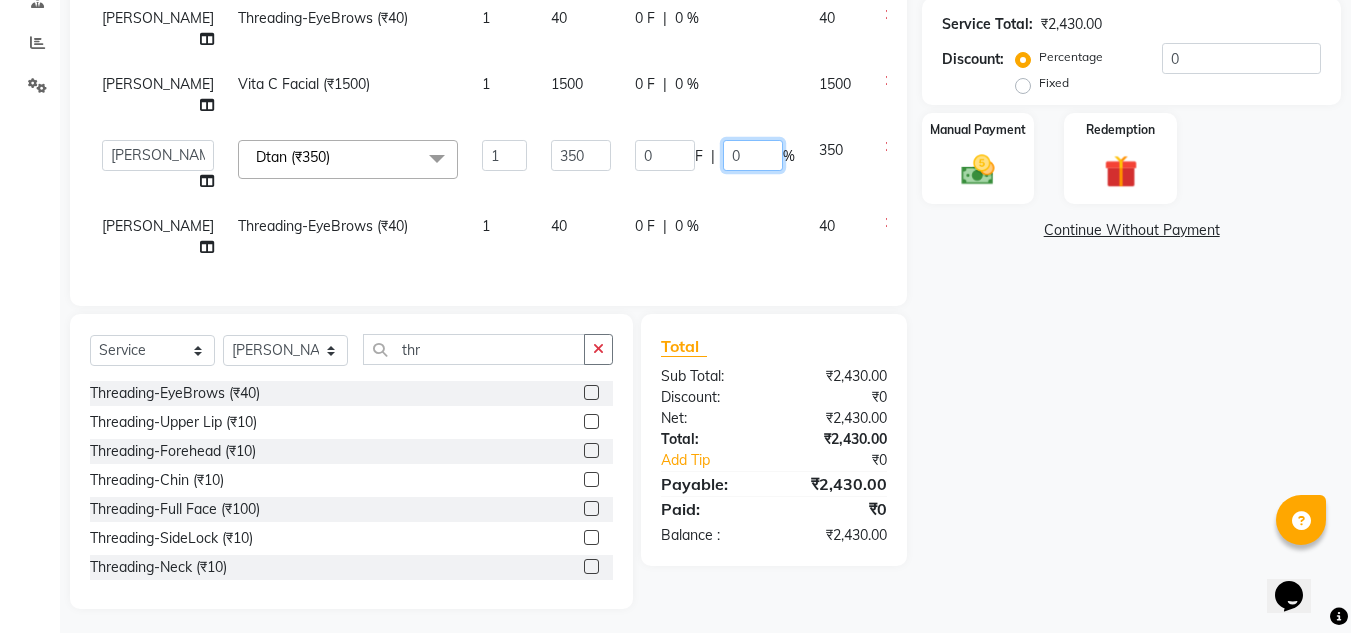 click on "0" 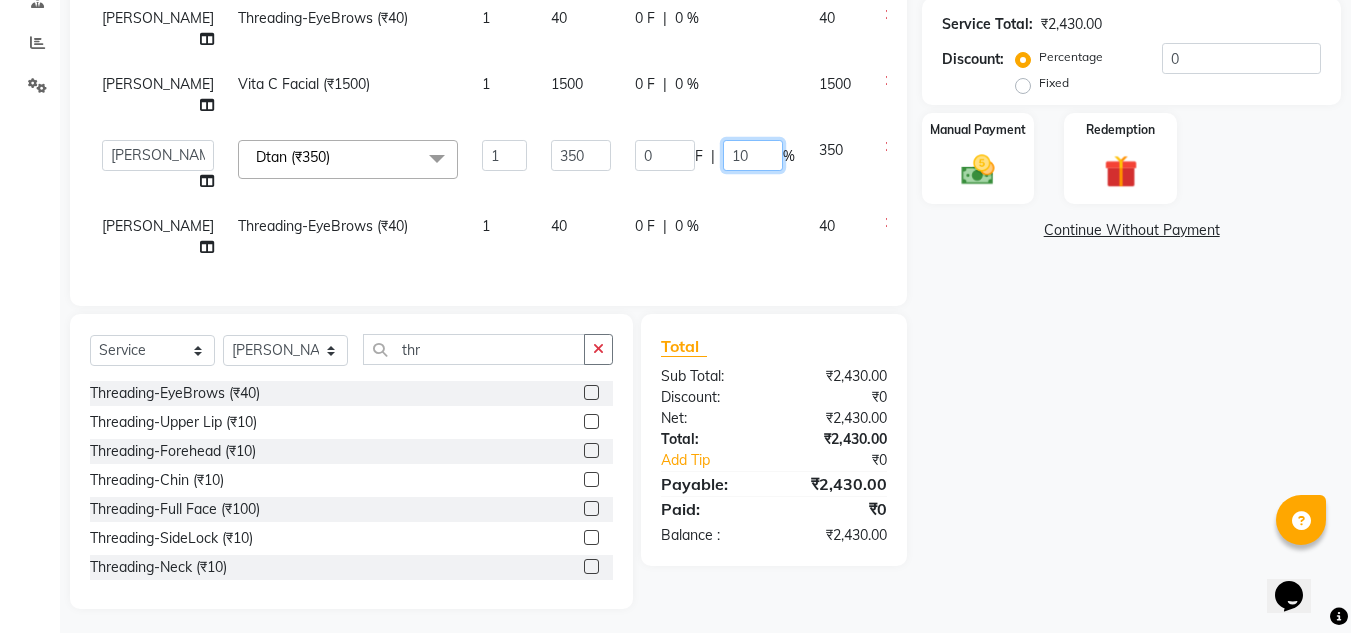 type on "100" 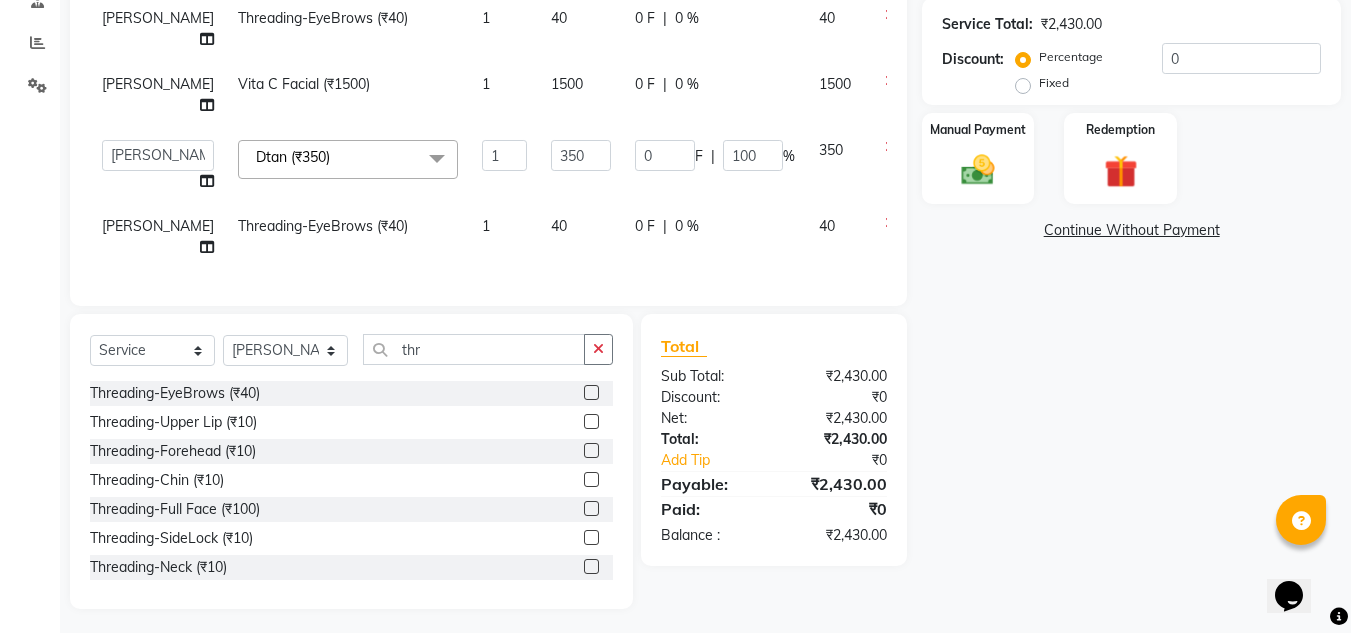 click on "[PERSON_NAME] Advanced Hair Cut With Wash & Blow dry (₹500) 1 500 0 F | 0 % 500 [PERSON_NAME] Threading-EyeBrows (₹40) 1 40 0 F | 0 % 40 [PERSON_NAME] C Facial (₹1500) 1 1500 0 F | 0 % 1500  DISHA   Kshema   [PERSON_NAME]   Naflin   [PERSON_NAME]   [PERSON_NAME]  Dtan (₹350)  x Kid's Hair Cut (₹150) Straight Cut/U cut With Wash & Setting (₹350) Straight cut/U cut With Wash & Setting (₹300) Straight Cut / U cut (₹200) Straight Cut / U cut (₹100) Advanced Hair Cut With Wash & Blow dry (₹500) Wash & Blow Dry (₹500) Ironing/Tongs (₹1000) Ironing/Tones (₹1500) Hair Setting (₹500) Anti [MEDICAL_DATA] Spa (₹1500) Anti Hair Fall Spa (₹1000) Keratin Spa (₹1000) Permanent Hair Spa (₹2500) Smoothening (₹3999) Permanent Blow Dry (₹3499) Keratin (₹4999) [MEDICAL_DATA] (₹5999) Nanoplastia (₹7999) Volumizing (₹3000) Blow Dry (₹300) Hair color (₹1000) Highlights (₹500) Hair Spa (₹800) Smoothening (₹1500) [MEDICAL_DATA] (₹7000) Flavour wax-Full Arms (₹550) Flavour Wax-Half Arms (₹450) Flavour Wax-Full Legs (₹600)" 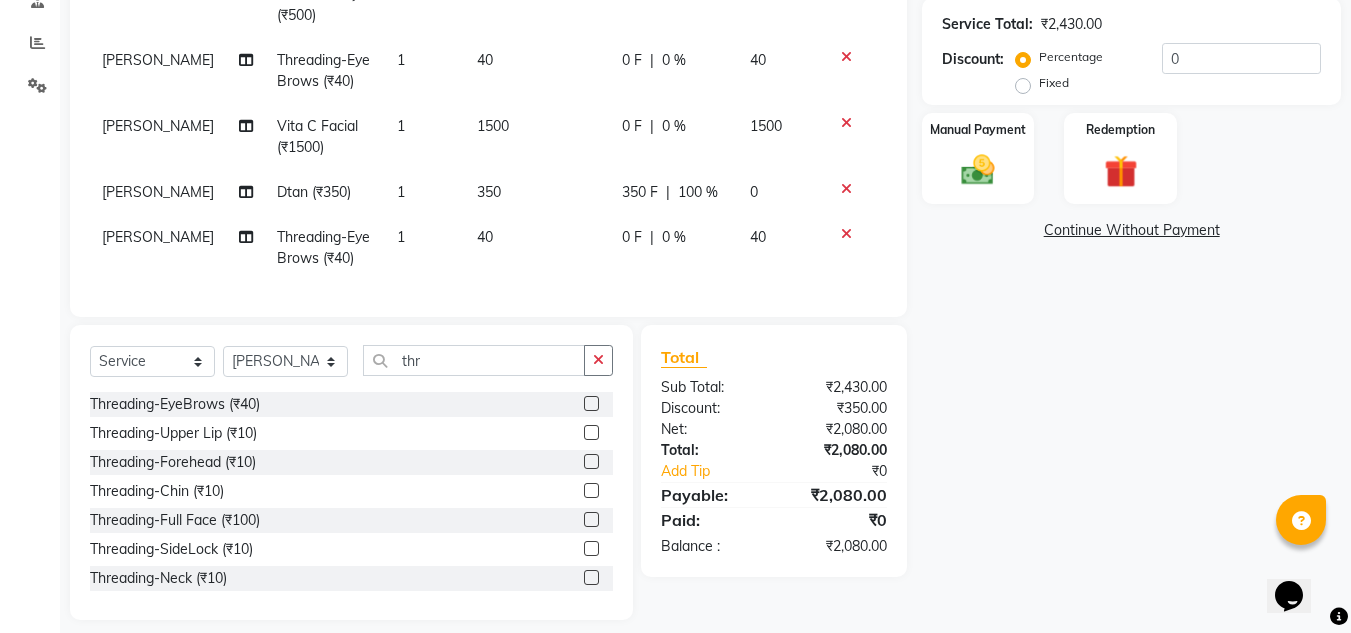 click on "0 F | 0 %" 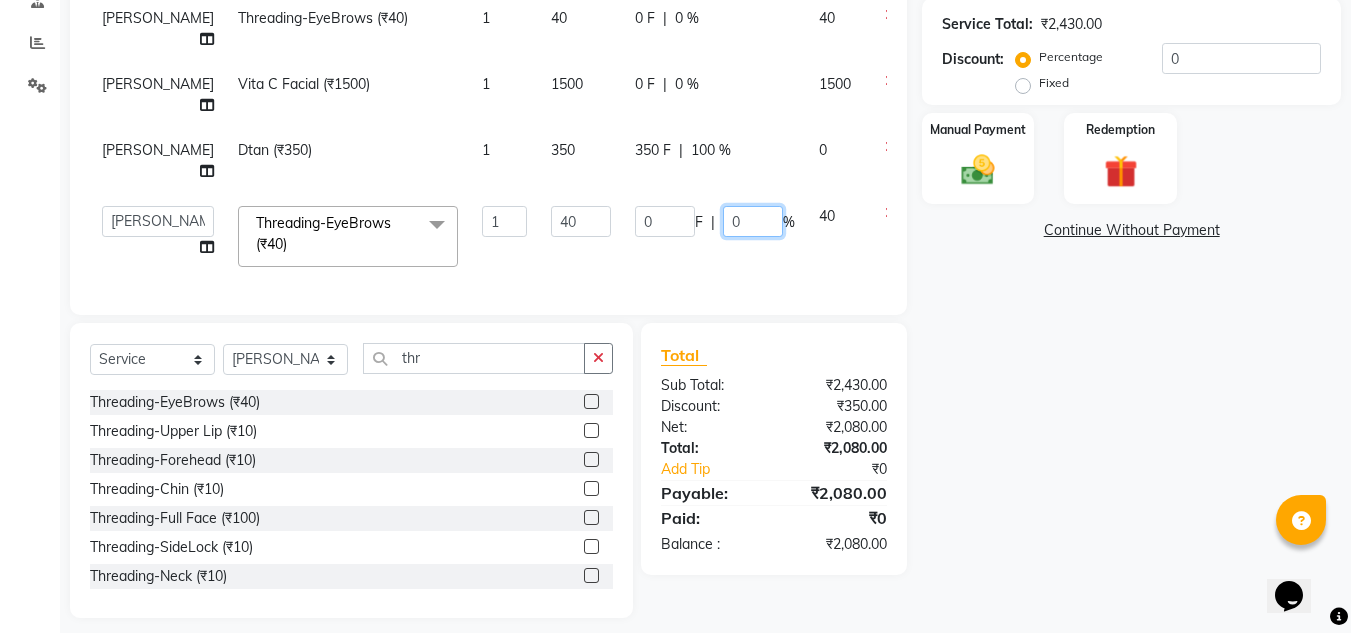 click on "0" 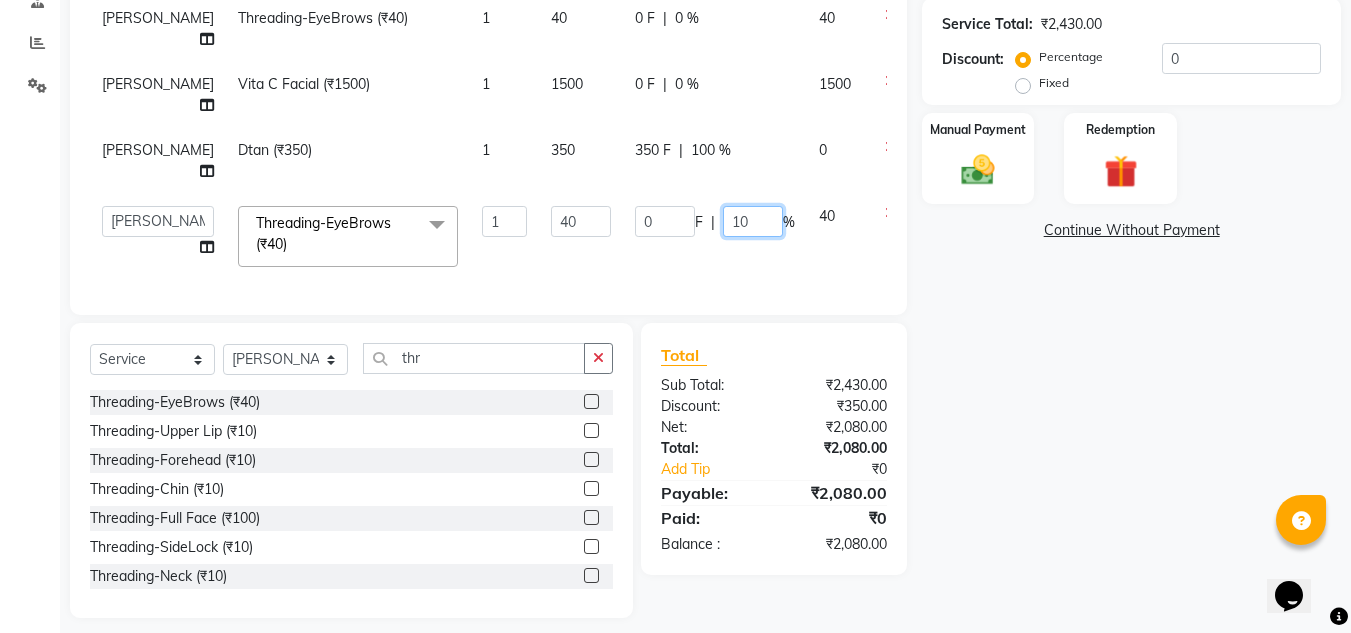 type on "100" 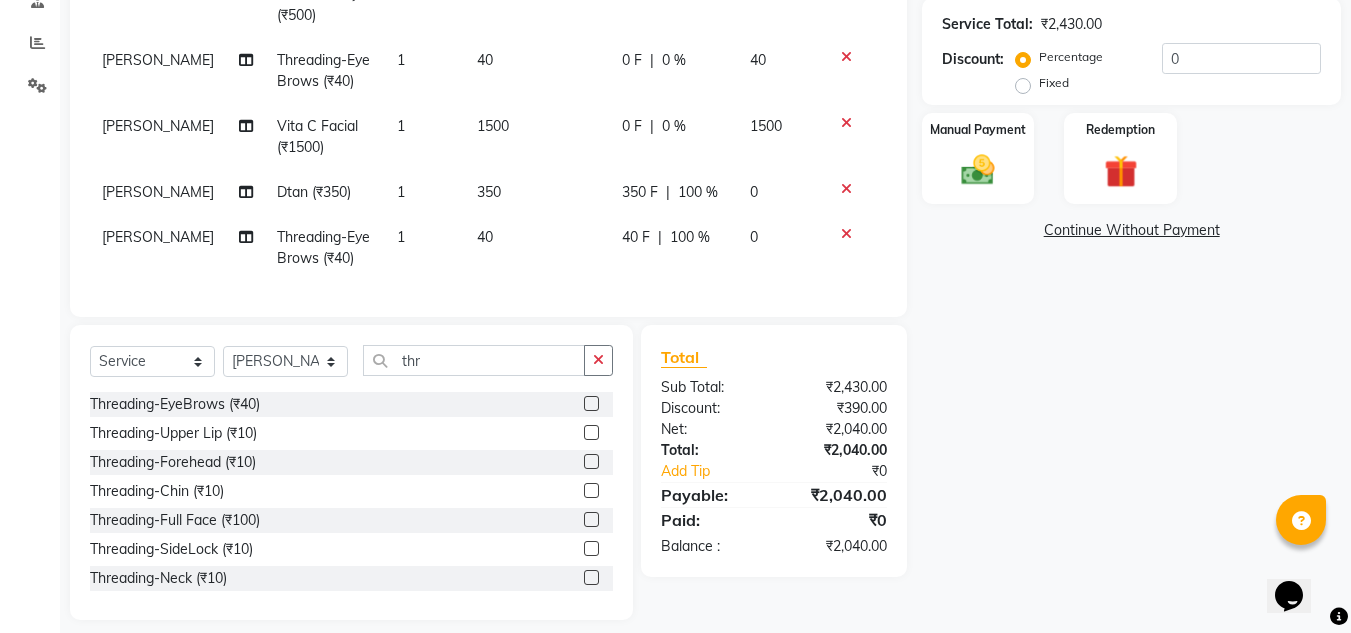 click on "40 F | 100 %" 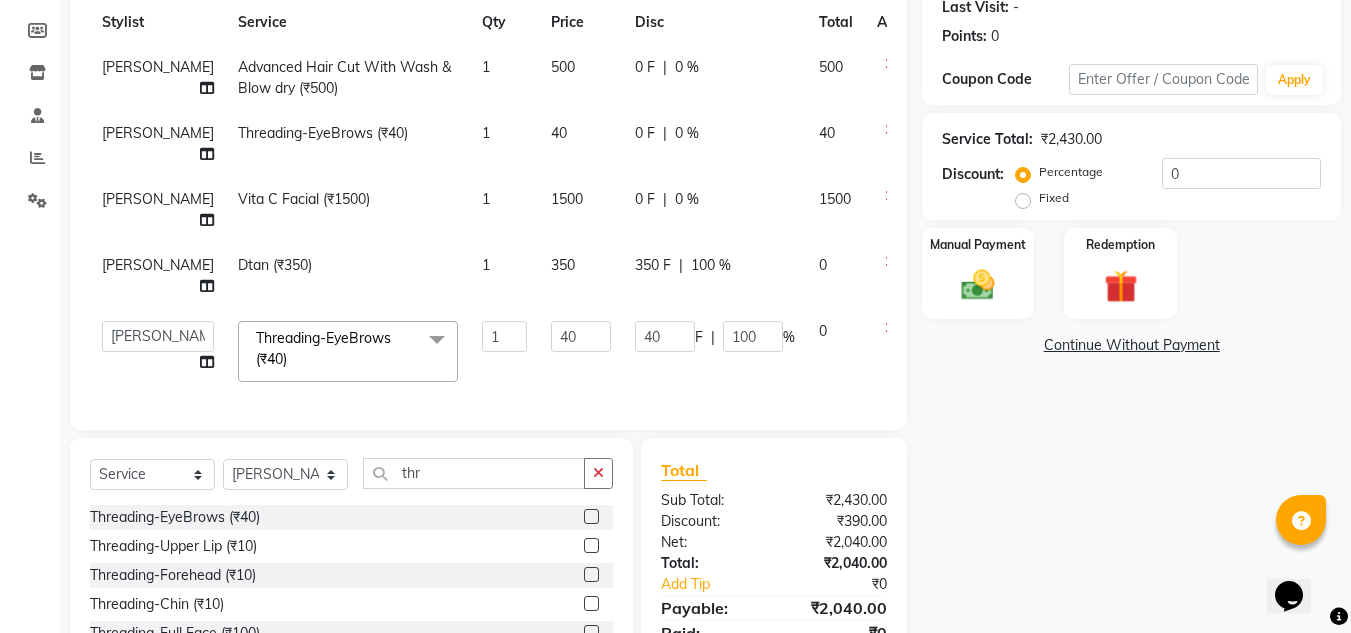 scroll, scrollTop: 400, scrollLeft: 0, axis: vertical 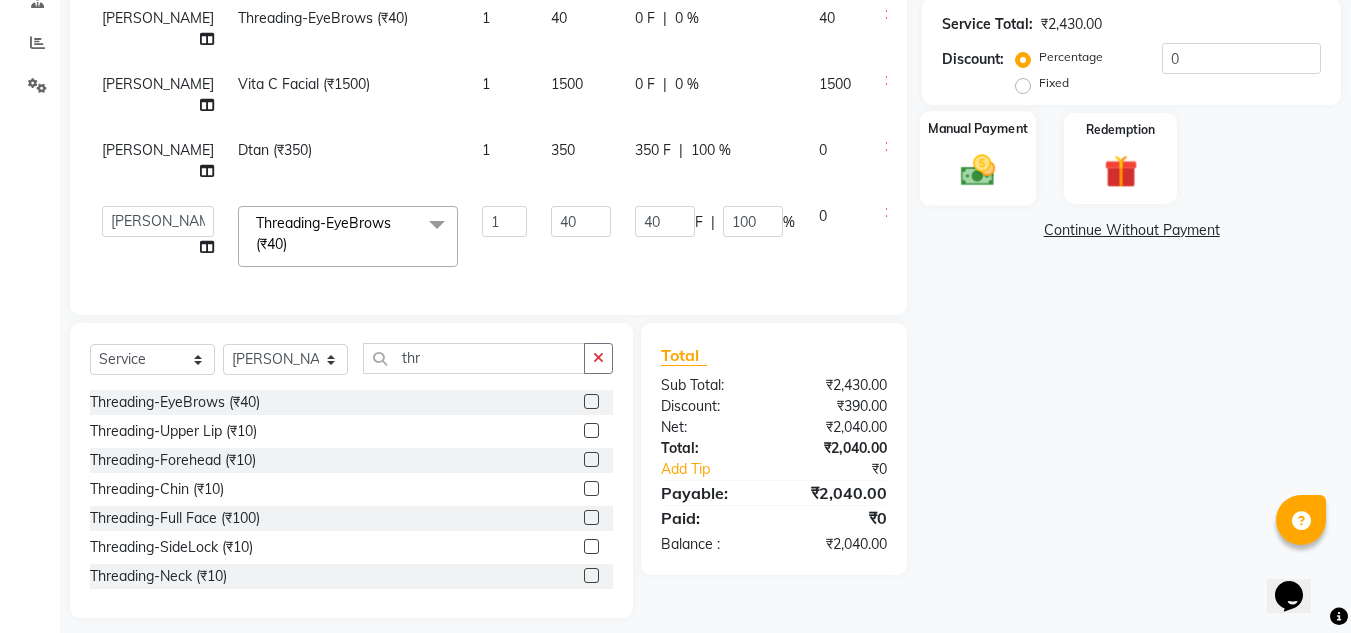 click 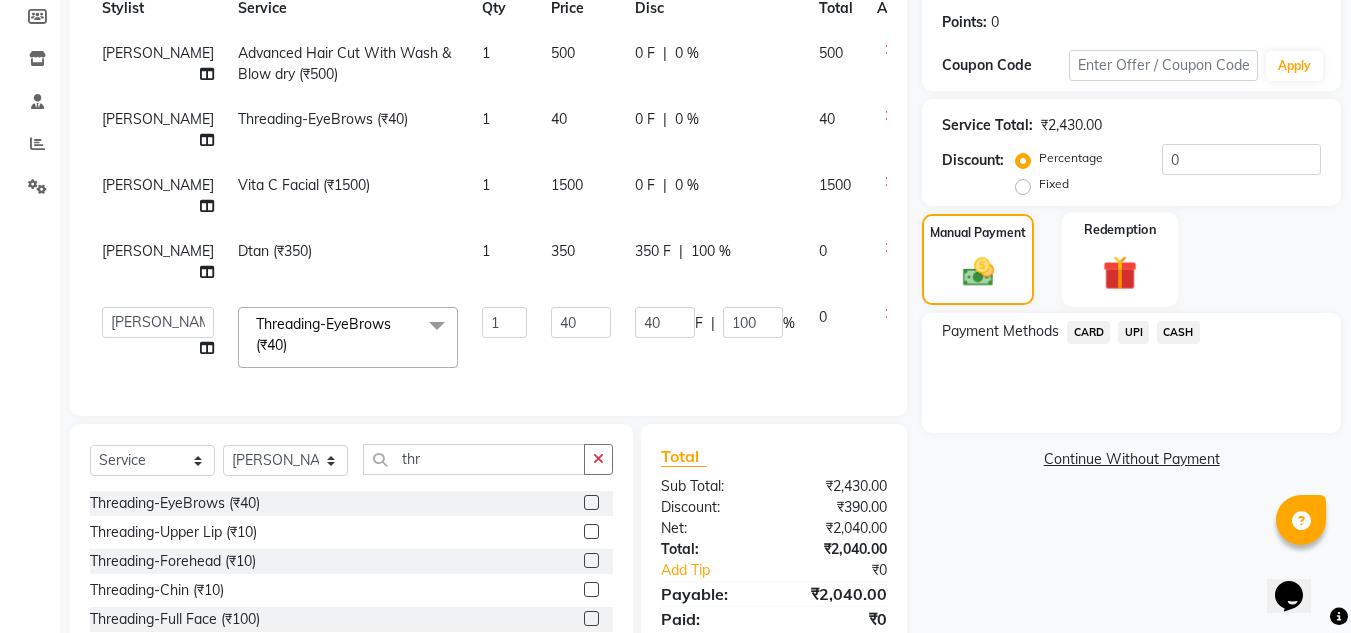 scroll, scrollTop: 300, scrollLeft: 0, axis: vertical 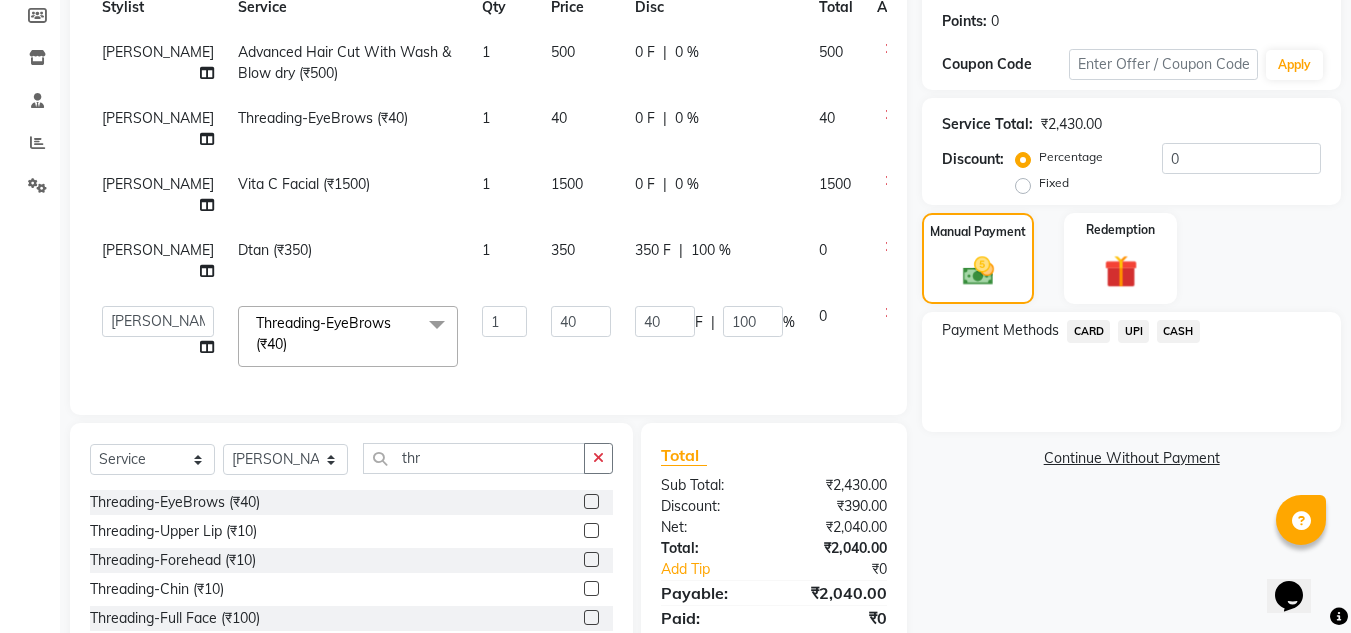 click on "UPI" 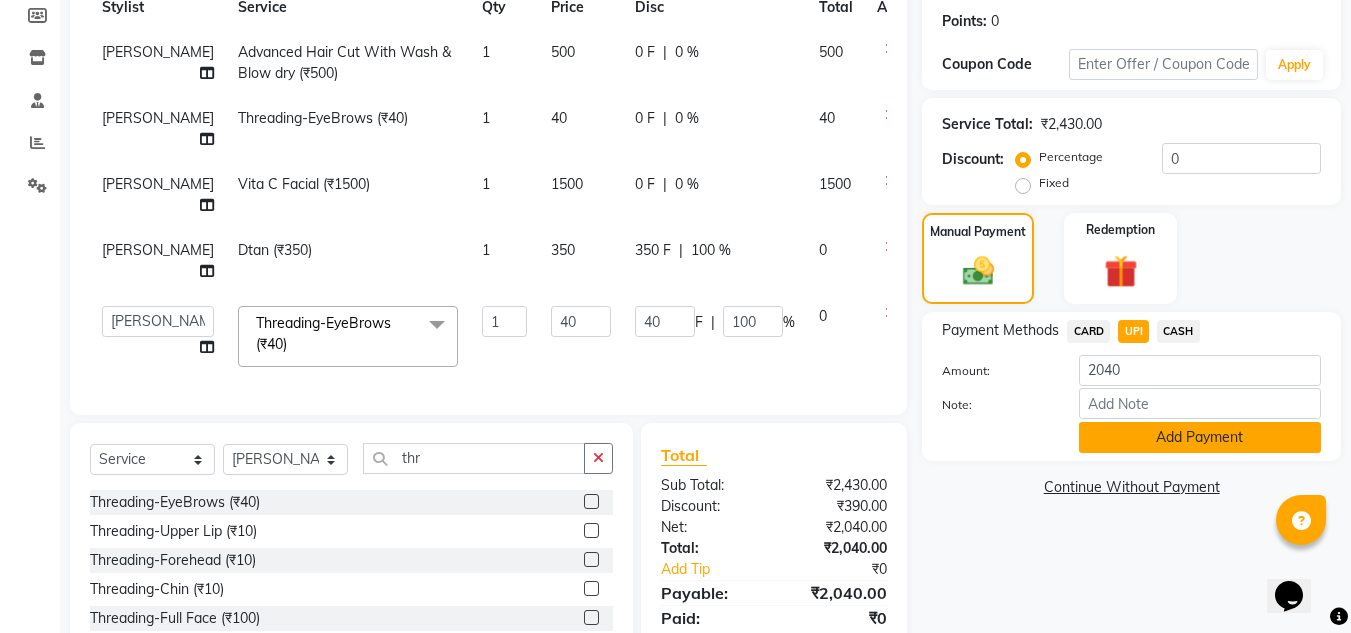 click on "Add Payment" 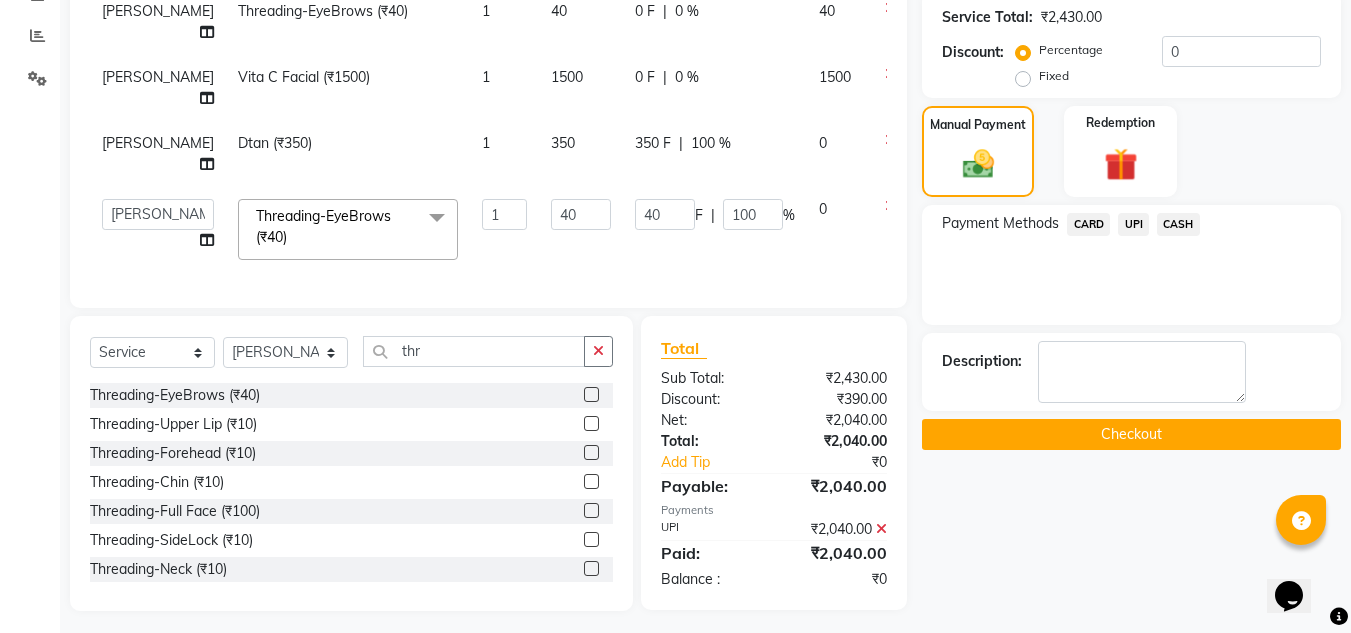 scroll, scrollTop: 409, scrollLeft: 0, axis: vertical 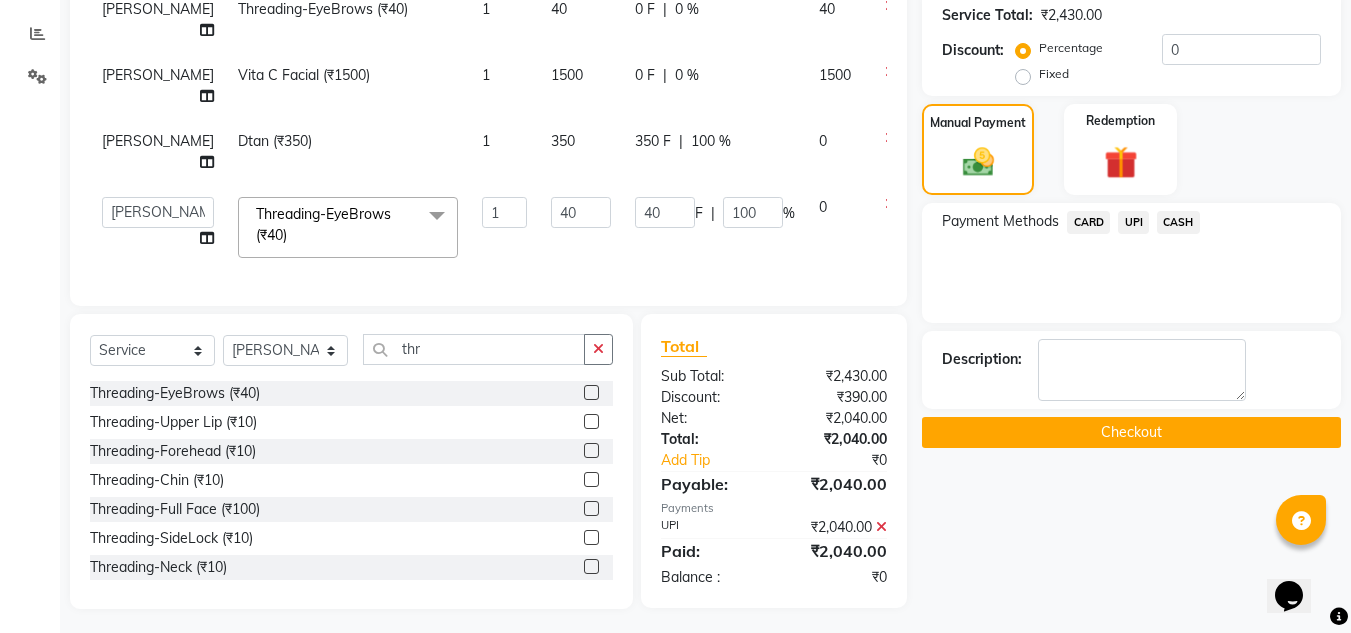 click on "Checkout" 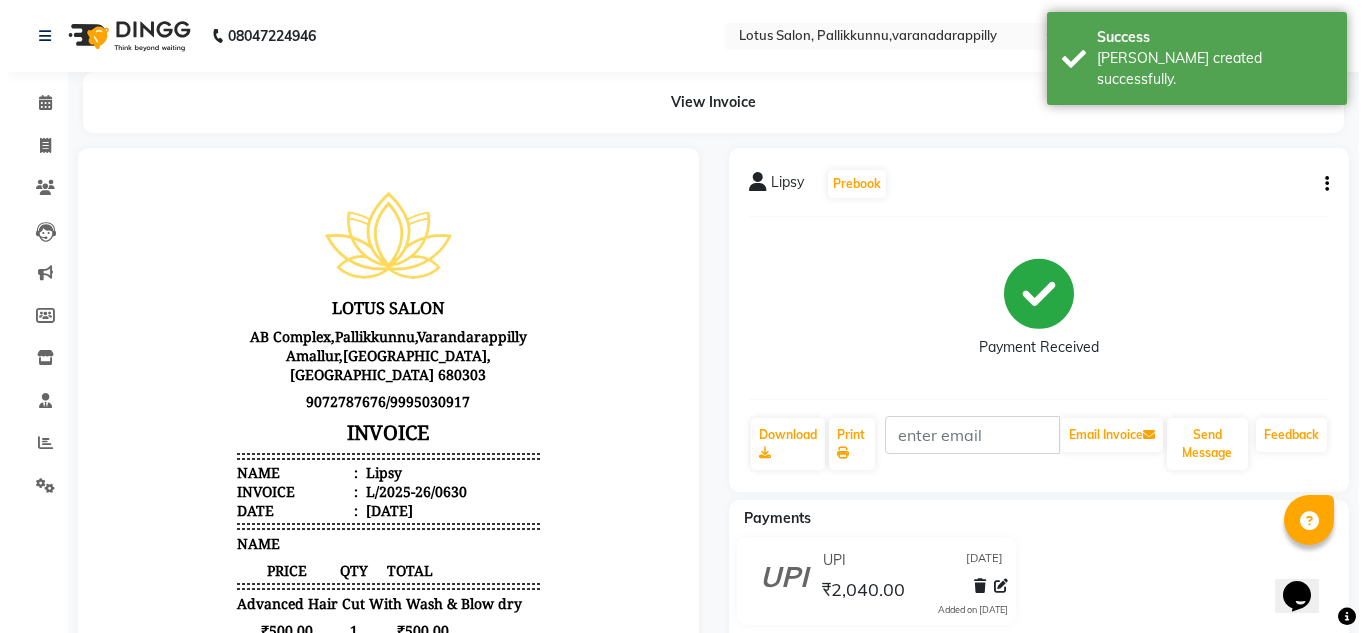 scroll, scrollTop: 0, scrollLeft: 0, axis: both 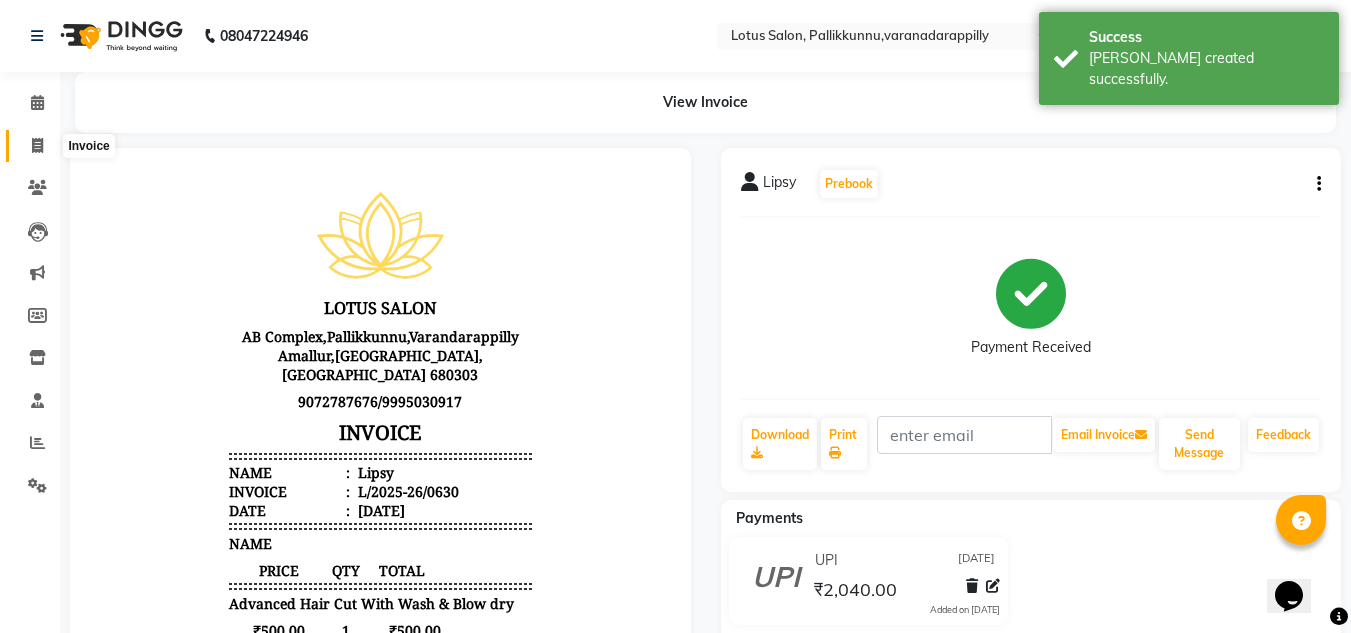 click 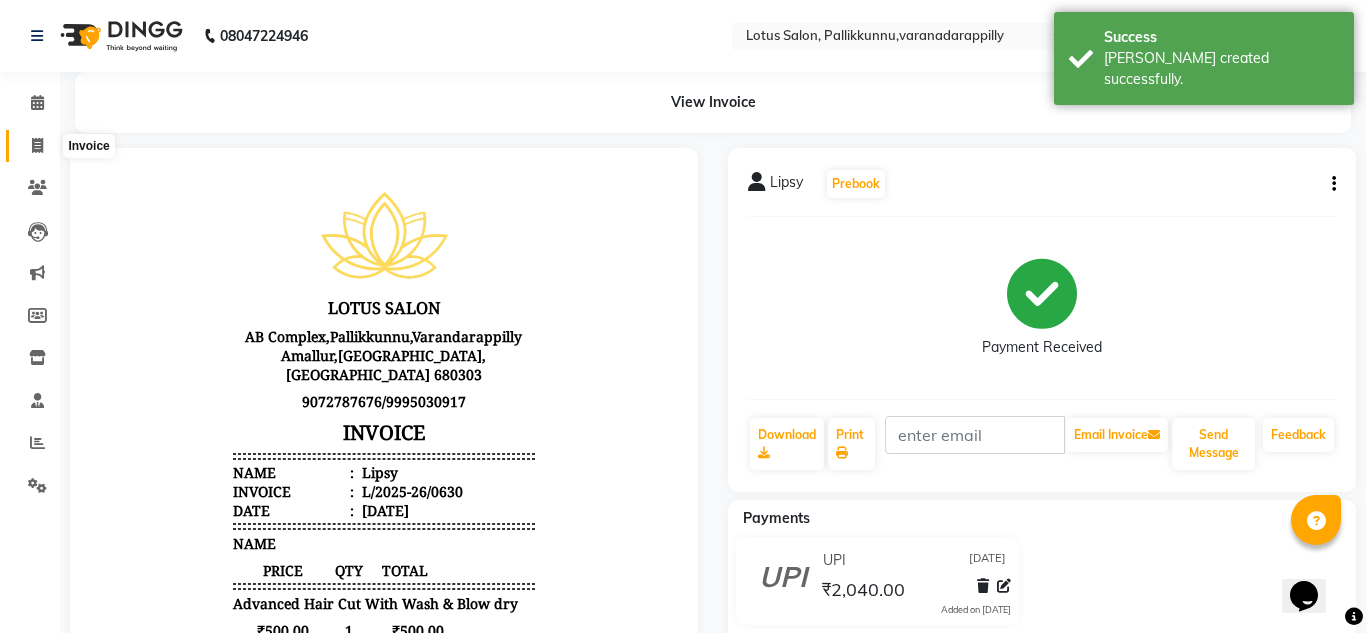 select on "service" 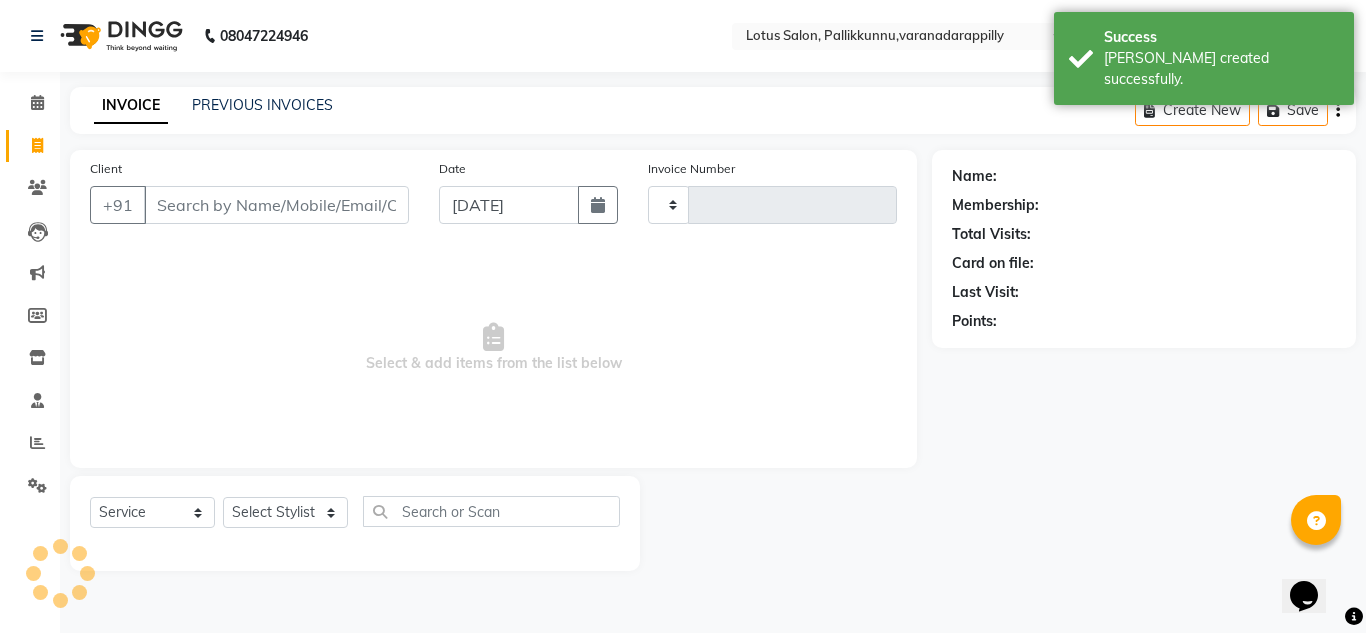 type on "0631" 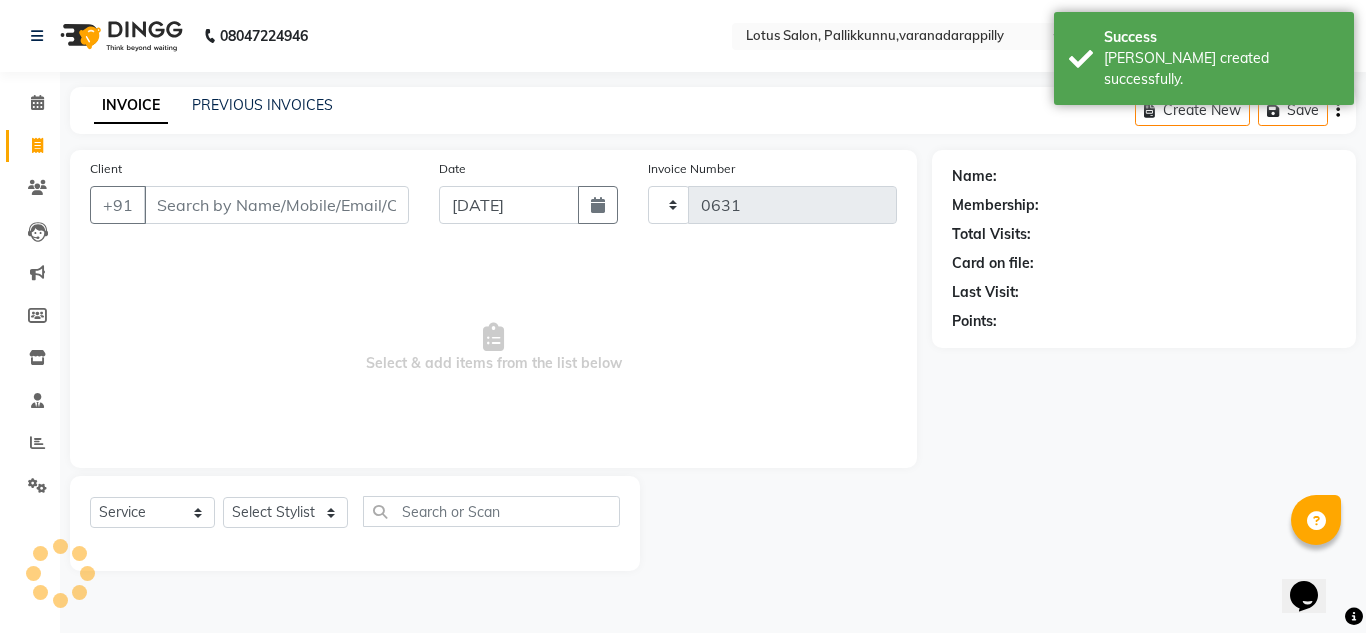 select on "8188" 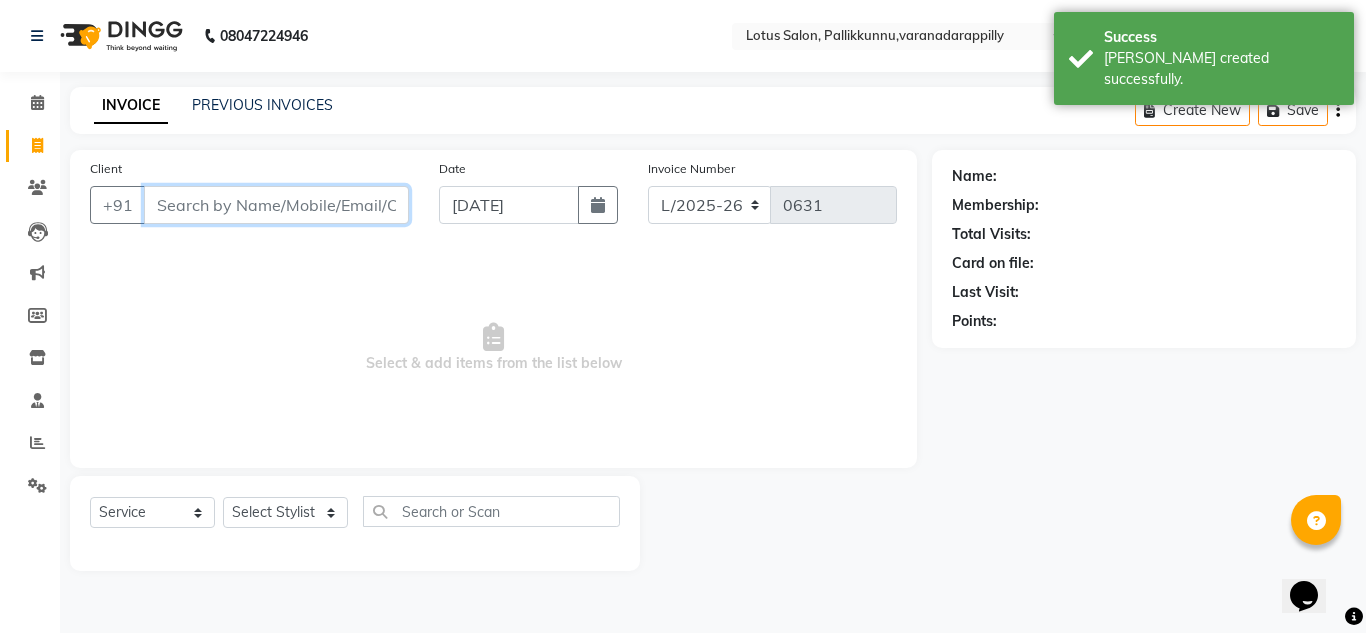 paste on "9847873608" 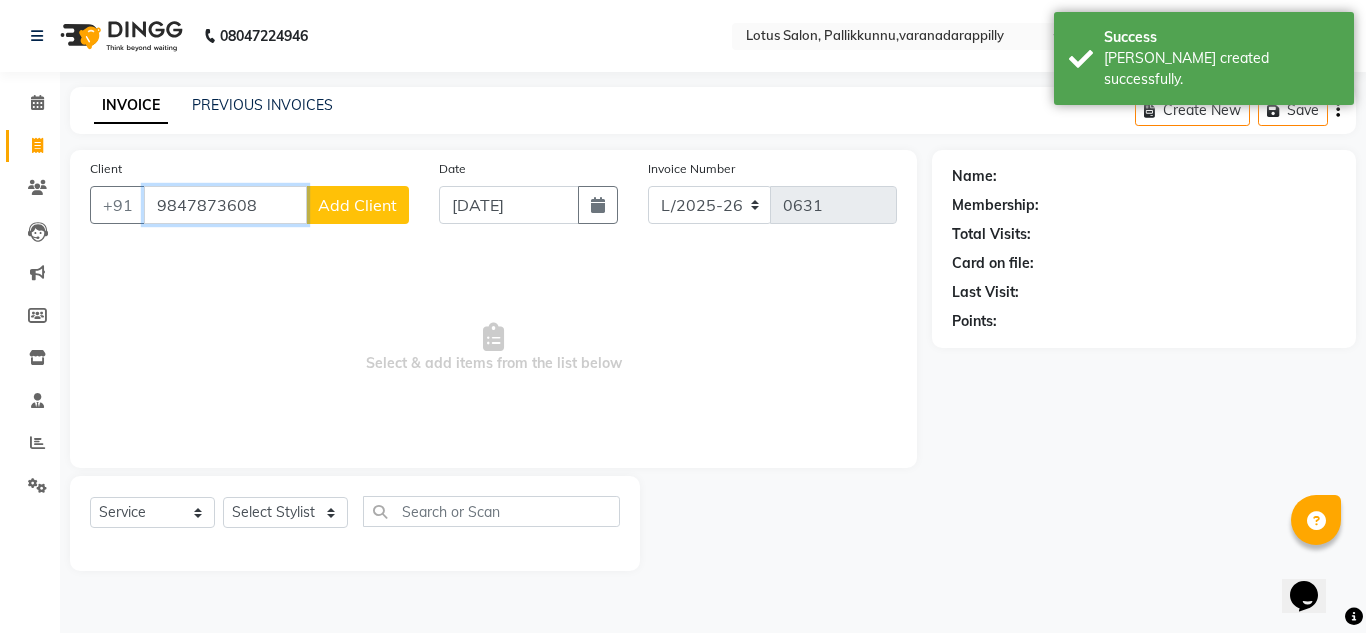 type on "9847873608" 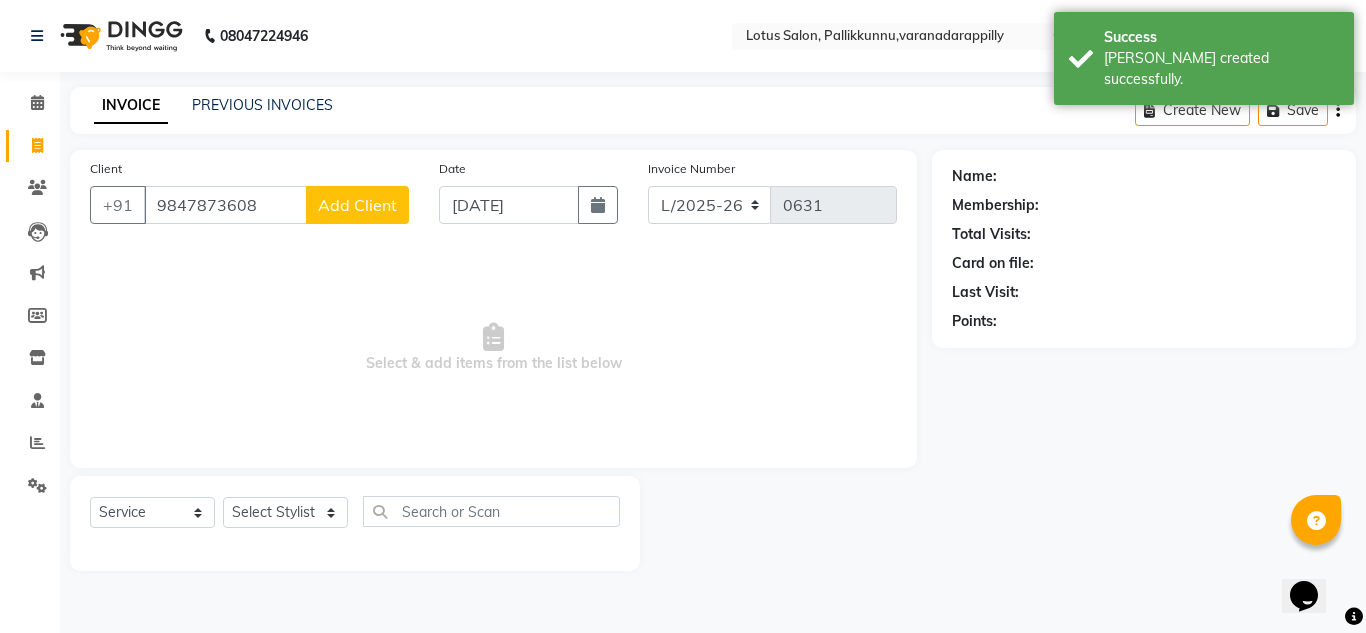 click on "Add Client" 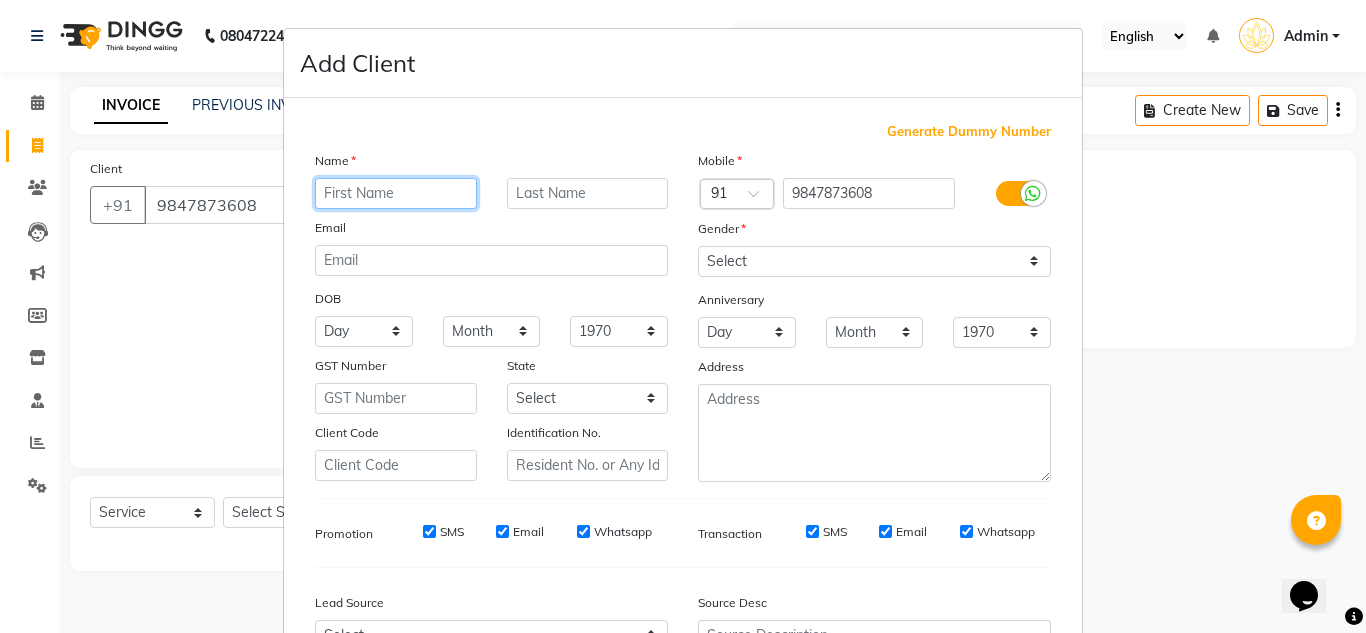 paste on "Rema" 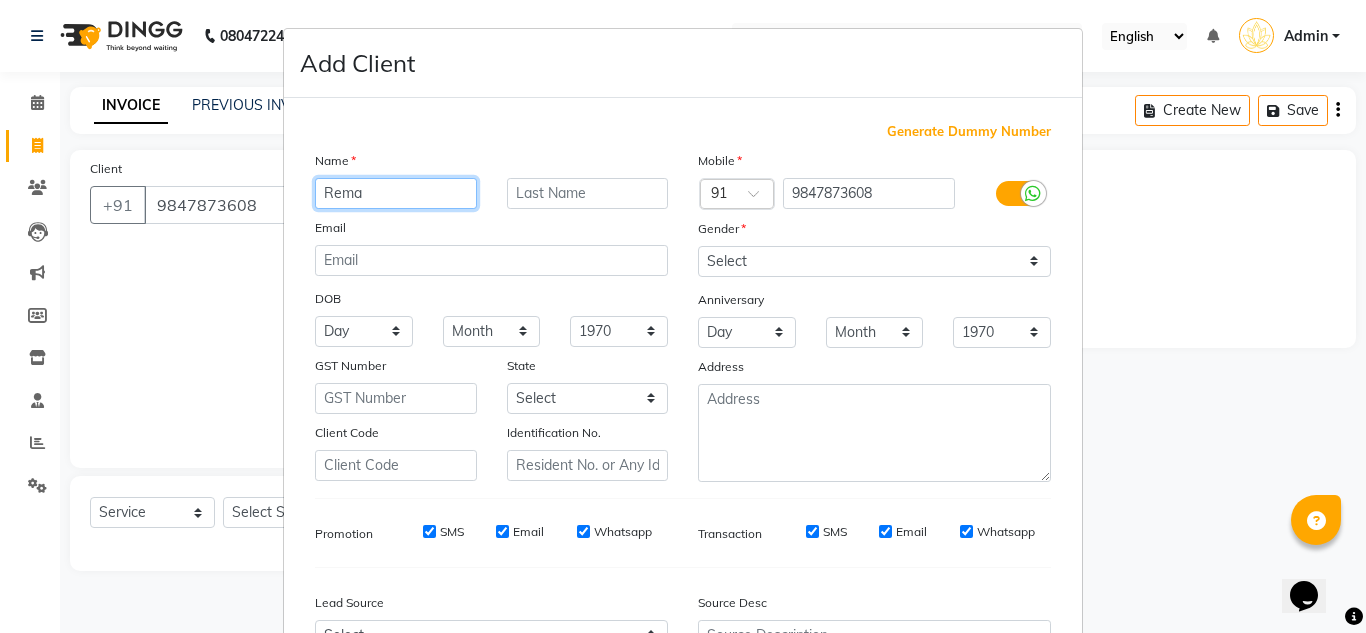type on "Rema" 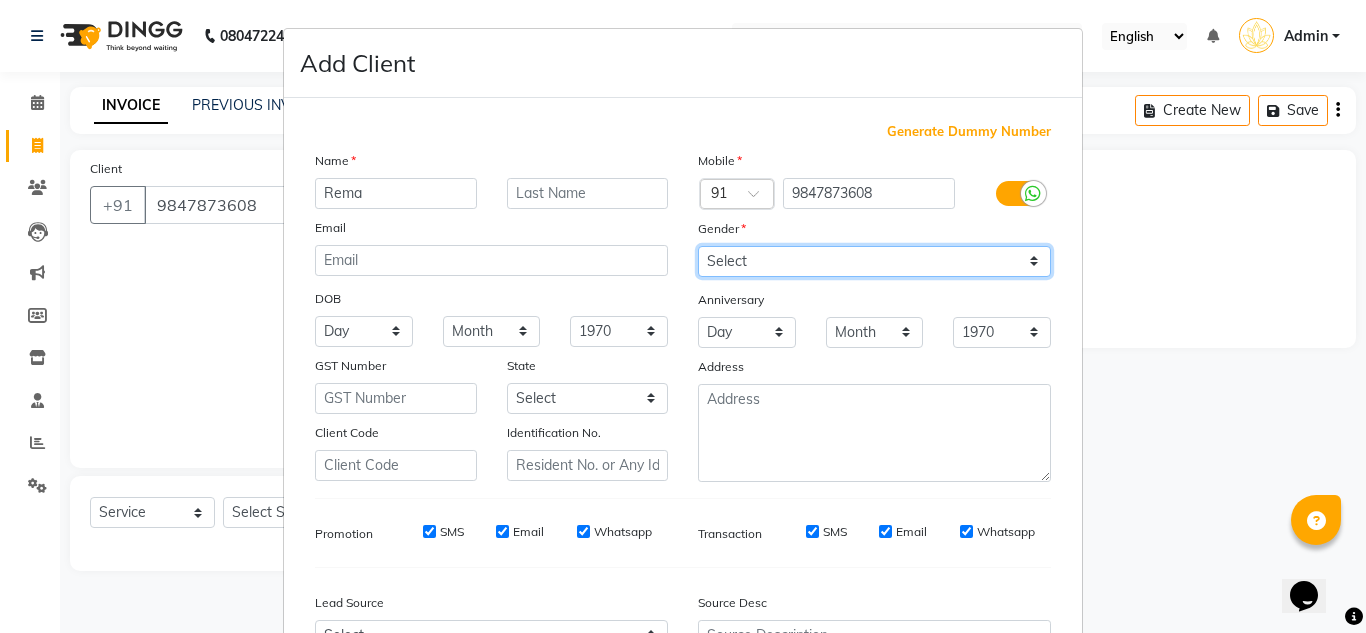 click on "Select [DEMOGRAPHIC_DATA] [DEMOGRAPHIC_DATA] Other Prefer Not To Say" at bounding box center [874, 261] 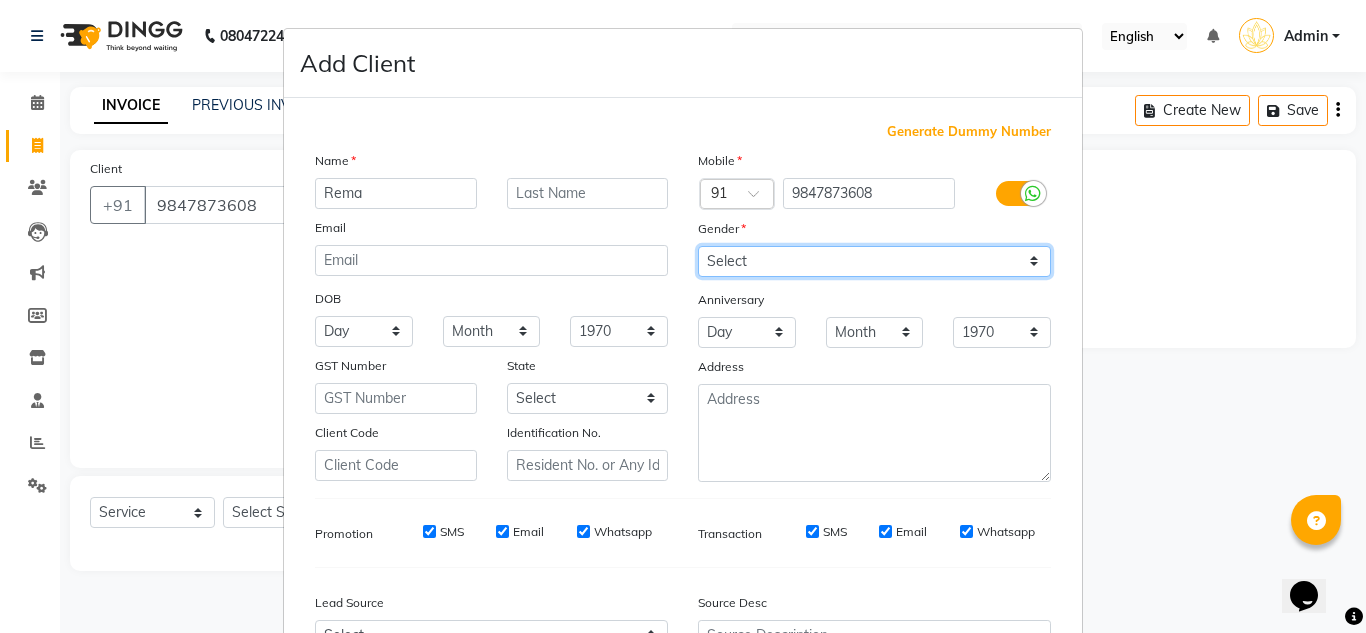 select on "[DEMOGRAPHIC_DATA]" 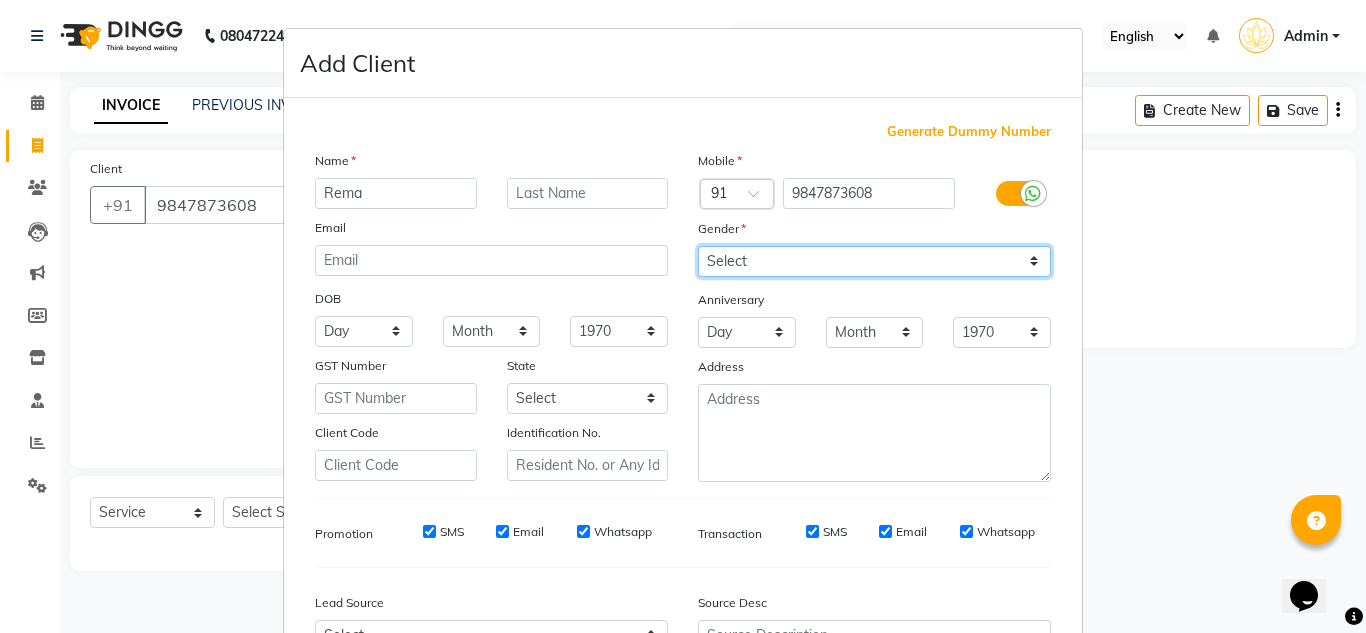 click on "Select [DEMOGRAPHIC_DATA] [DEMOGRAPHIC_DATA] Other Prefer Not To Say" at bounding box center [874, 261] 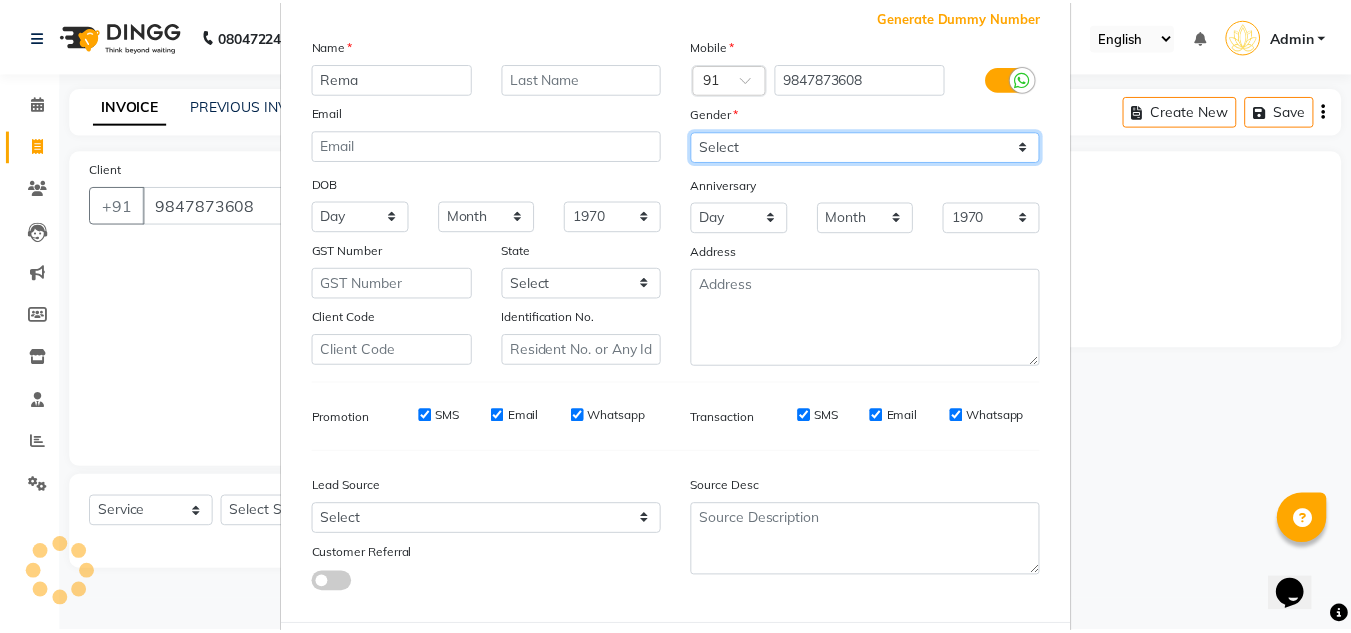 scroll, scrollTop: 216, scrollLeft: 0, axis: vertical 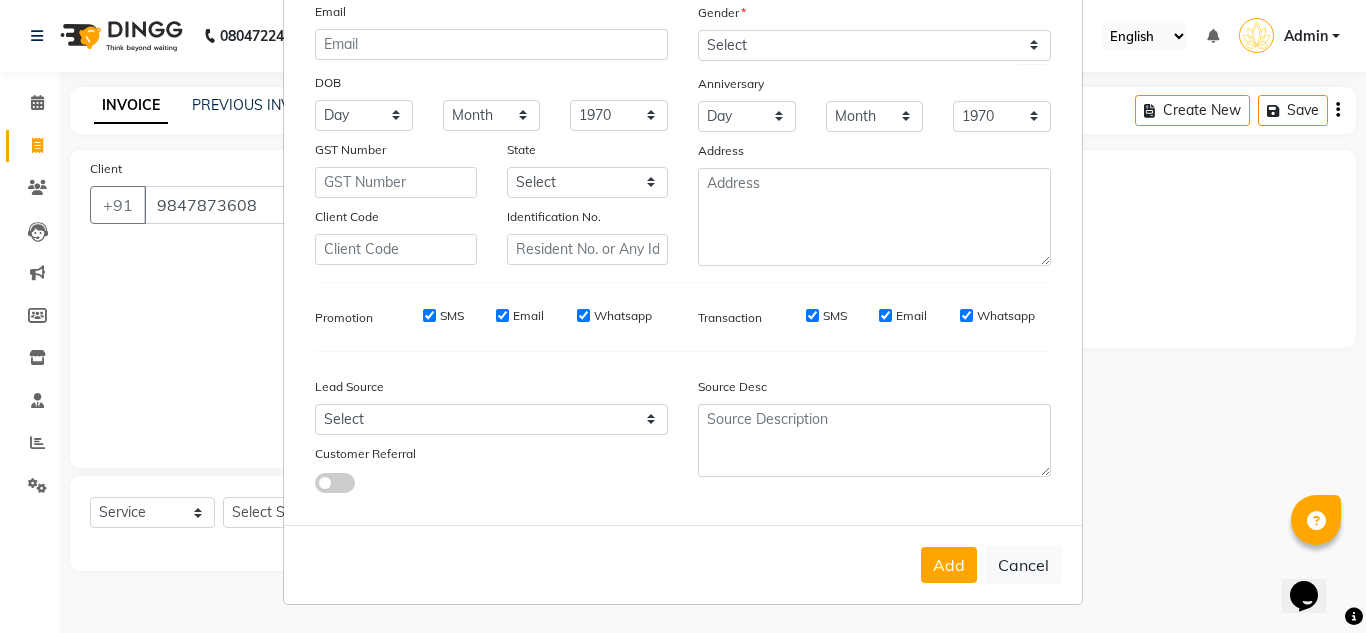 click on "Add   Cancel" at bounding box center [683, 564] 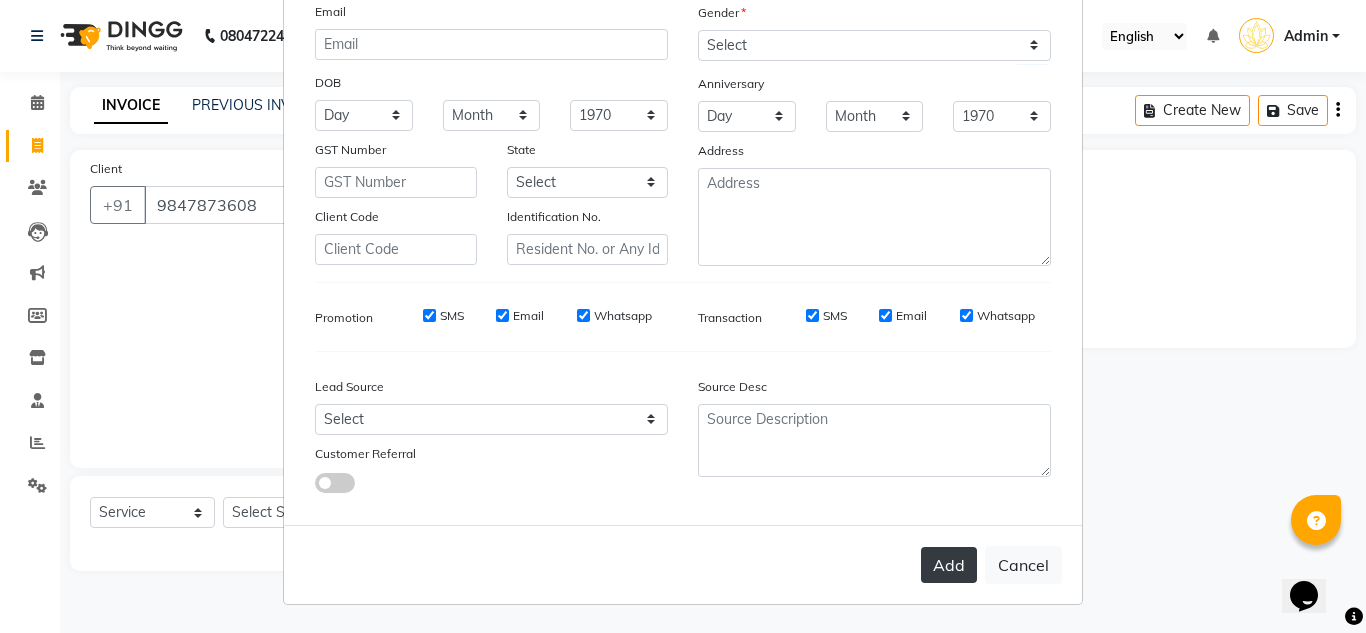 click on "Add" at bounding box center (949, 565) 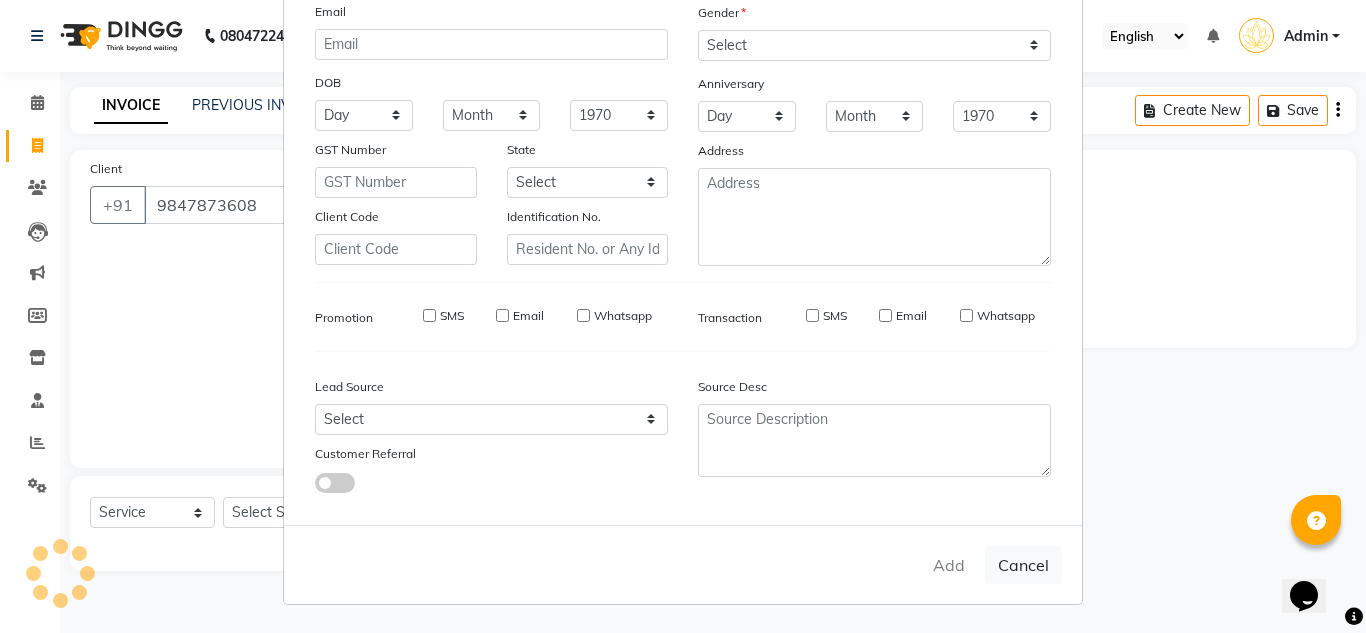 type 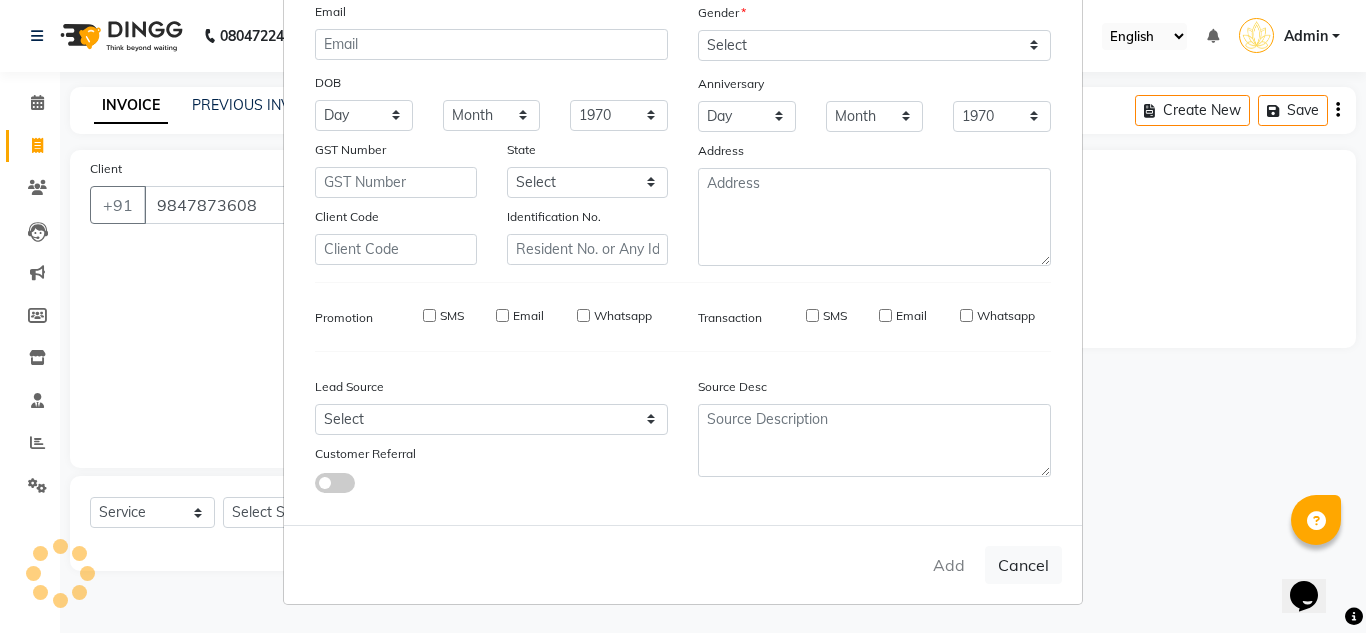 select 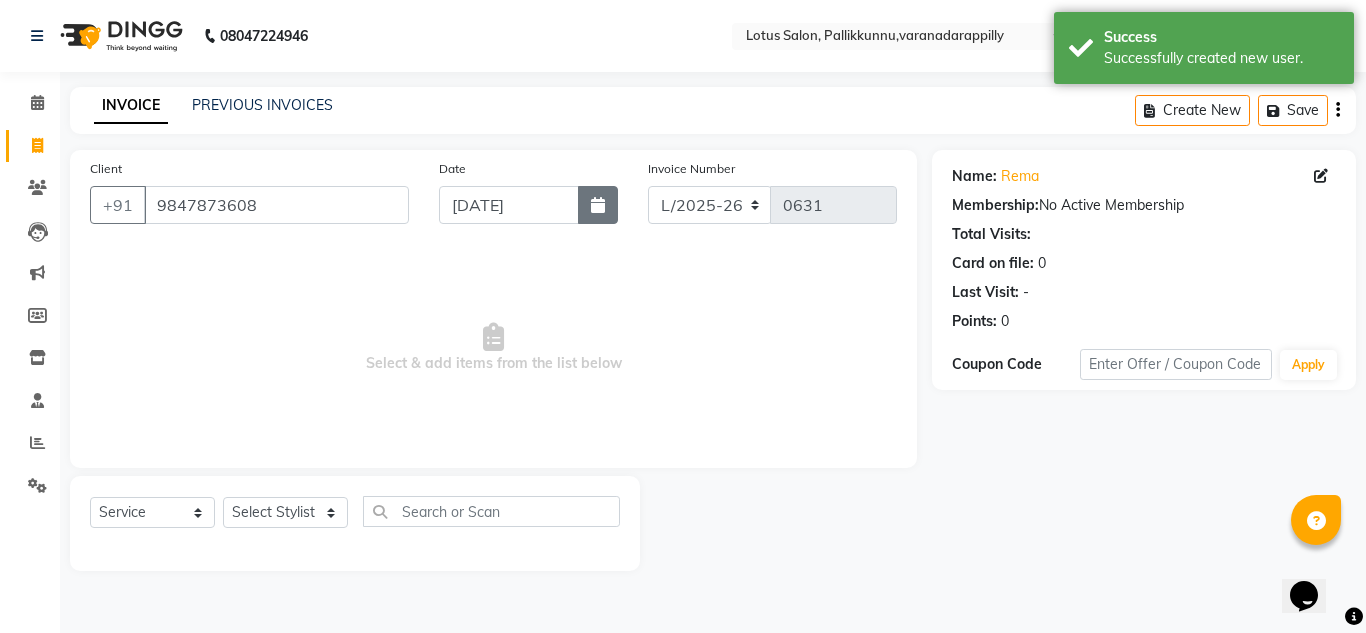 click 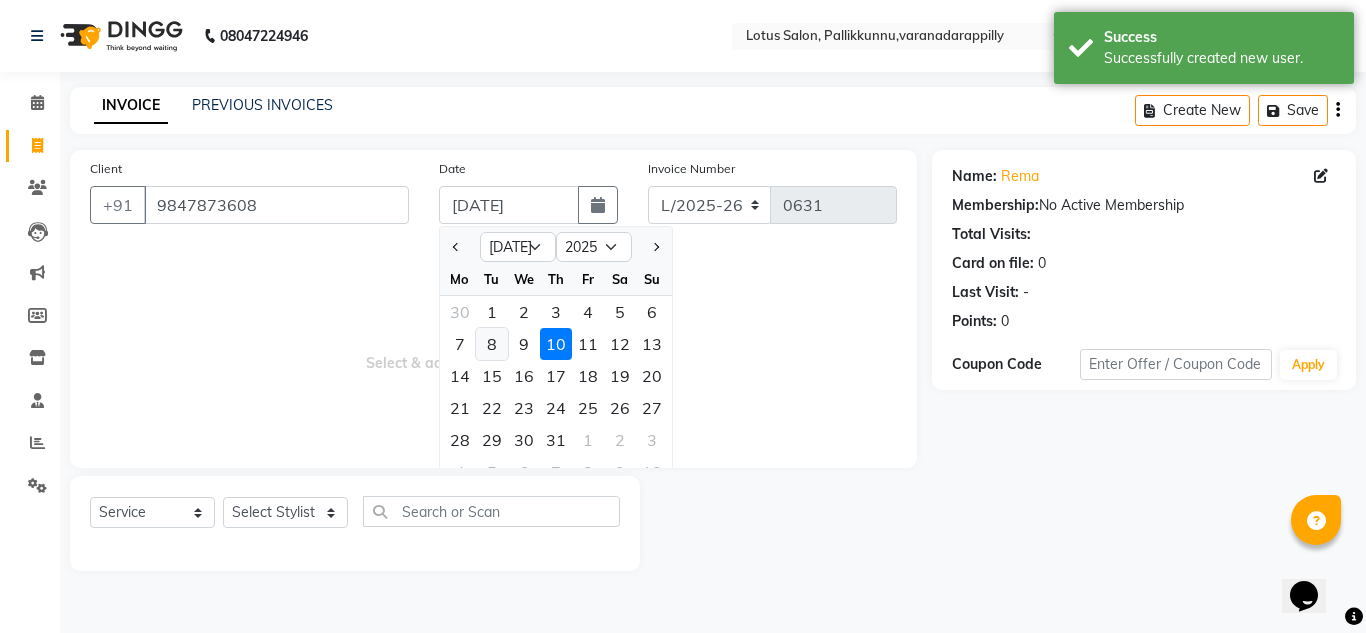 click on "8" 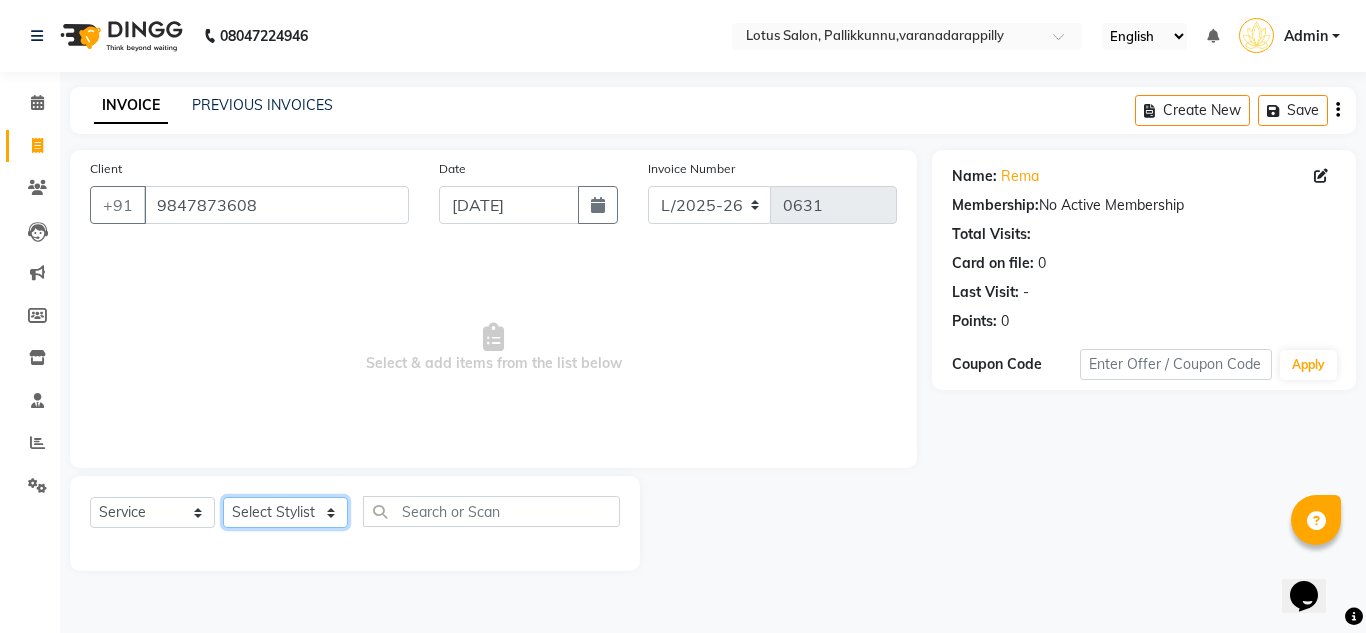 click on "Select Stylist DISHA [PERSON_NAME] Naflin [PERSON_NAME] [PERSON_NAME]" 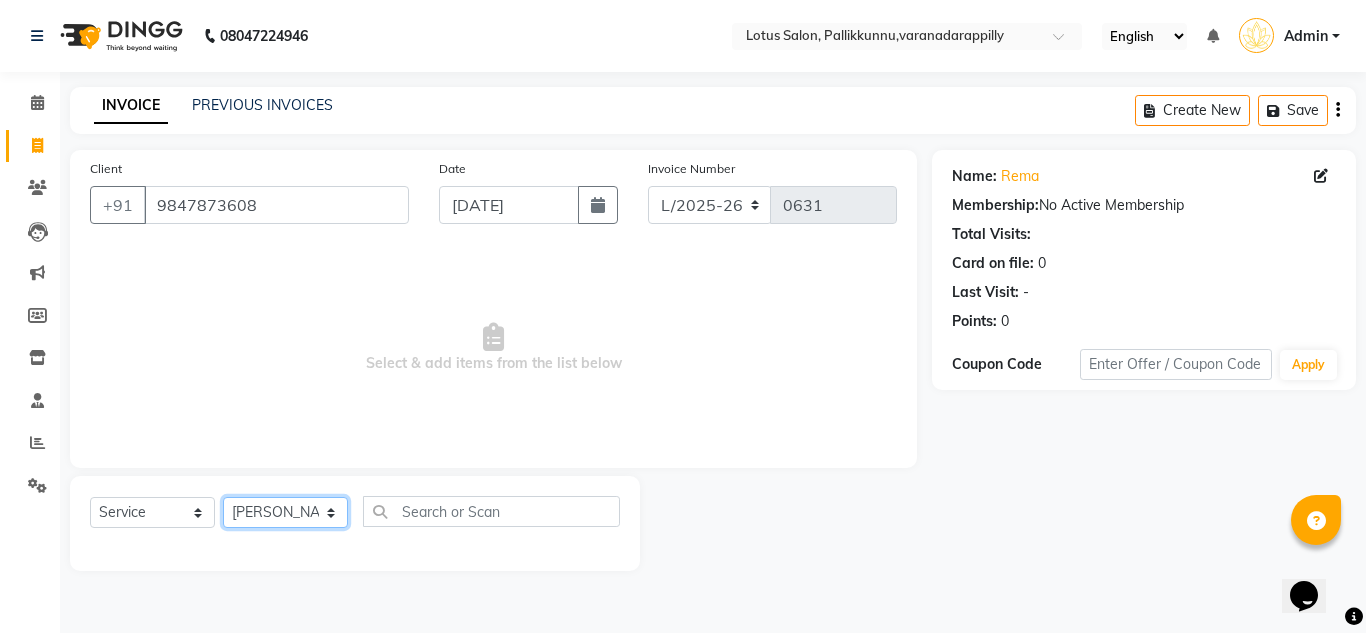 click on "Select Stylist DISHA [PERSON_NAME] Naflin [PERSON_NAME] [PERSON_NAME]" 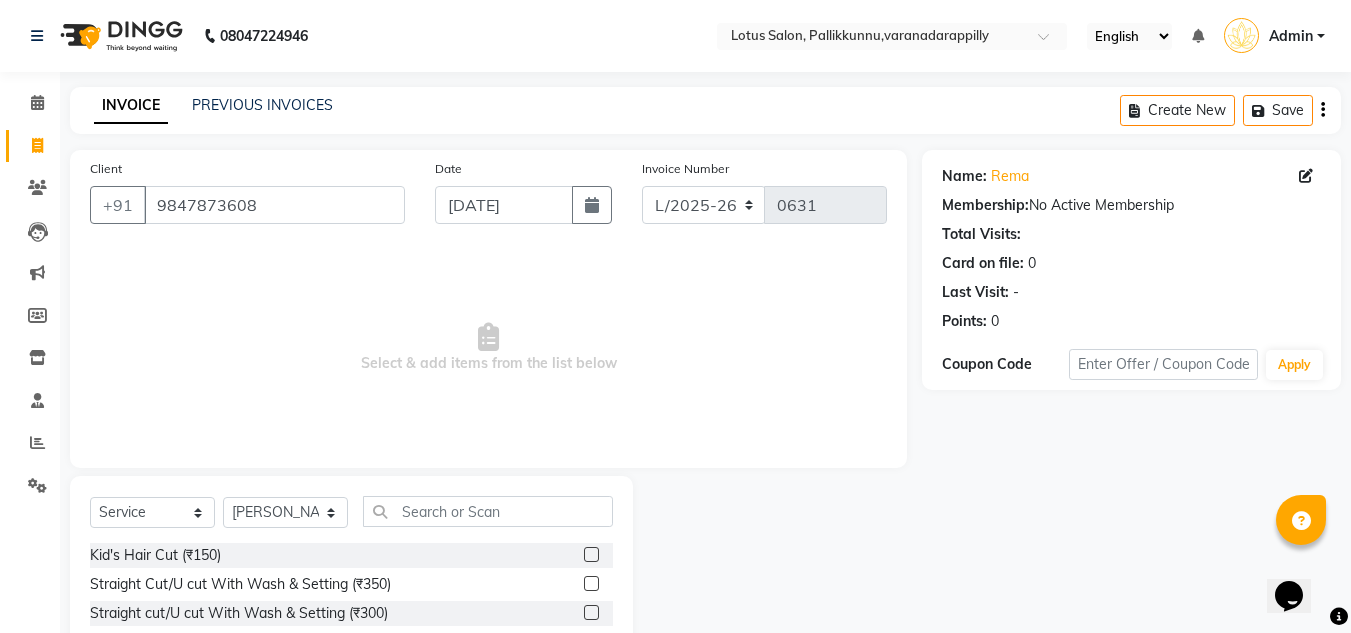 drag, startPoint x: 473, startPoint y: 528, endPoint x: 478, endPoint y: 517, distance: 12.083046 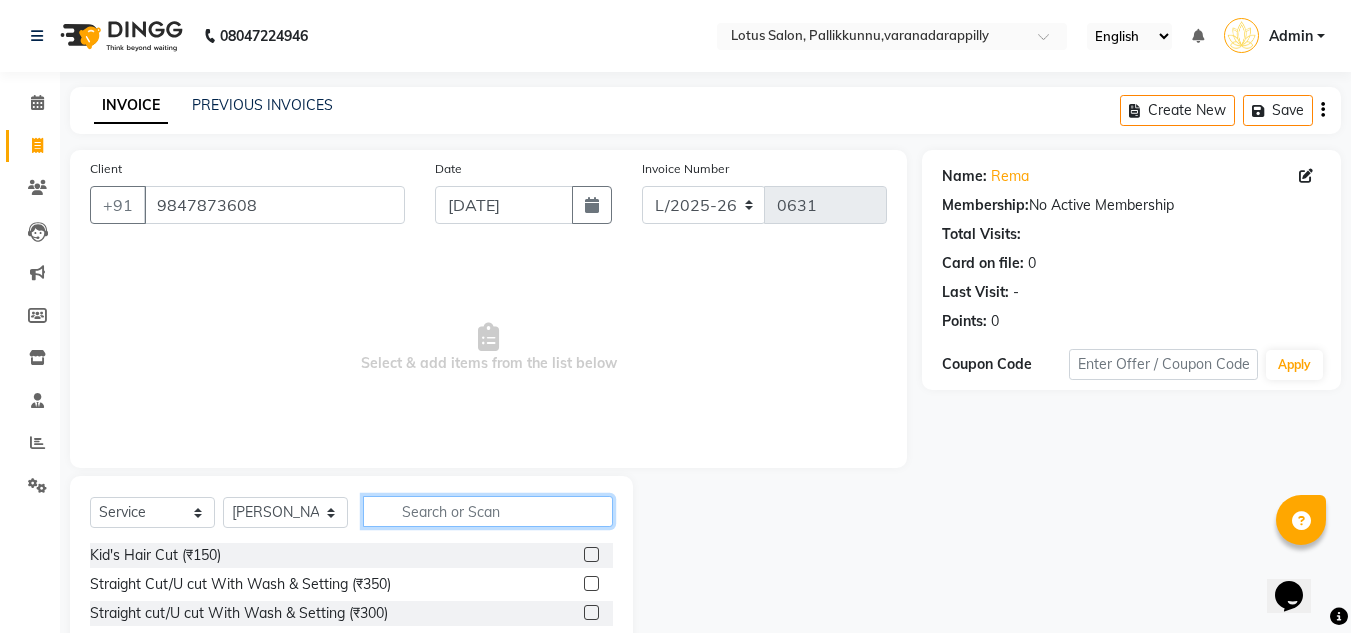 click 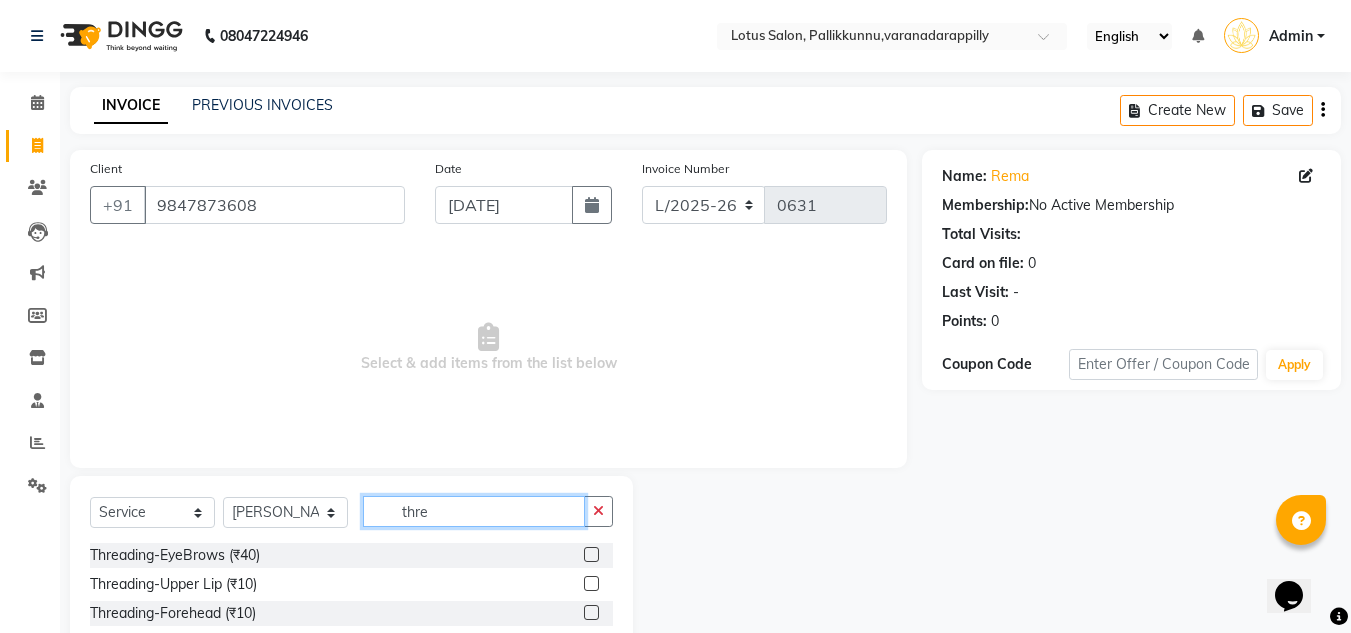 type on "thre" 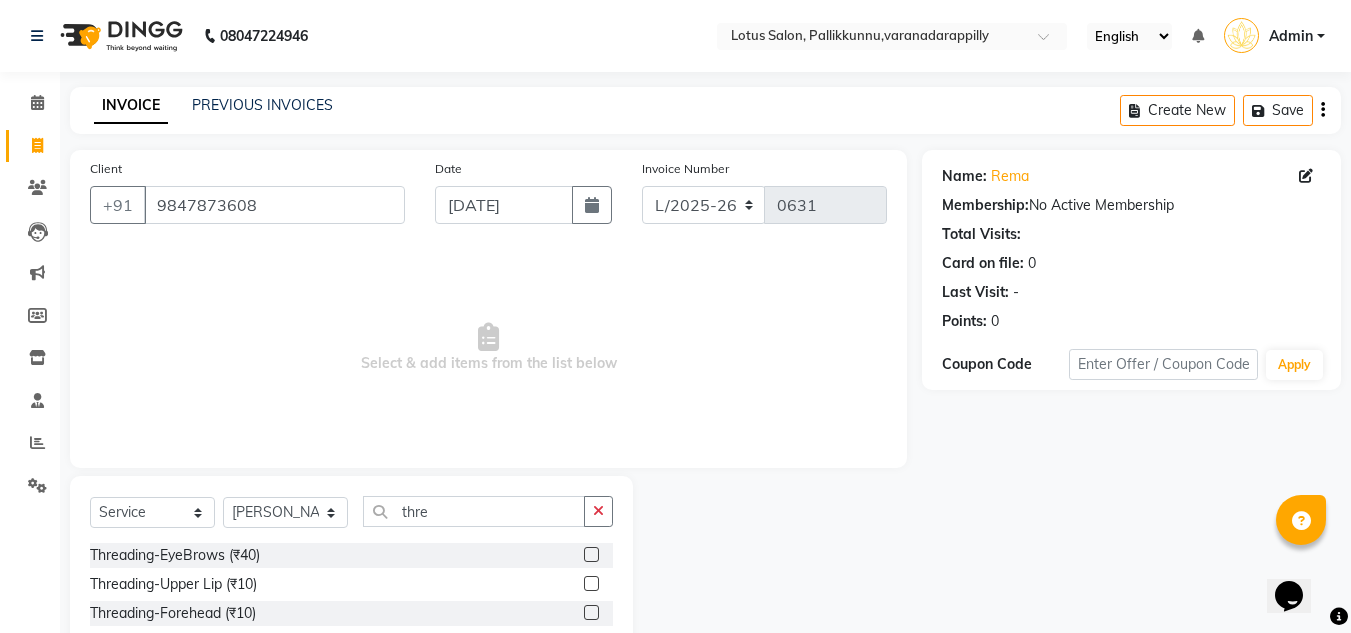 click 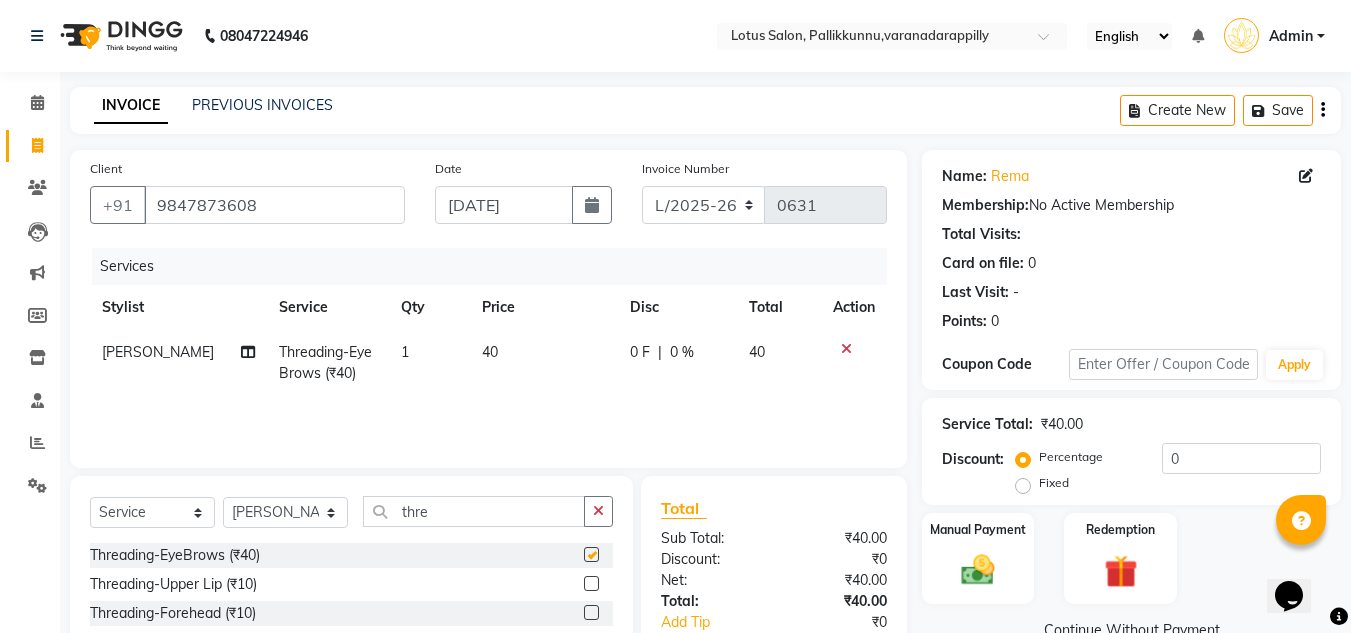 checkbox on "false" 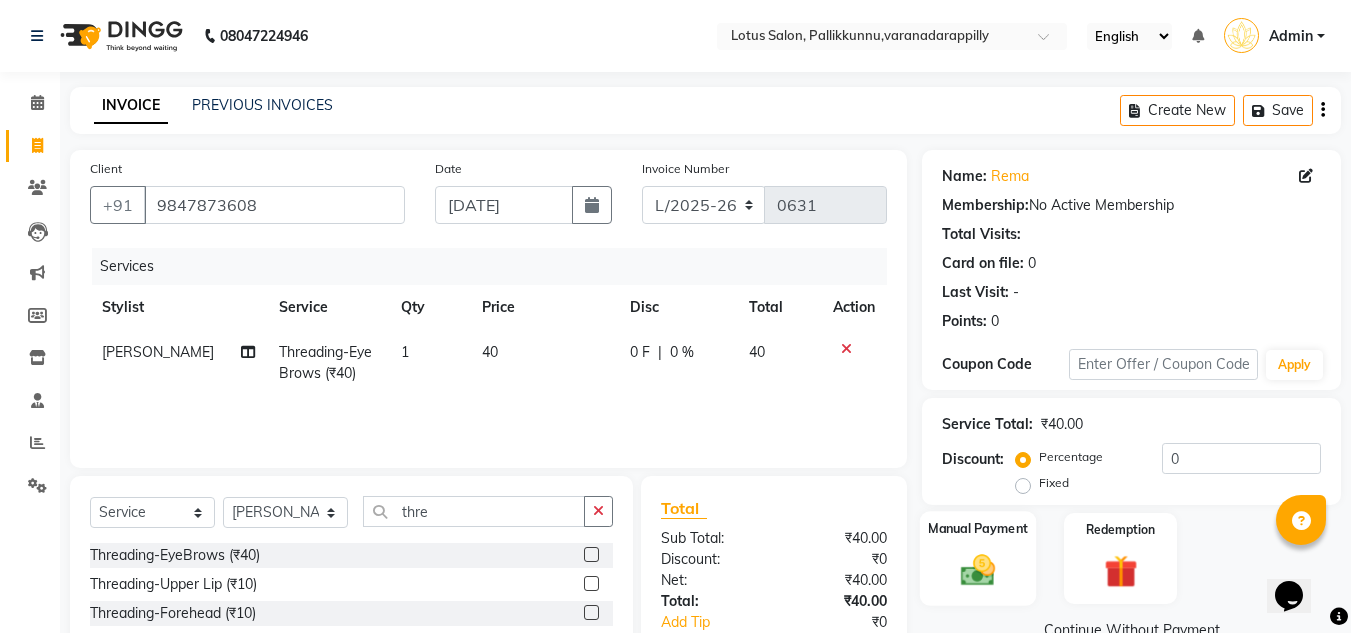 click 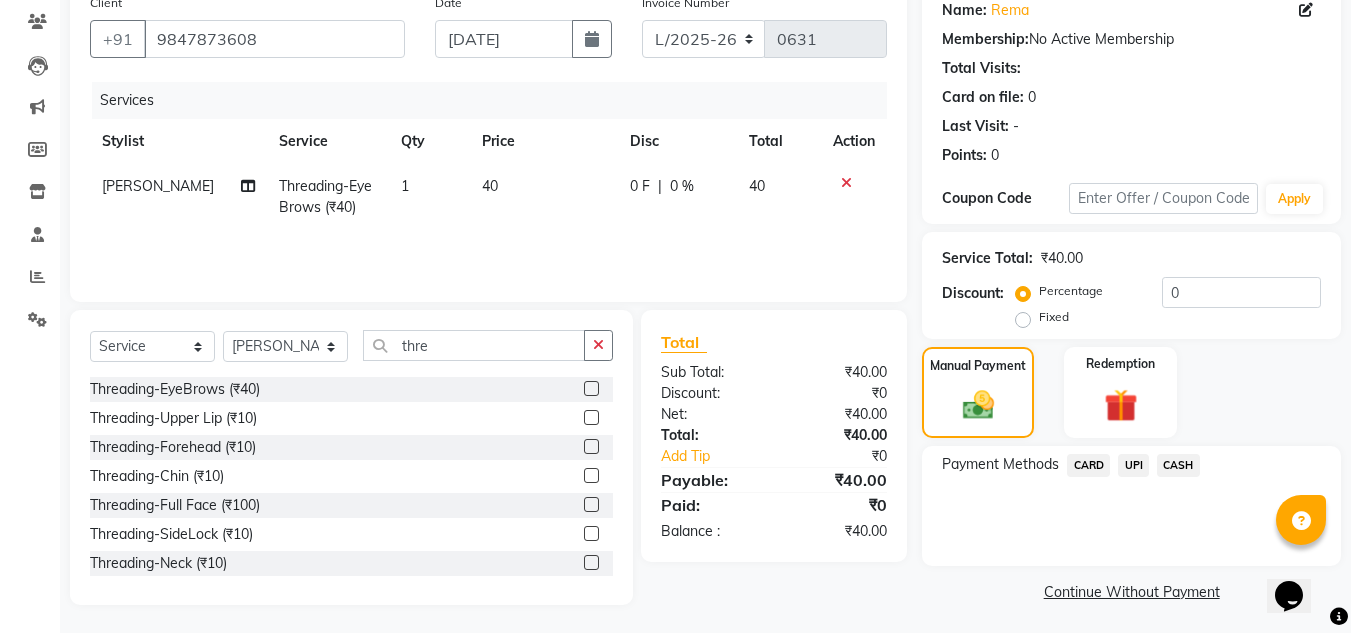 scroll, scrollTop: 170, scrollLeft: 0, axis: vertical 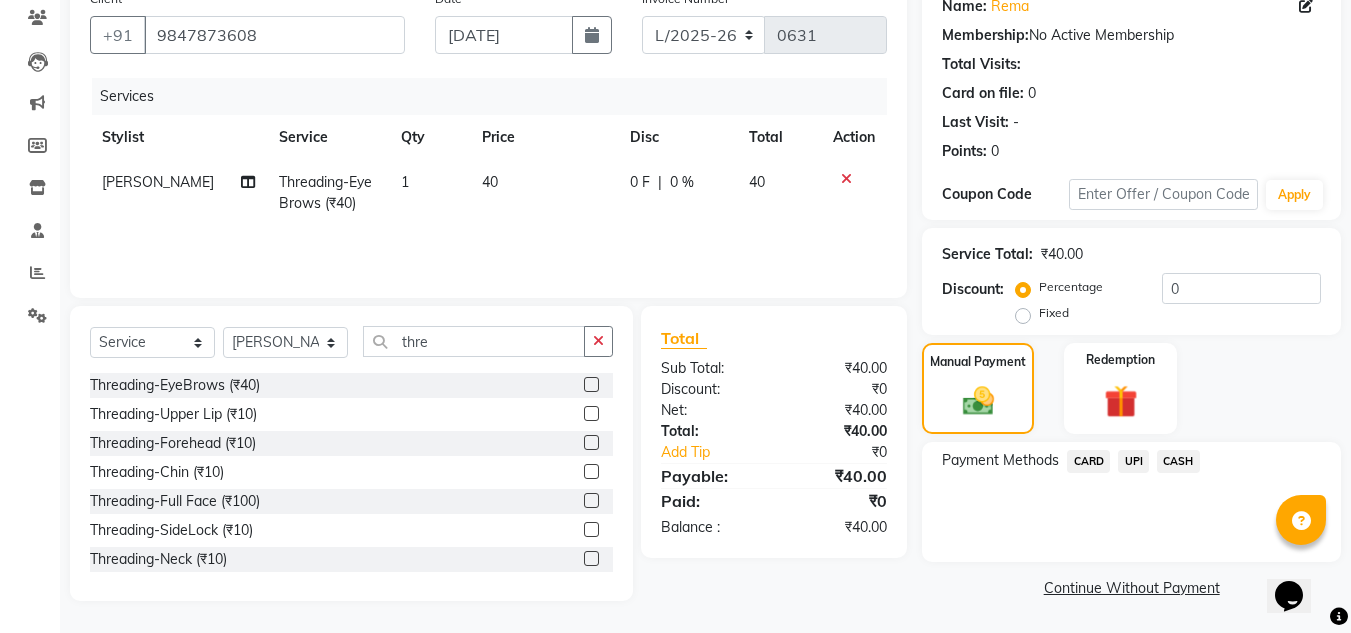 click on "CASH" 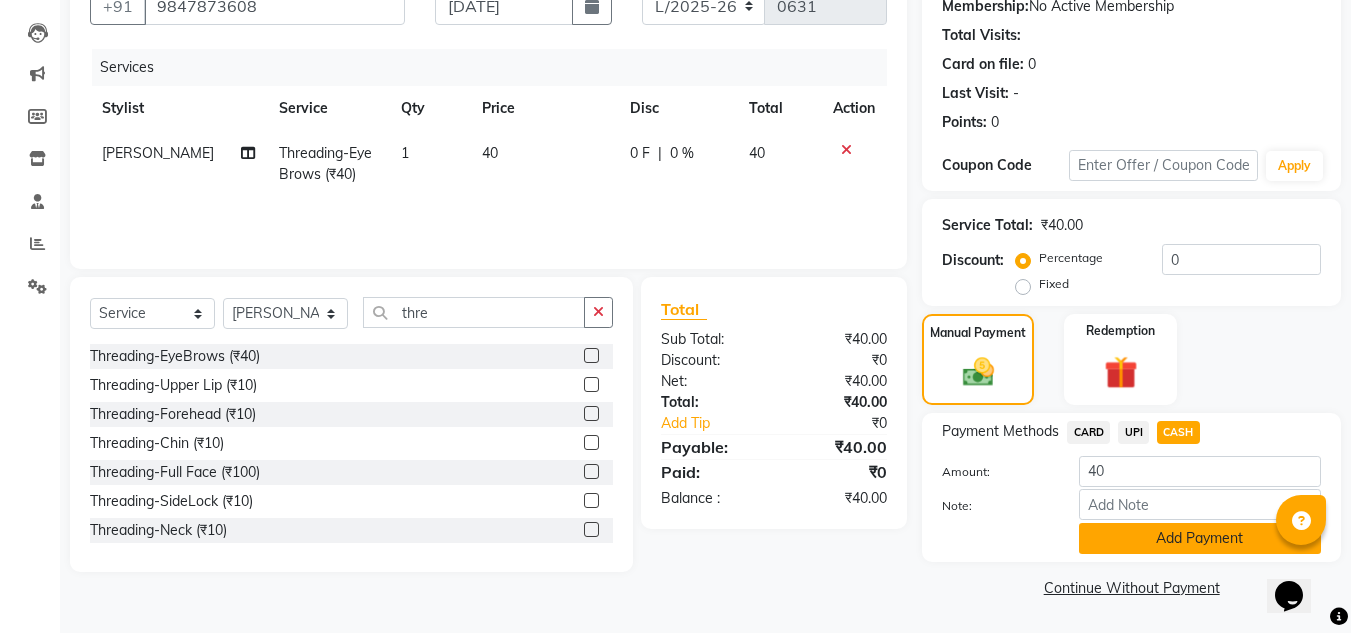 click on "Add Payment" 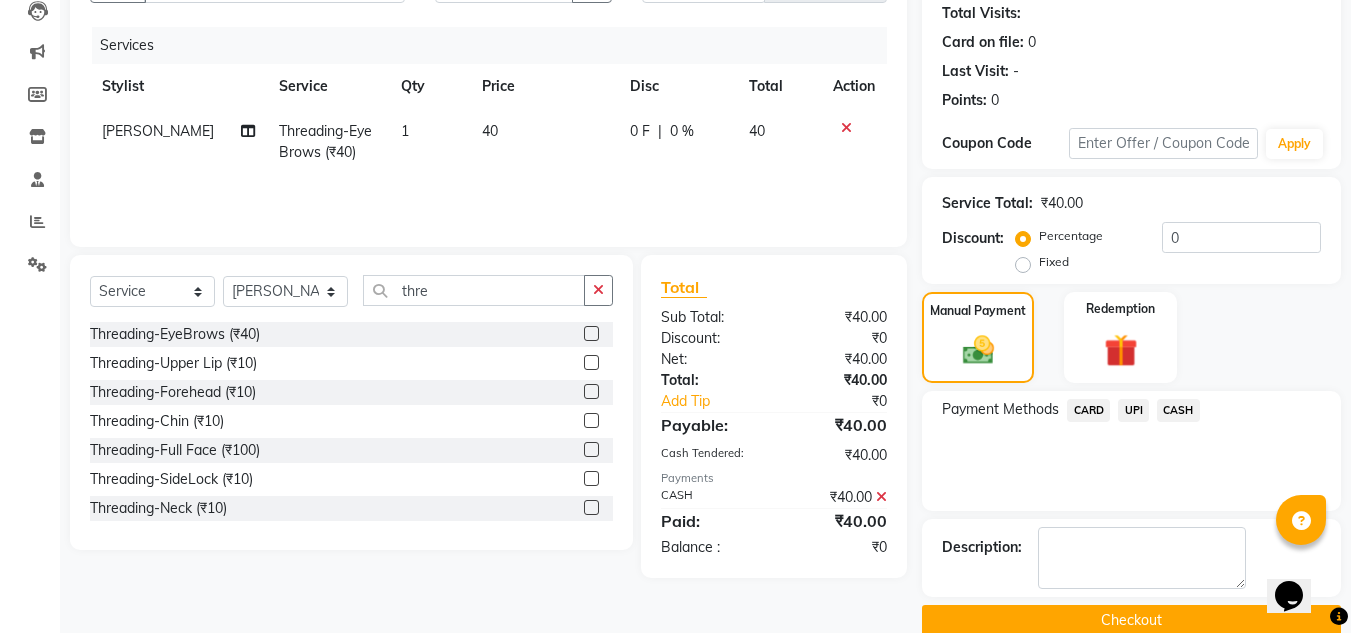 scroll, scrollTop: 254, scrollLeft: 0, axis: vertical 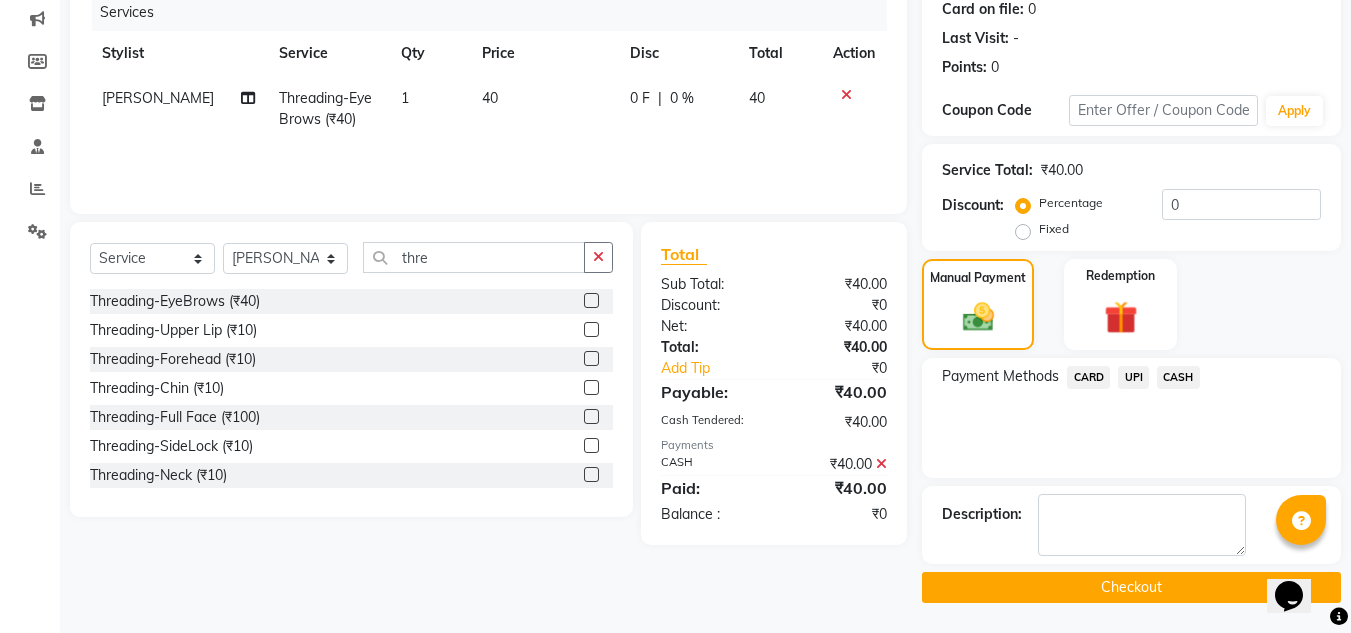 click on "Checkout" 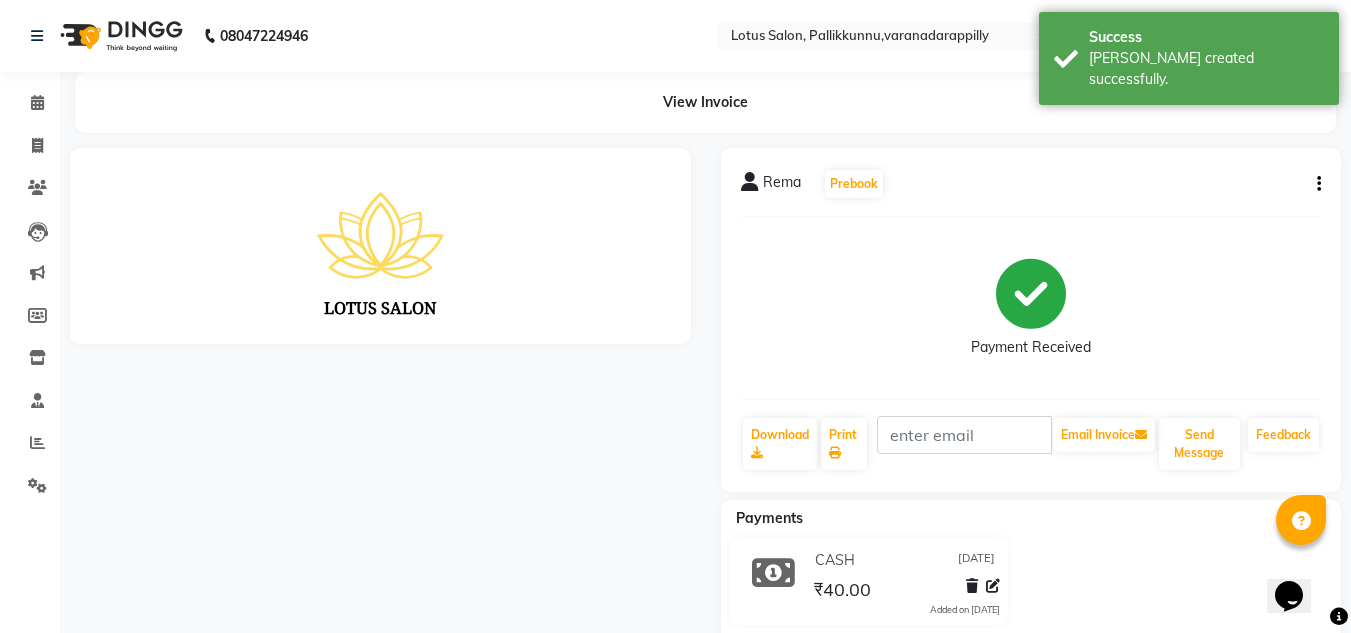 scroll, scrollTop: 0, scrollLeft: 0, axis: both 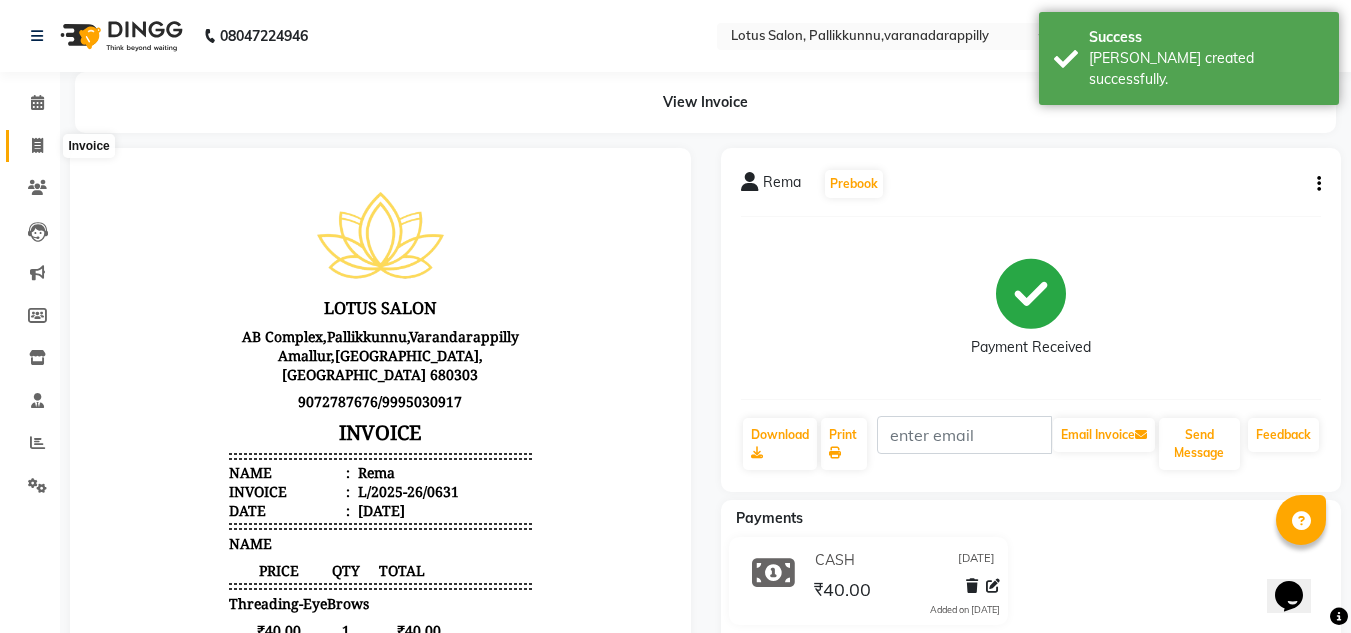 click 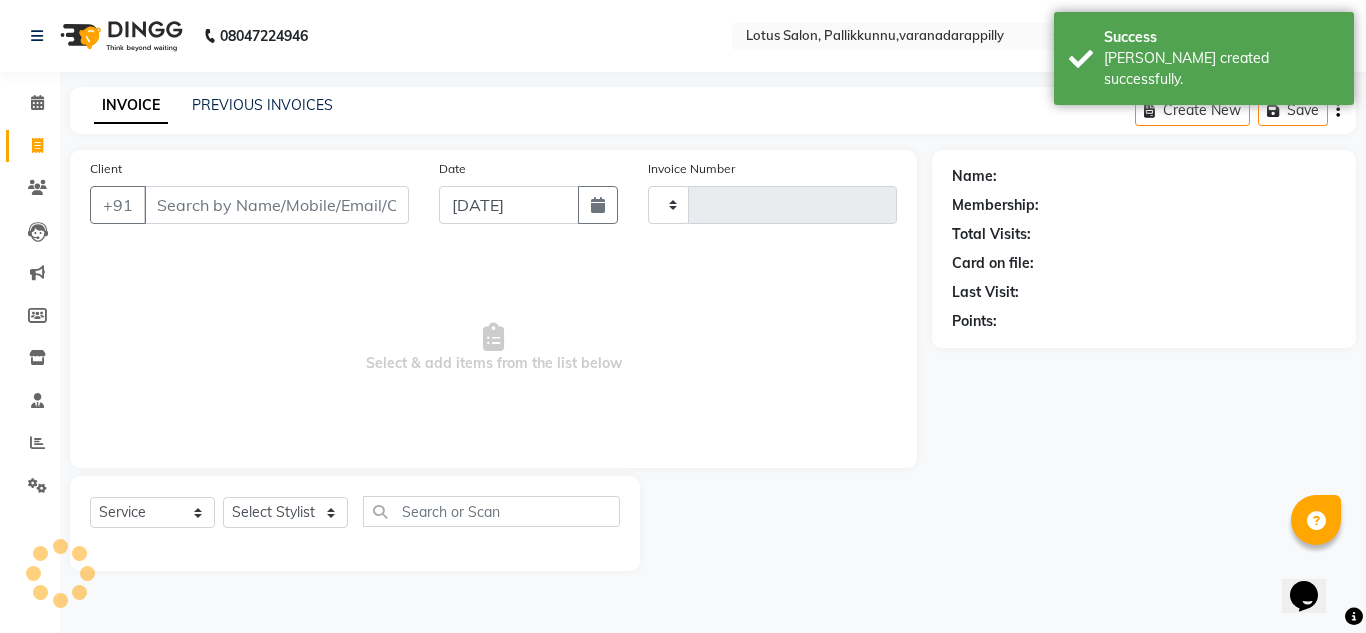 type on "0632" 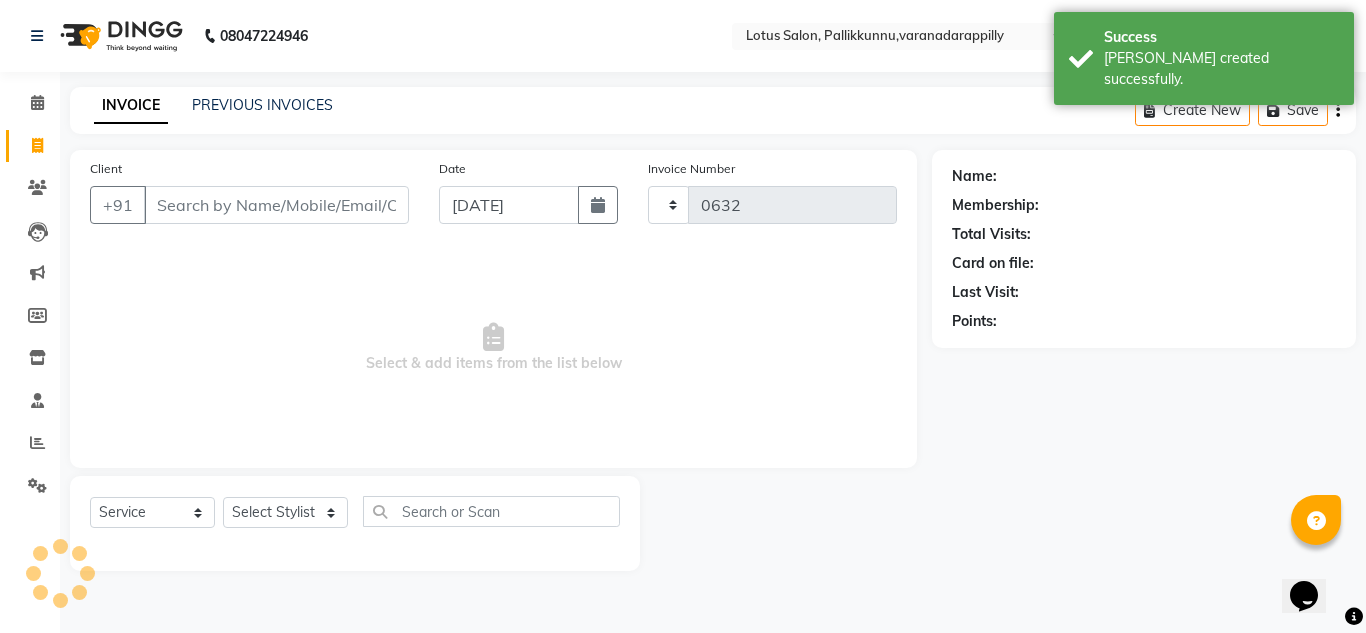 select on "8188" 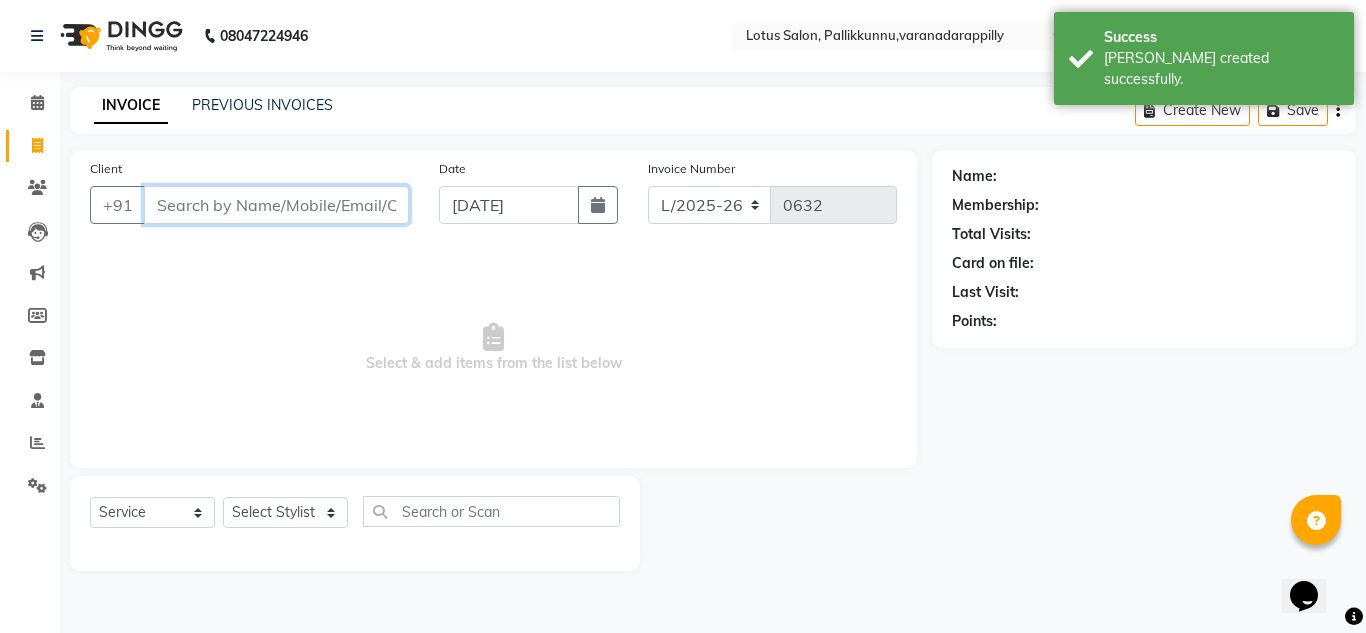 paste on "[PERSON_NAME]" 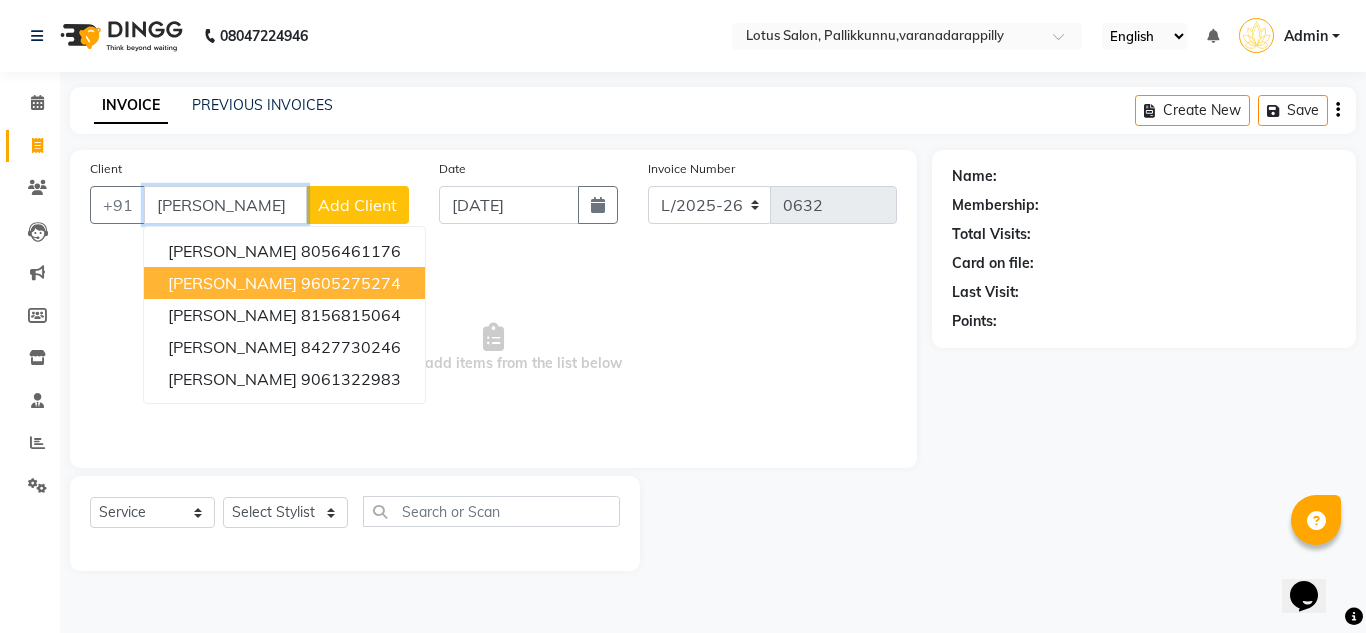 click on "9605275274" at bounding box center [351, 283] 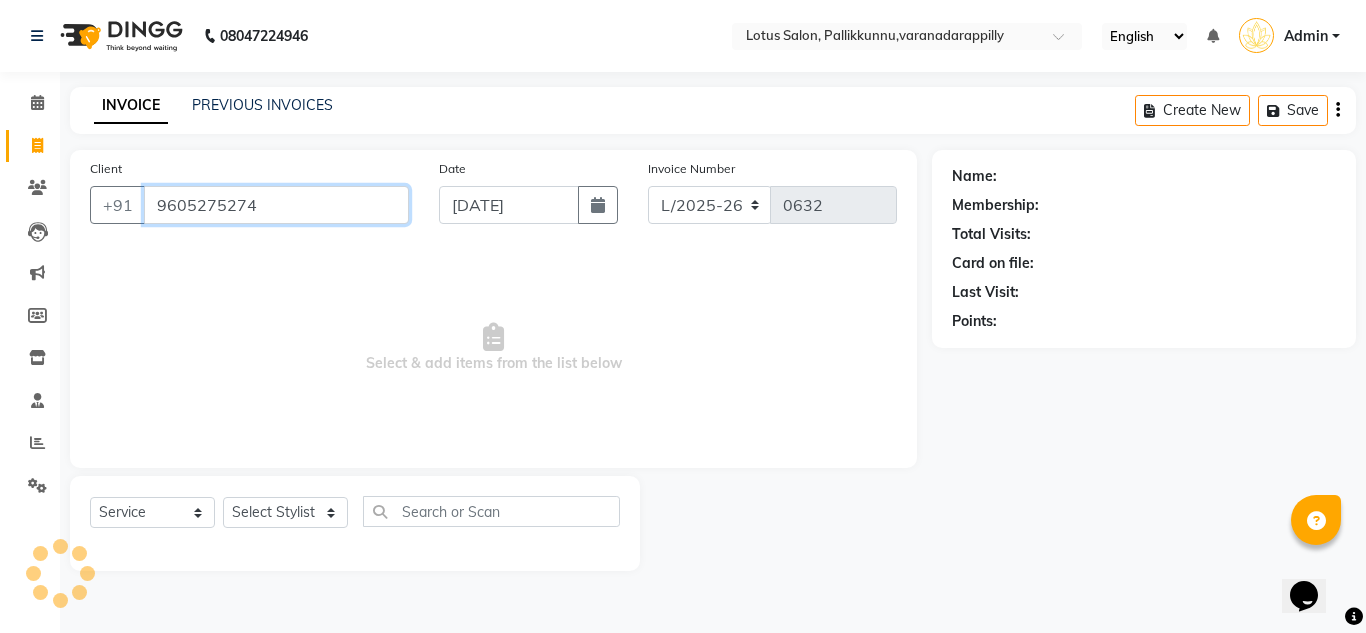 type on "9605275274" 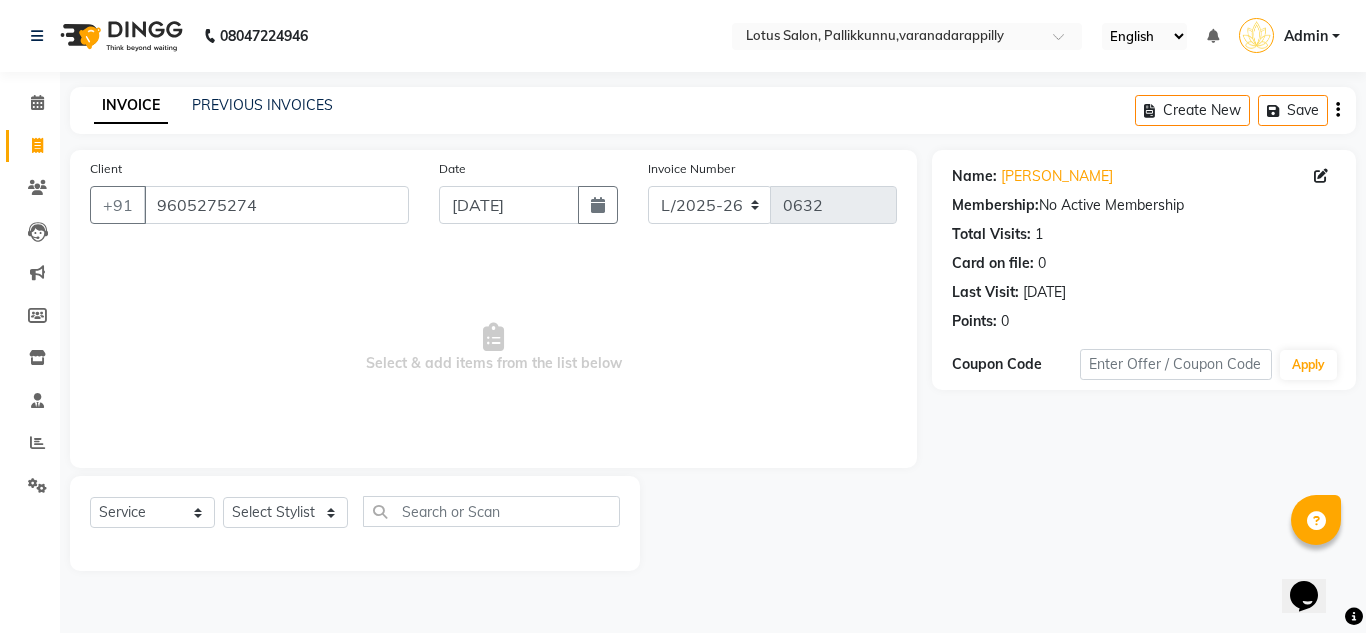 click on "Date [DATE]" 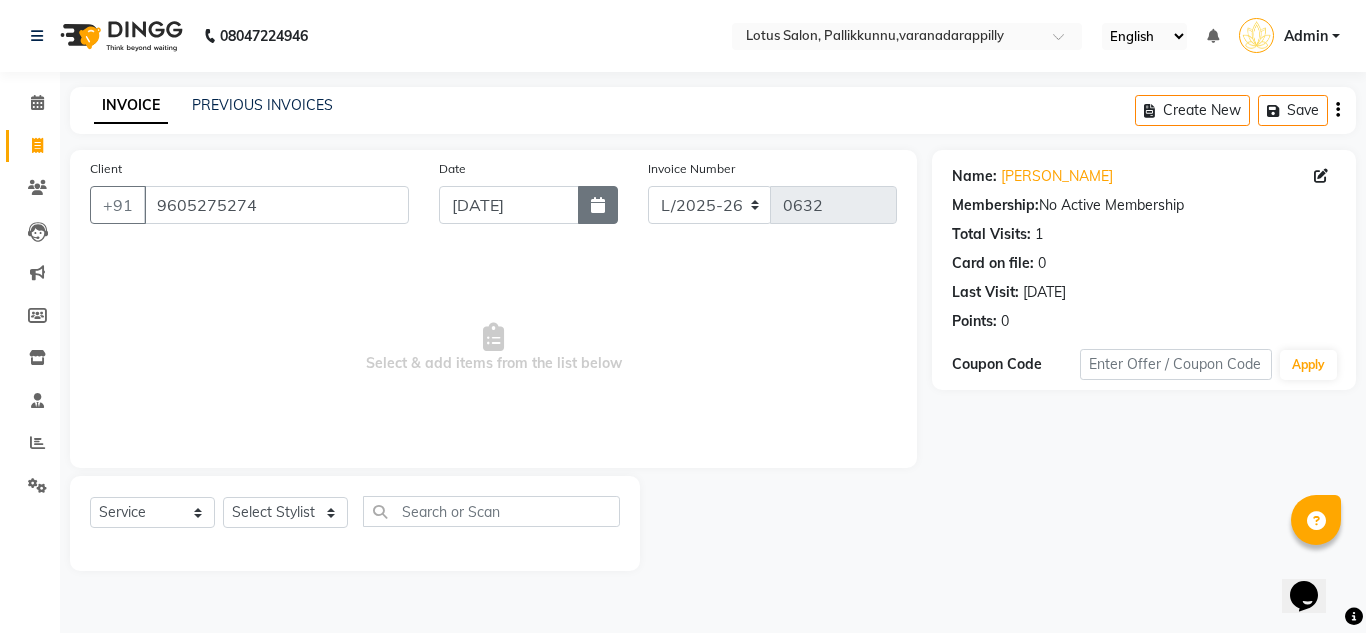 click 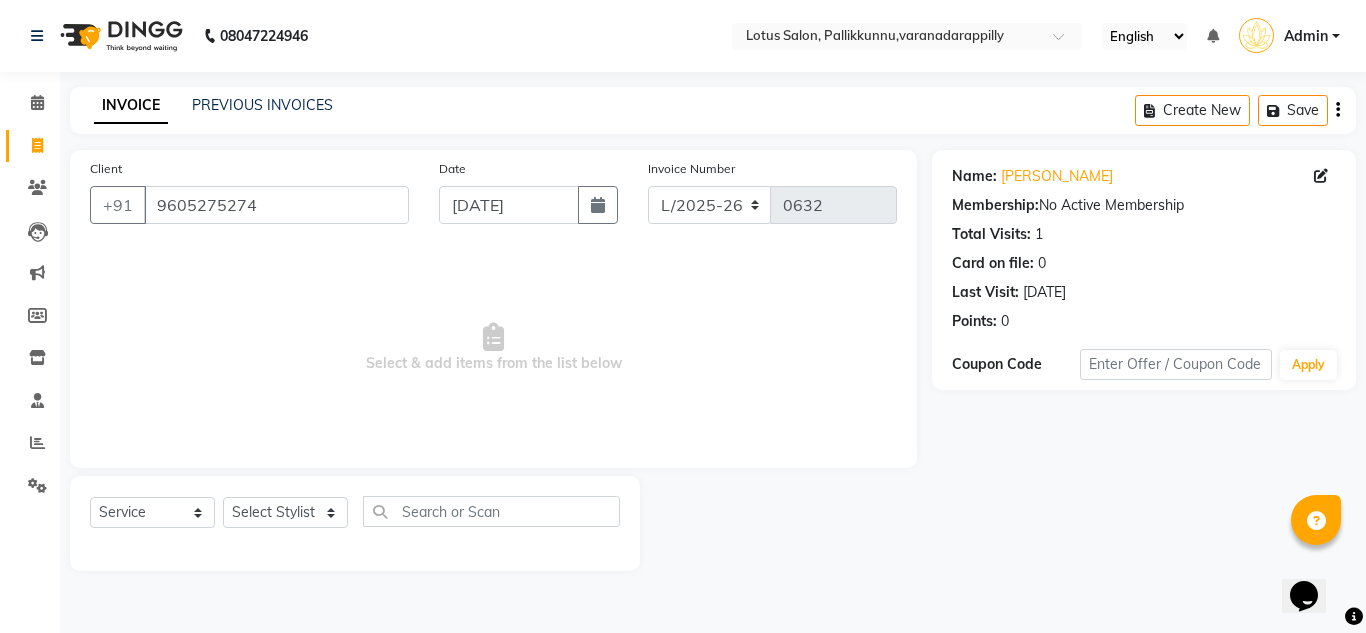 select on "7" 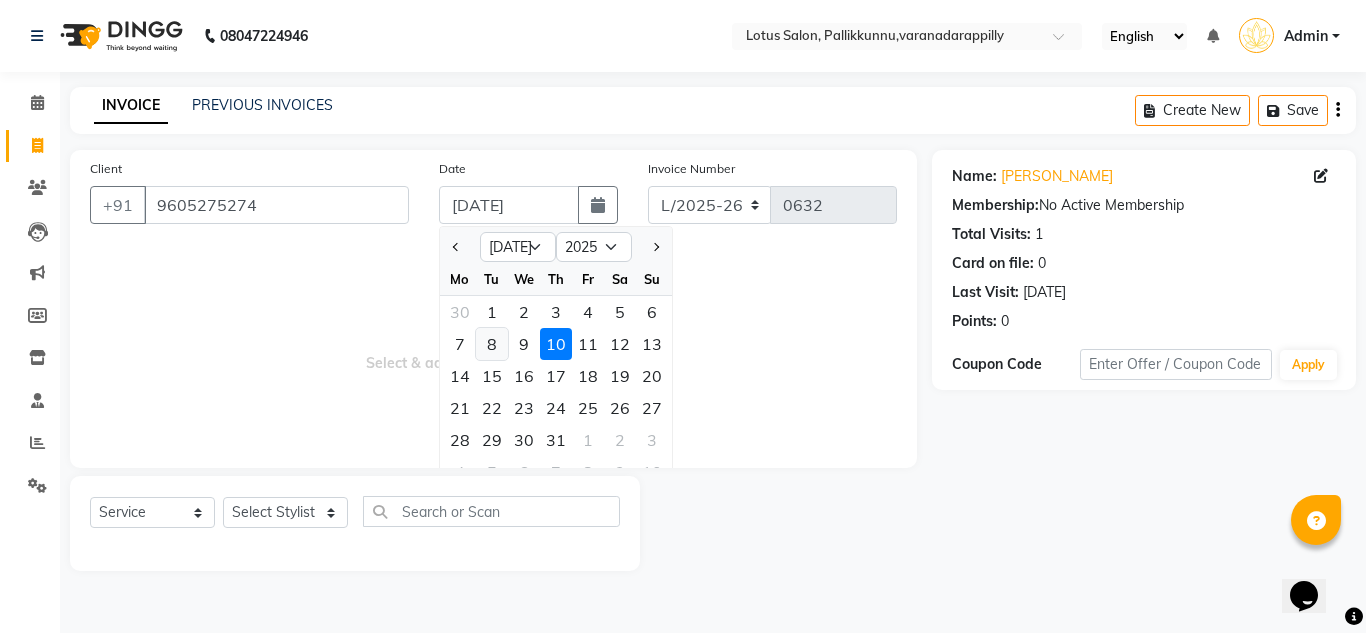click on "8" 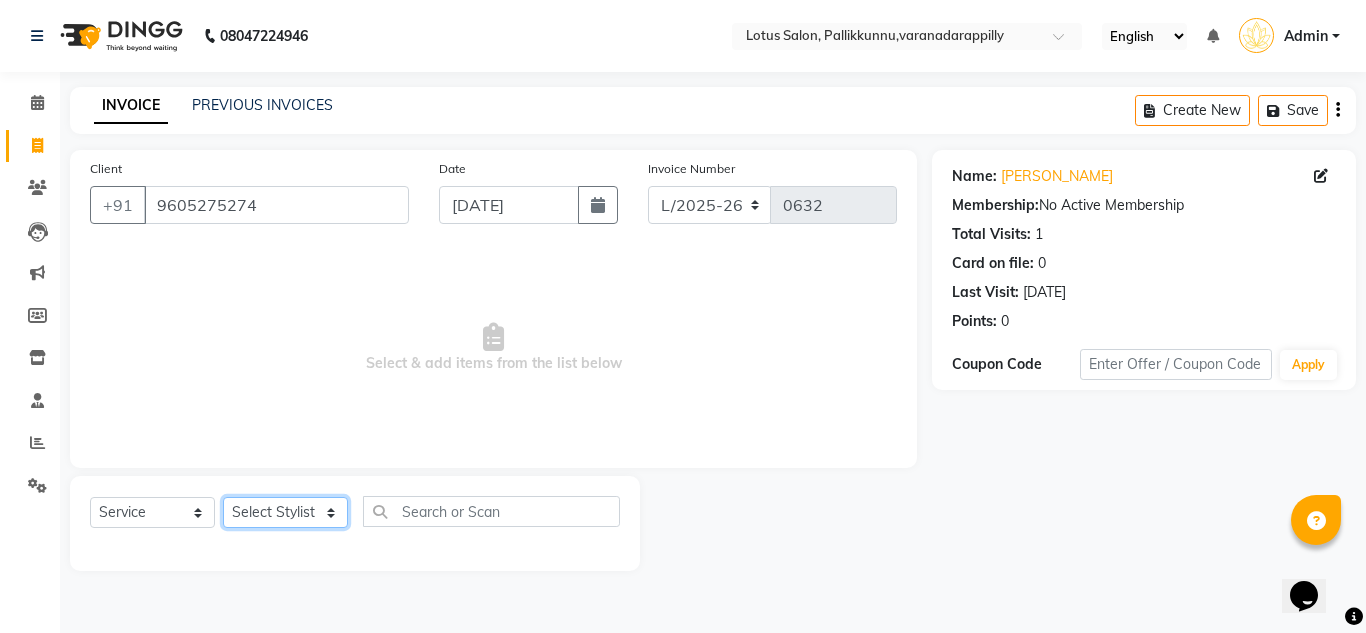 click on "Select Stylist DISHA [PERSON_NAME] Naflin [PERSON_NAME] [PERSON_NAME]" 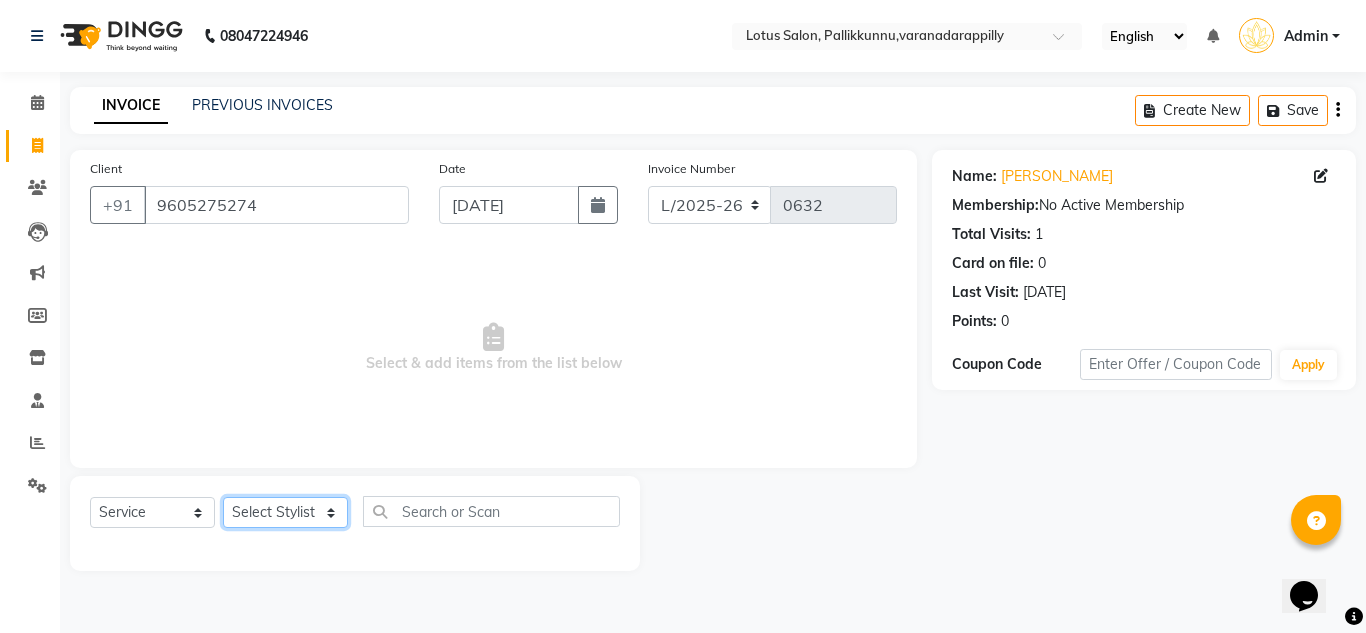 select on "82025" 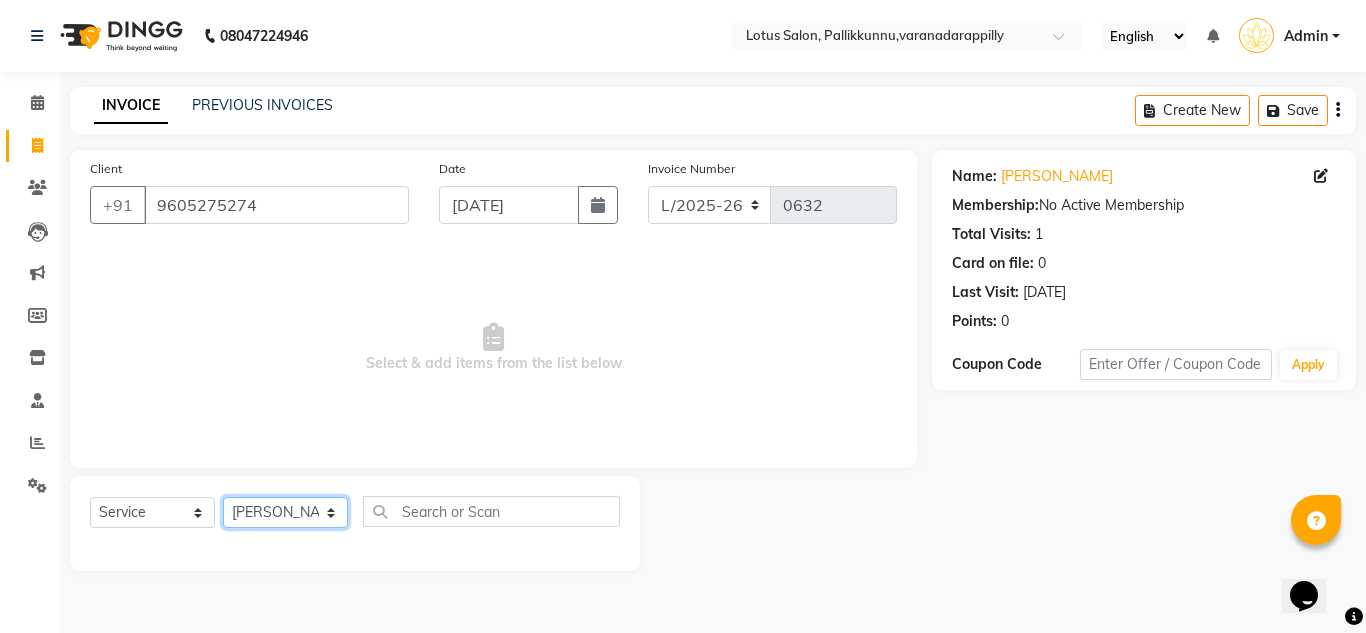 click on "Select Stylist DISHA [PERSON_NAME] Naflin [PERSON_NAME] [PERSON_NAME]" 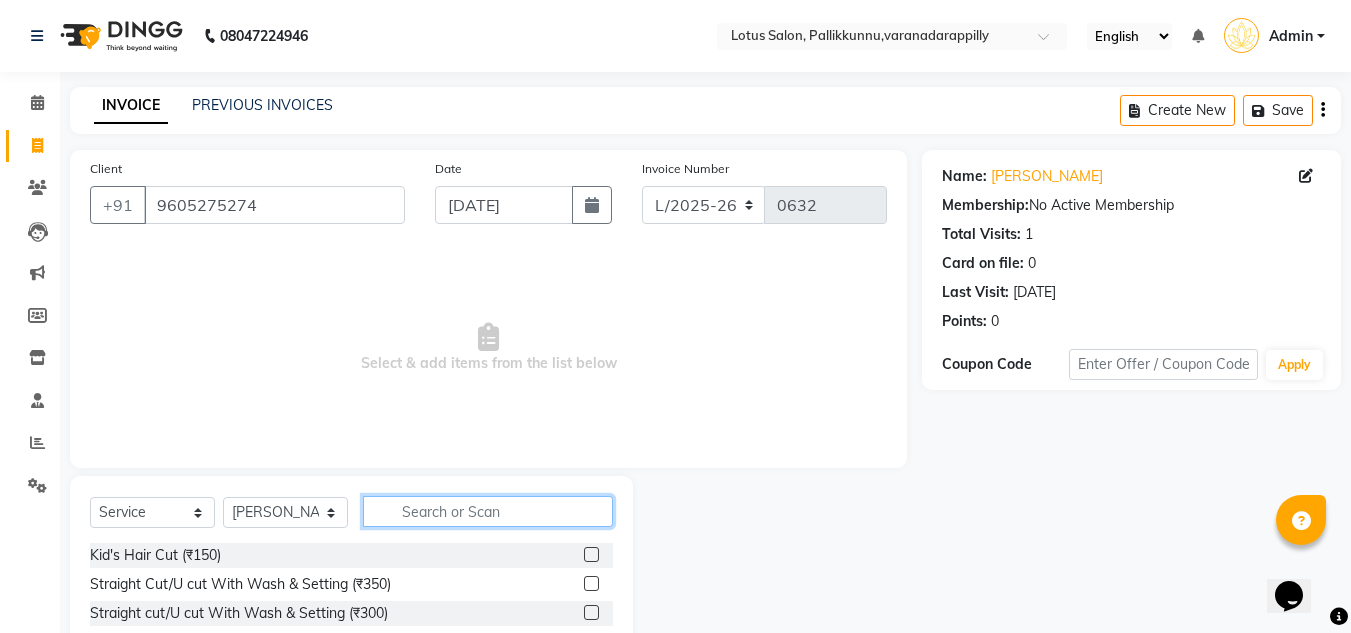 click 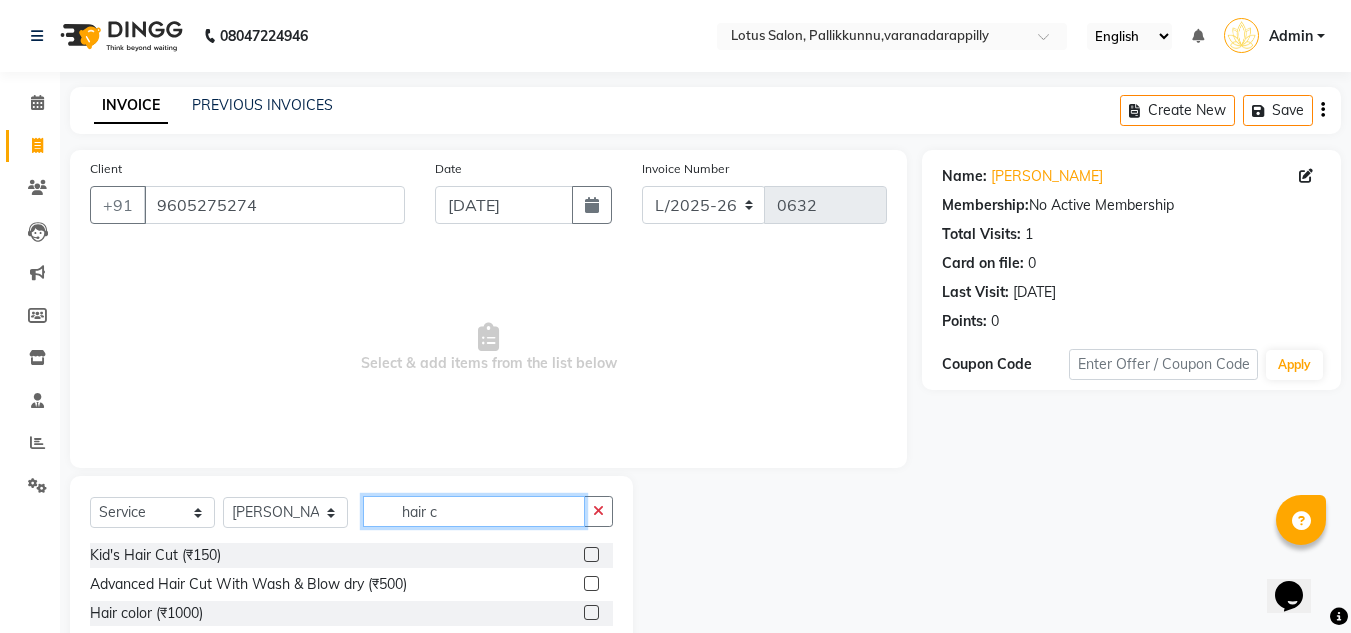 type on "hair c" 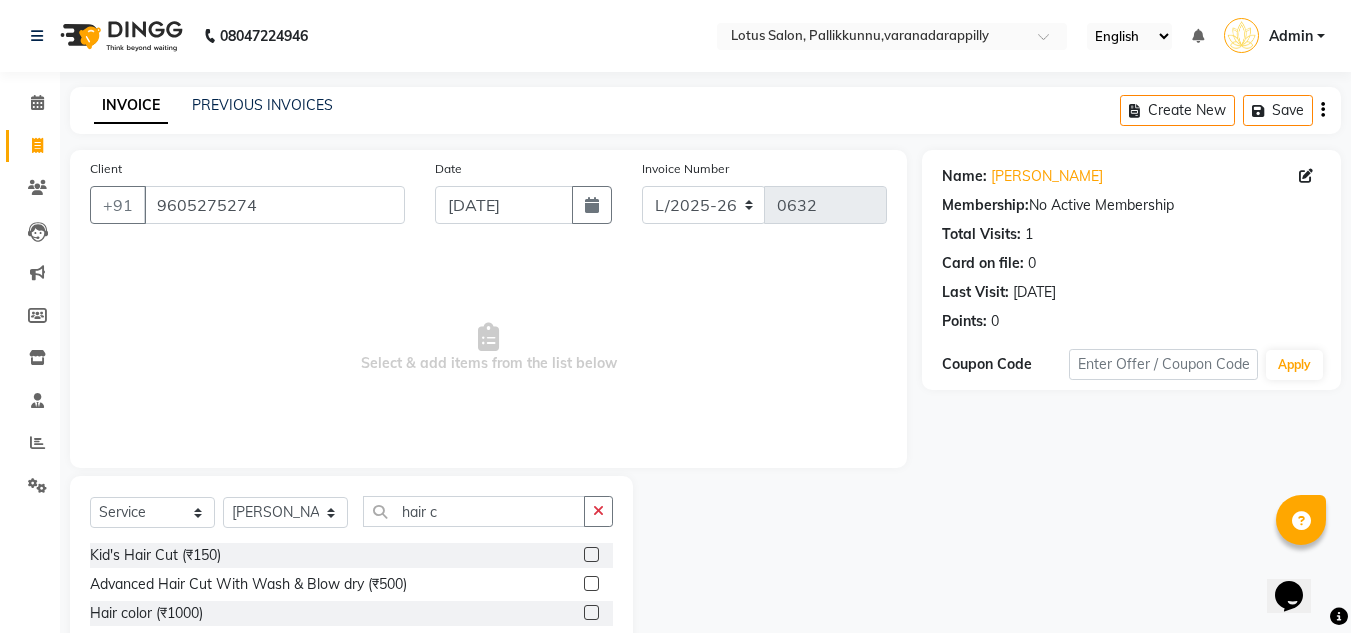 click 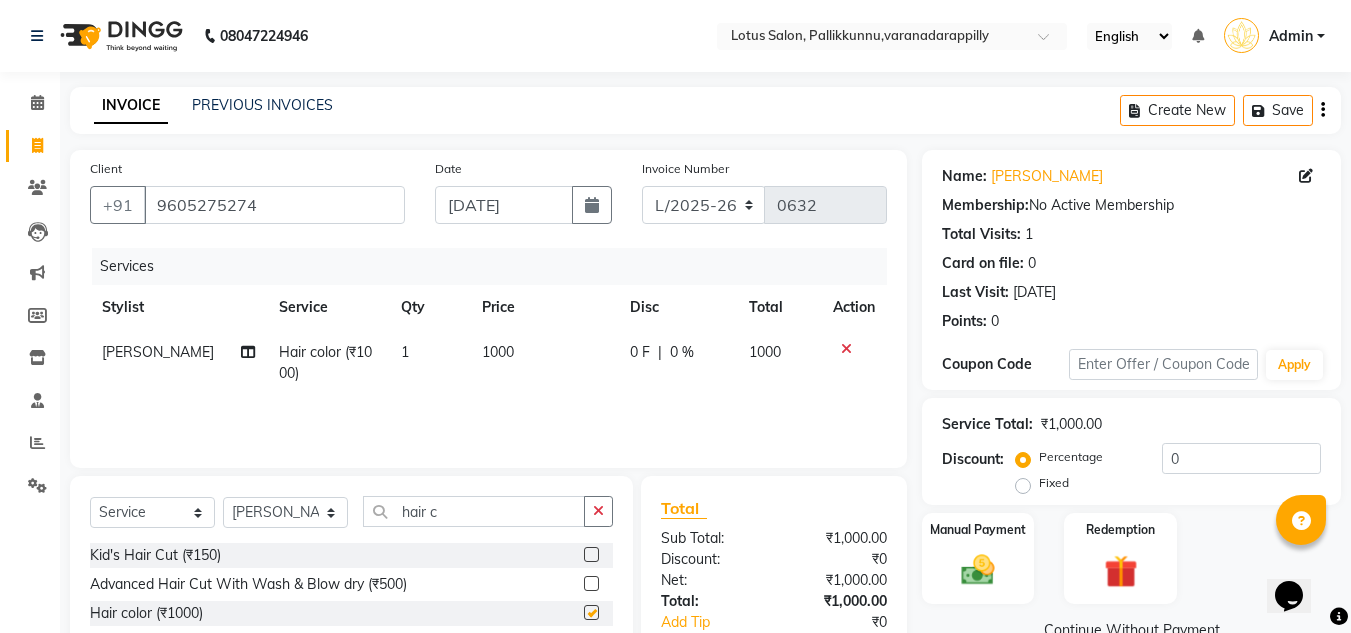 checkbox on "false" 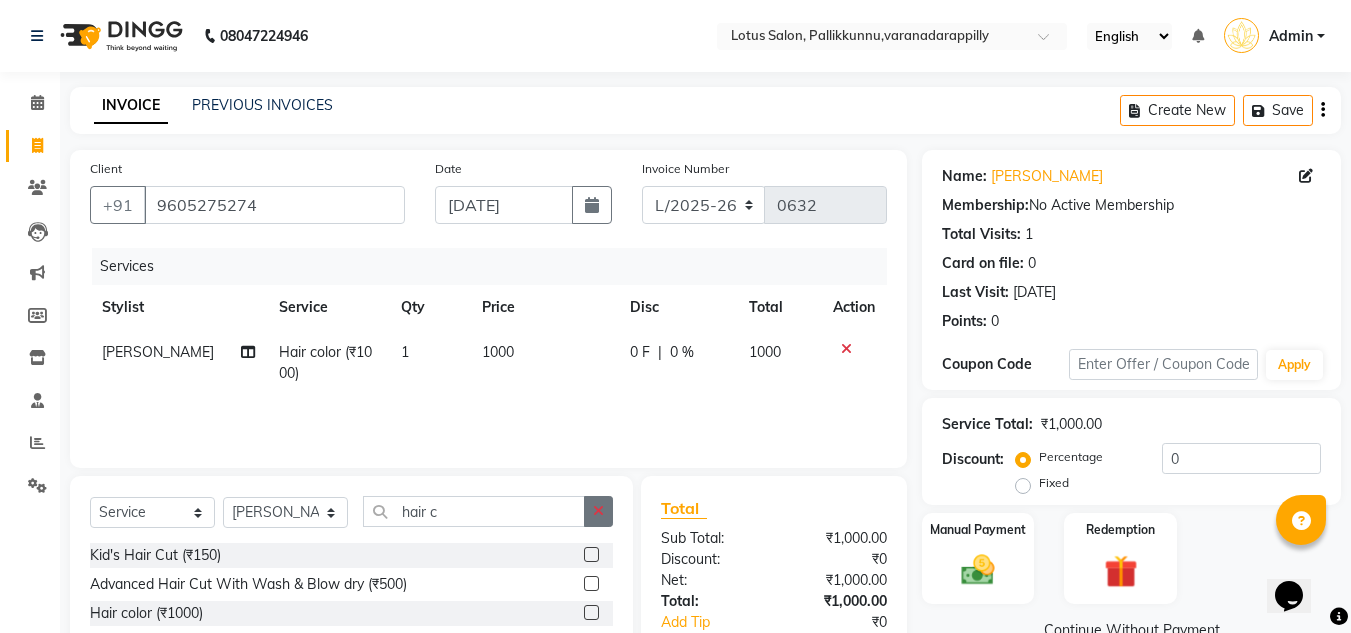 click 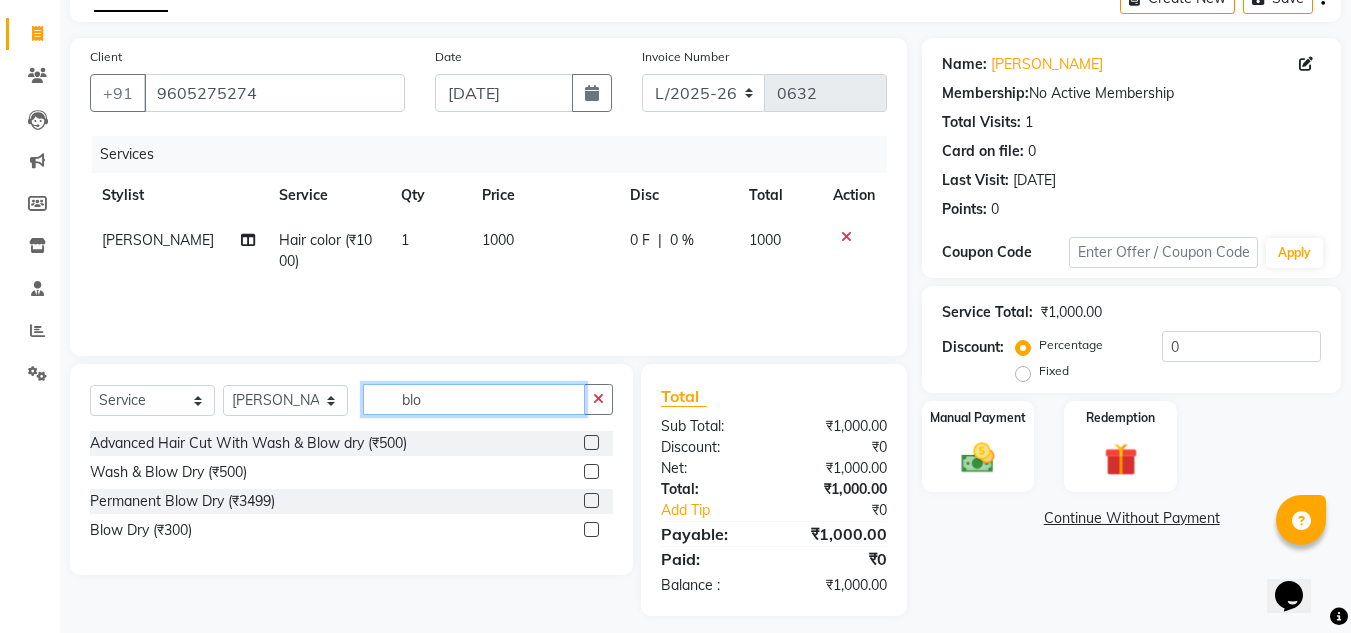 scroll, scrollTop: 125, scrollLeft: 0, axis: vertical 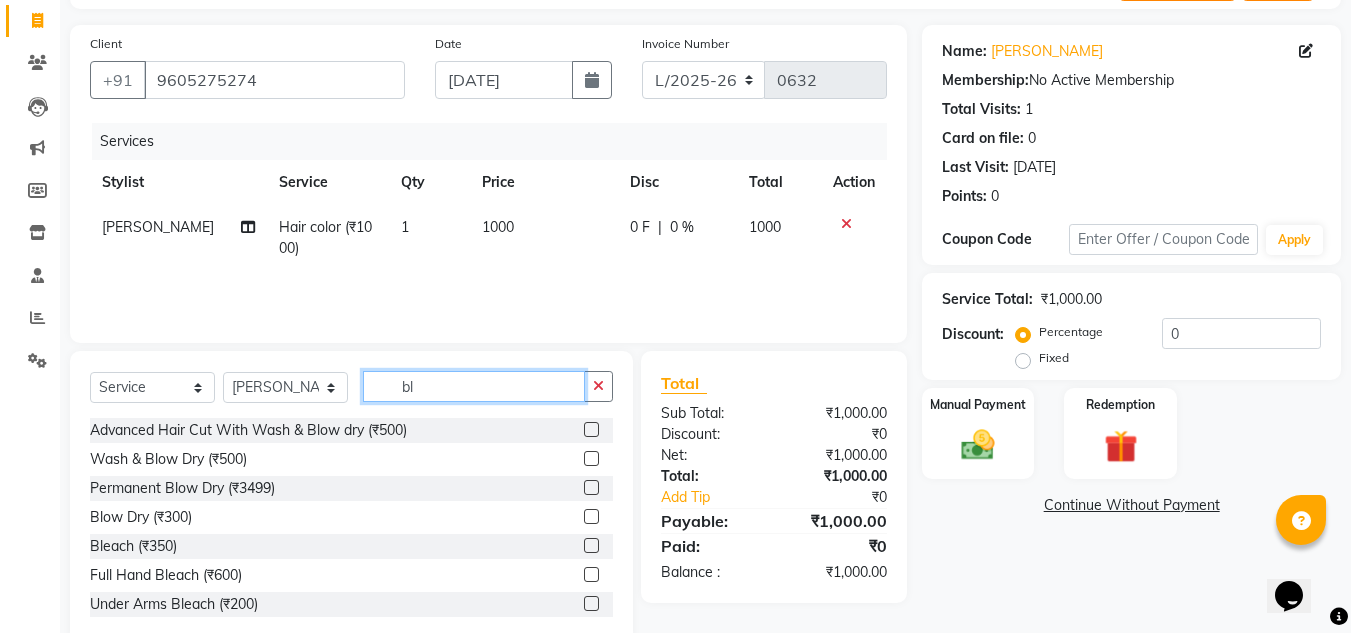 type on "b" 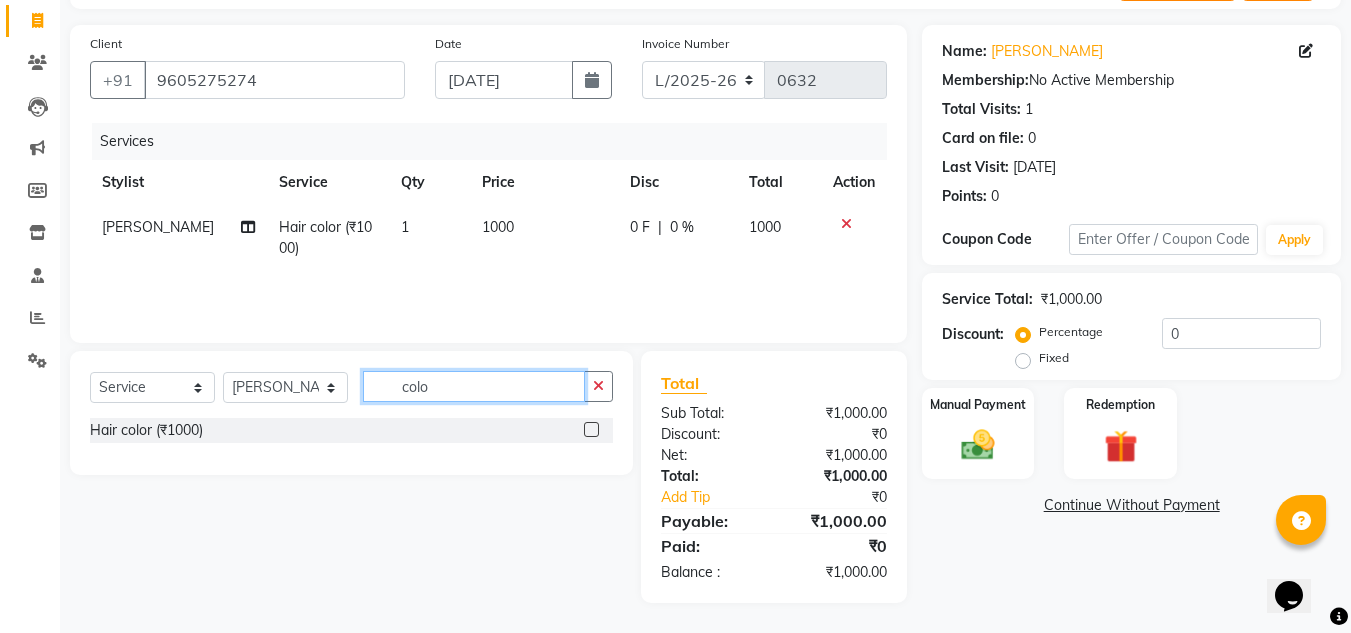 type on "colo" 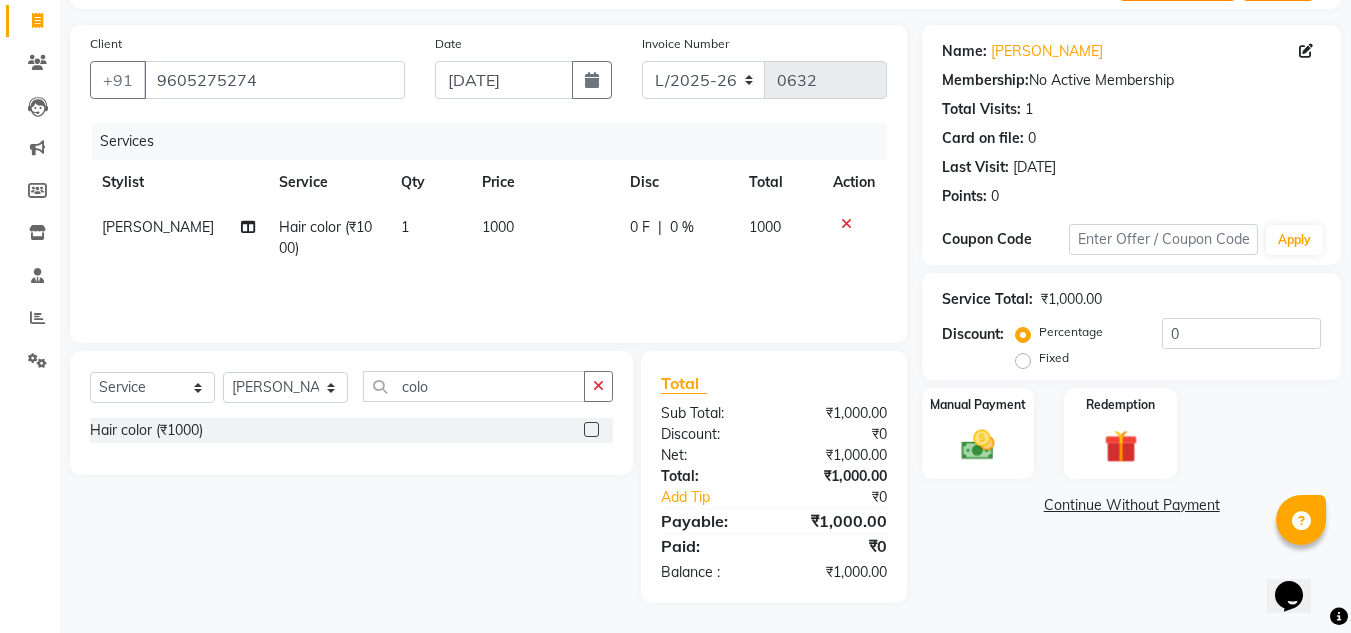click on "1000" 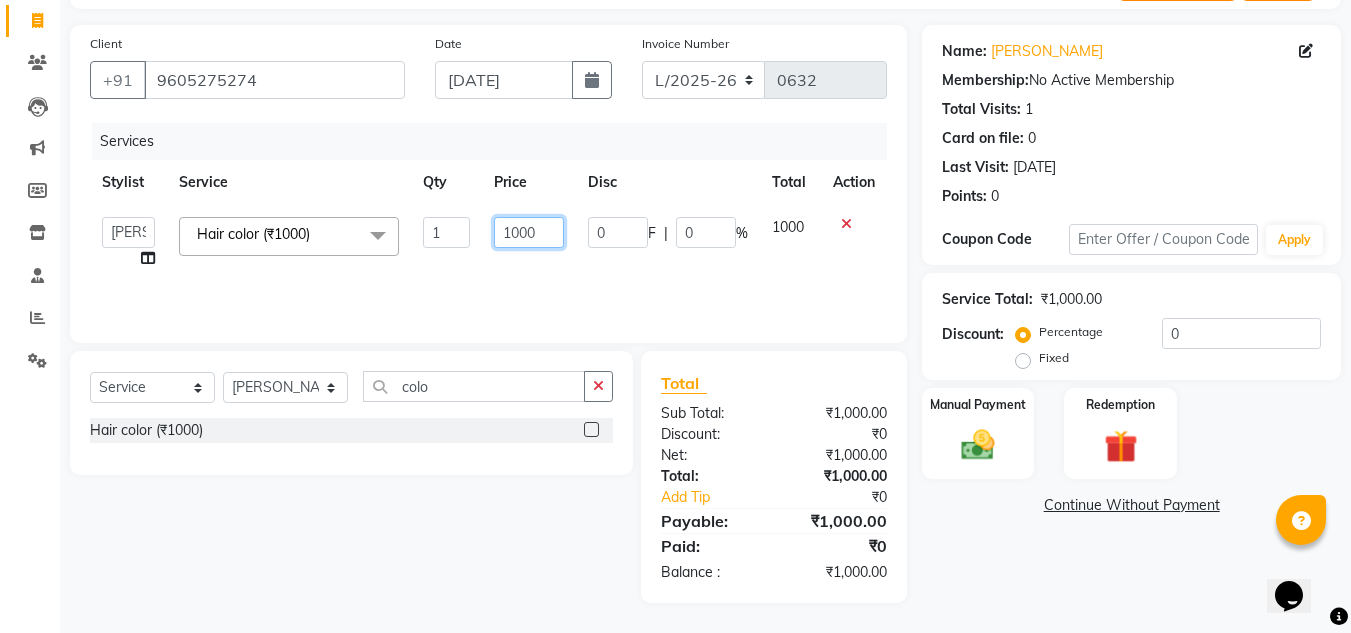 click on "1000" 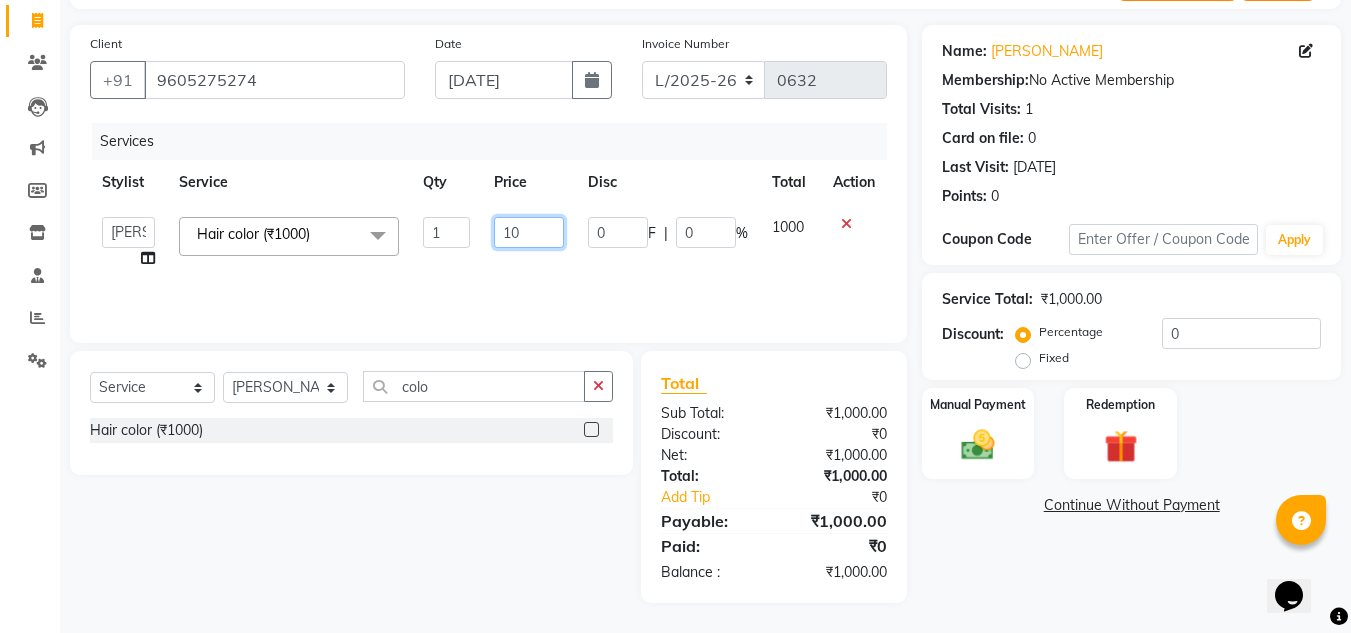 type on "1" 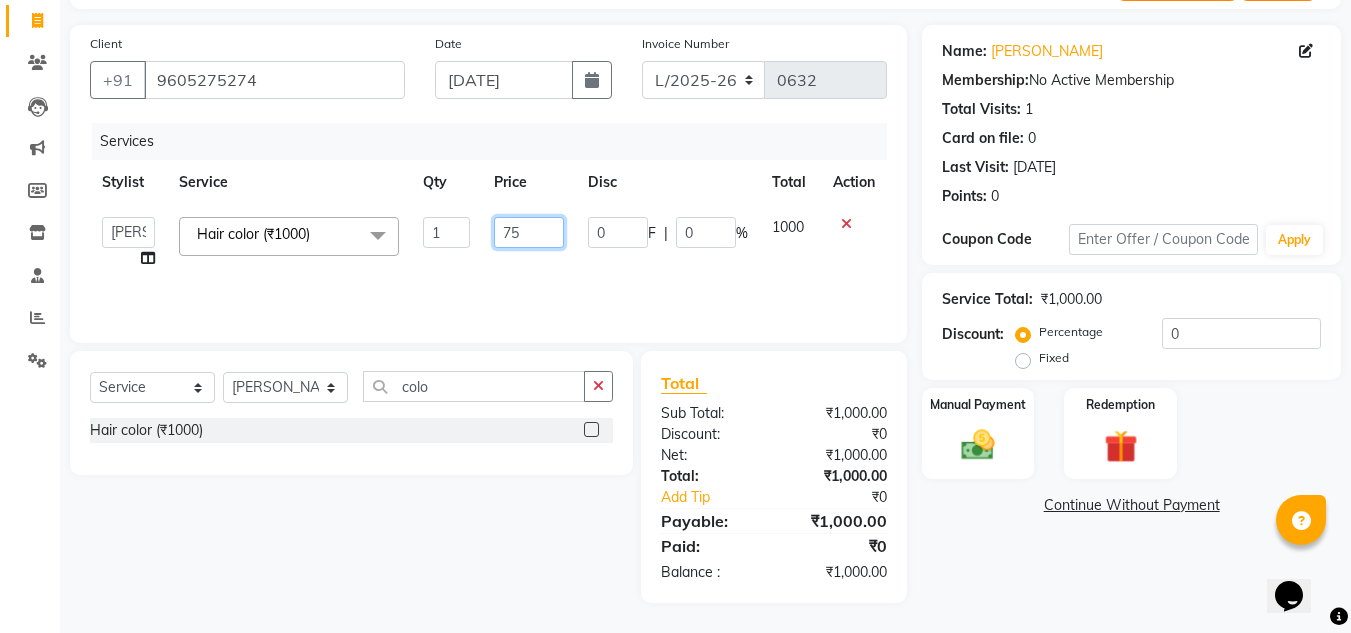 type on "750" 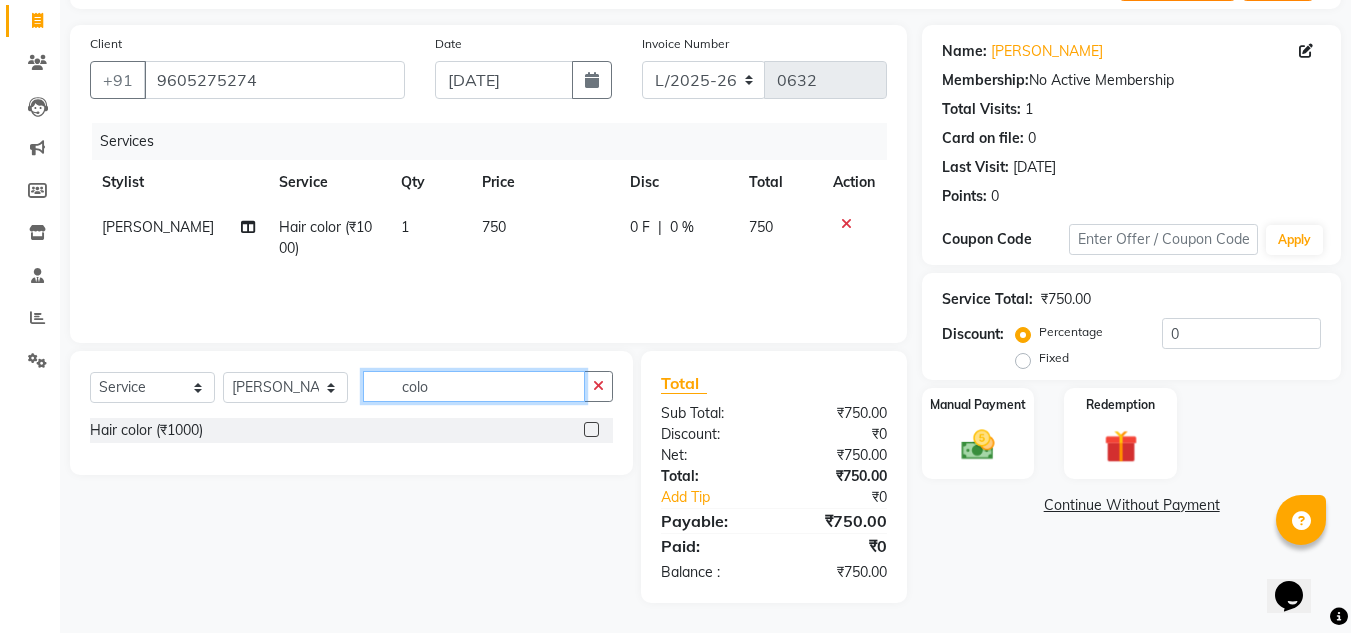 click on "colo" 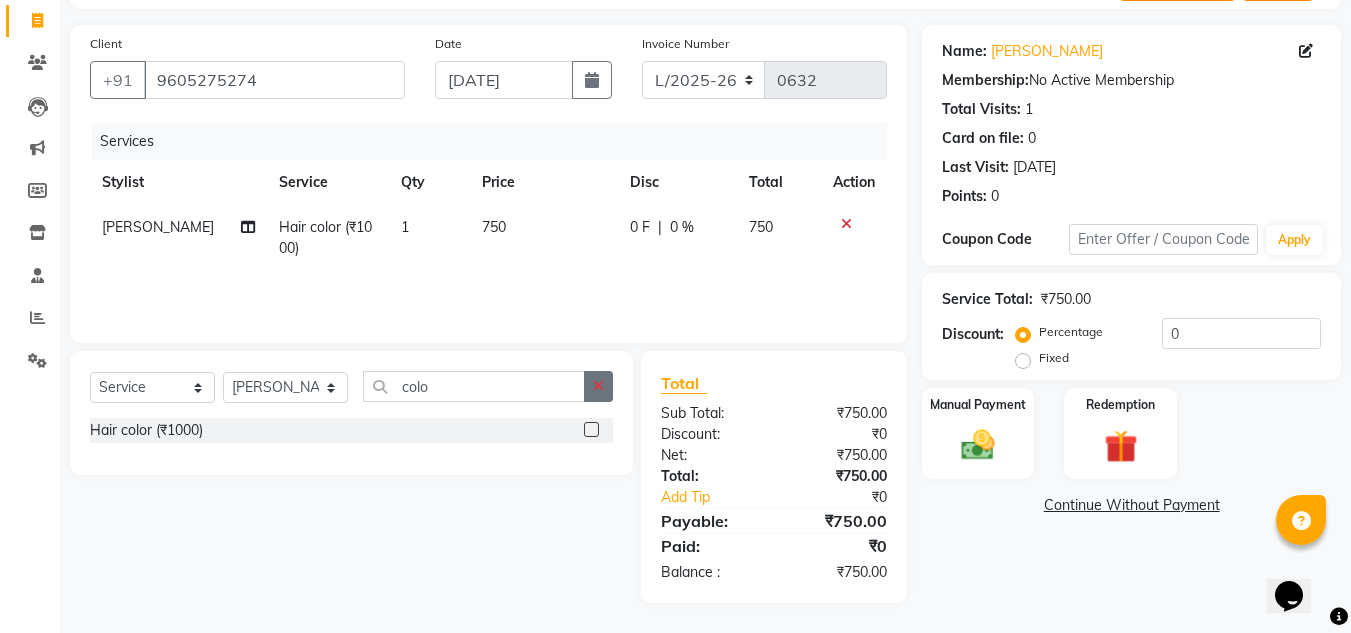 click 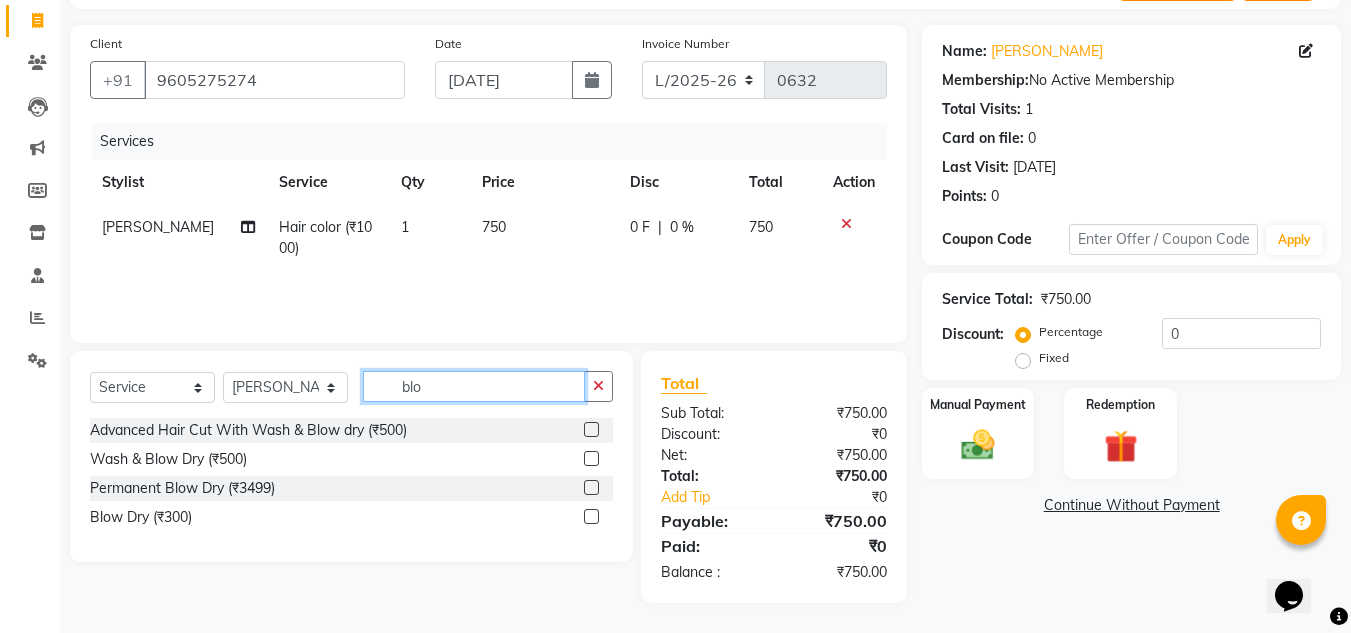 type on "blo" 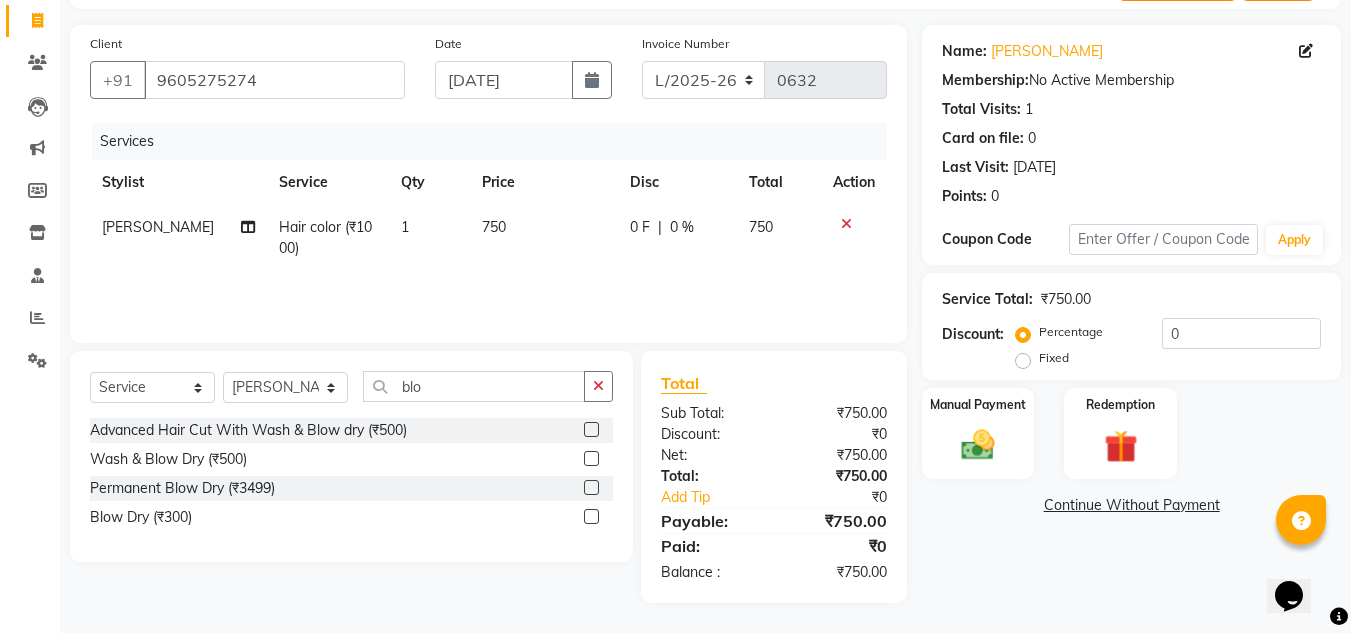 click 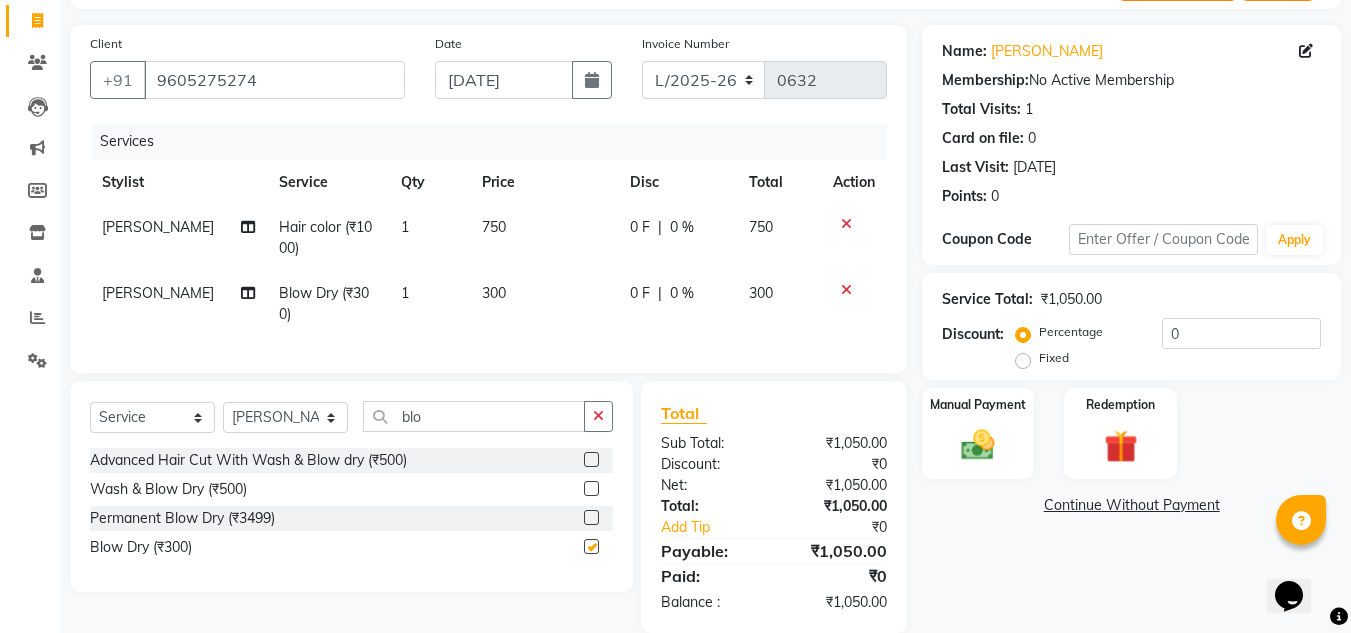 checkbox on "false" 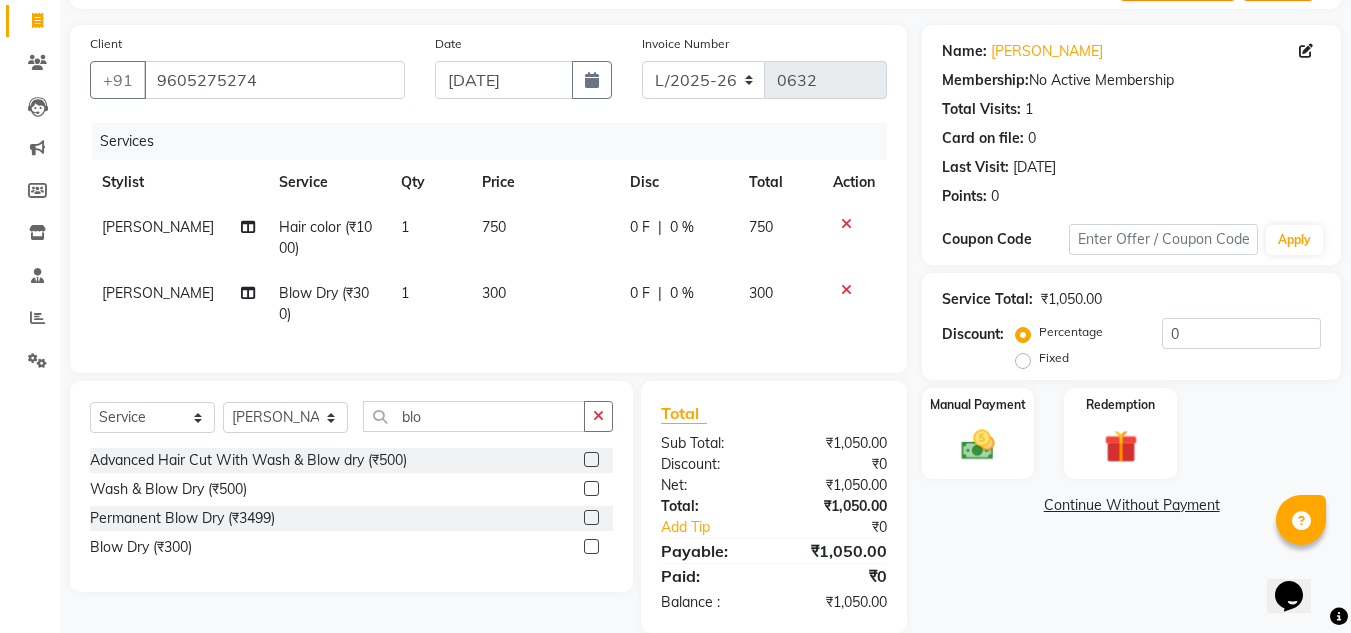 click on "300" 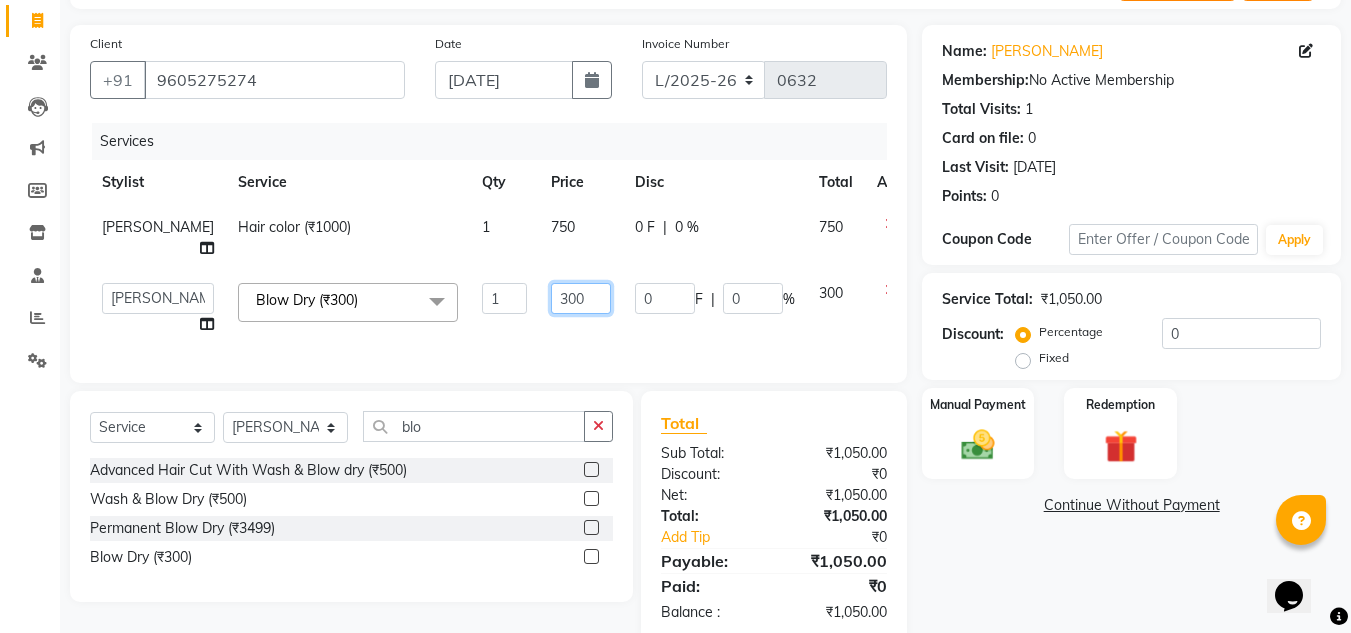 click on "300" 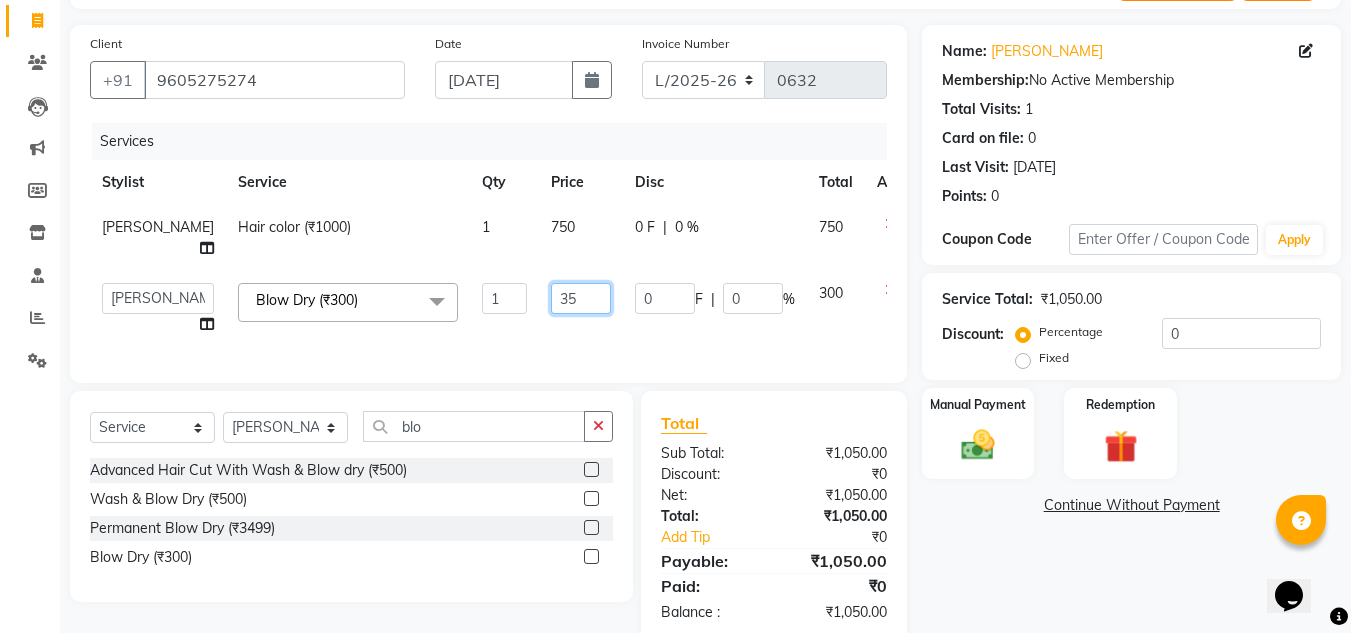 type on "350" 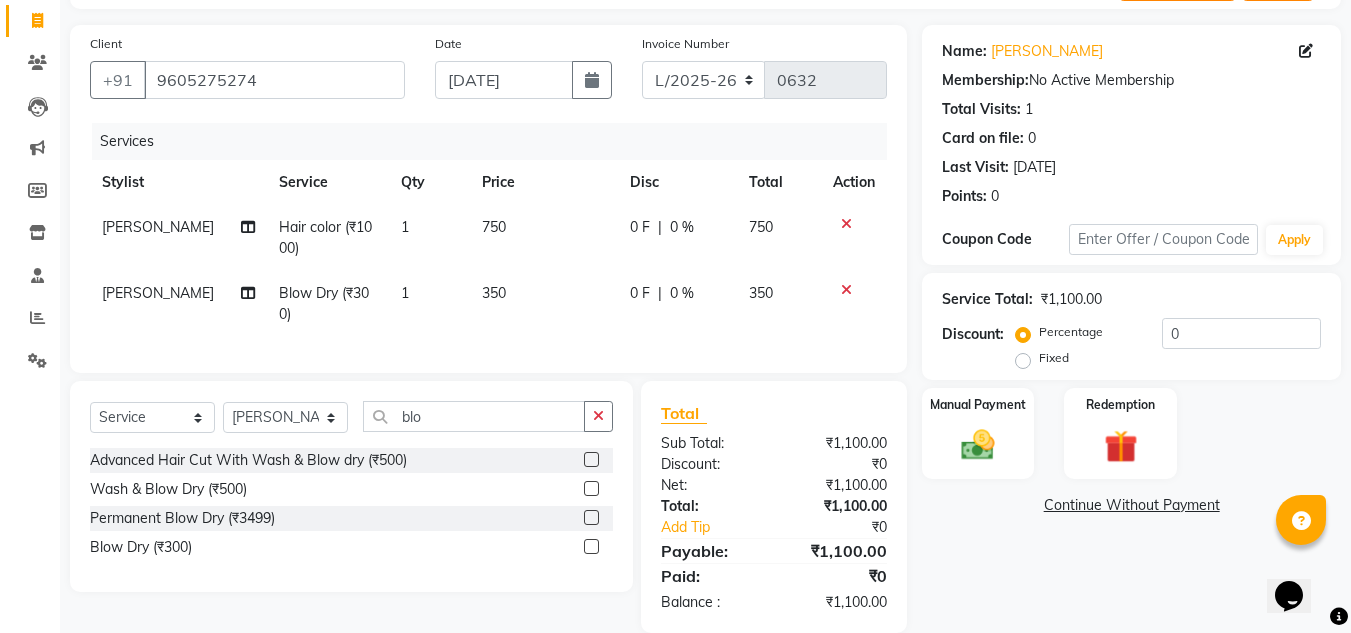 click on "350" 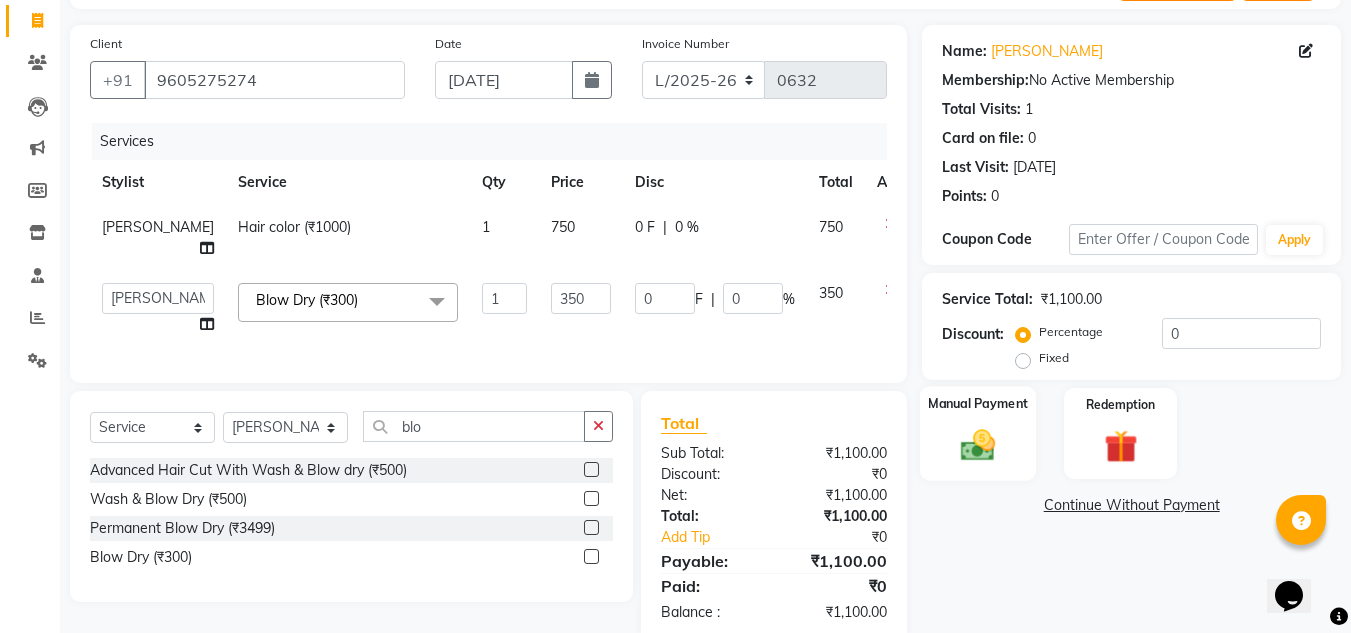click on "Manual Payment" 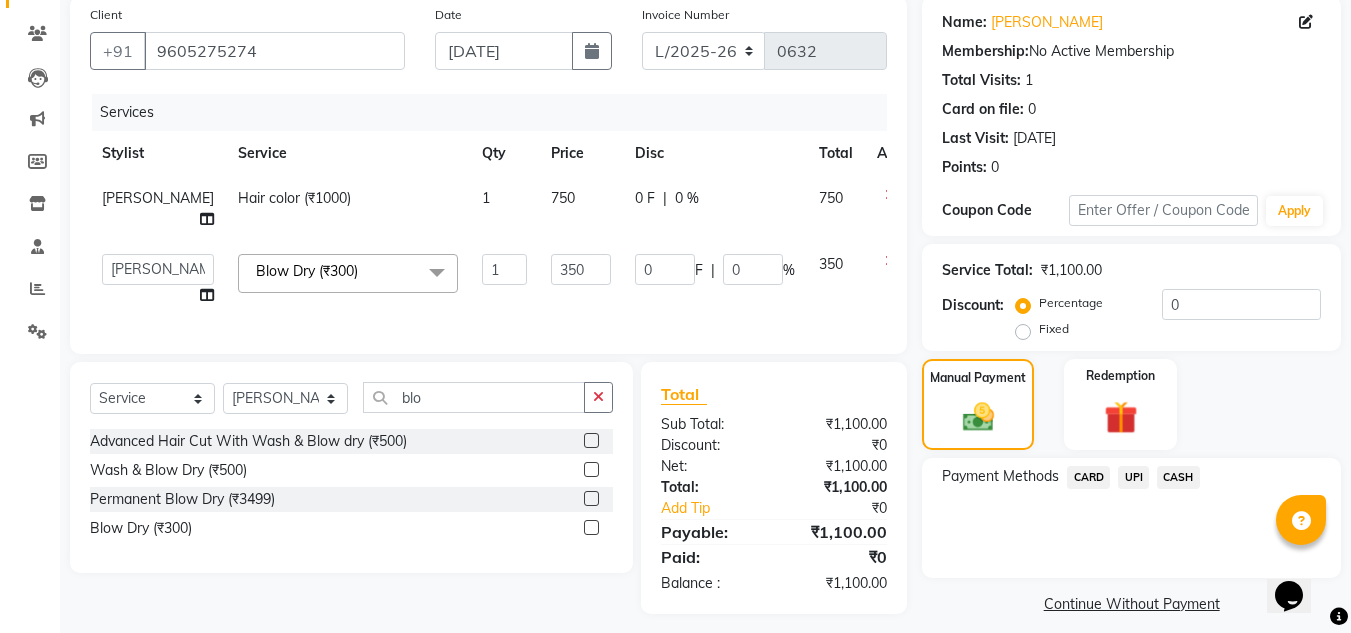 scroll, scrollTop: 180, scrollLeft: 0, axis: vertical 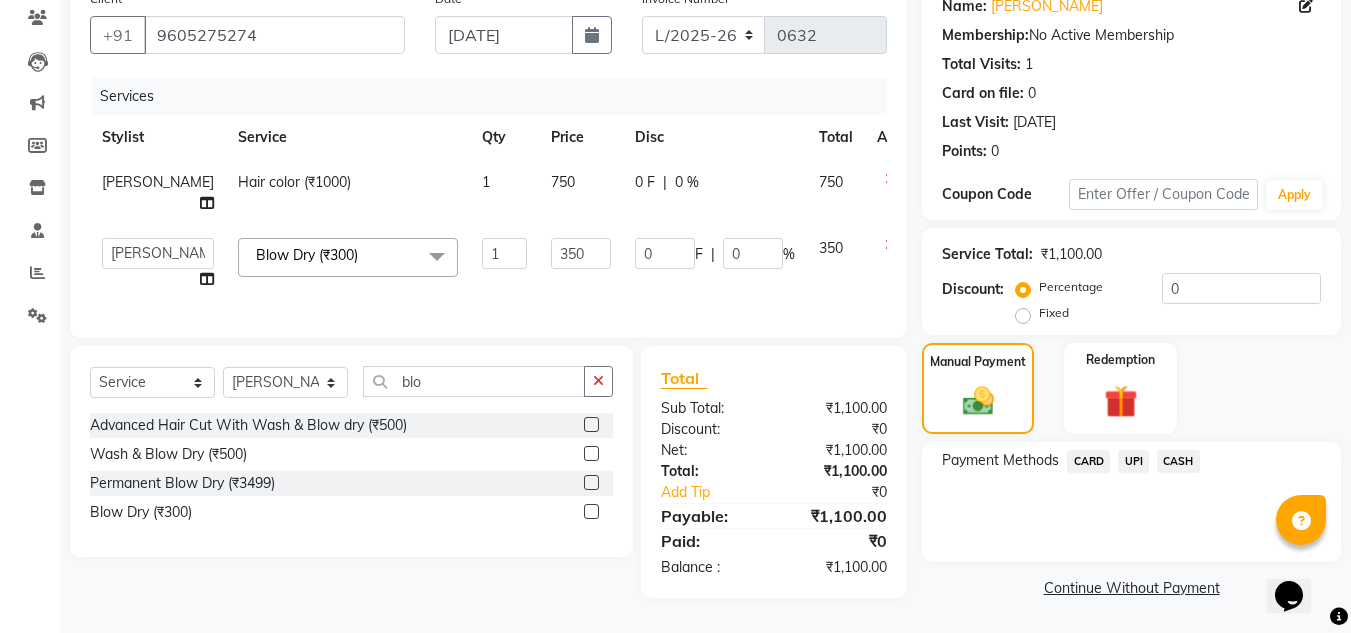 click on "CASH" 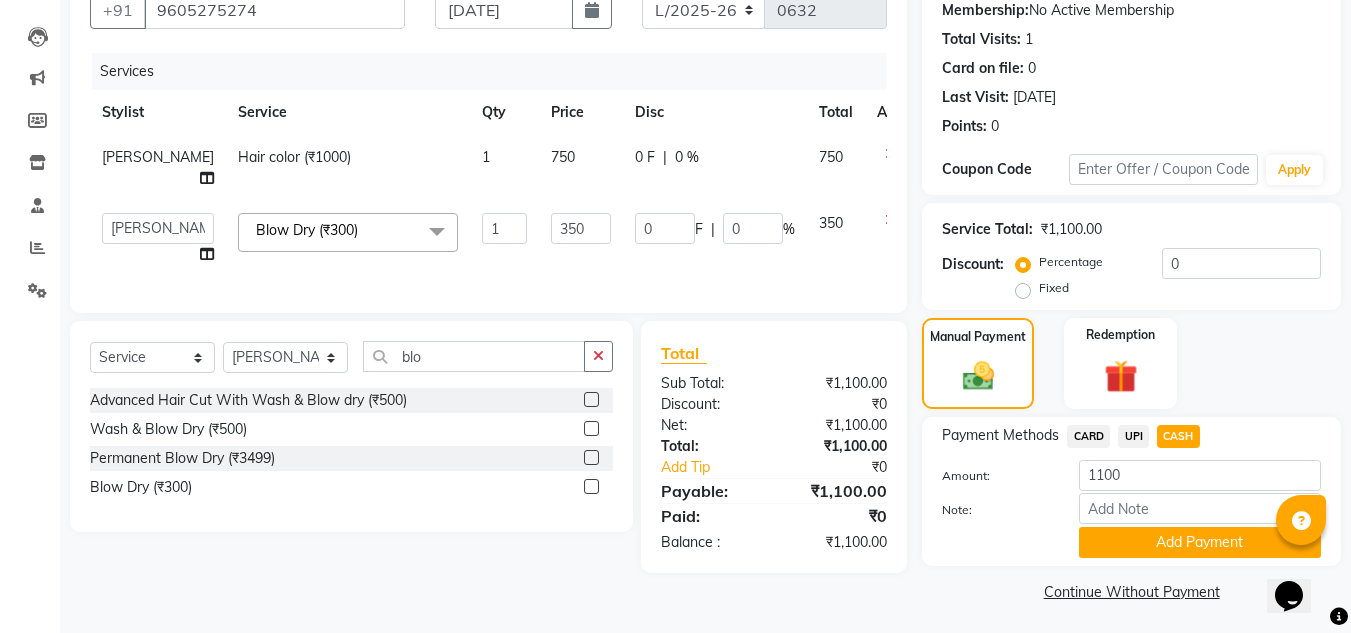 scroll, scrollTop: 199, scrollLeft: 0, axis: vertical 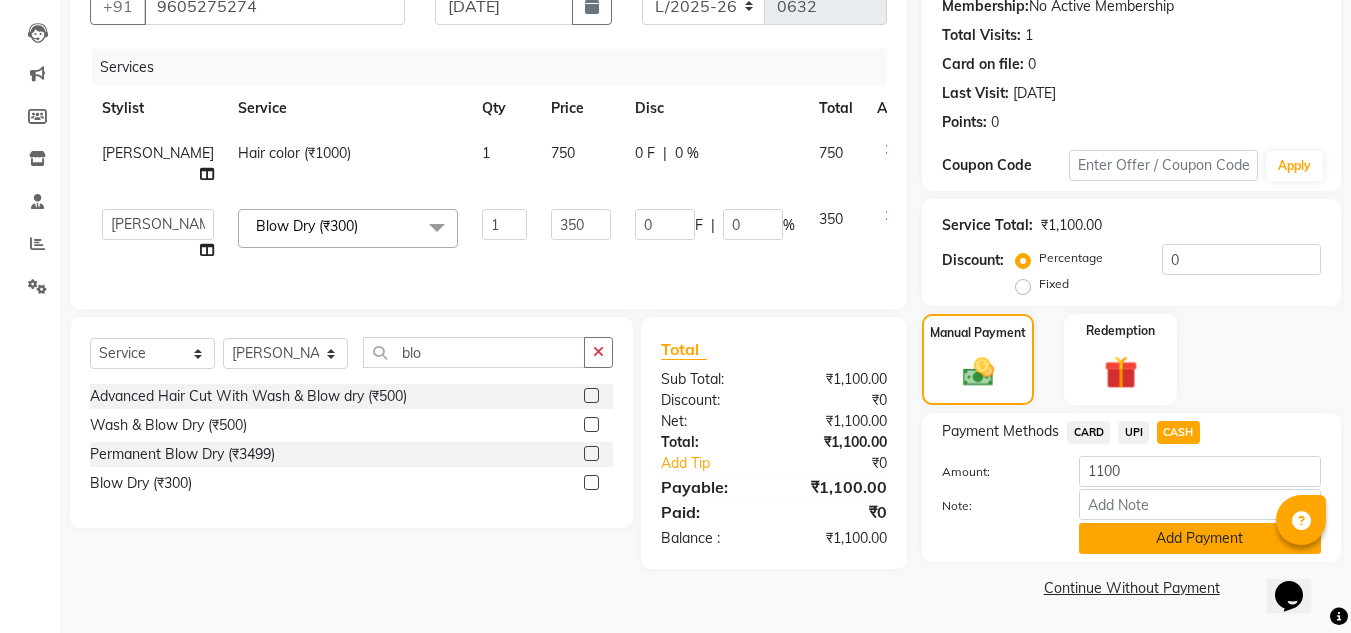 click on "Add Payment" 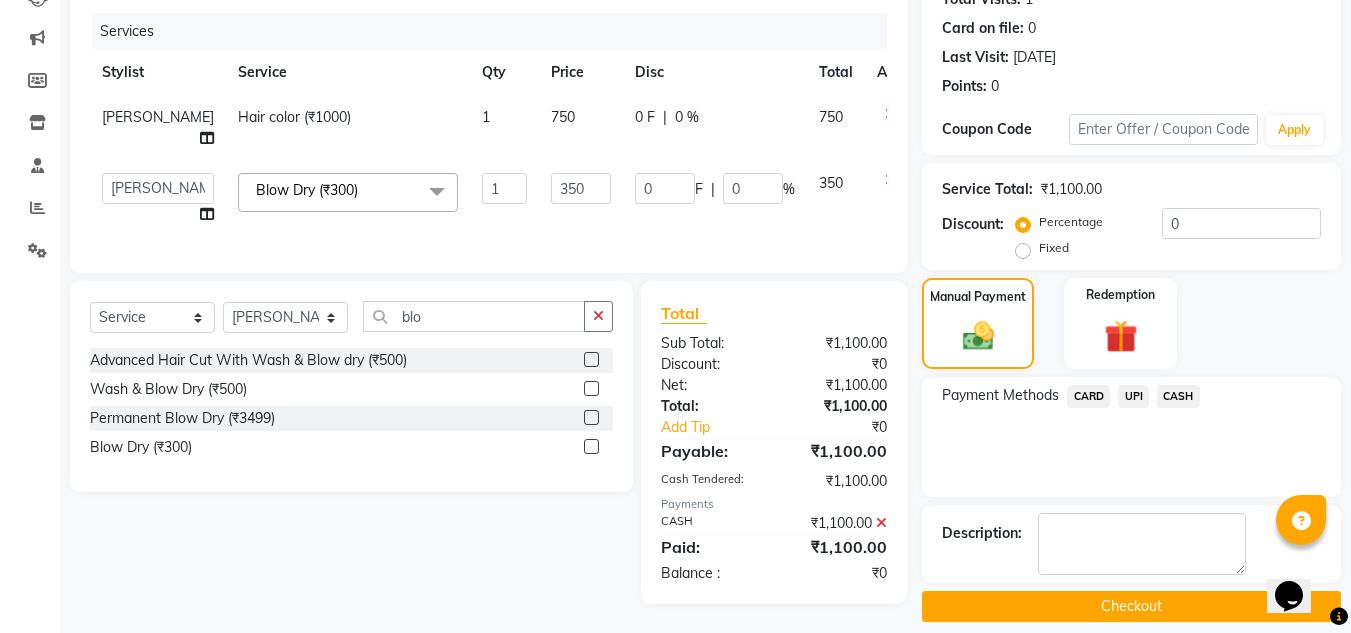 scroll, scrollTop: 254, scrollLeft: 0, axis: vertical 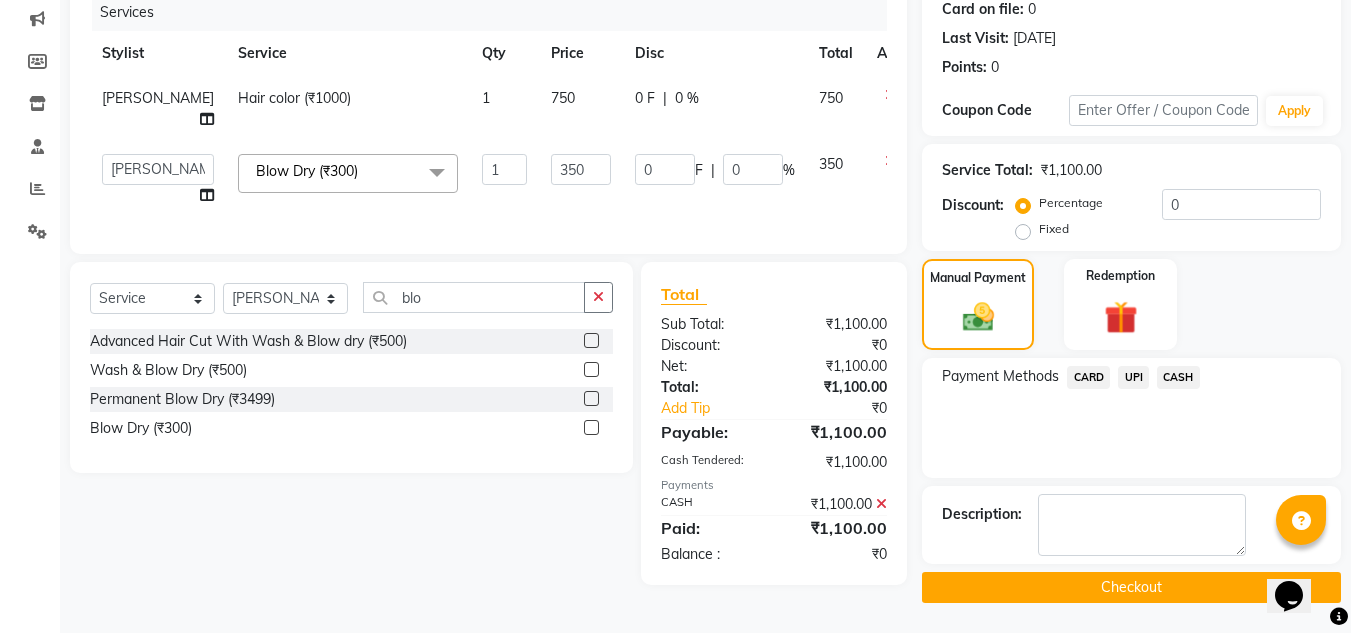 click on "Checkout" 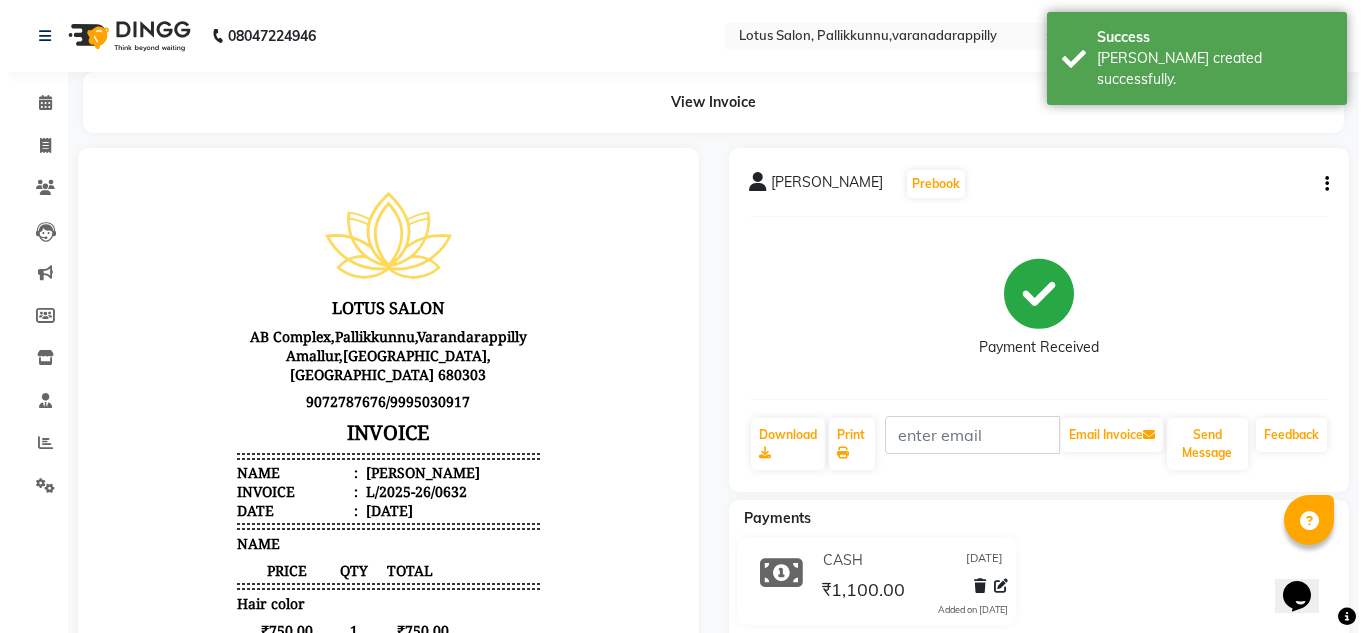 scroll, scrollTop: 0, scrollLeft: 0, axis: both 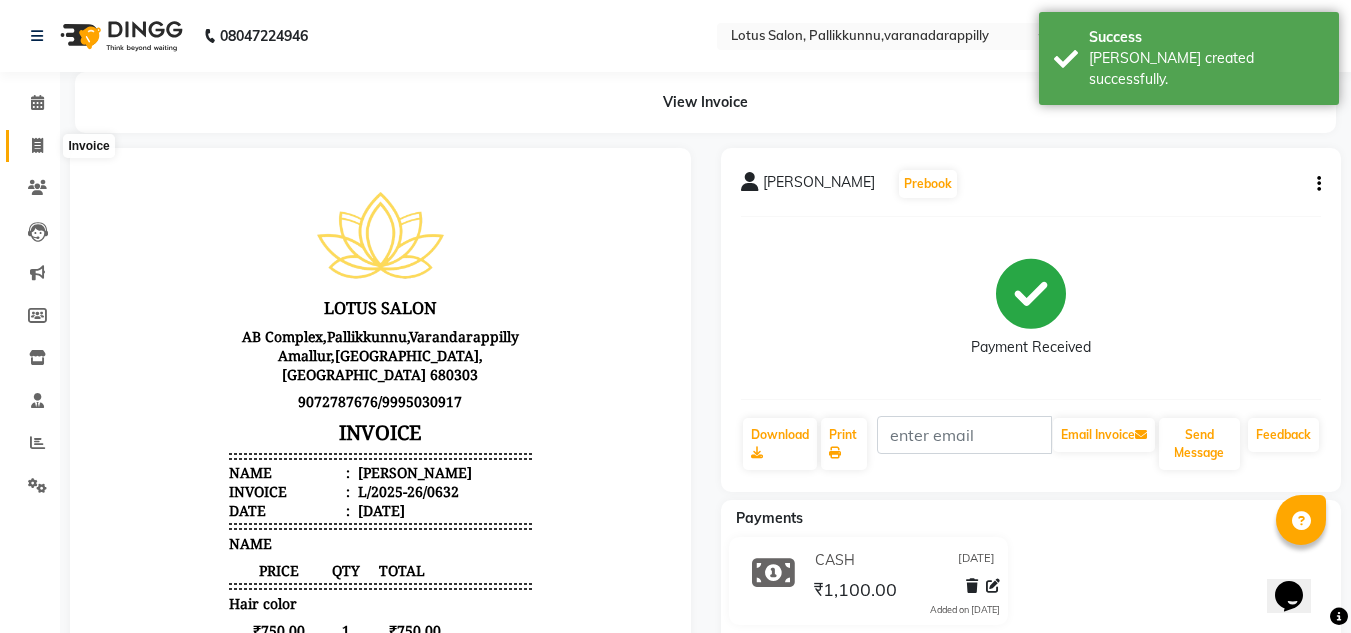 click 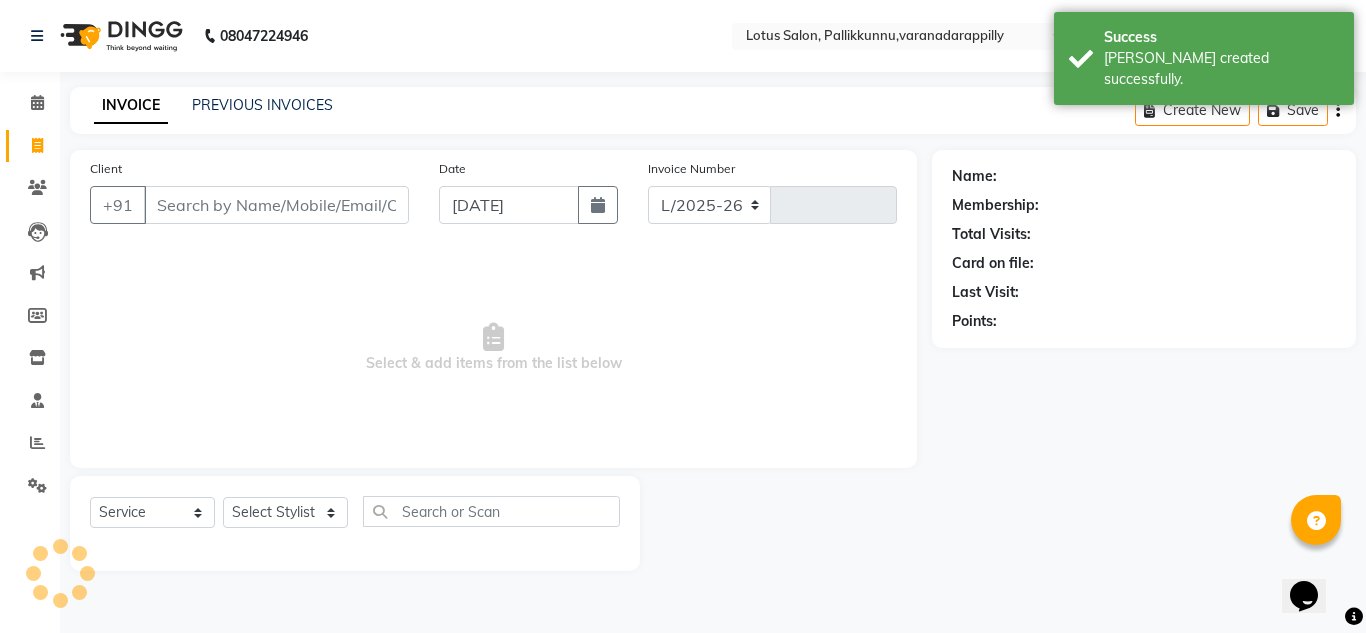 select on "8188" 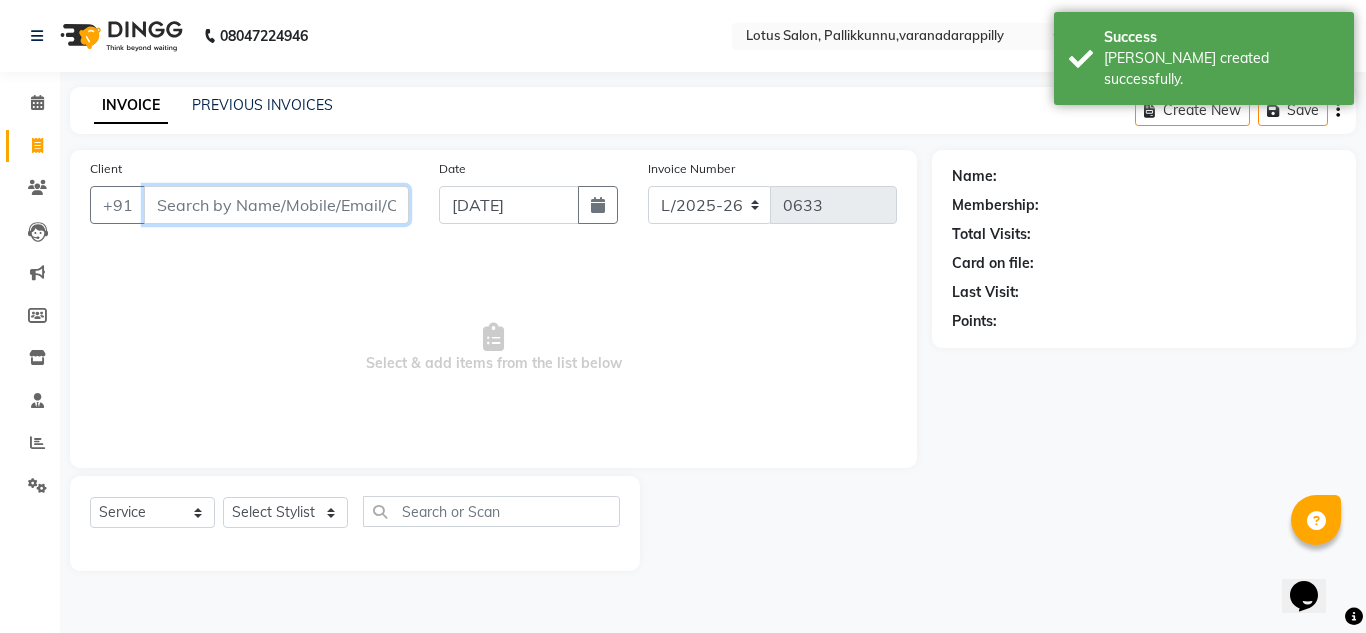paste on "7510545379" 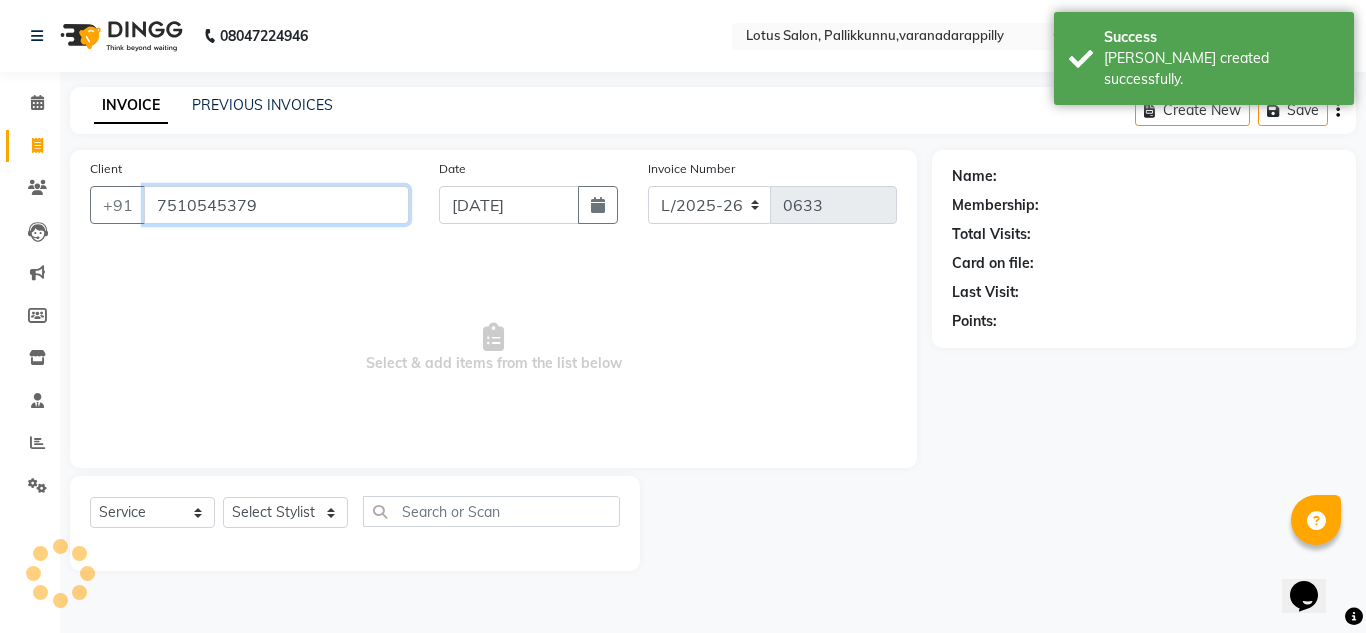type on "7510545379" 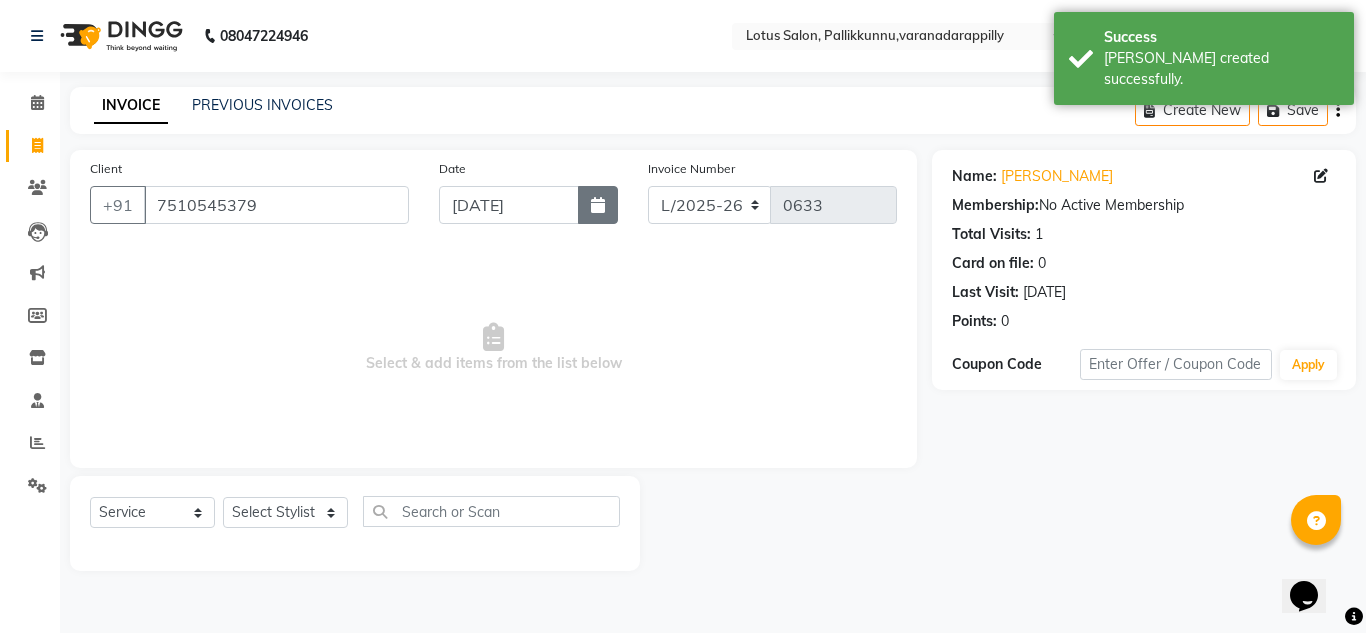 click 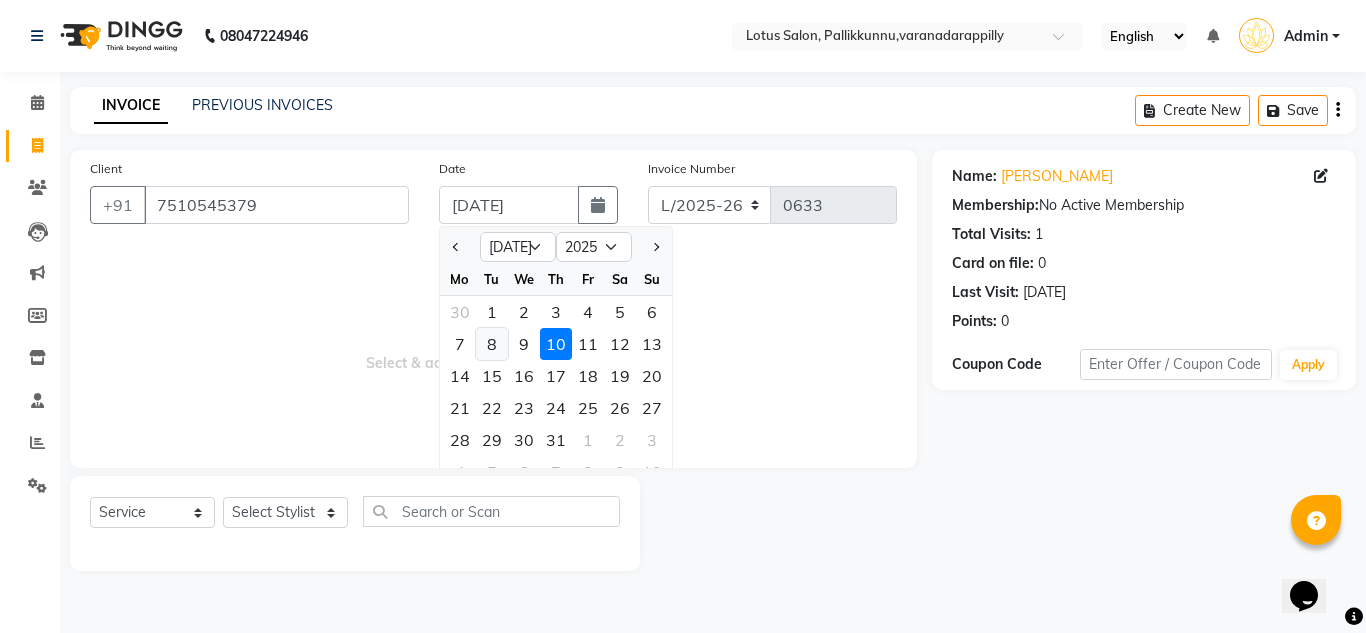 click on "8" 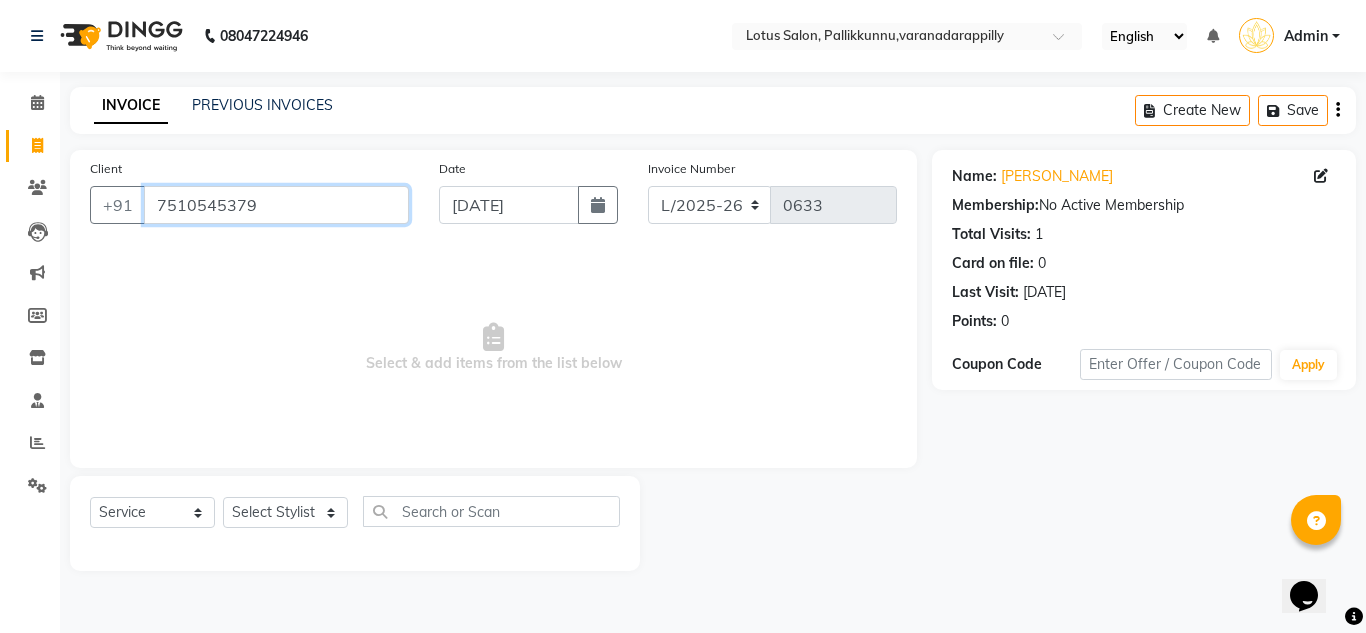 drag, startPoint x: 298, startPoint y: 205, endPoint x: 93, endPoint y: 238, distance: 207.63911 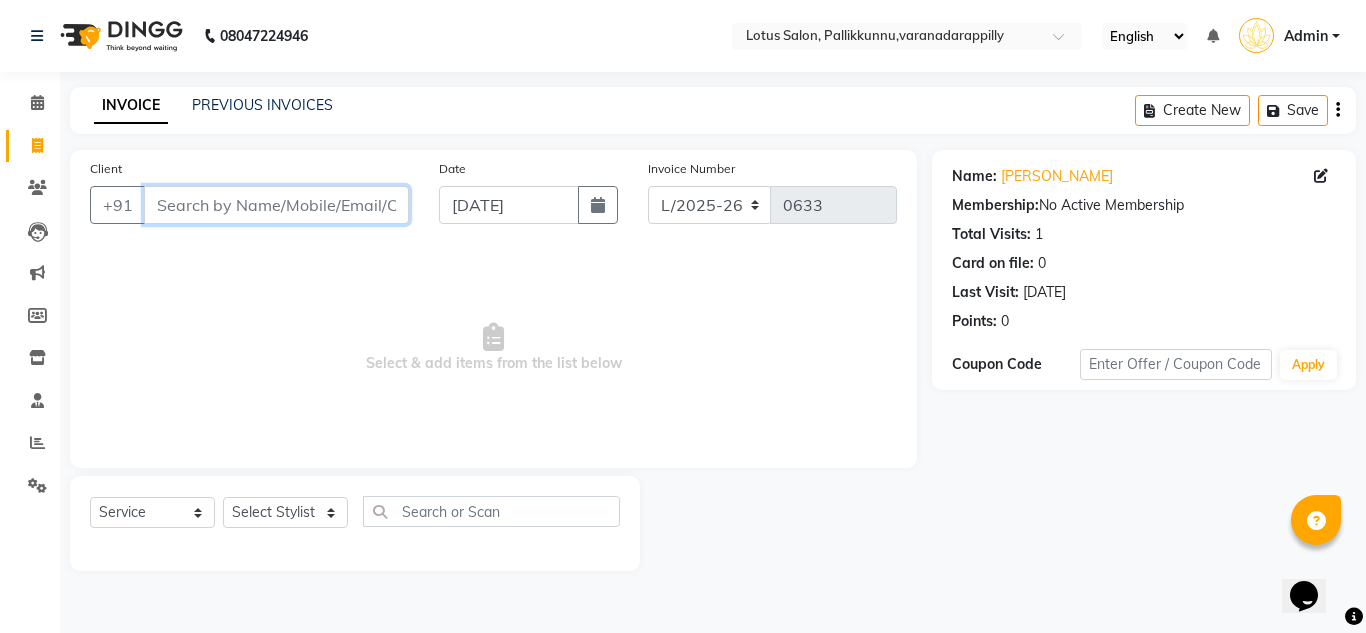 paste on "9061431331" 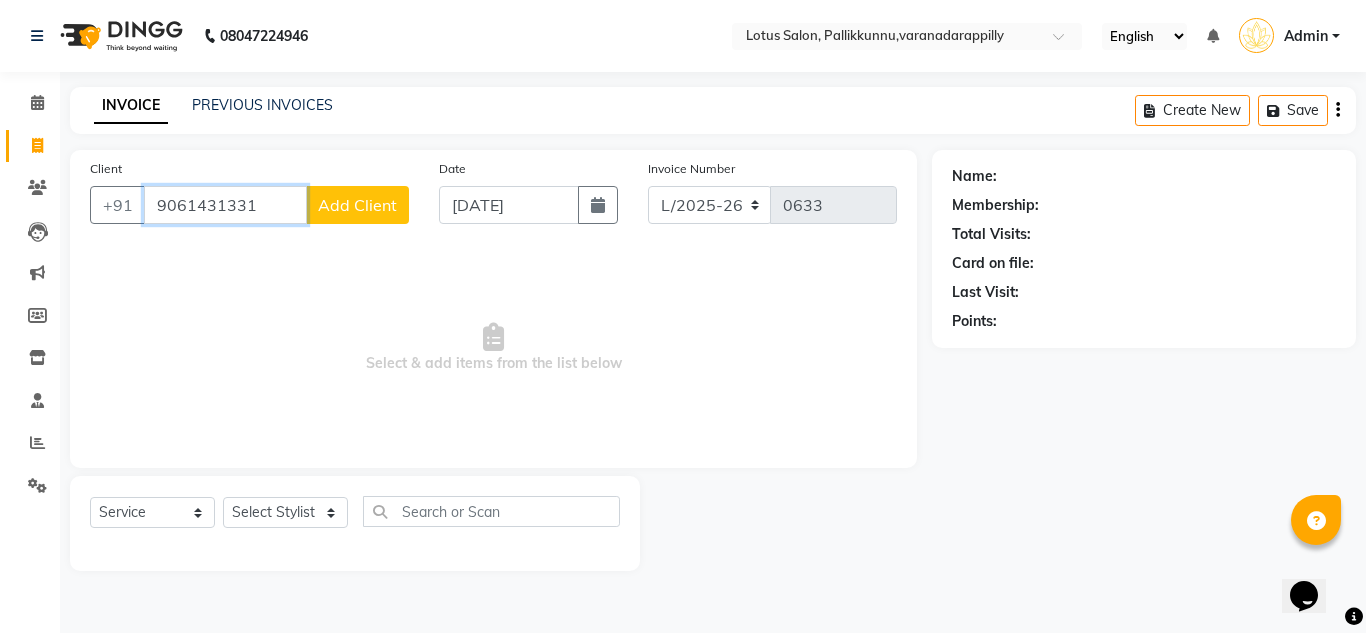 type on "9061431331" 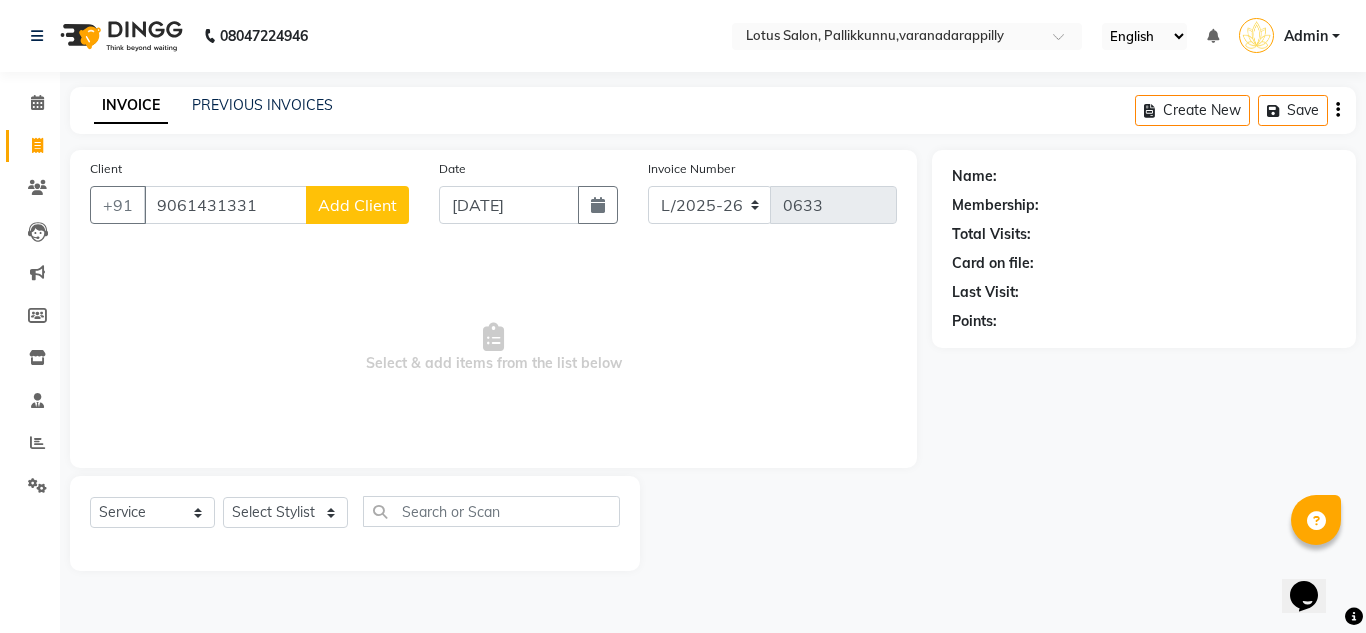 click on "Add Client" 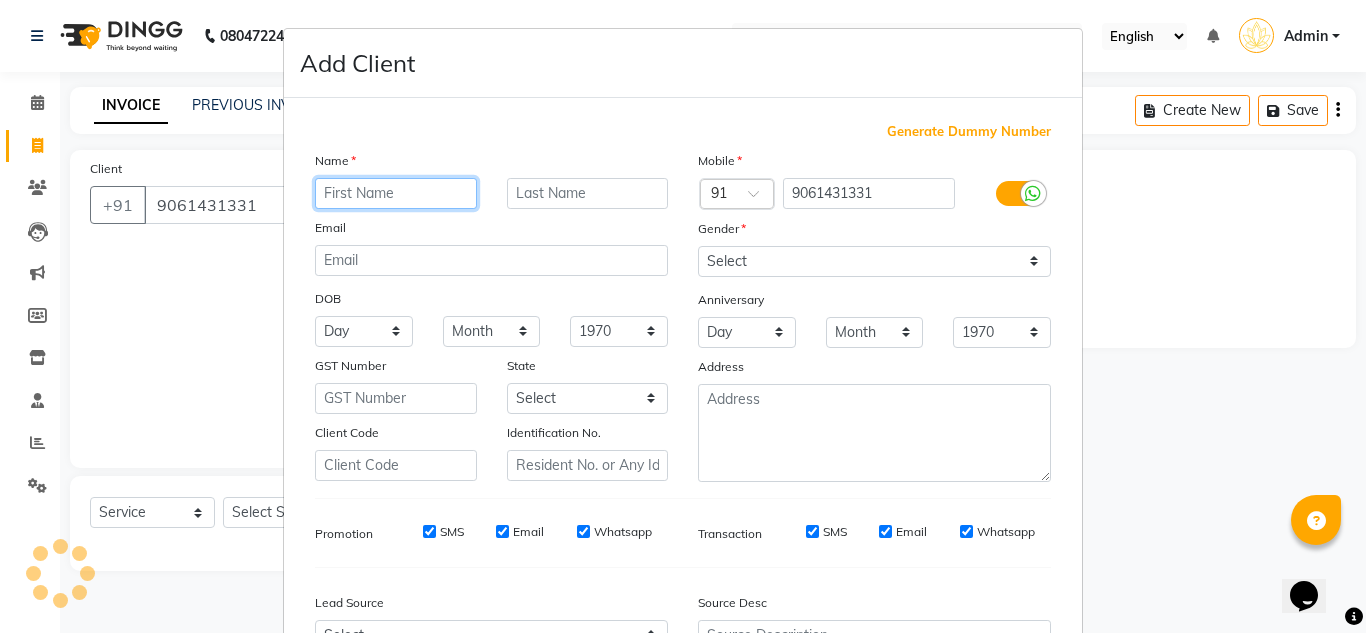 paste on "Merlin" 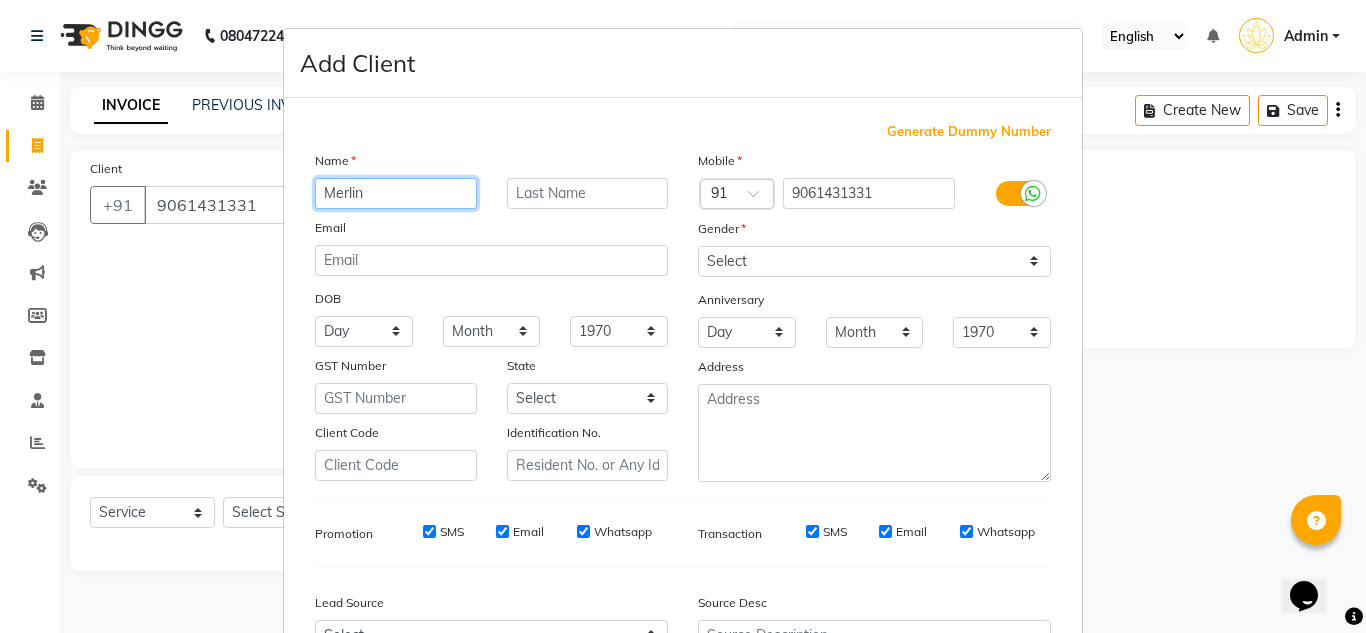 type on "Merlin" 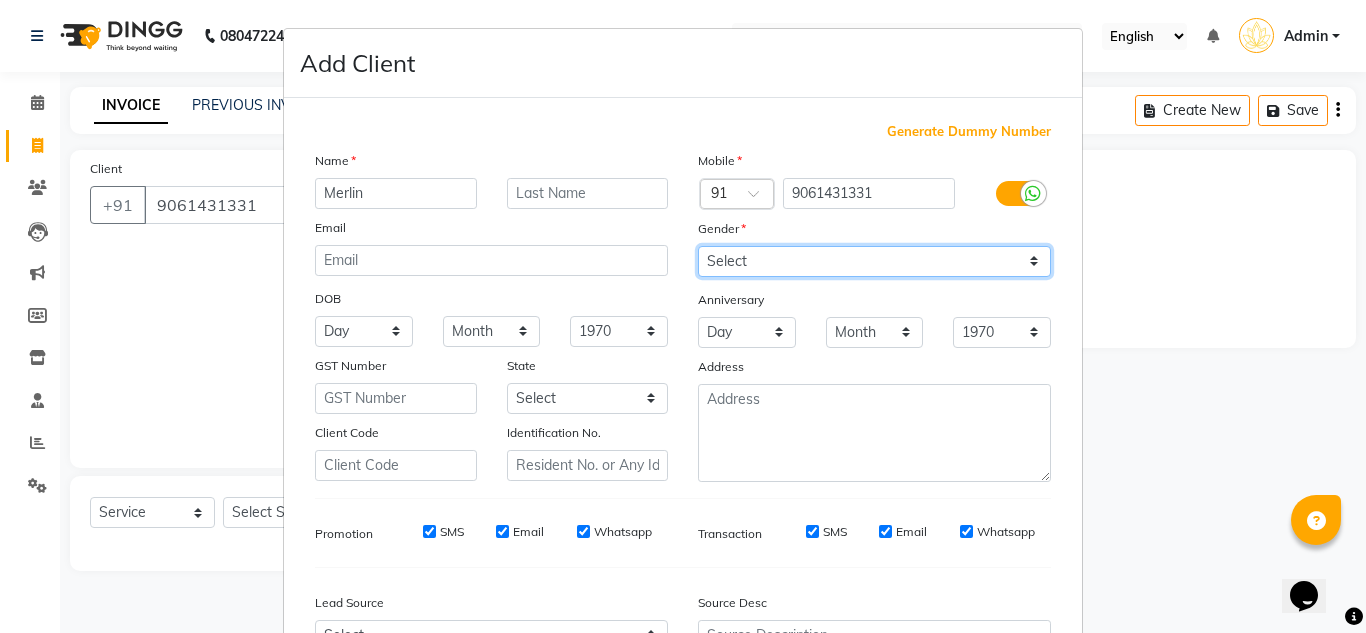 click on "Select [DEMOGRAPHIC_DATA] [DEMOGRAPHIC_DATA] Other Prefer Not To Say" at bounding box center [874, 261] 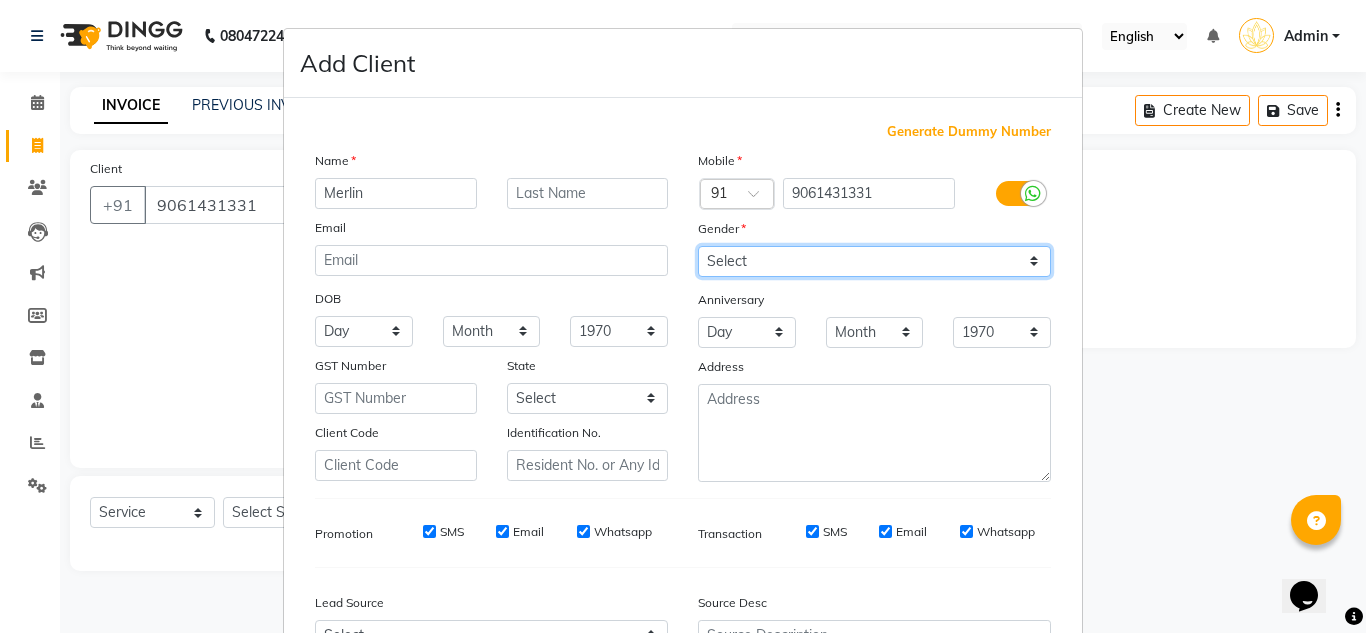 select on "[DEMOGRAPHIC_DATA]" 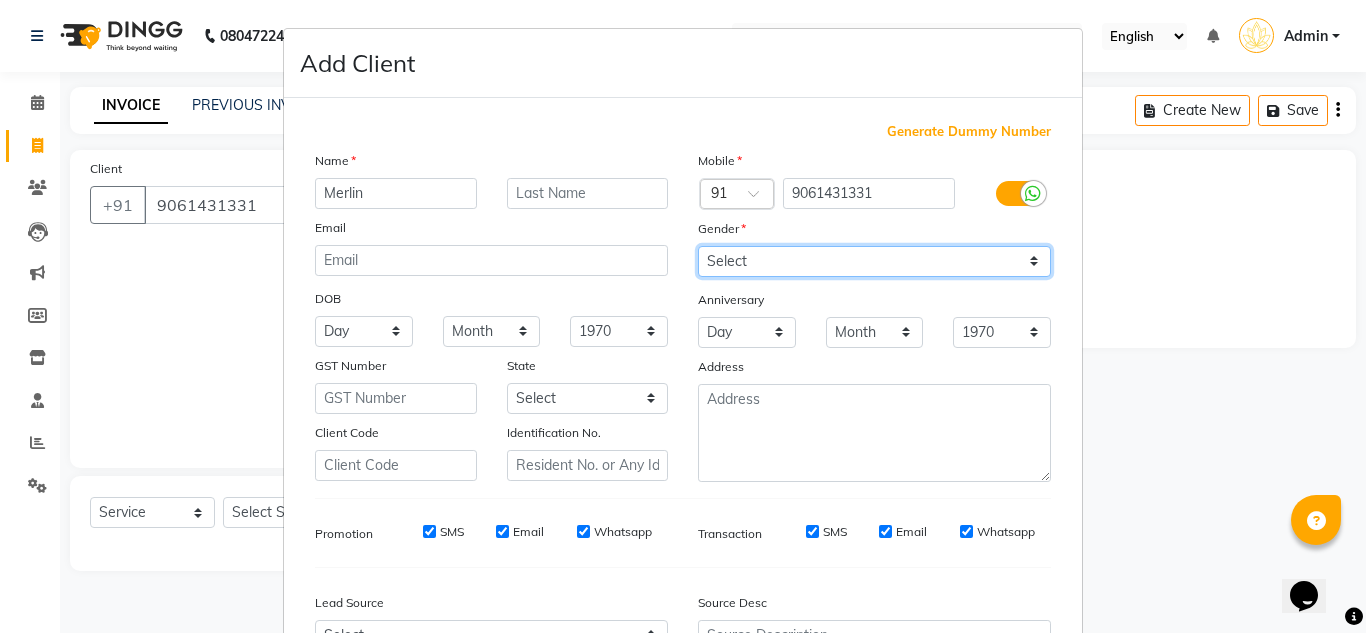click on "Select [DEMOGRAPHIC_DATA] [DEMOGRAPHIC_DATA] Other Prefer Not To Say" at bounding box center (874, 261) 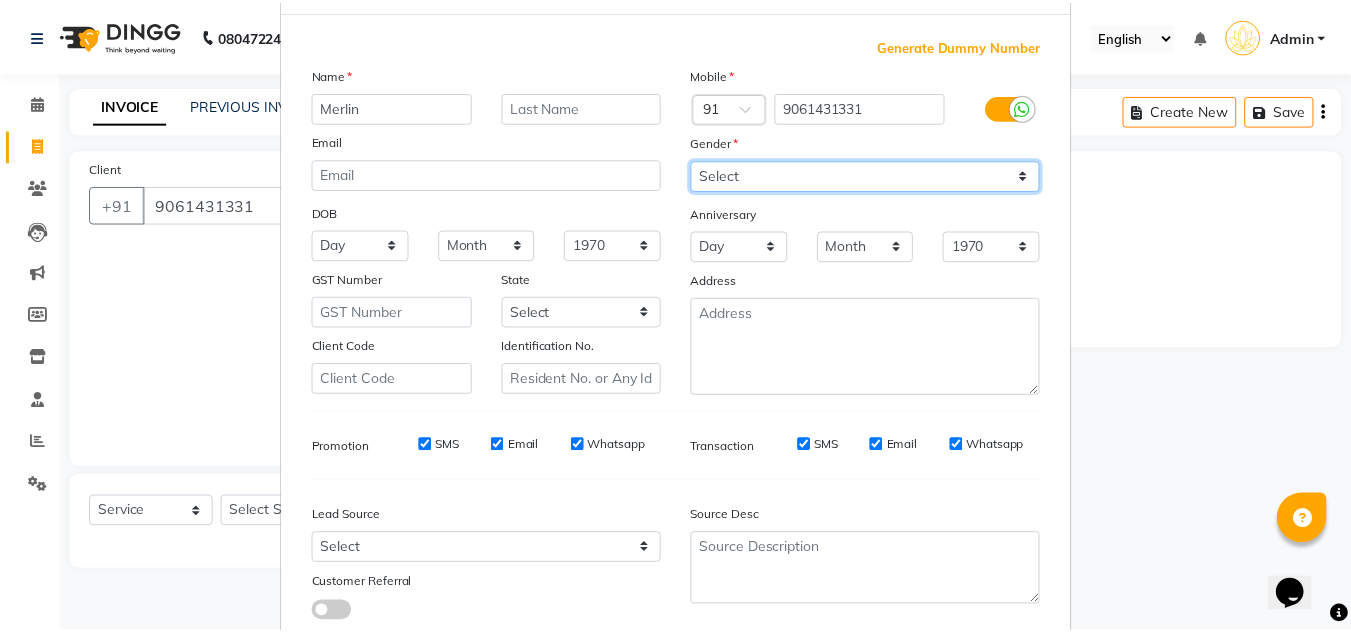 scroll, scrollTop: 200, scrollLeft: 0, axis: vertical 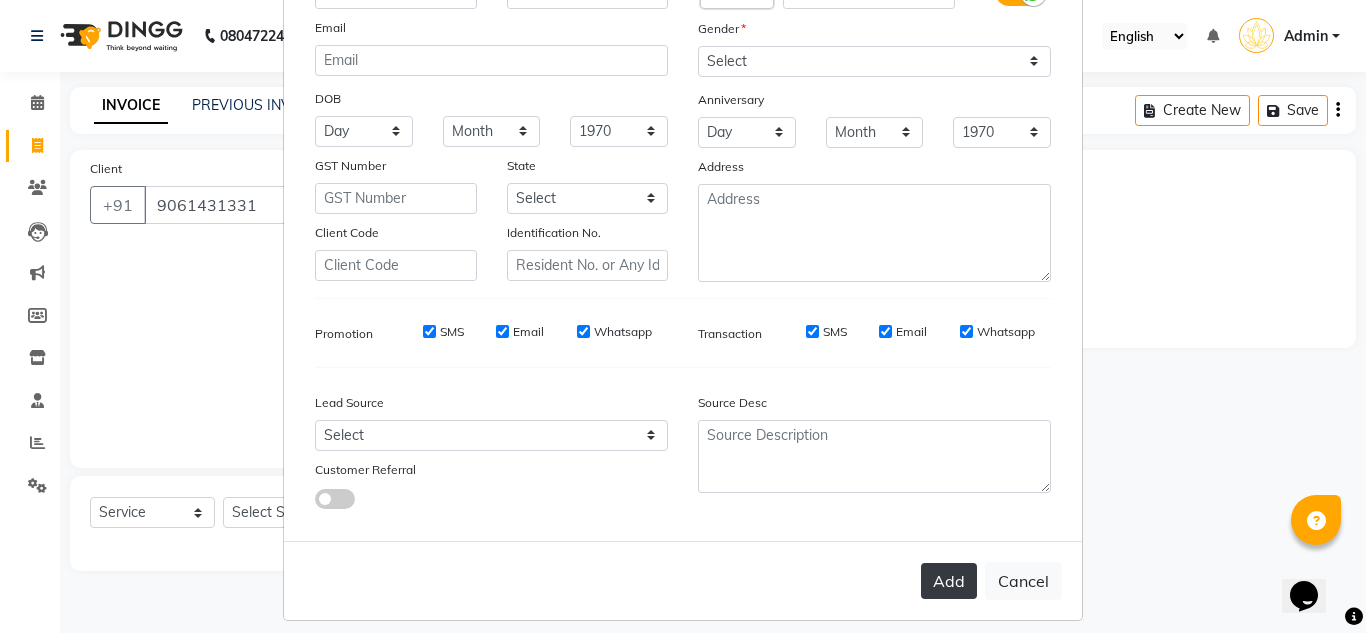 click on "Add" at bounding box center [949, 581] 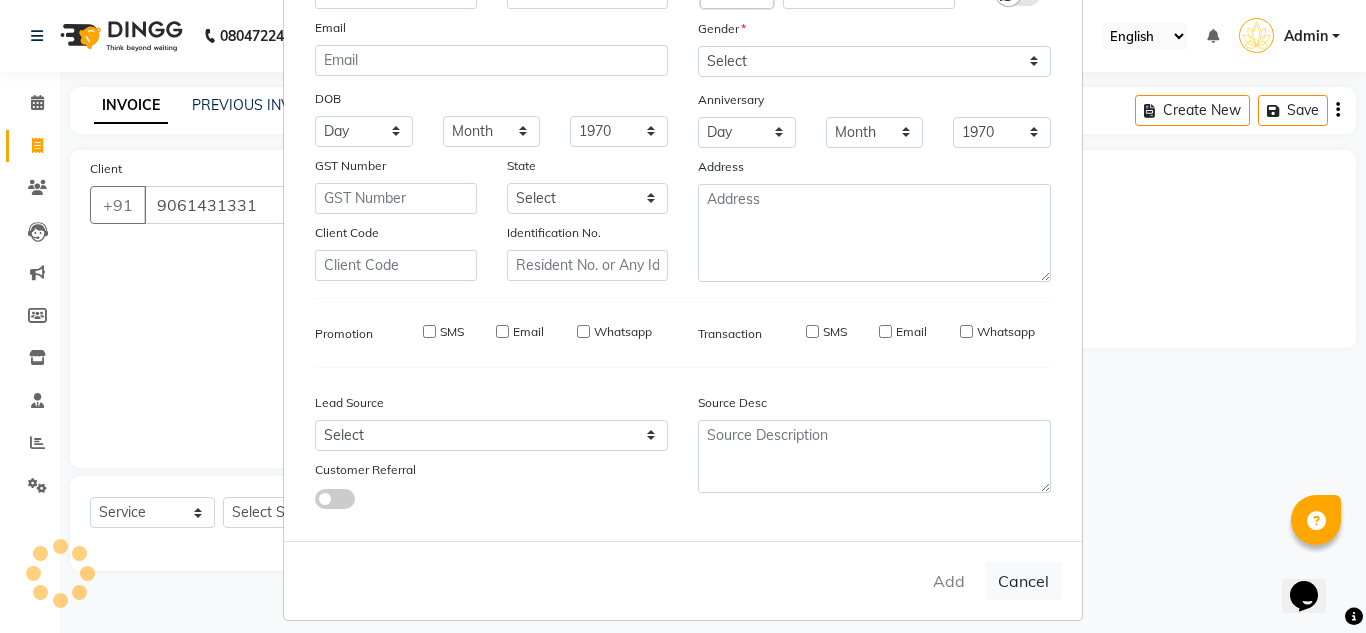 type 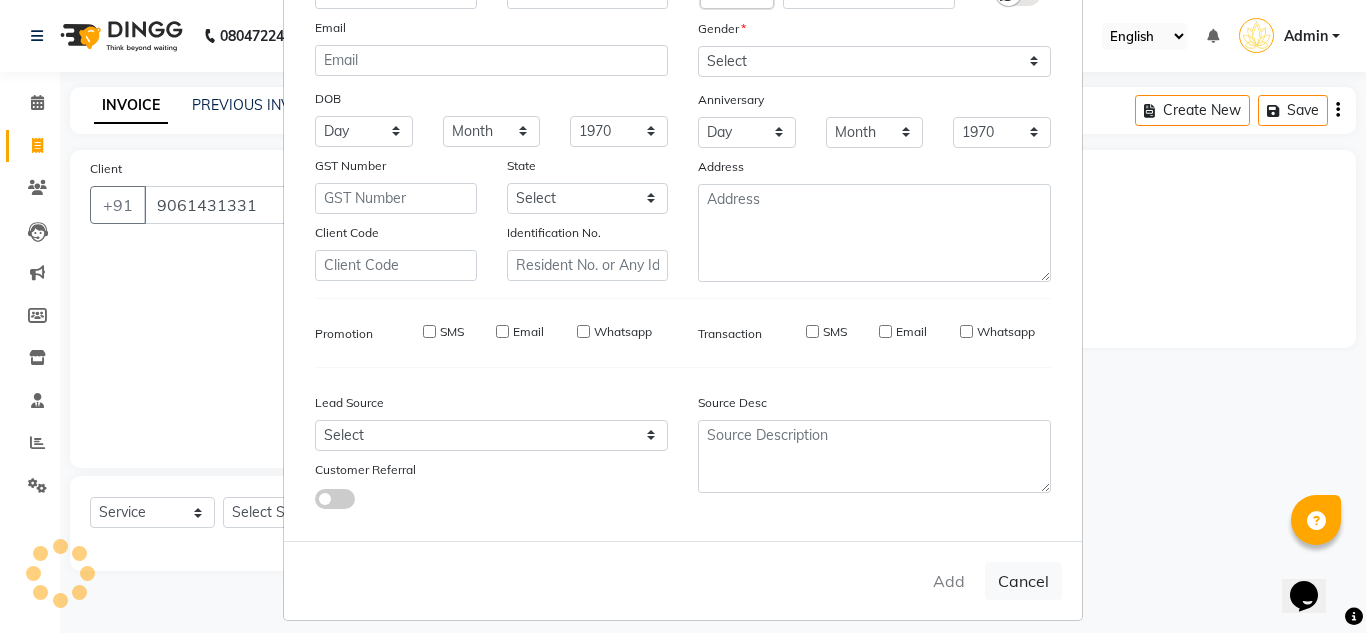 select 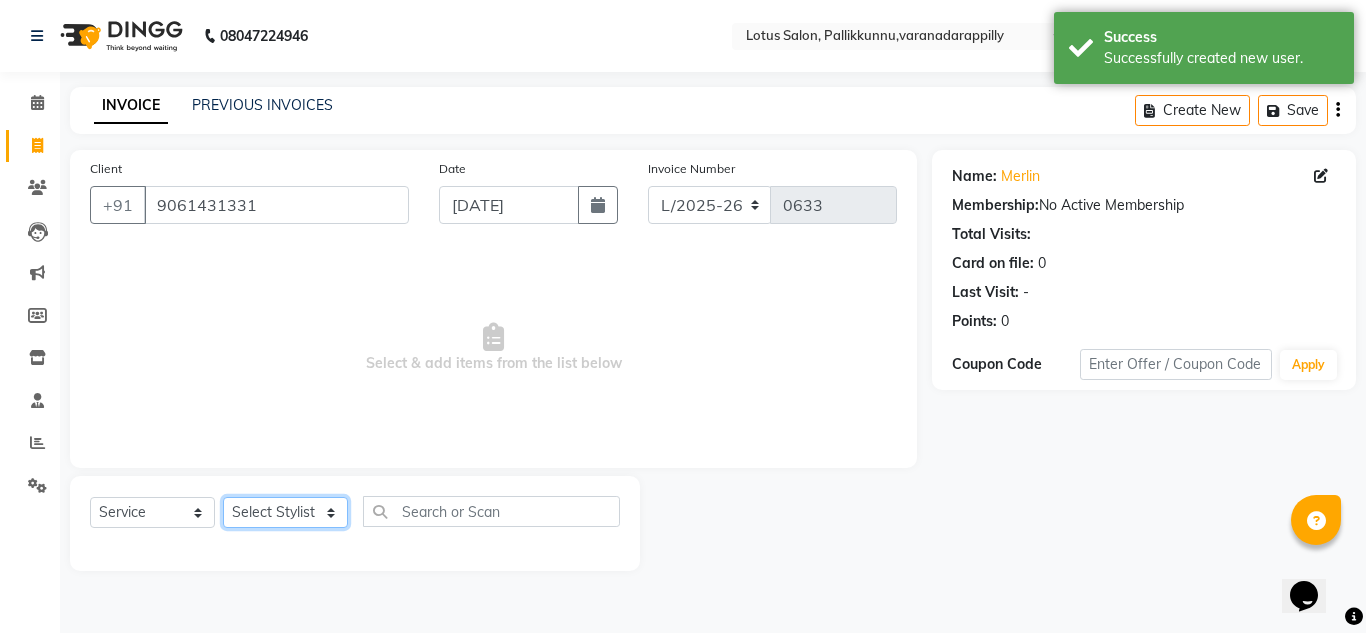 click on "Select Stylist DISHA [PERSON_NAME] Naflin [PERSON_NAME] [PERSON_NAME]" 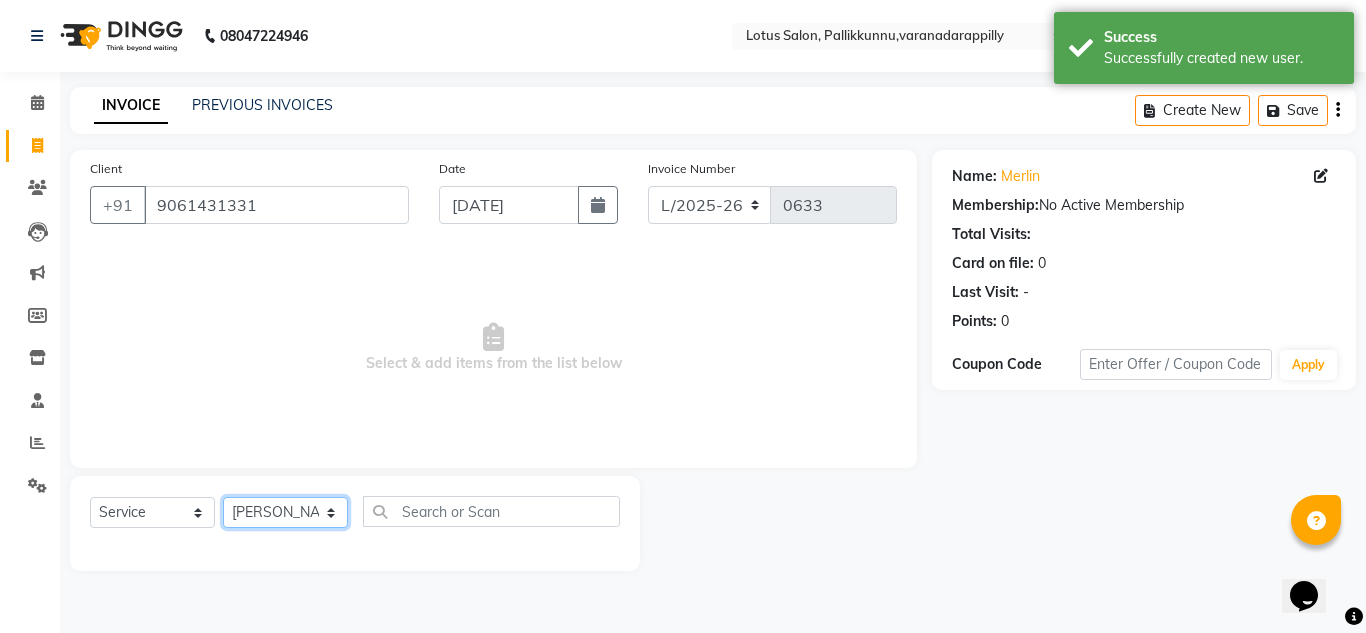 click on "Select Stylist DISHA [PERSON_NAME] Naflin [PERSON_NAME] [PERSON_NAME]" 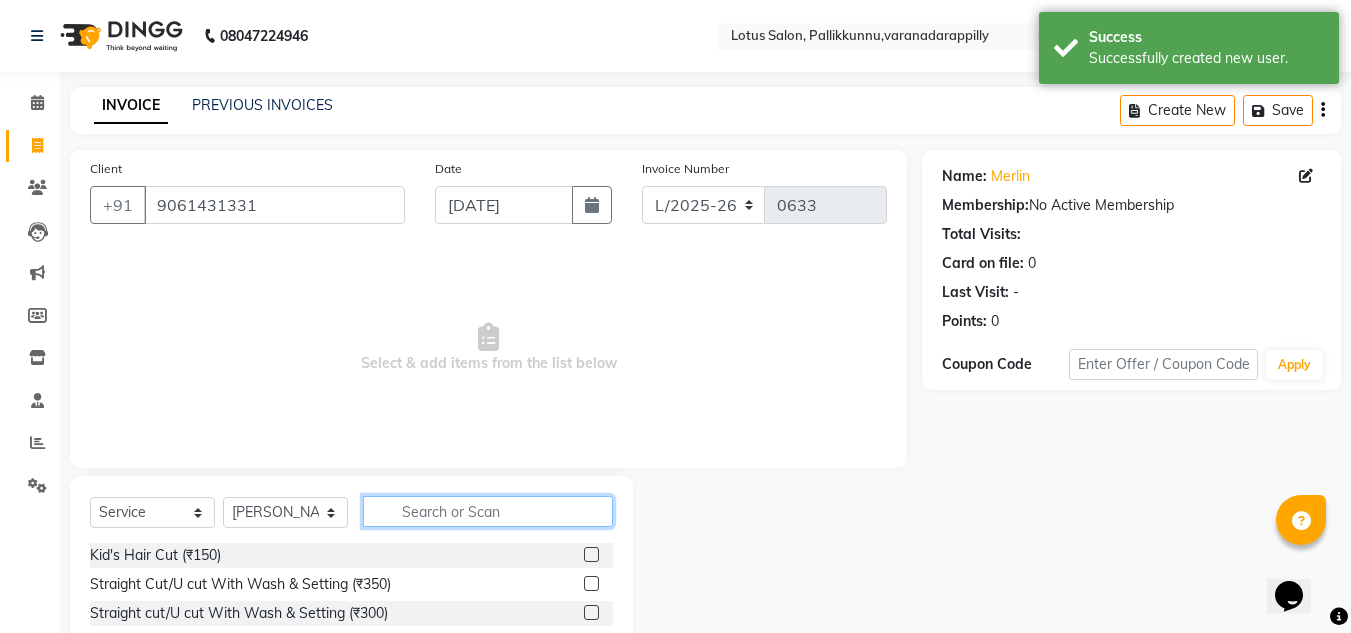 click 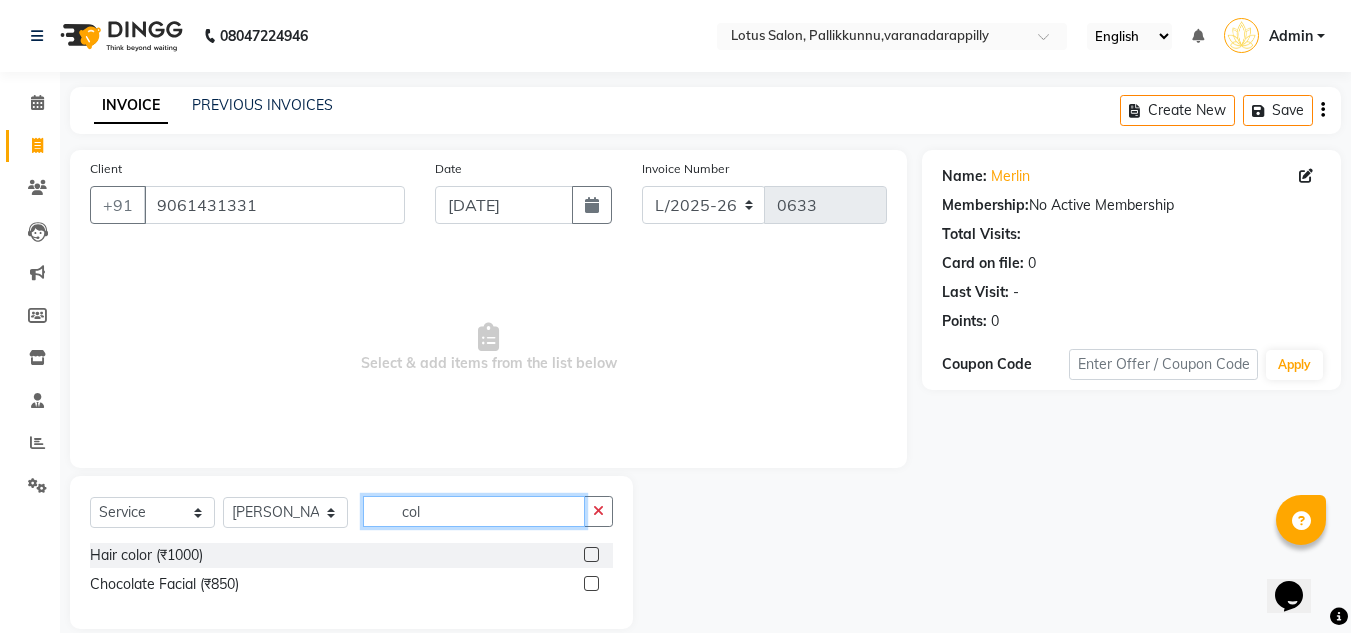 type on "col" 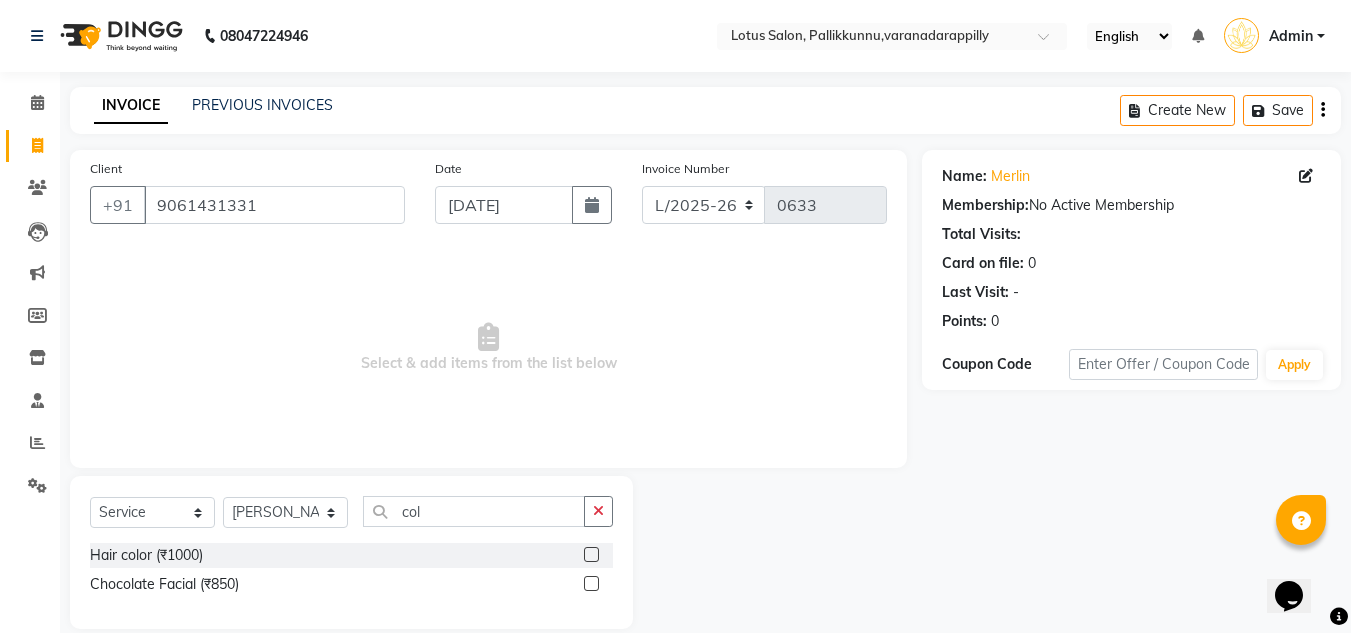 click 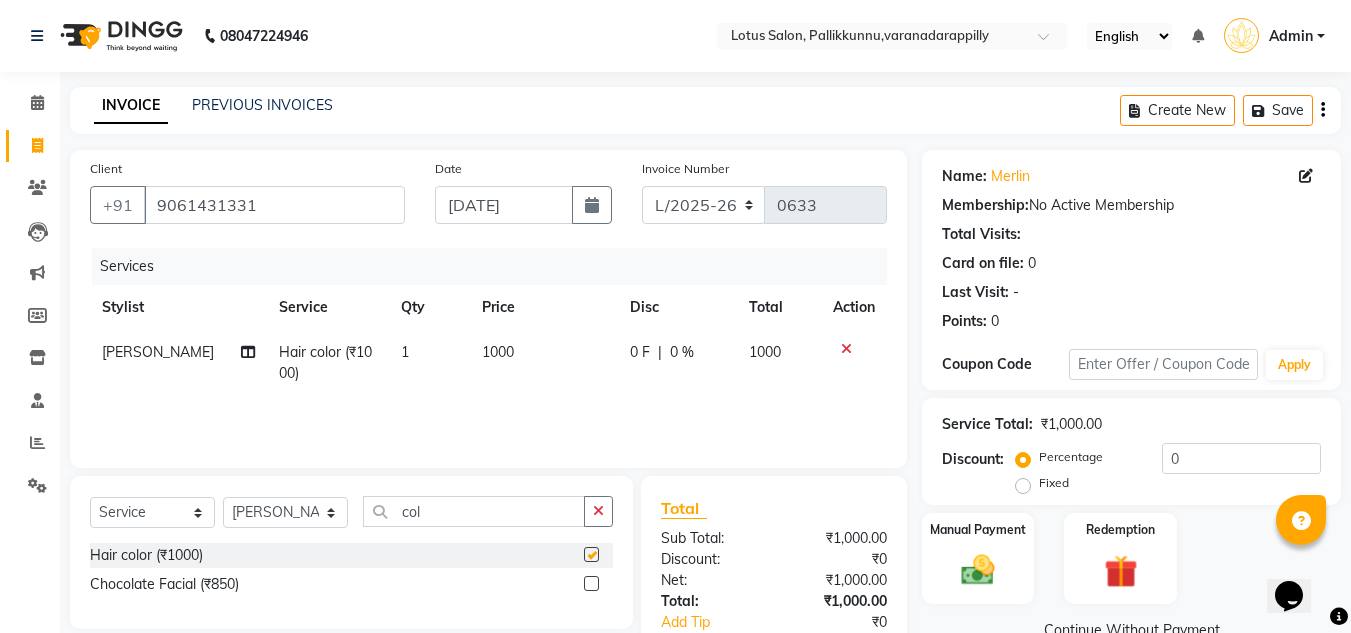 checkbox on "false" 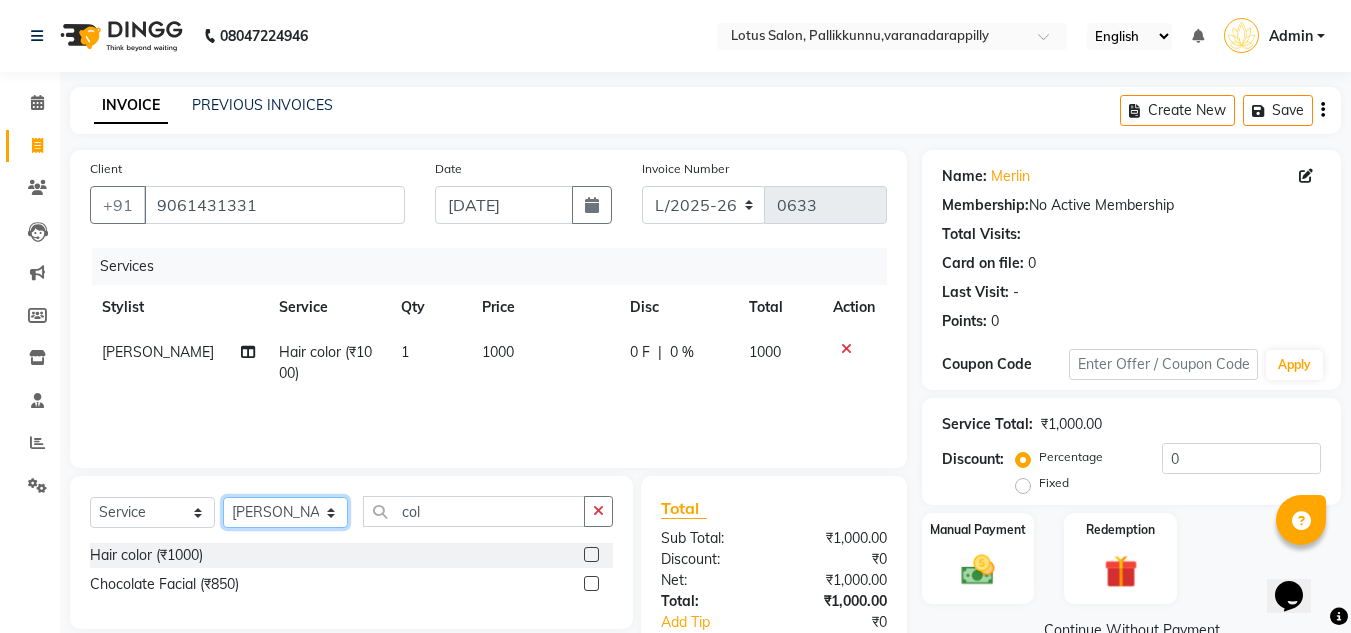 click on "Select Stylist DISHA [PERSON_NAME] Naflin [PERSON_NAME] [PERSON_NAME]" 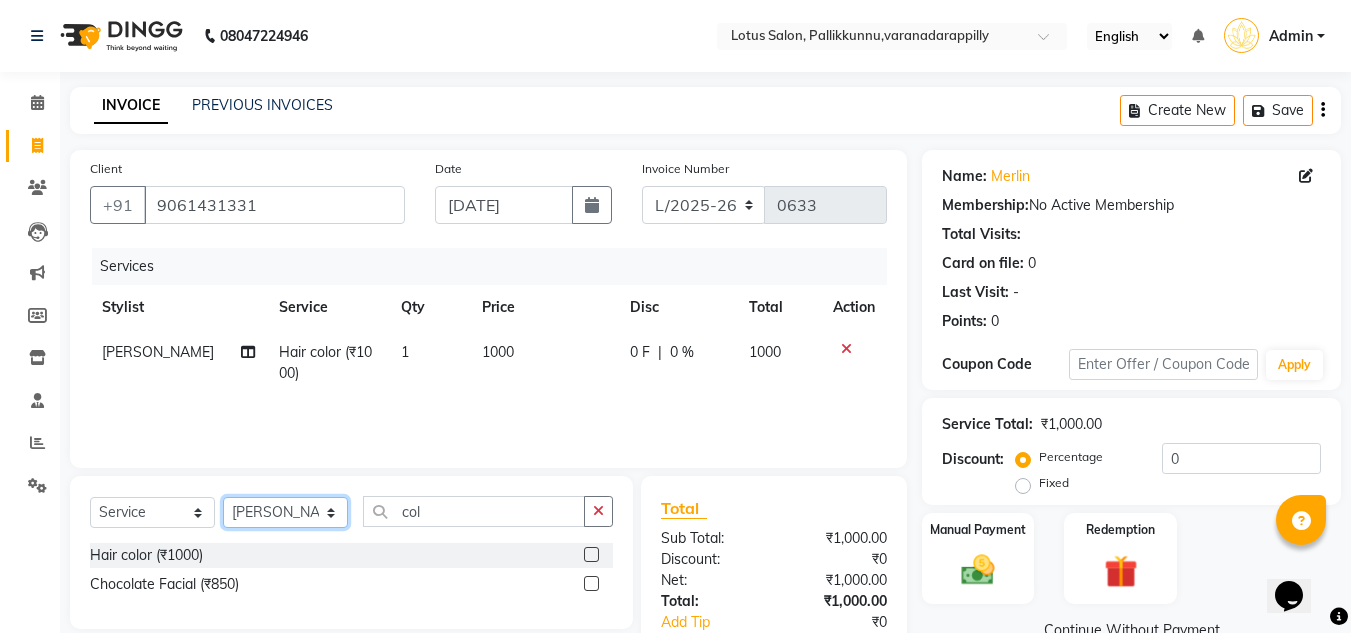 click on "Select Stylist DISHA [PERSON_NAME] Naflin [PERSON_NAME] [PERSON_NAME]" 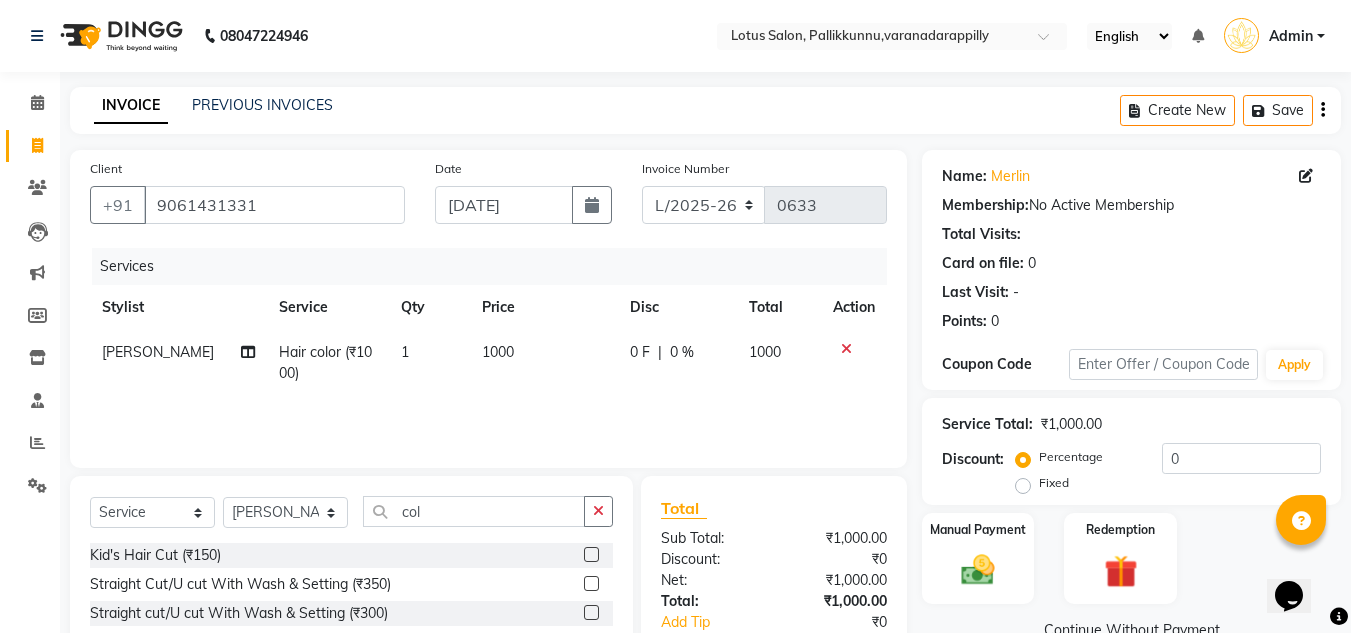 click 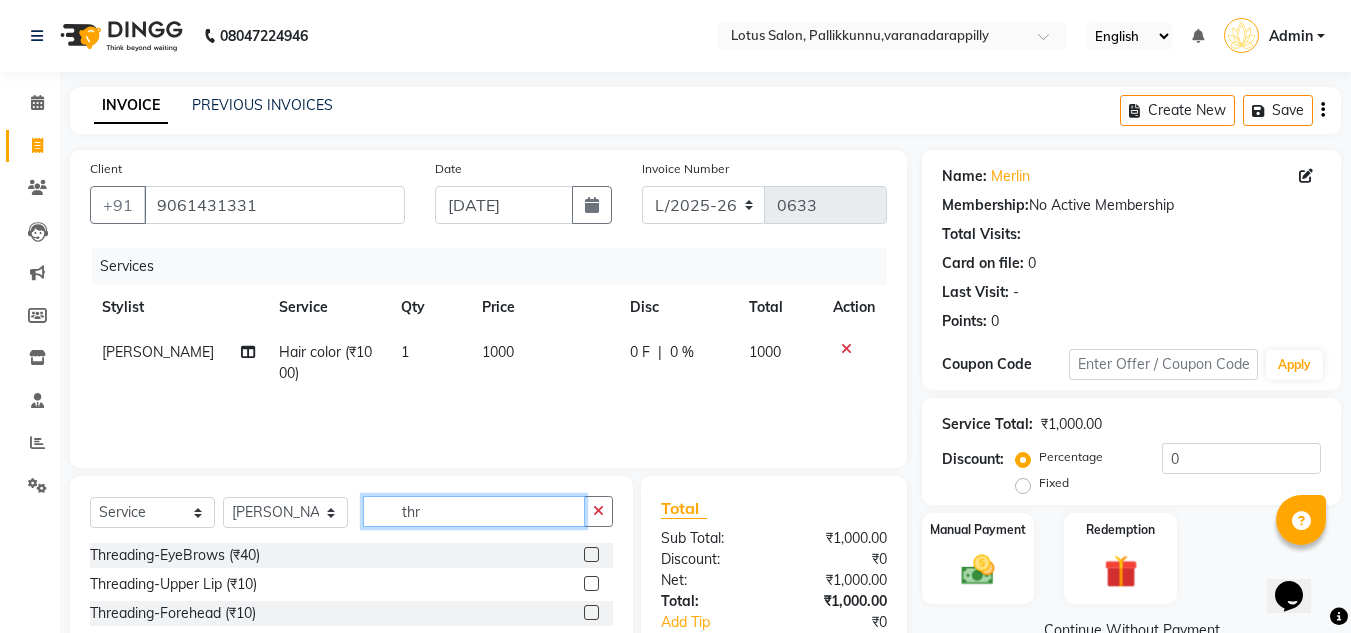 type on "thr" 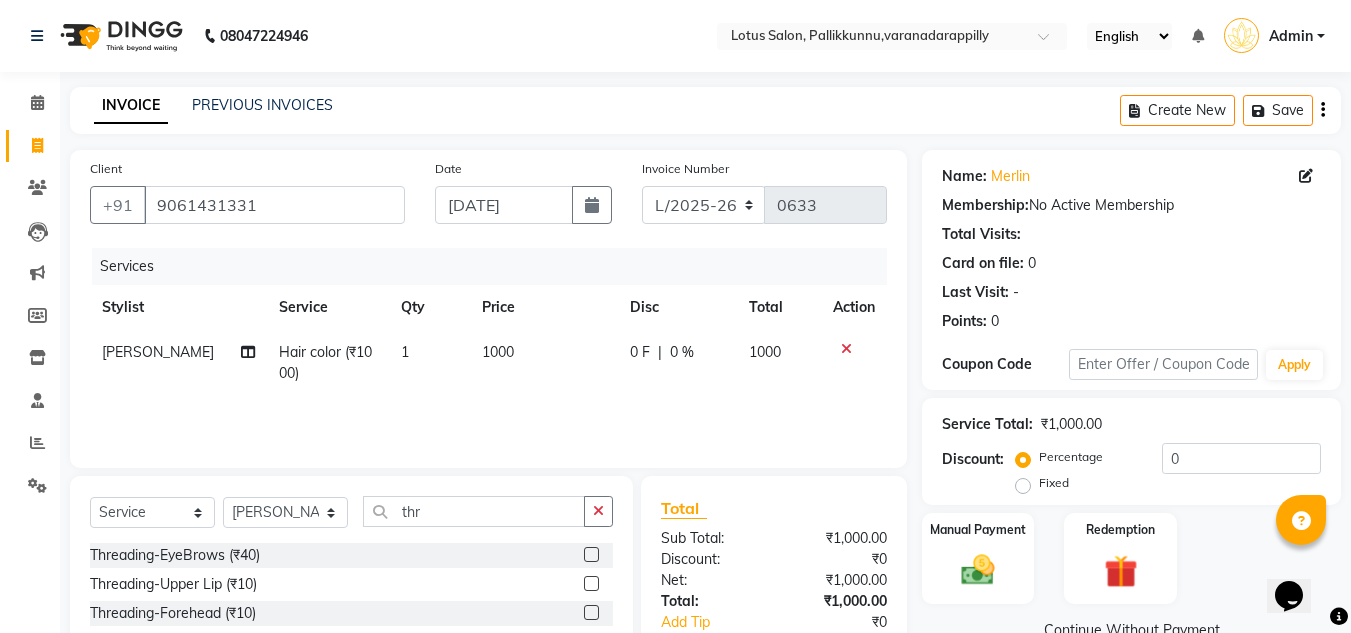 click 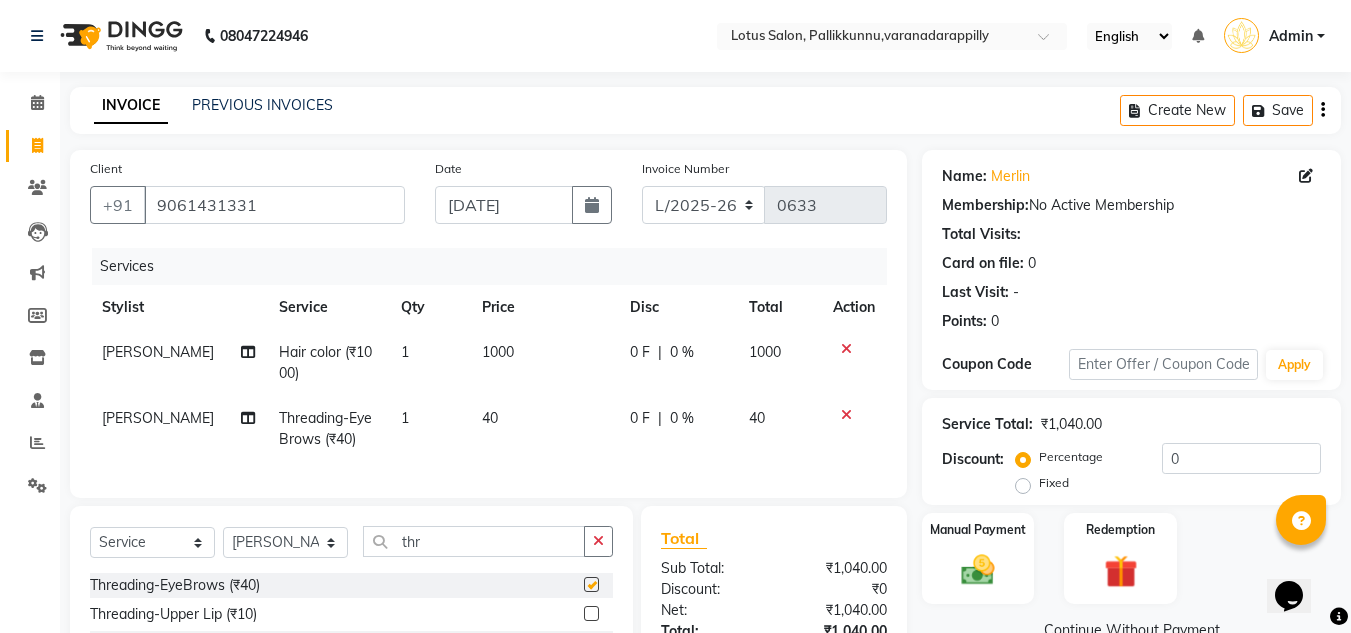 checkbox on "false" 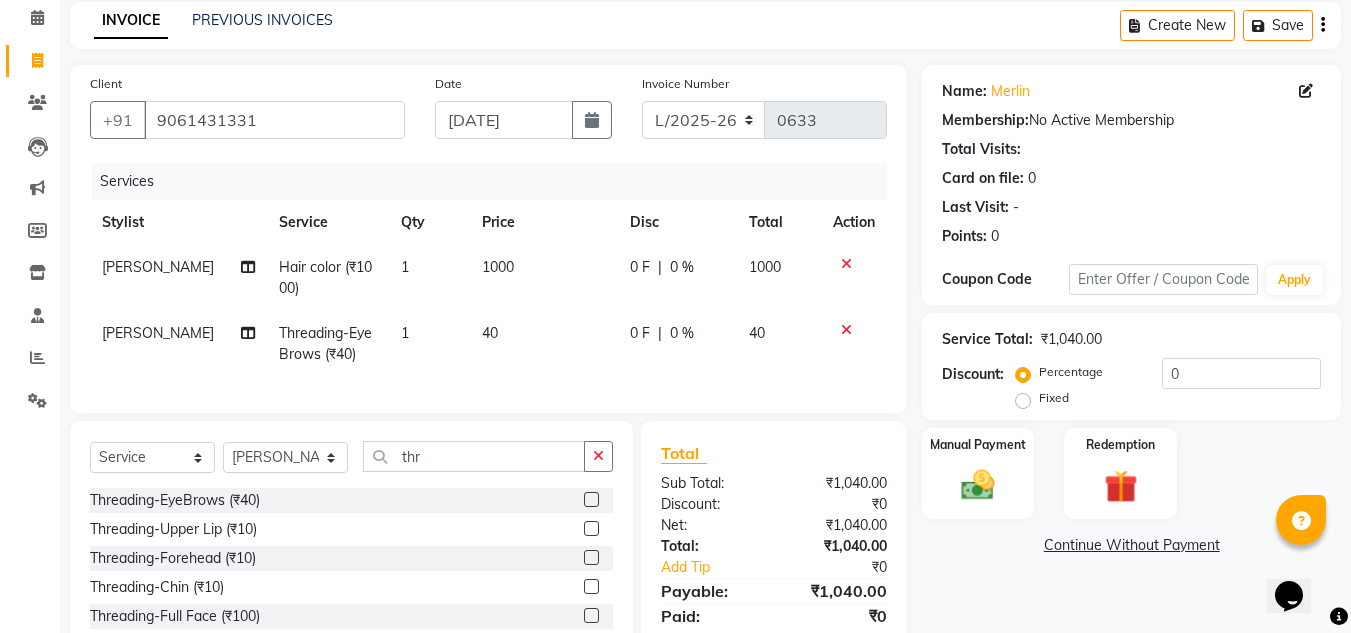 scroll, scrollTop: 200, scrollLeft: 0, axis: vertical 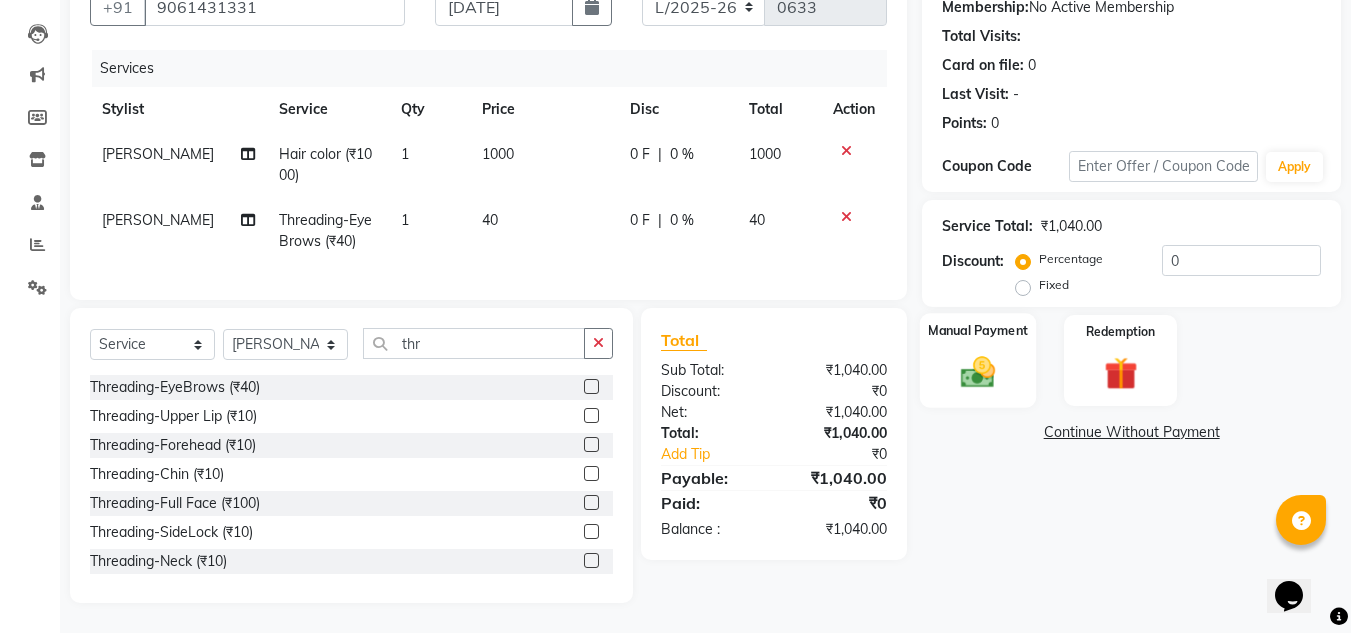click on "Manual Payment" 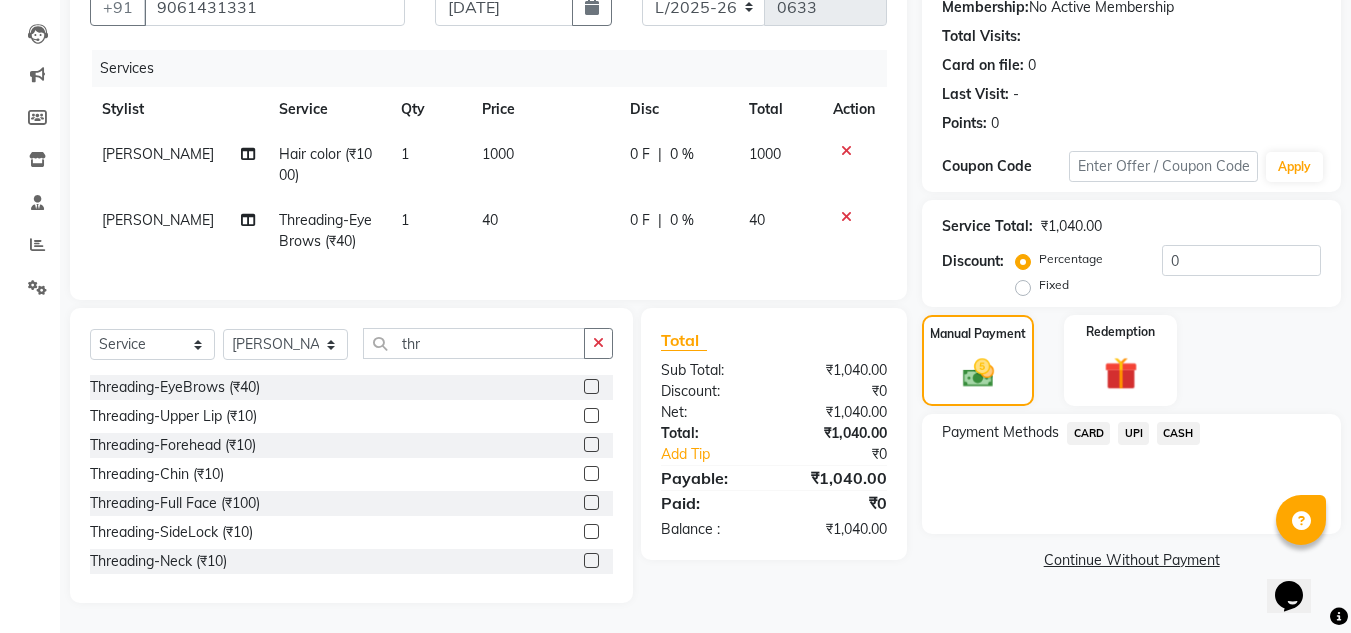 click on "UPI" 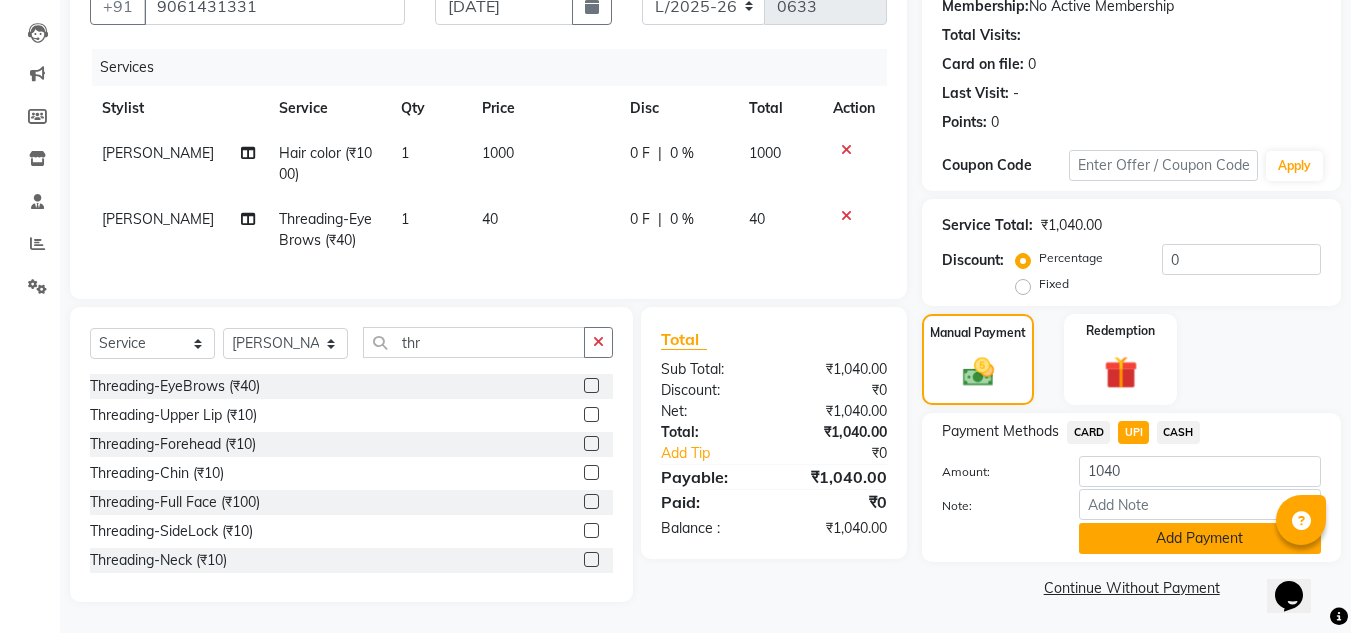 click on "Add Payment" 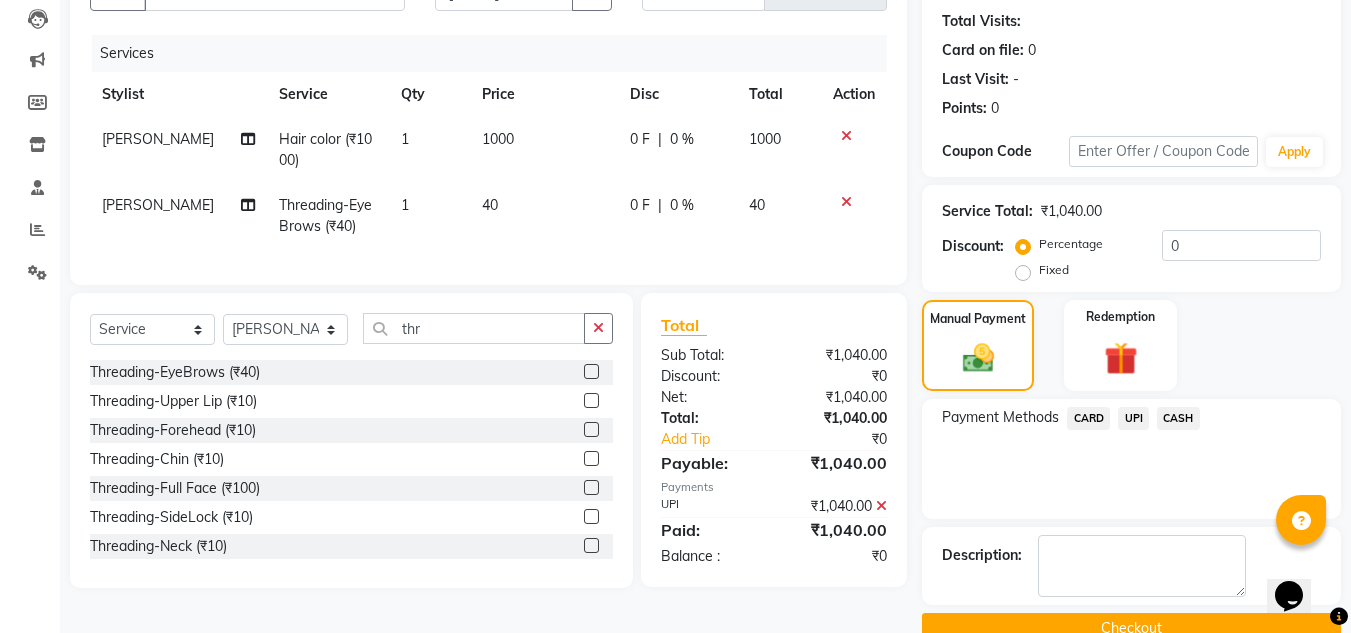 scroll, scrollTop: 254, scrollLeft: 0, axis: vertical 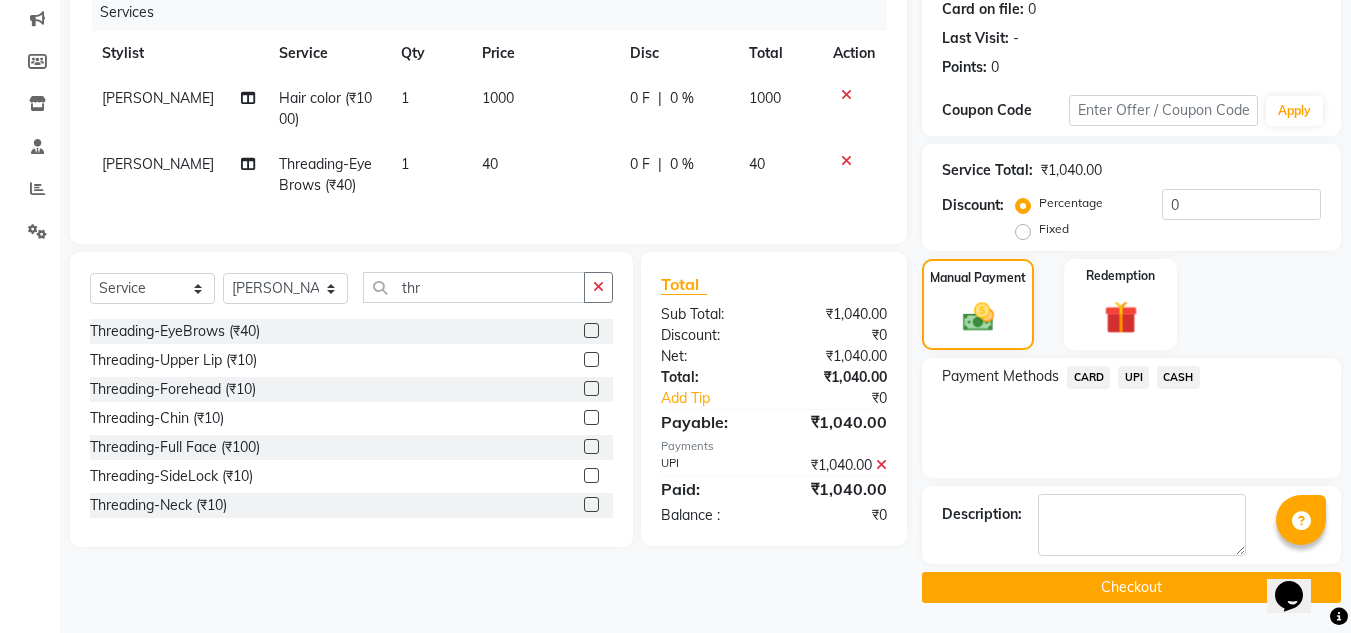 click on "Checkout" 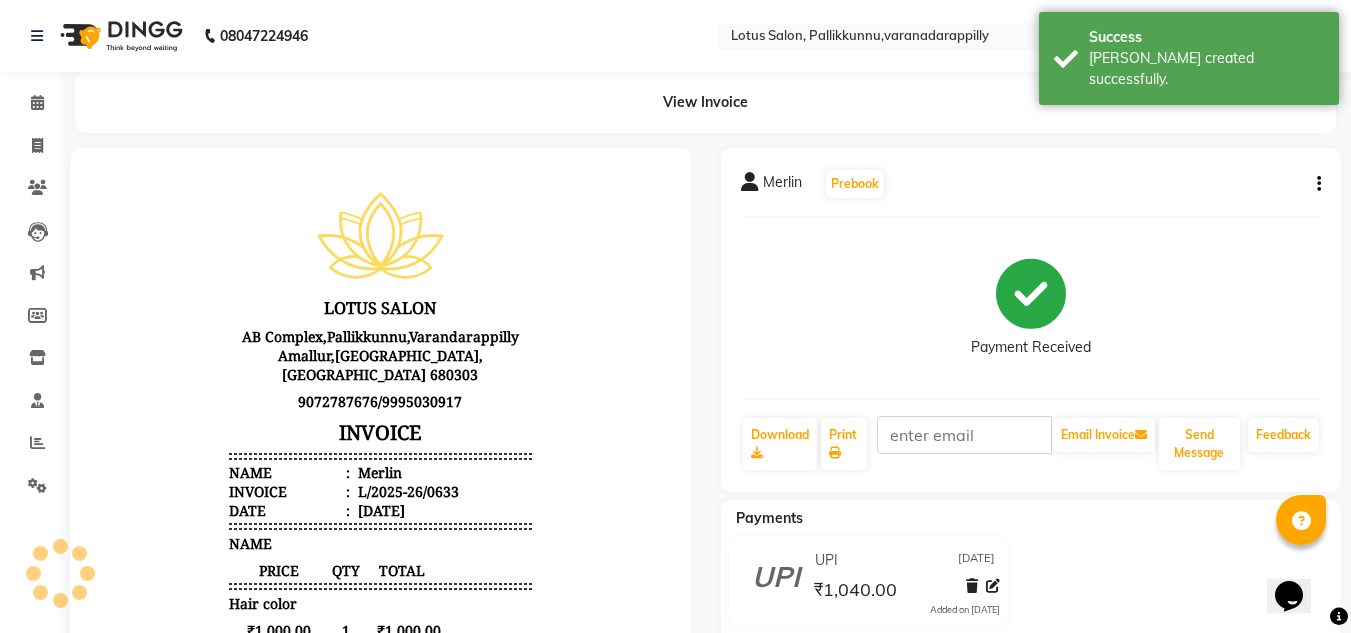 scroll, scrollTop: 0, scrollLeft: 0, axis: both 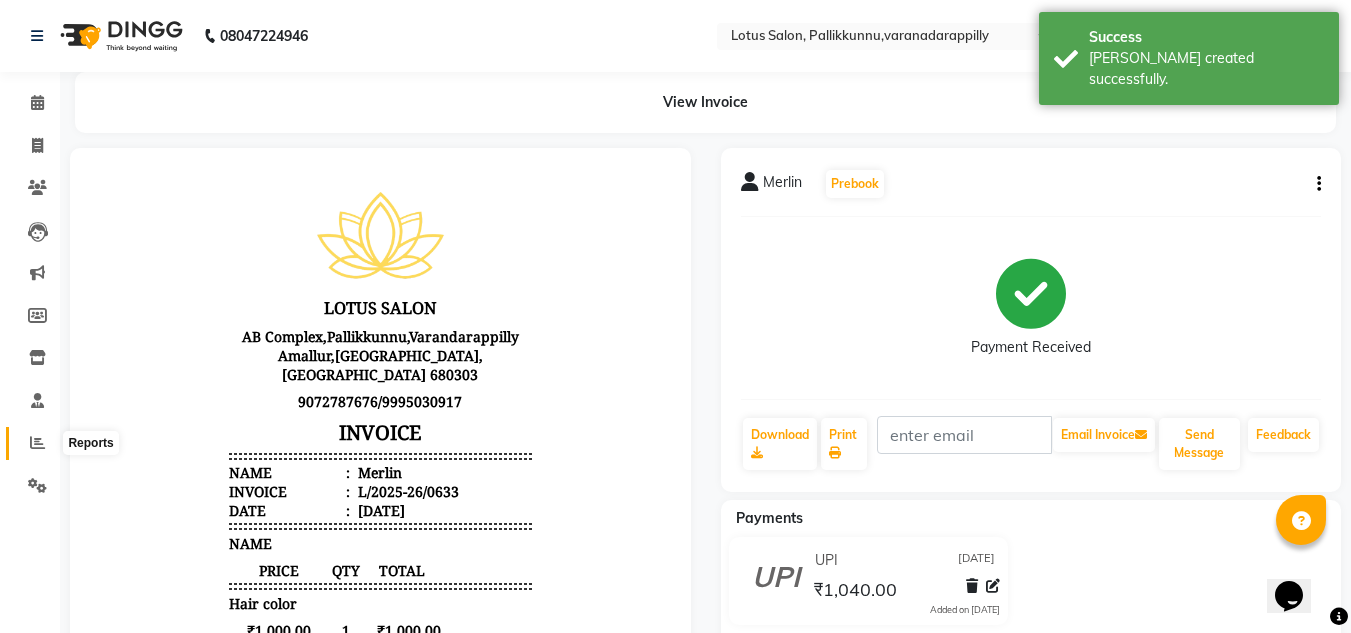 click 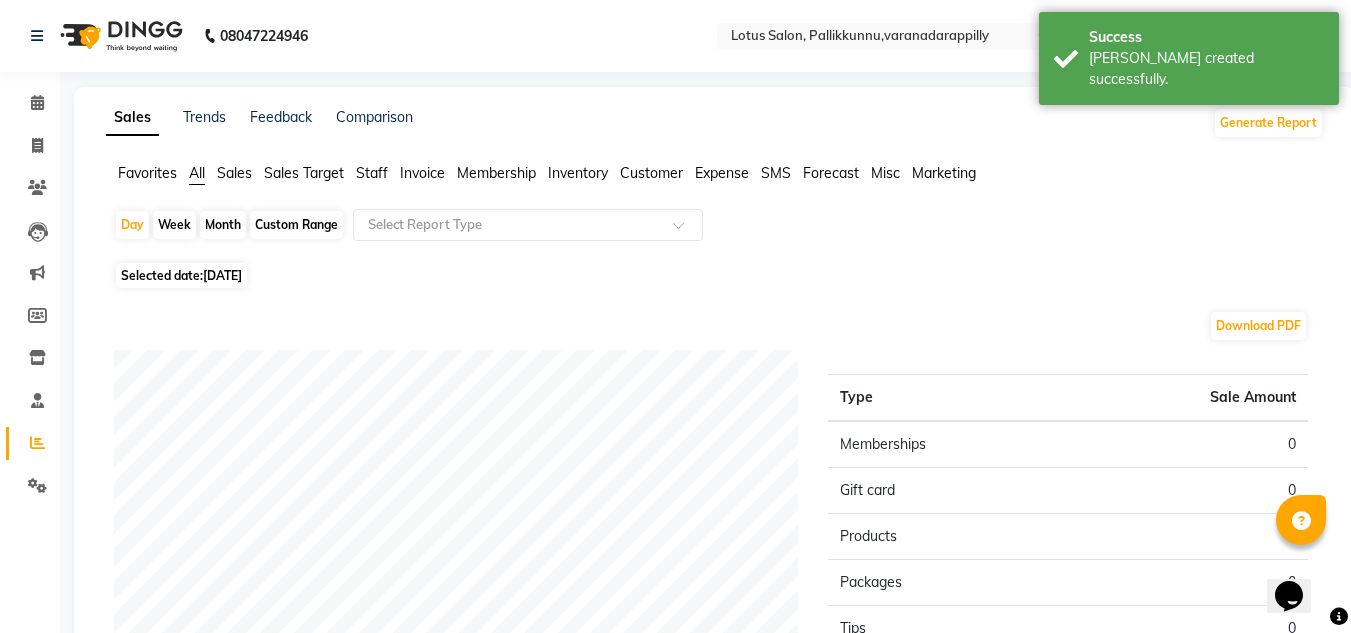 click on "[DATE]" 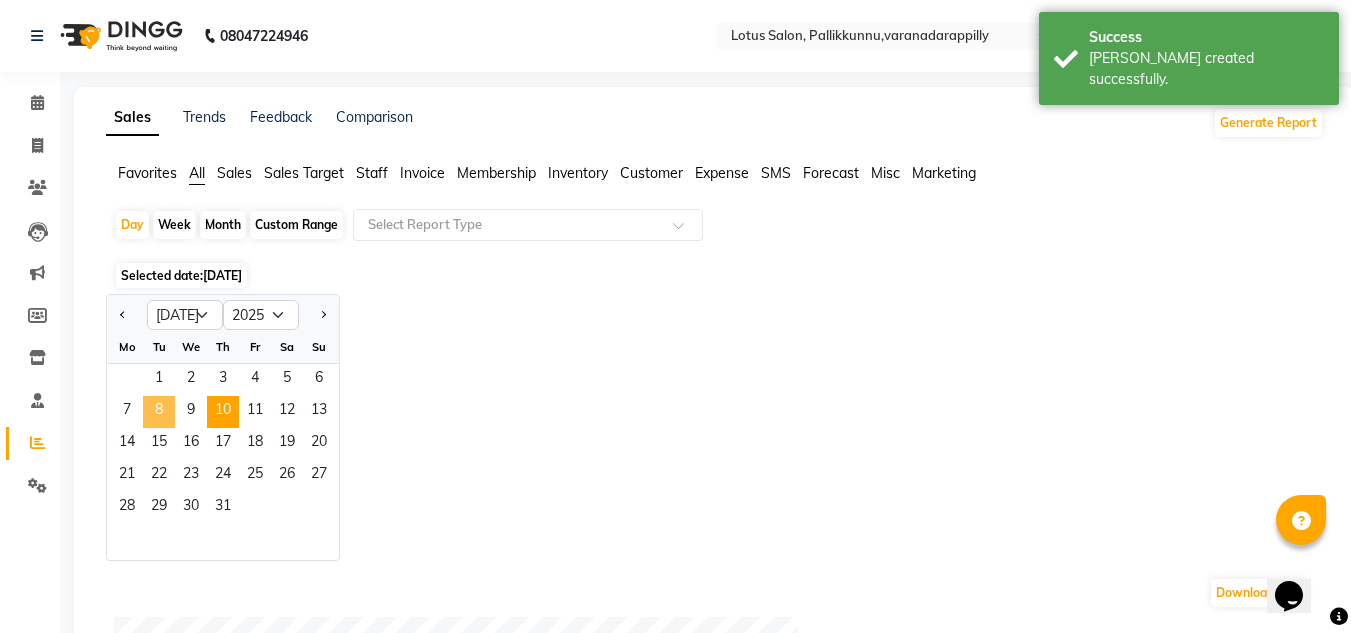 click on "8" 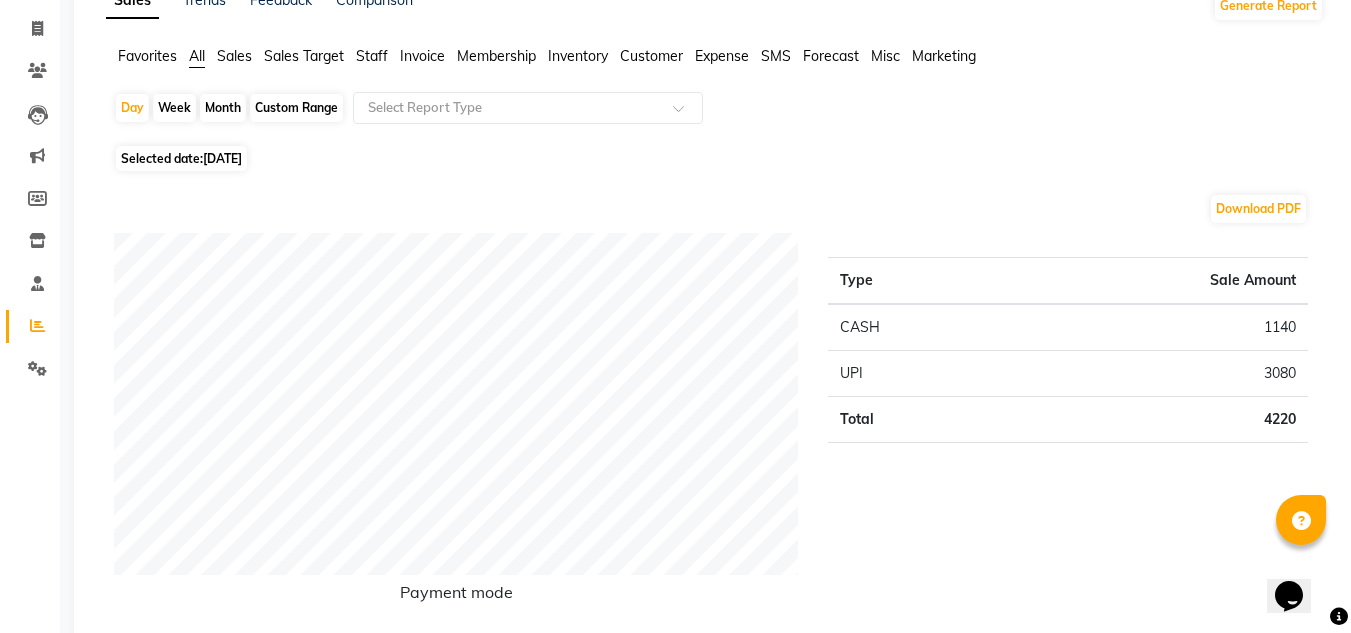 scroll, scrollTop: 0, scrollLeft: 0, axis: both 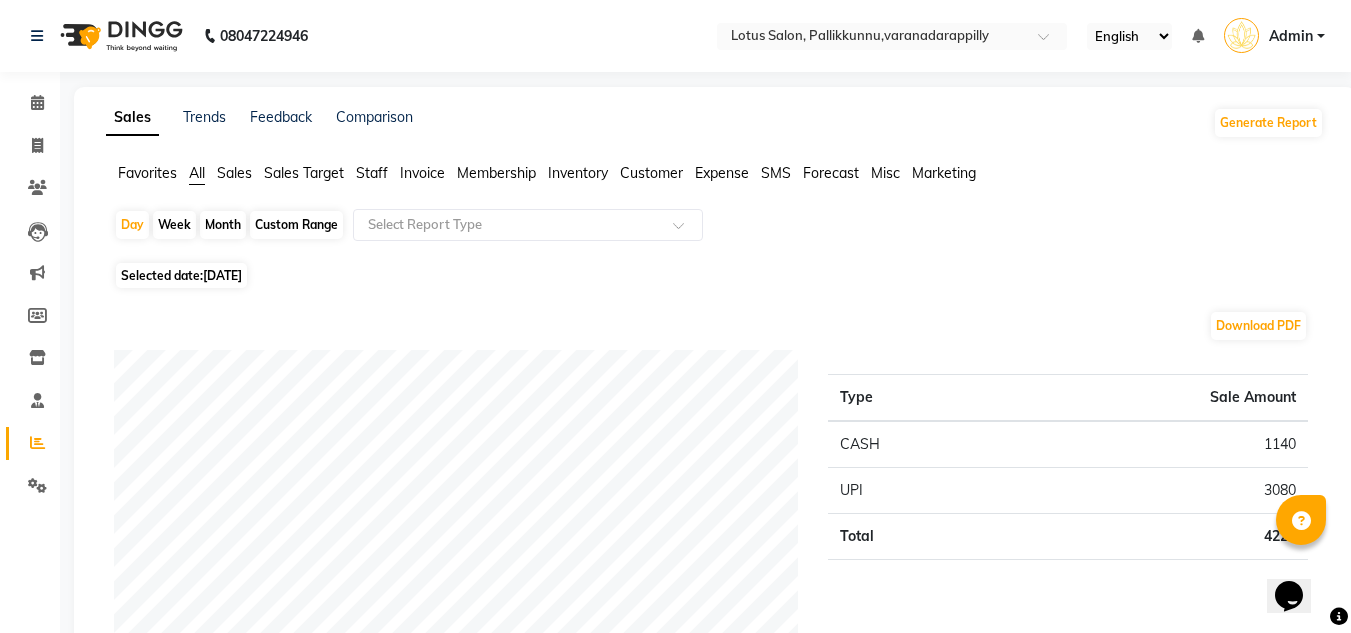click on "[DATE]" 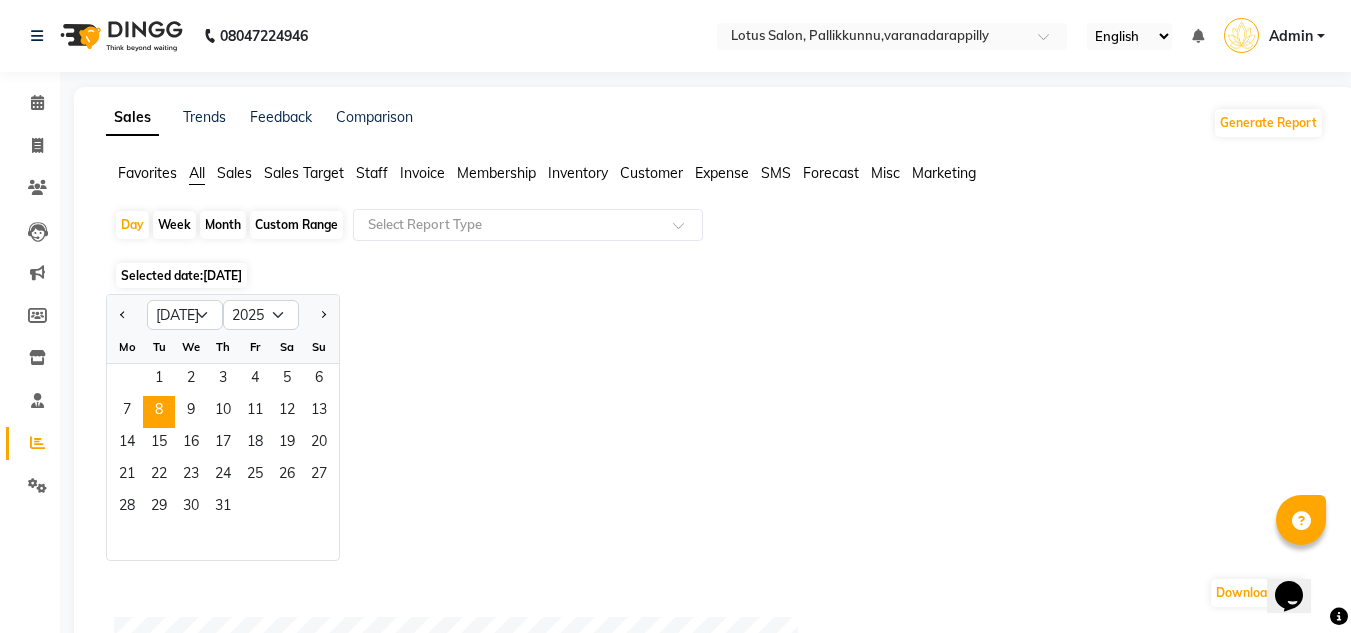 click on "Custom Range" 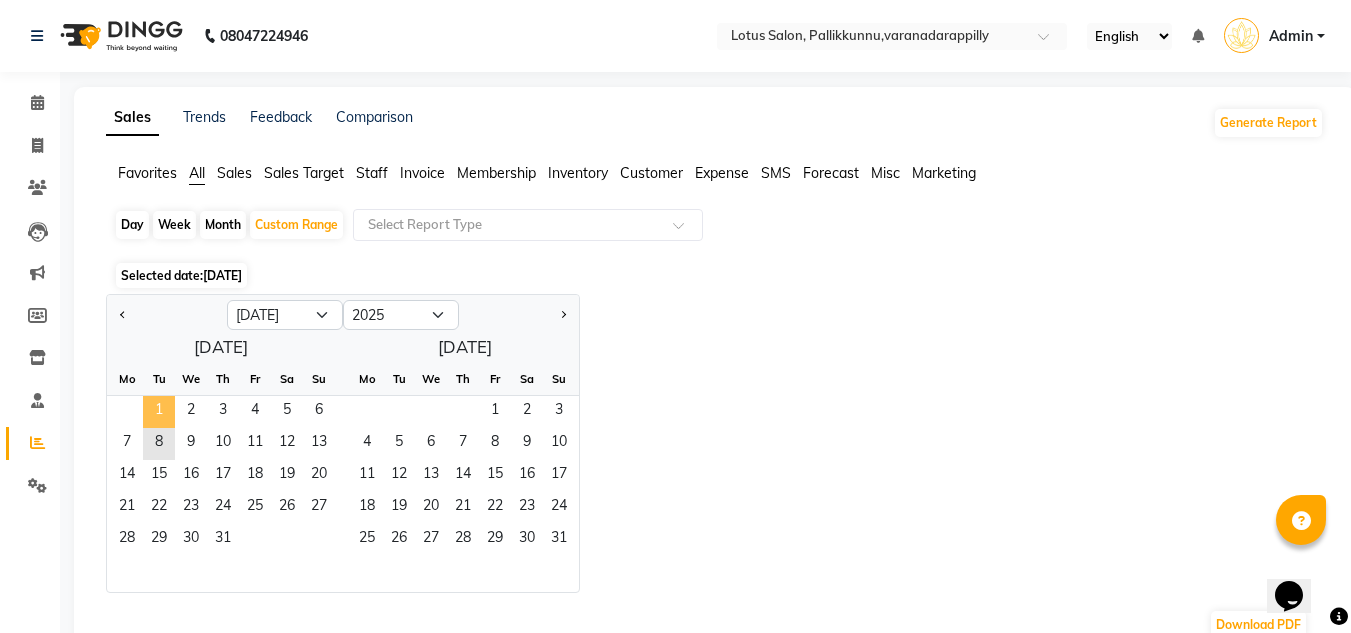 click on "1" 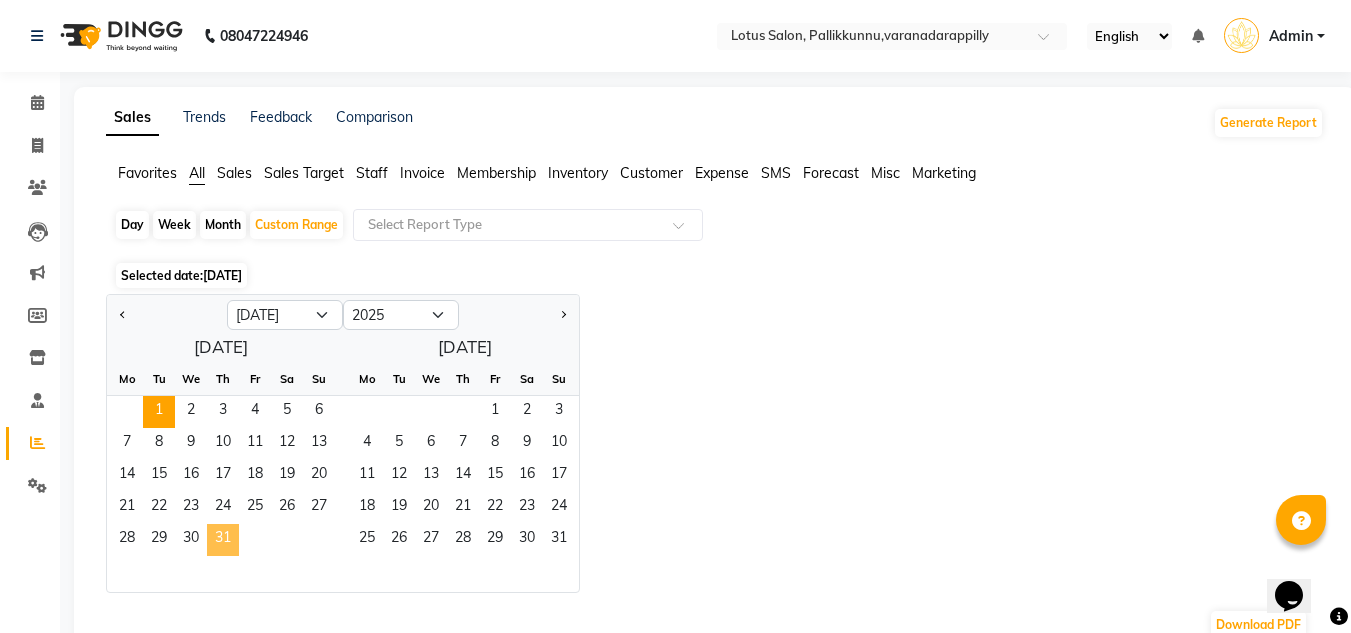 click on "31" 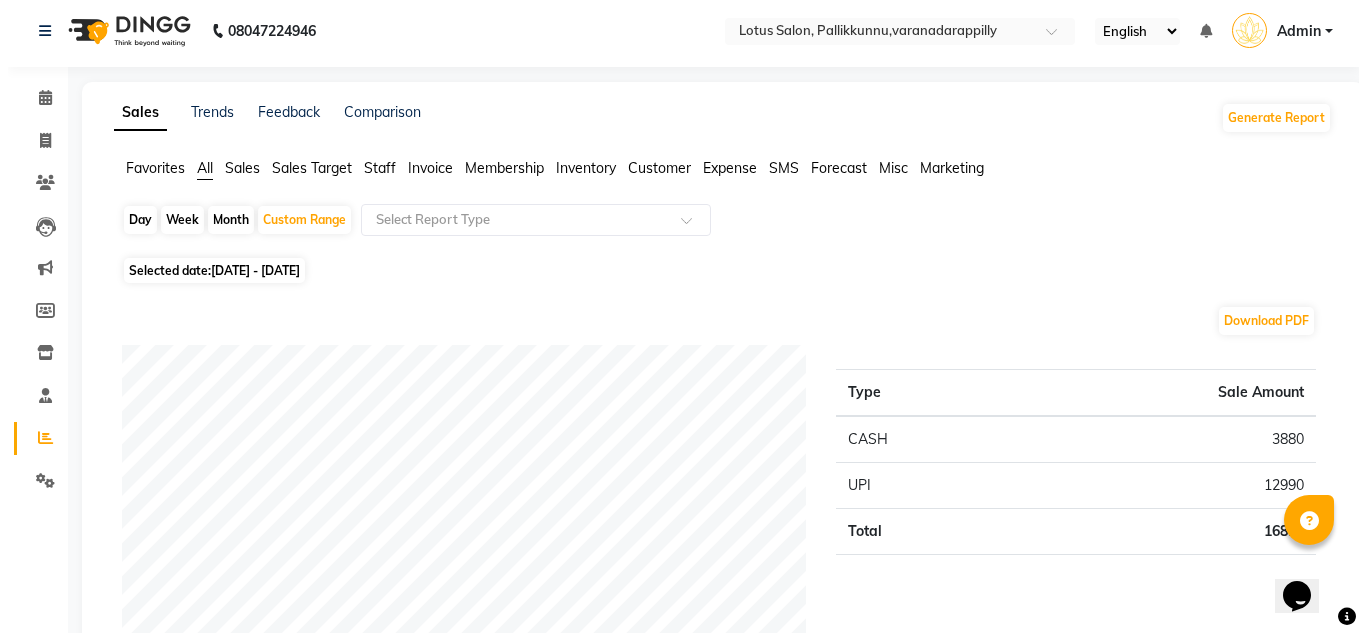 scroll, scrollTop: 0, scrollLeft: 0, axis: both 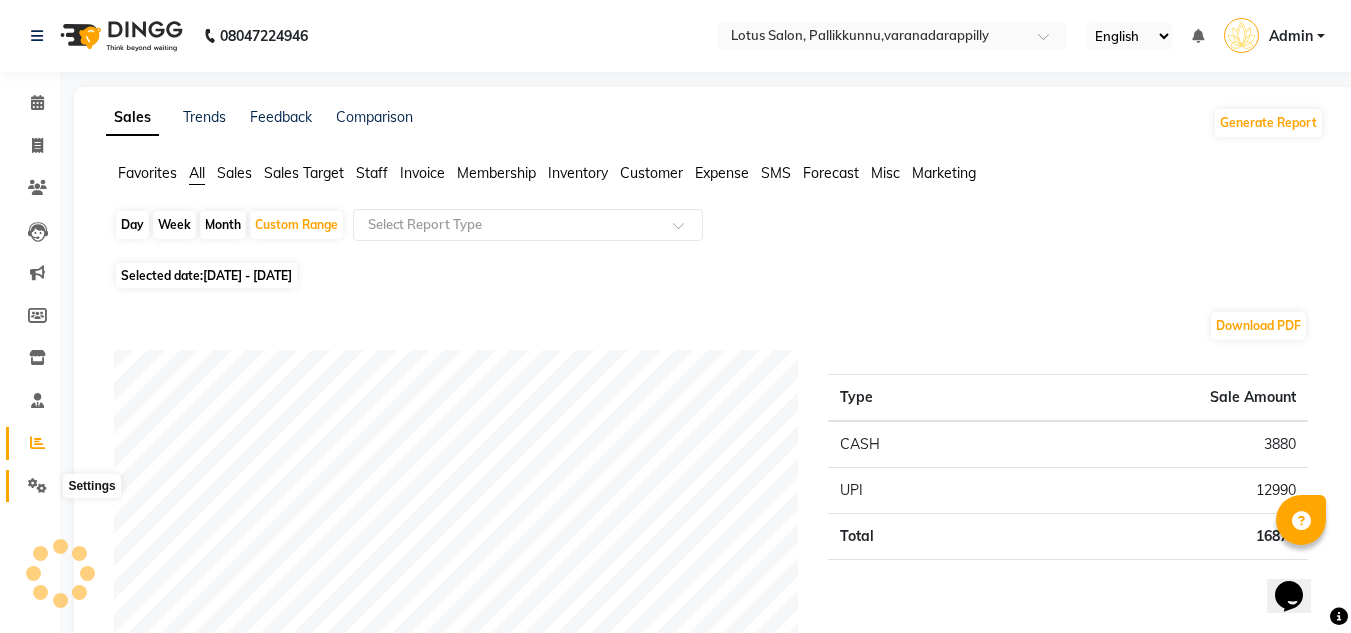 click 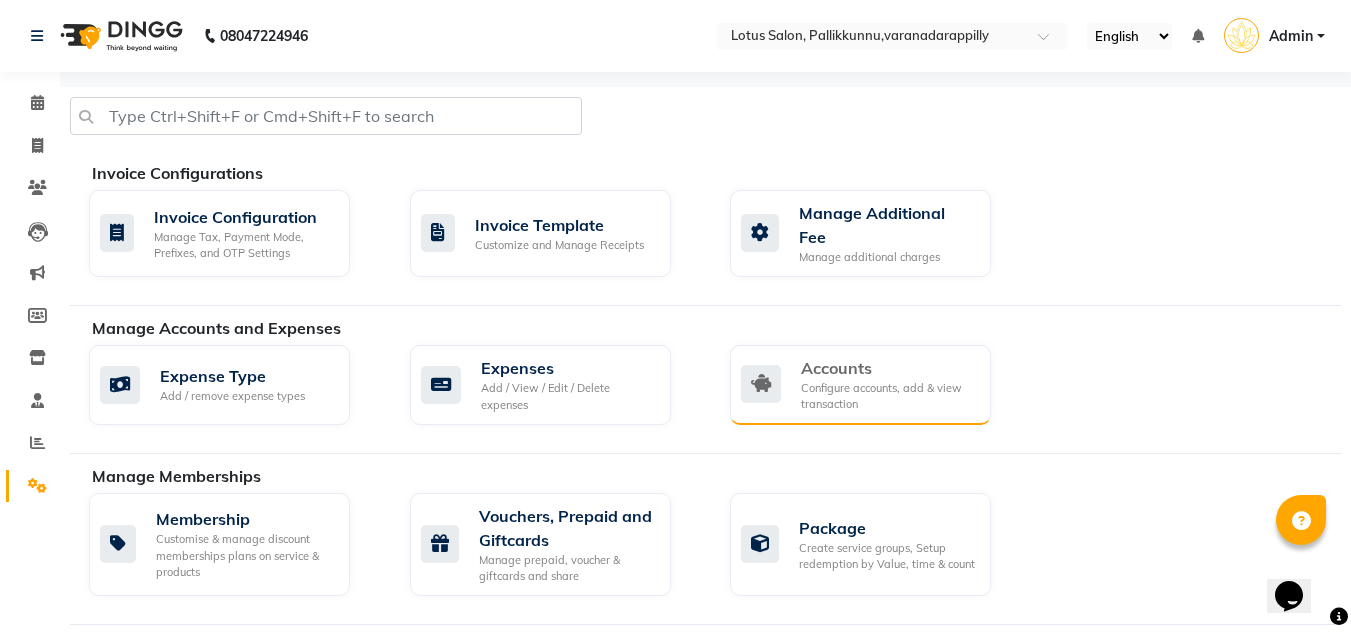 click on "Configure accounts, add & view transaction" 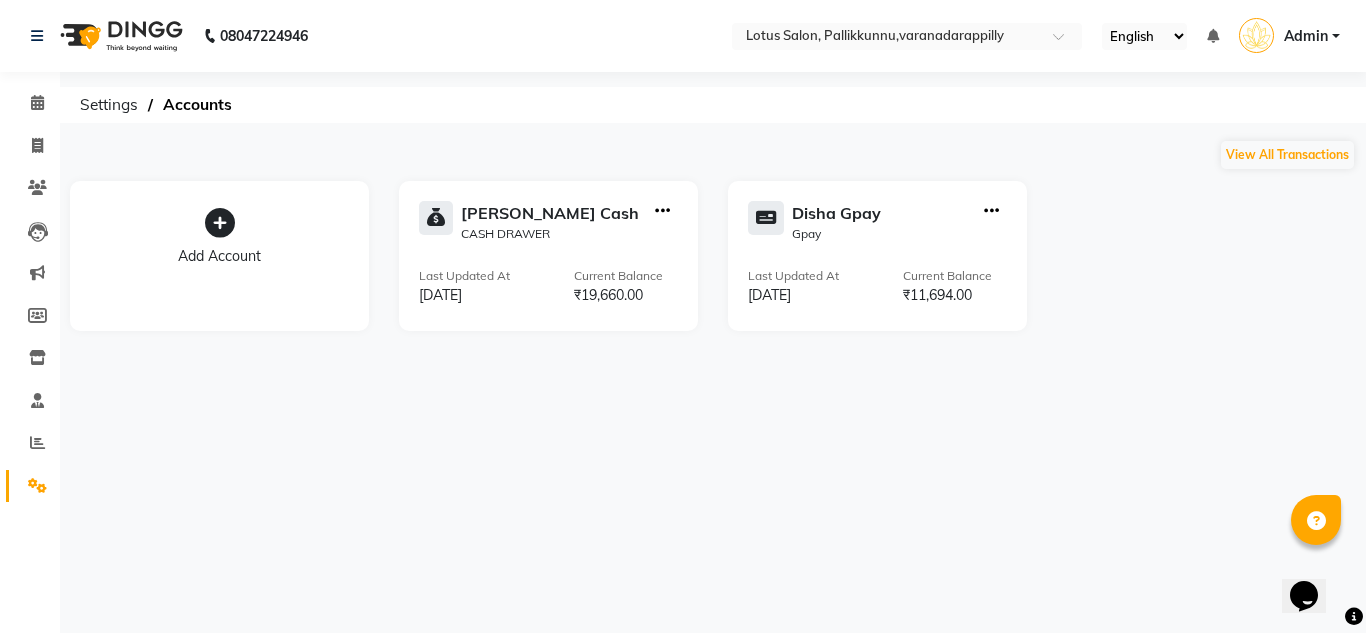 click 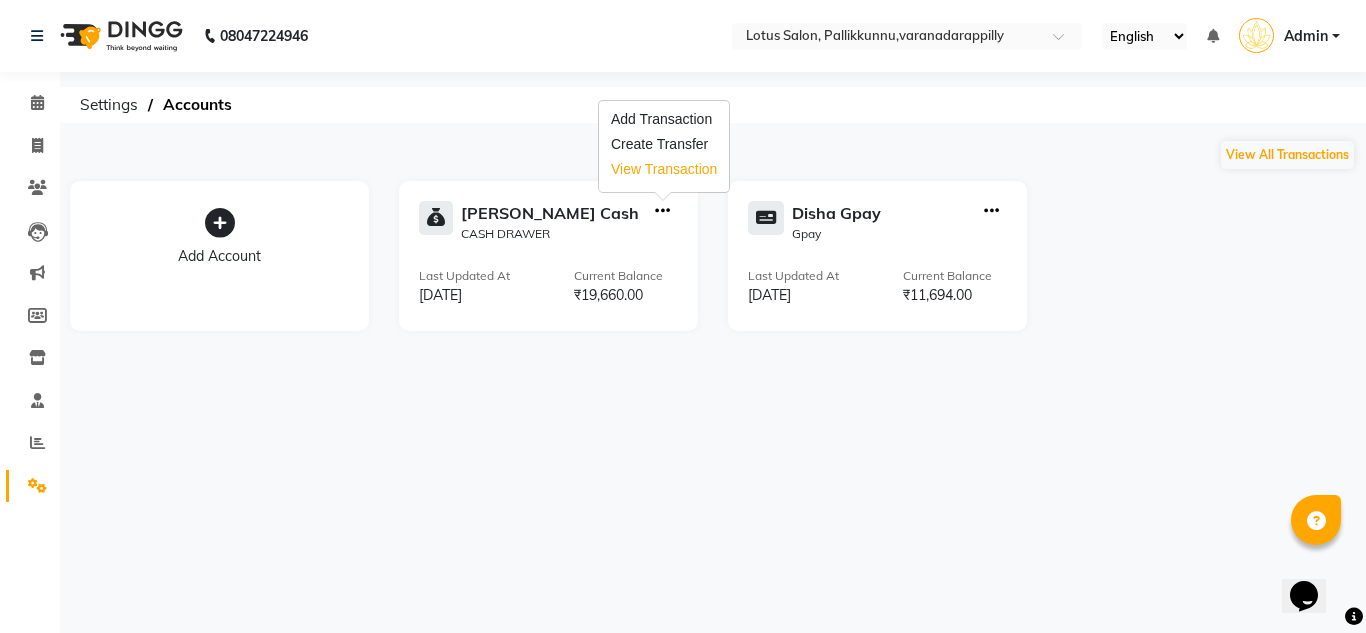 click on "View Transaction" at bounding box center [664, 169] 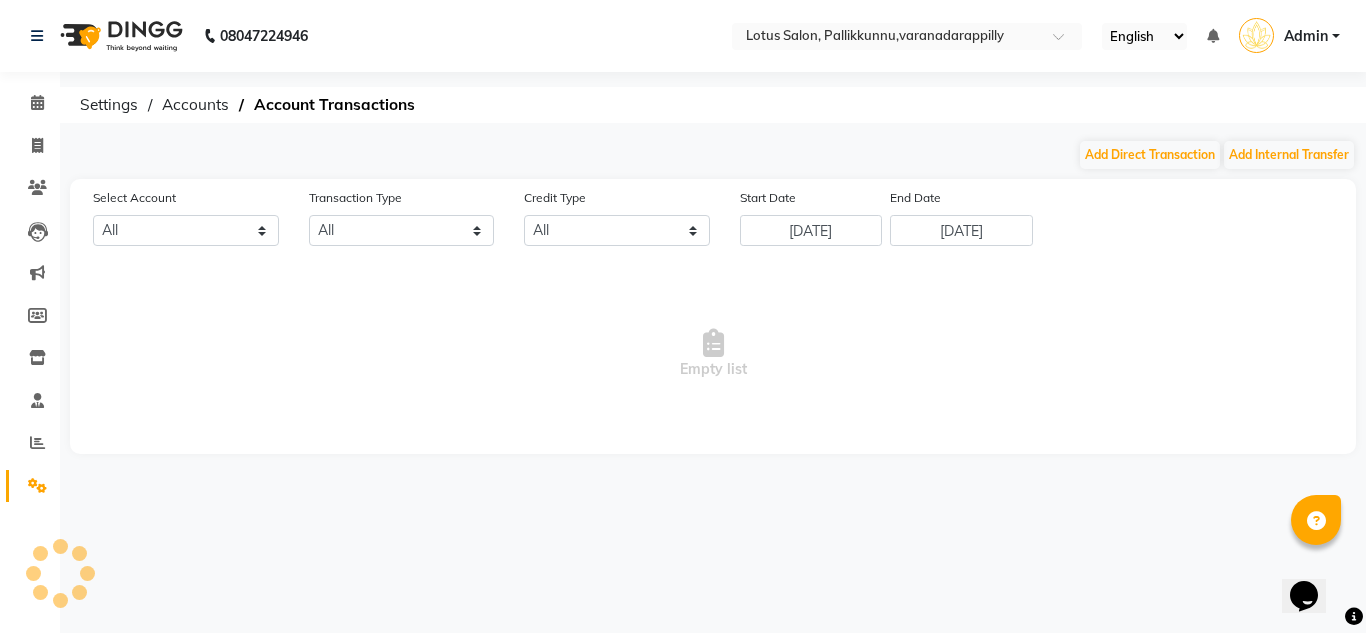 select on "6246" 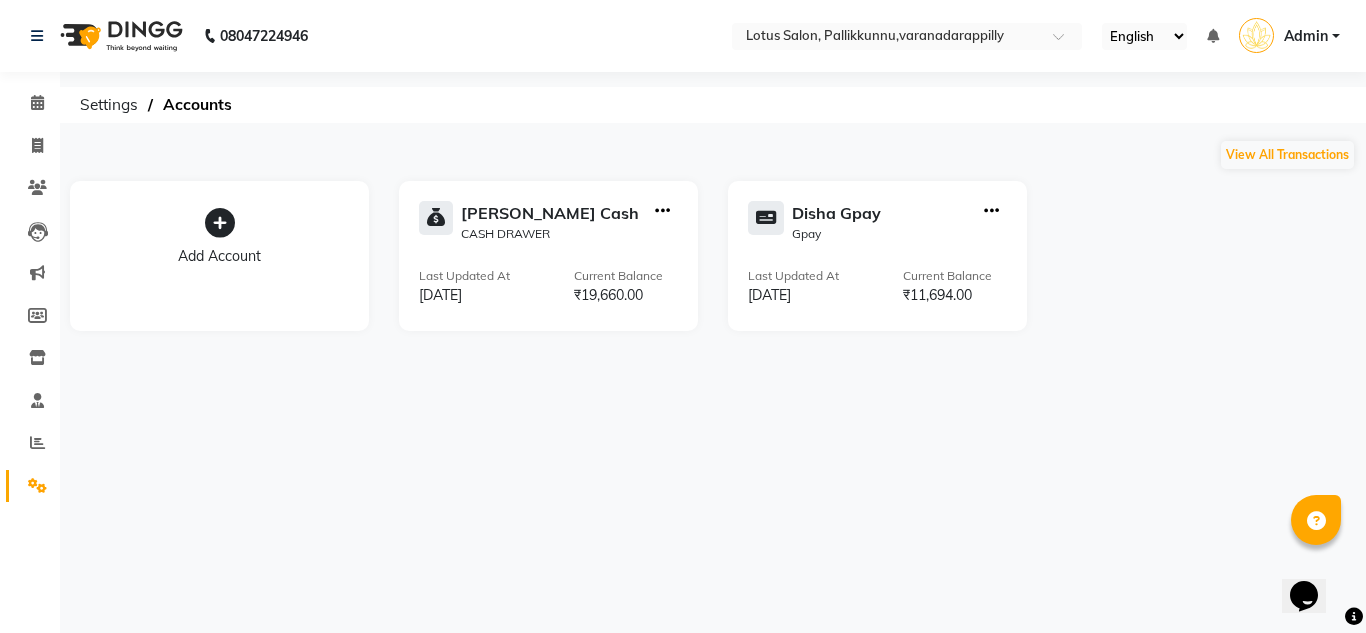 click 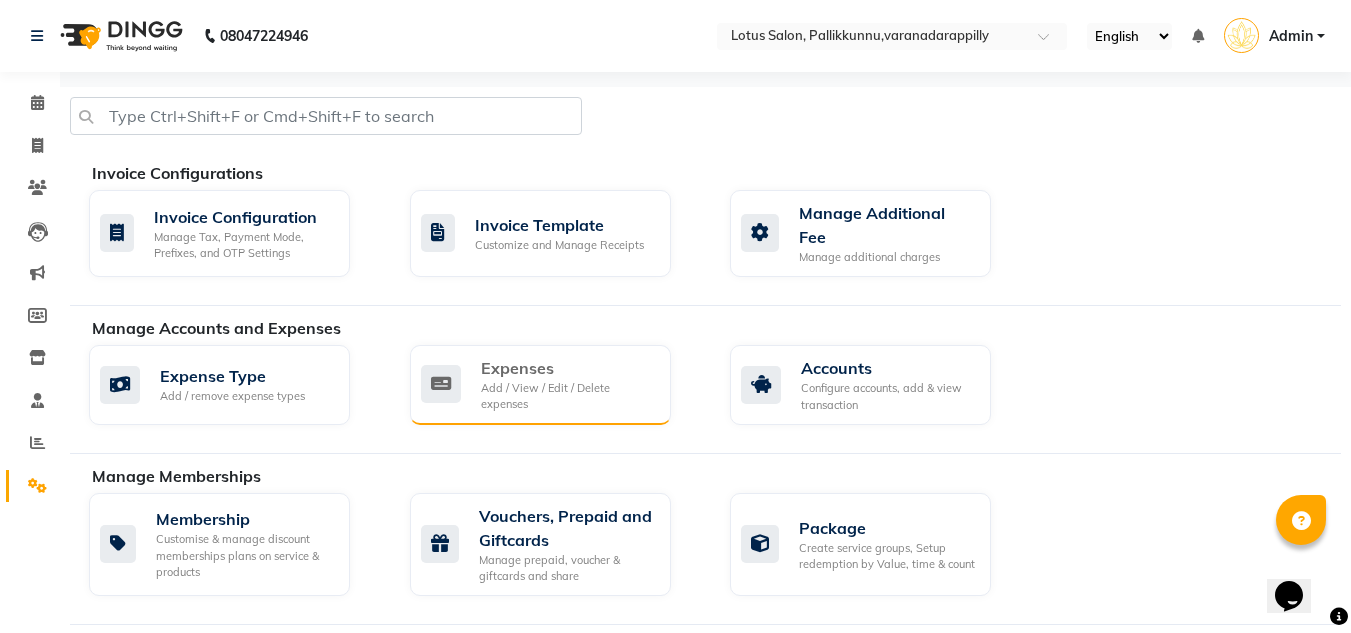 click on "Expenses Add / View / Edit / Delete expenses" 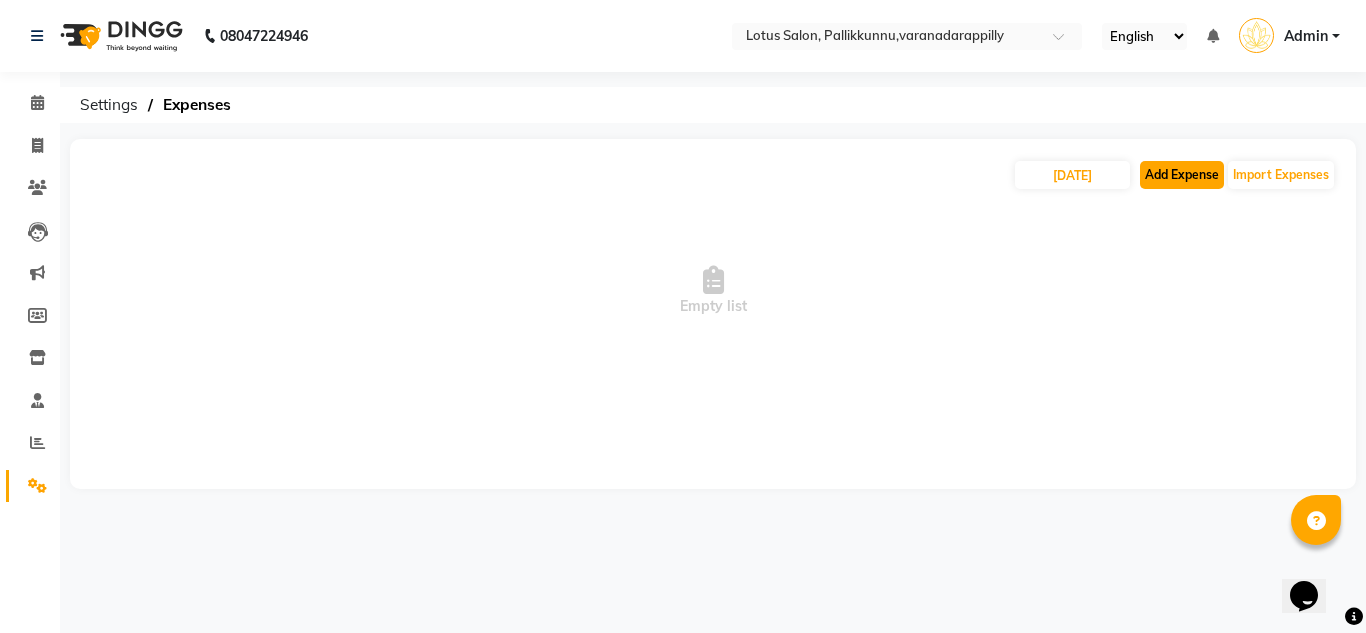 click on "Add Expense" 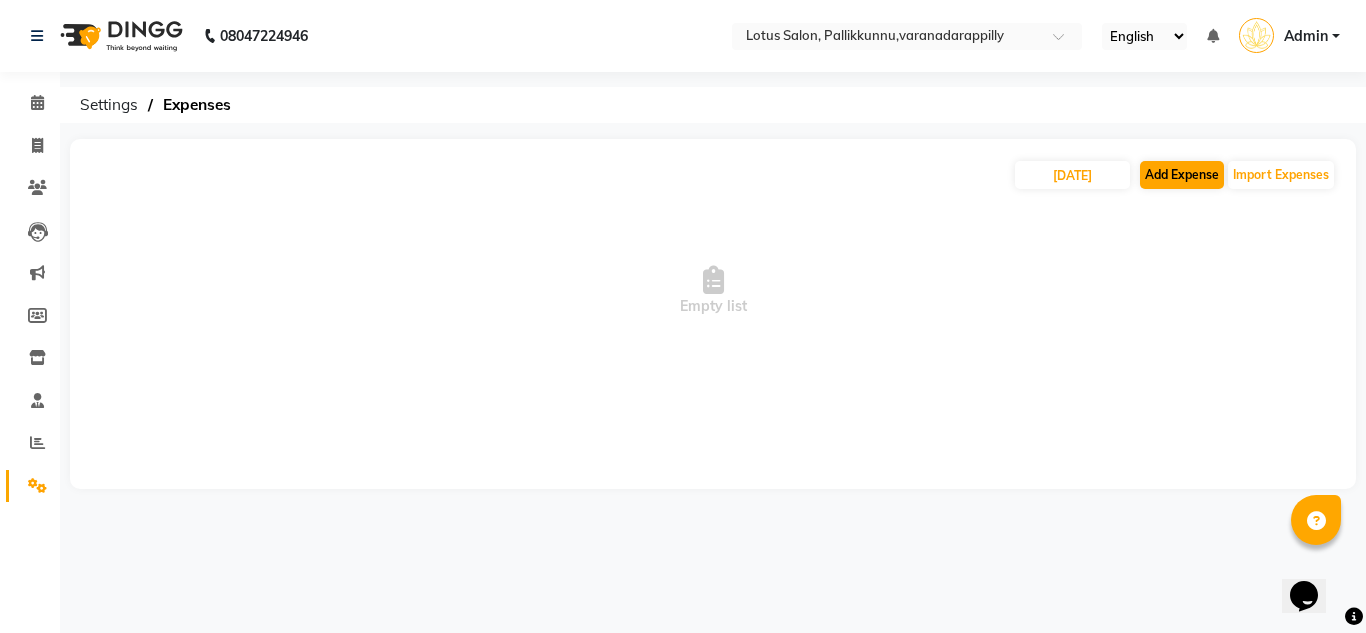 select on "1" 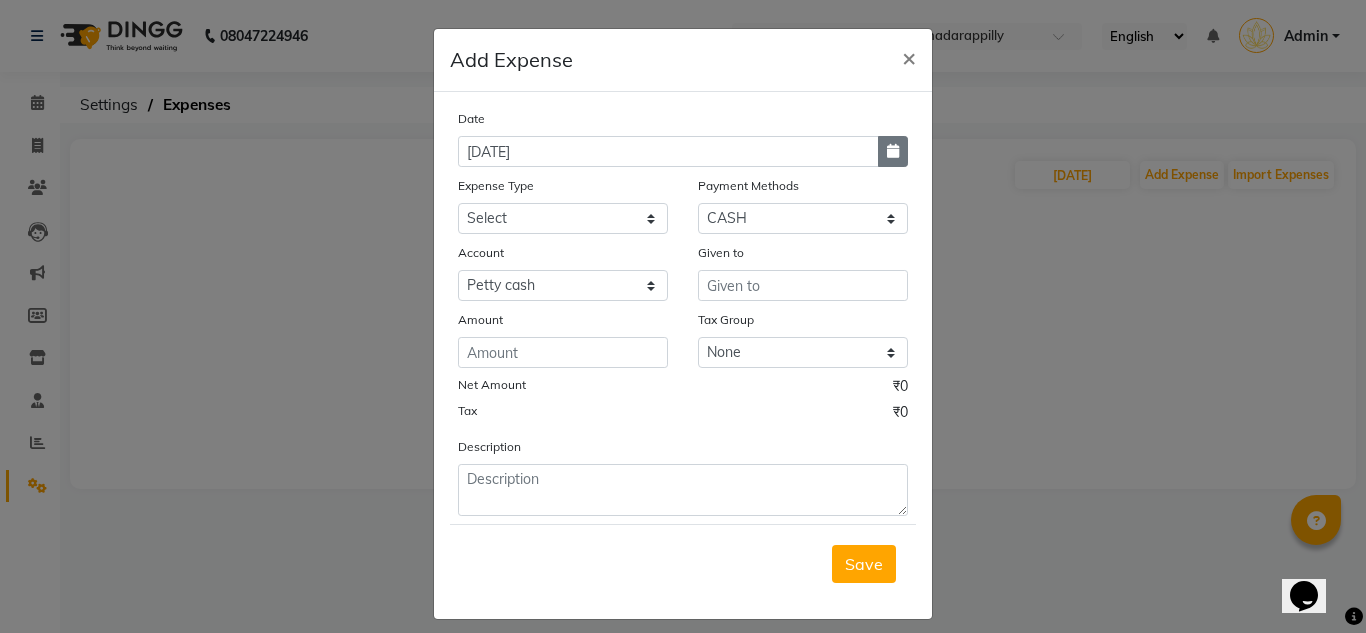 click 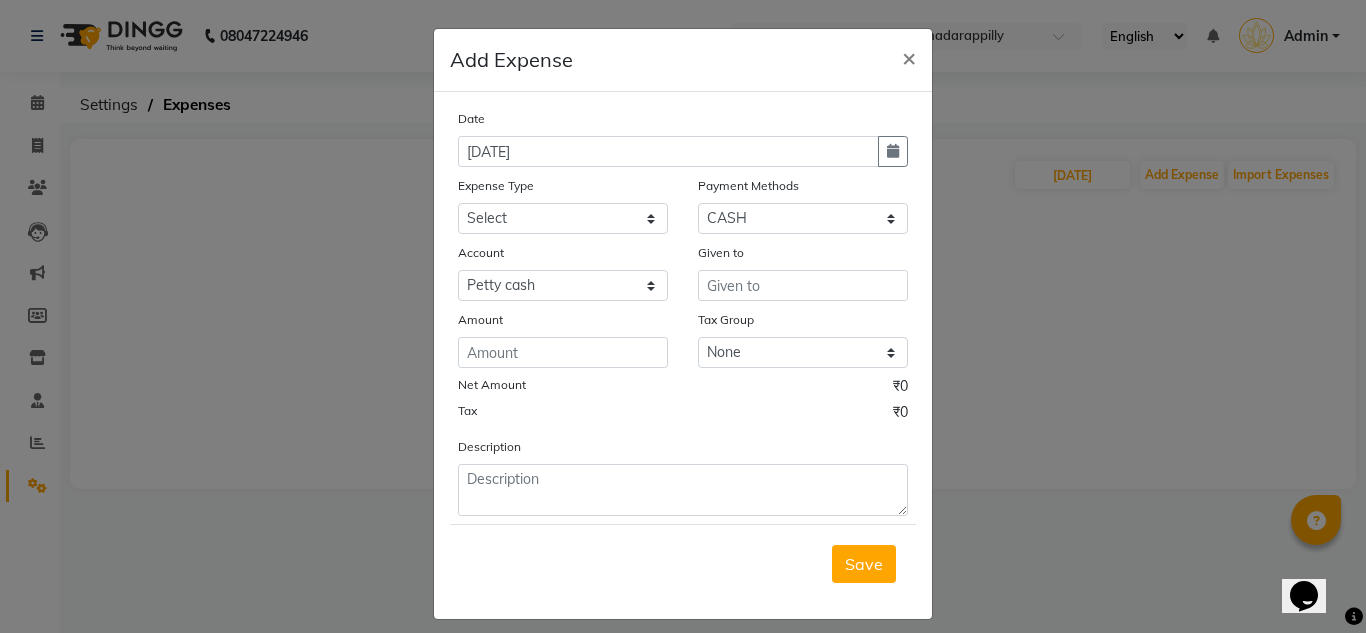 select on "7" 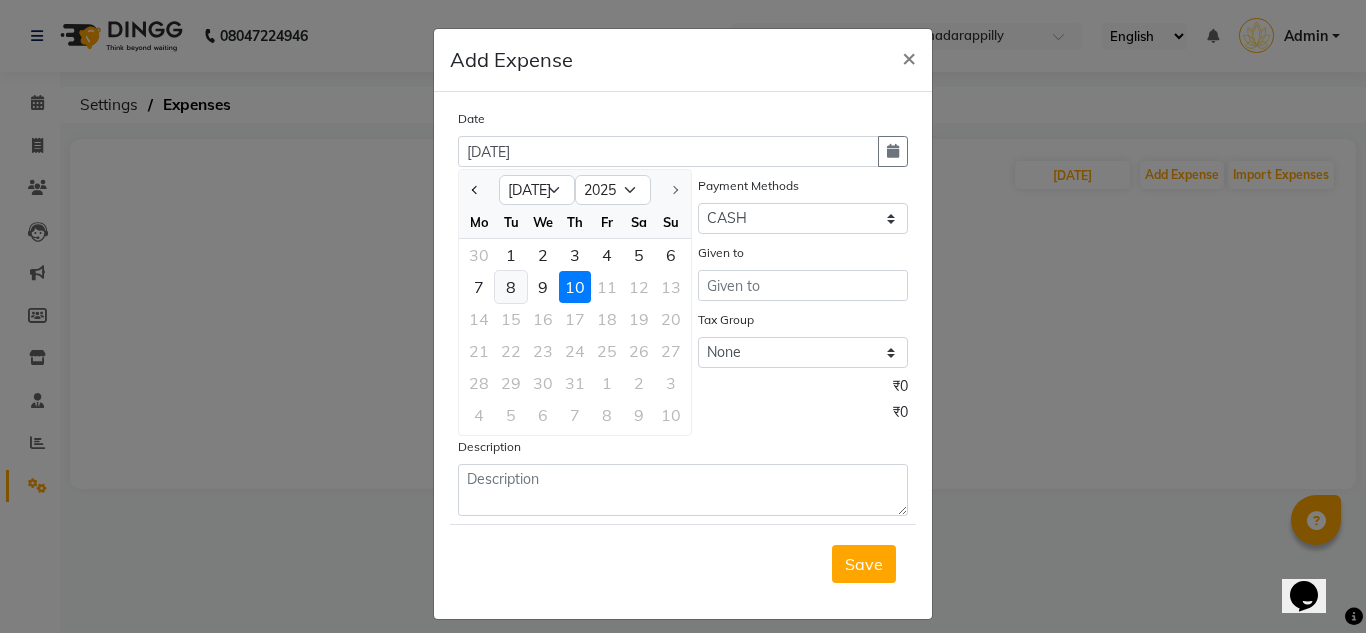 click on "8" 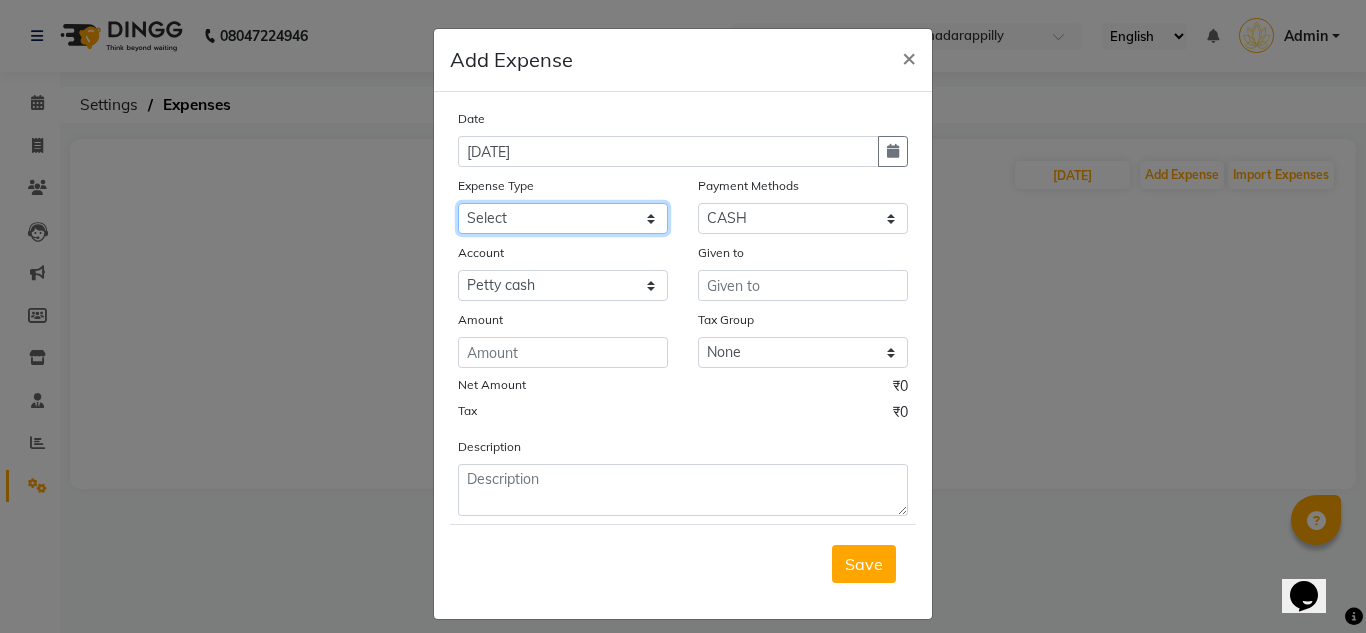 click on "Select Advance Salary Asianet GIGAFiber Bank charges Building Rent Cash transfer to bank Cash transfer to hub Client Snacks Clinical charges Customer Balance drinking water Electricity Bill Equipment Food Exp Fuel Incentive Insurance International purchase [DEMOGRAPHIC_DATA] Mess Gas [DEMOGRAPHIC_DATA] Mess Rent Loan Repayment Maintenance Marketing milk exp Miscellaneous Mobile Recharge News Paper Other Pantry Product provision for salon Rent REPARING CHARGES Salary Staff Snacks Staionary Tea & Refreshment TRAVEL EXP Utilities WASTE" 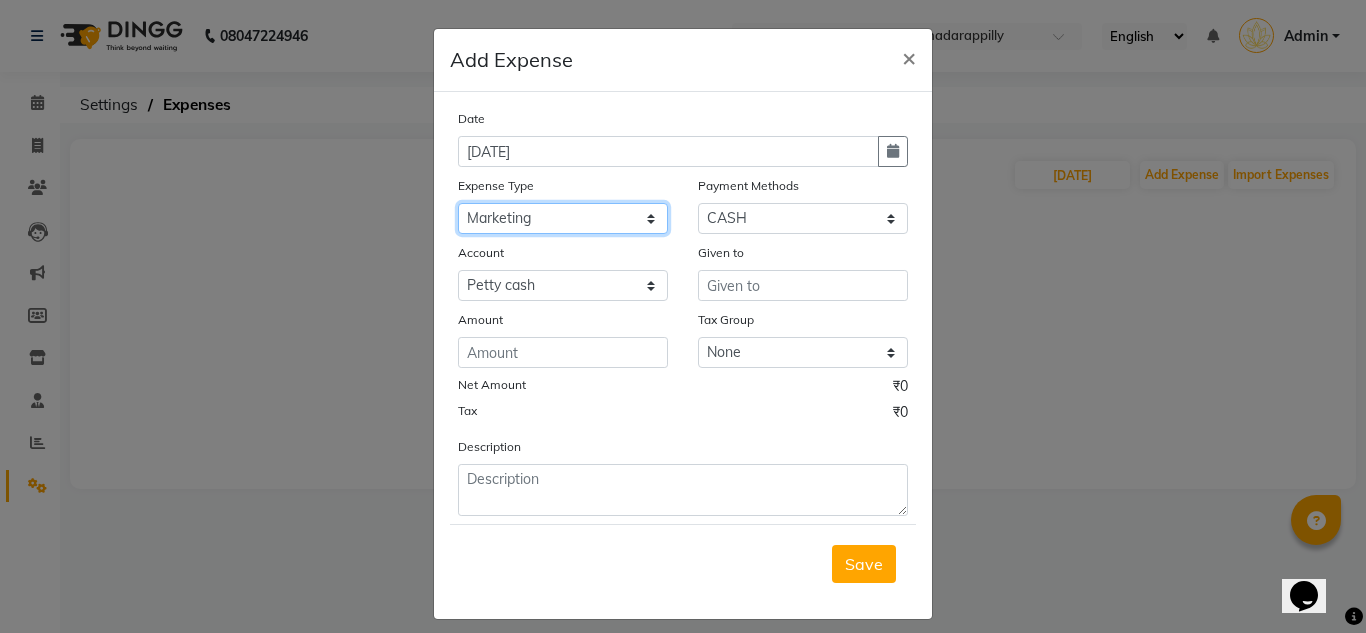 click on "Select Advance Salary Asianet GIGAFiber Bank charges Building Rent Cash transfer to bank Cash transfer to hub Client Snacks Clinical charges Customer Balance drinking water Electricity Bill Equipment Food Exp Fuel Incentive Insurance International purchase [DEMOGRAPHIC_DATA] Mess Gas [DEMOGRAPHIC_DATA] Mess Rent Loan Repayment Maintenance Marketing milk exp Miscellaneous Mobile Recharge News Paper Other Pantry Product provision for salon Rent REPARING CHARGES Salary Staff Snacks Staionary Tea & Refreshment TRAVEL EXP Utilities WASTE" 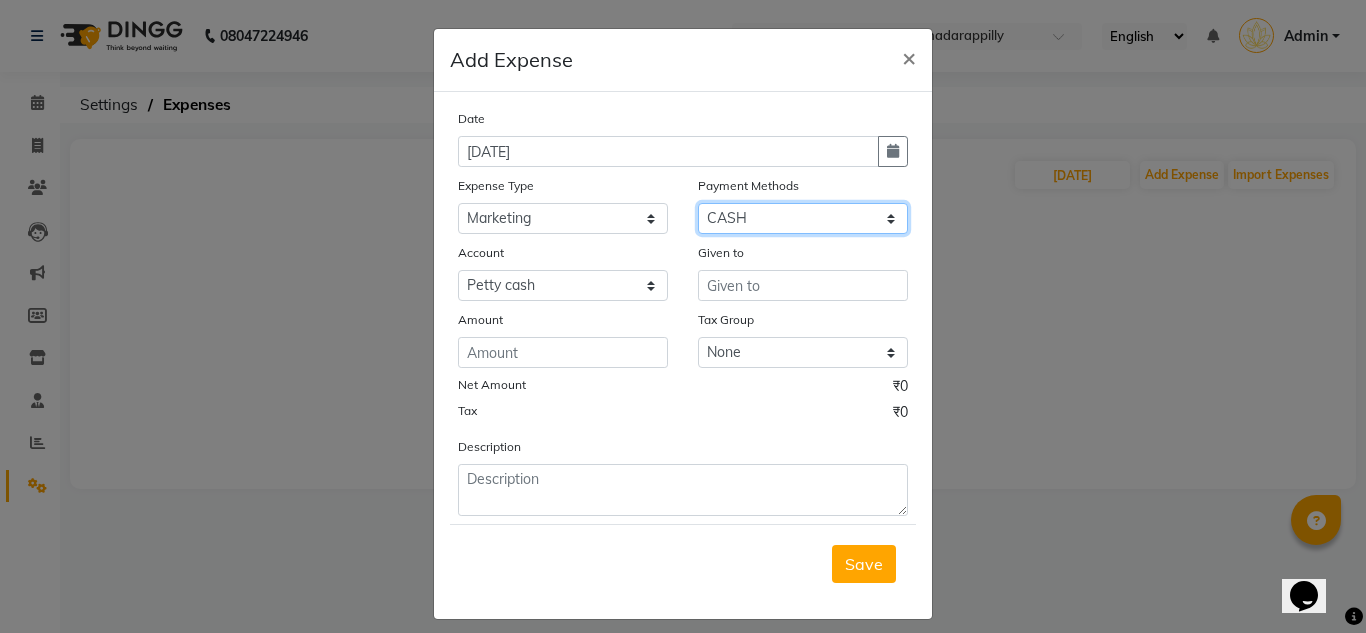click on "Select CARD UPI CASH" 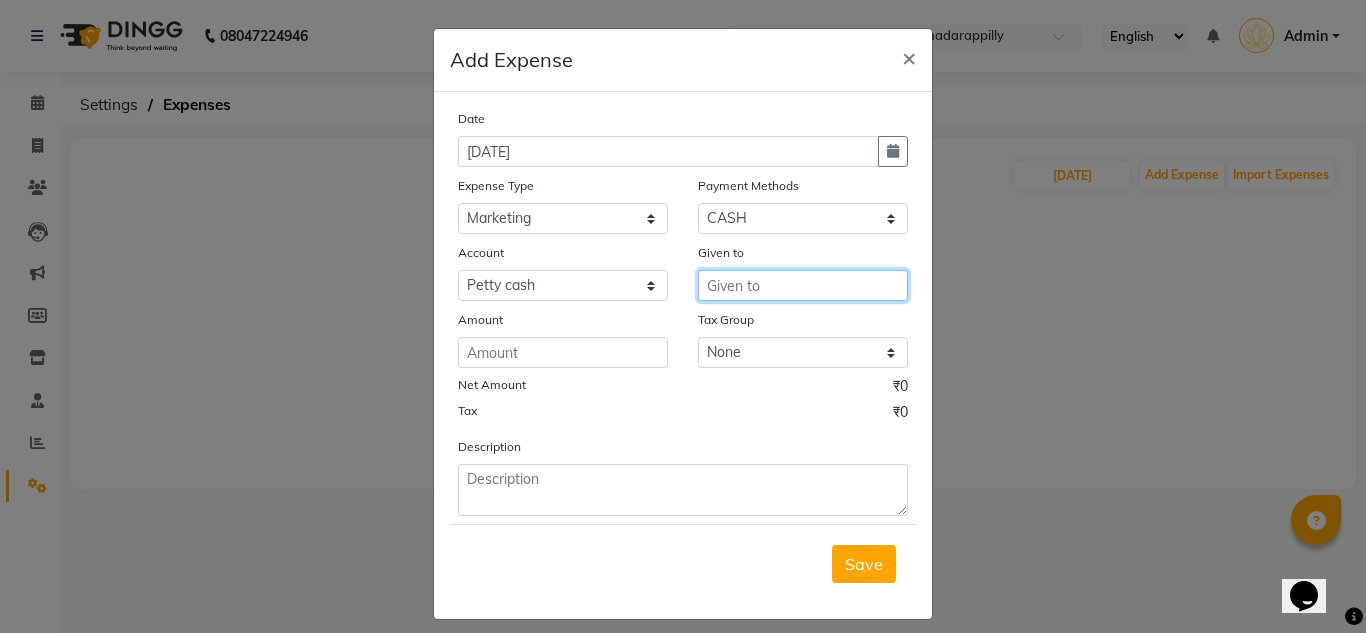 click at bounding box center (803, 285) 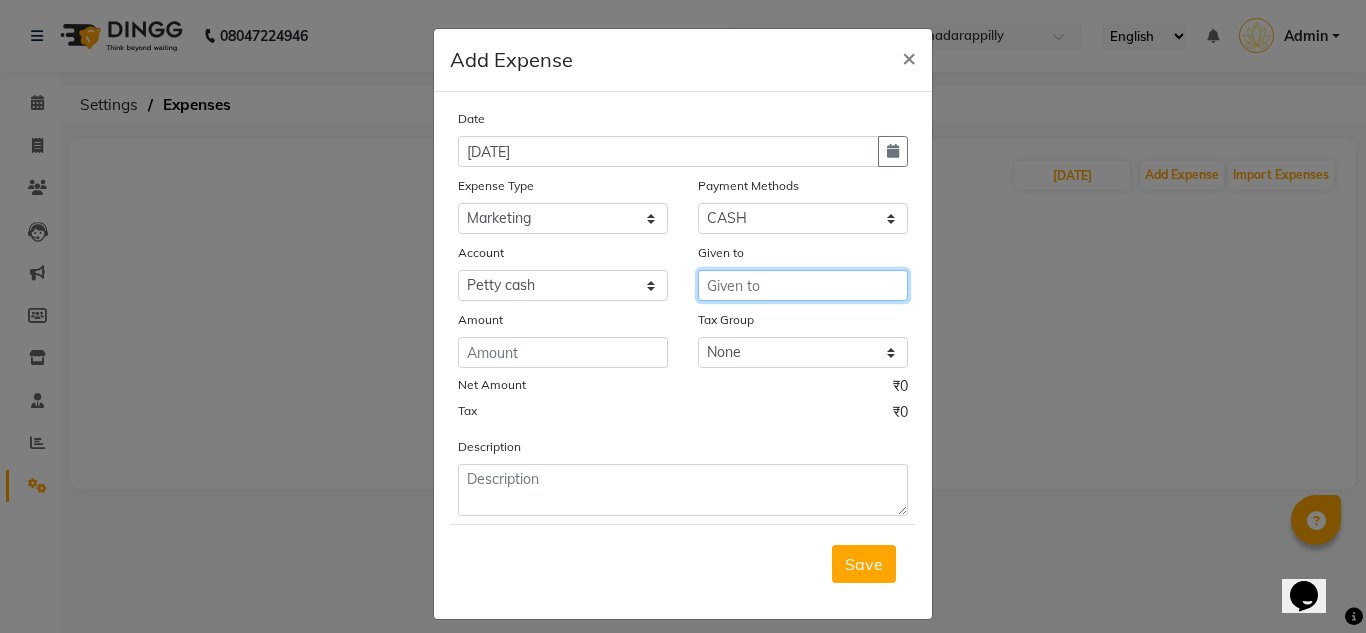 paste on "velupadam ad" 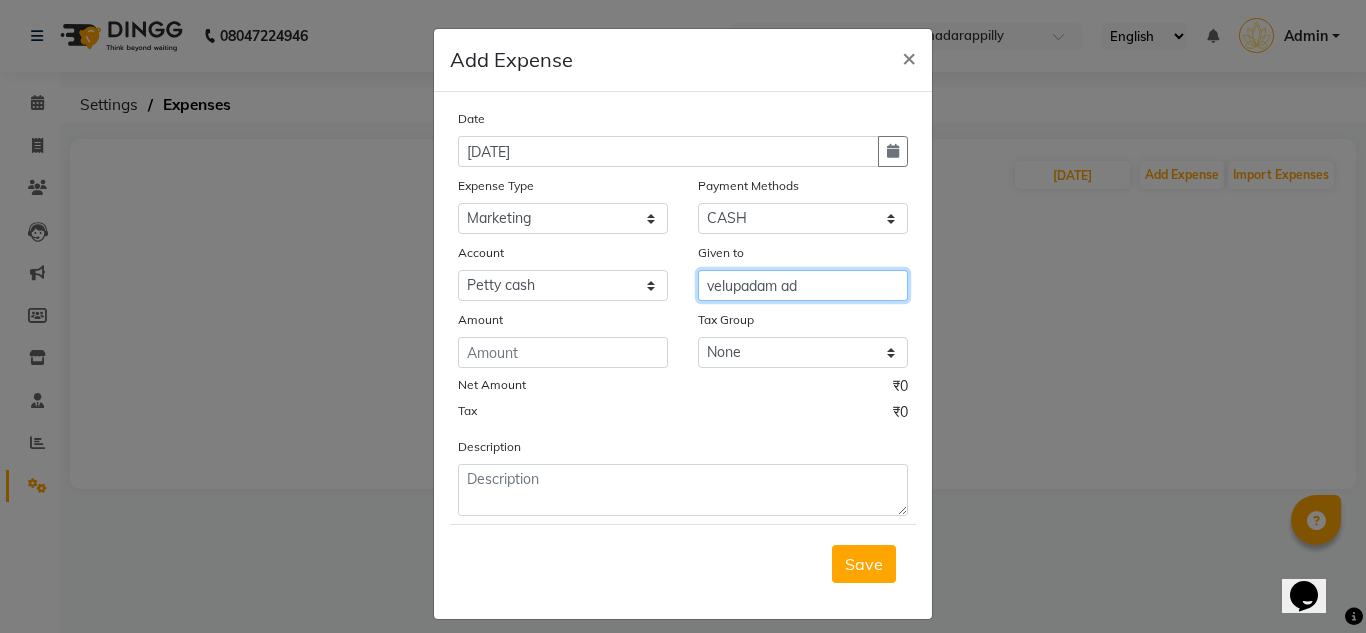 type on "velupadam ad" 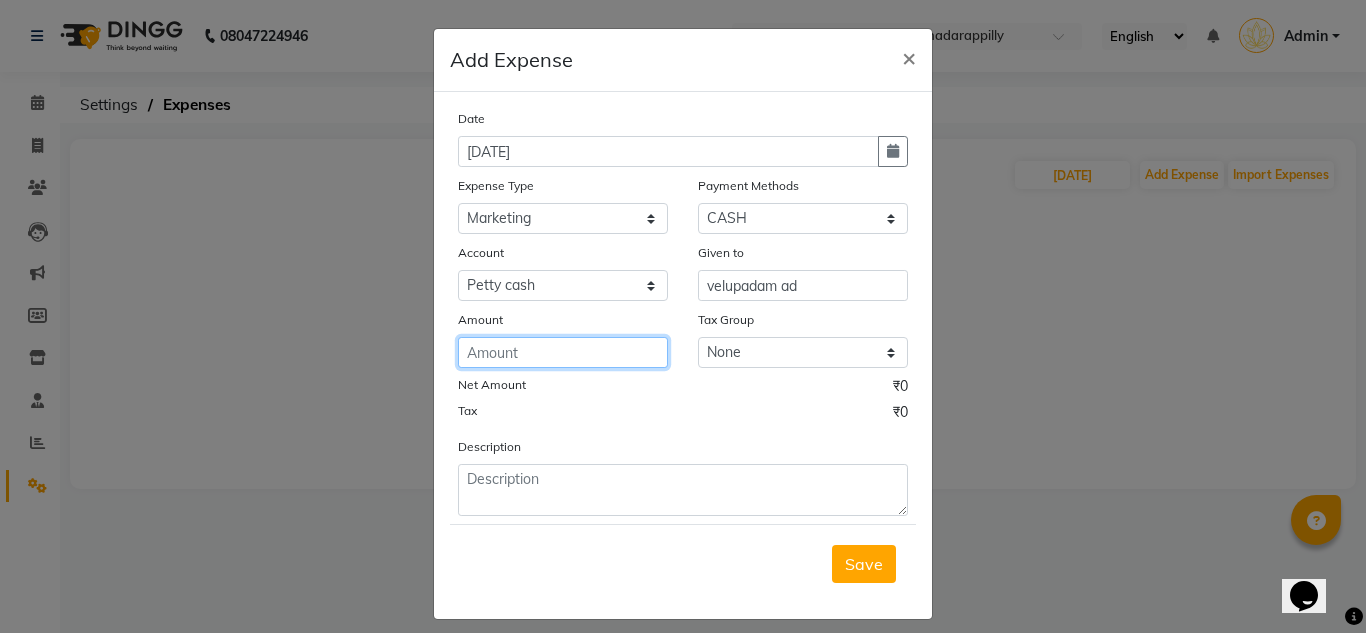 click 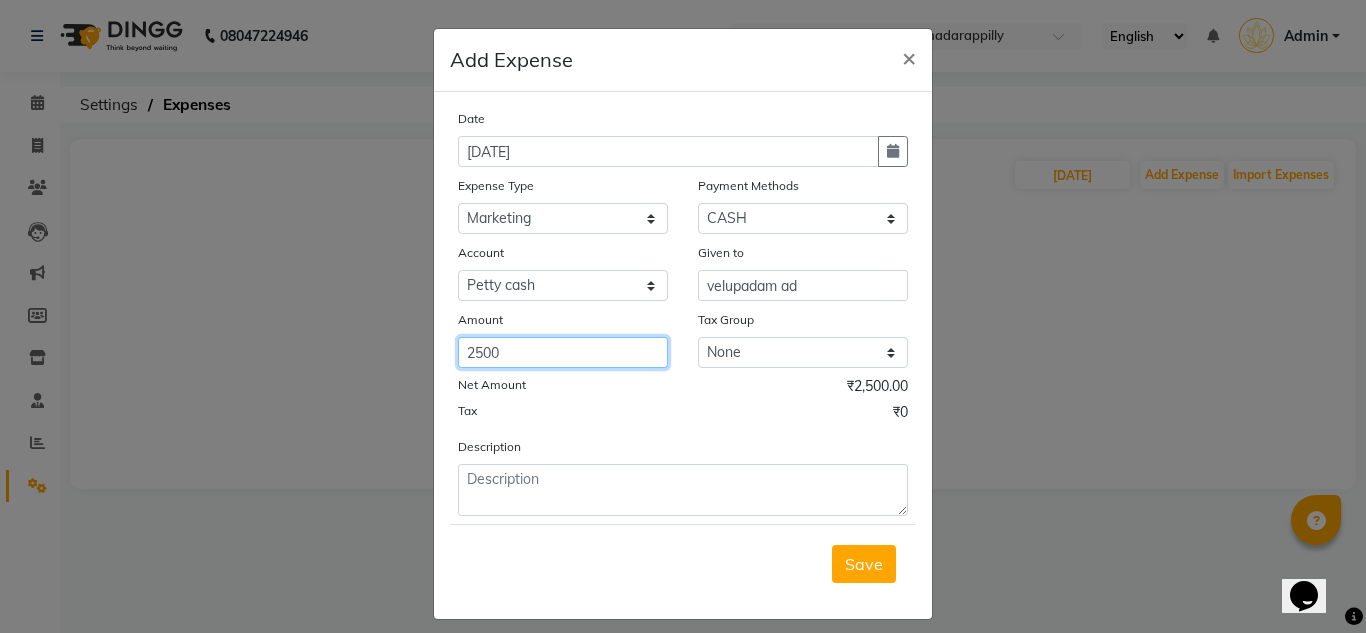 type on "2500" 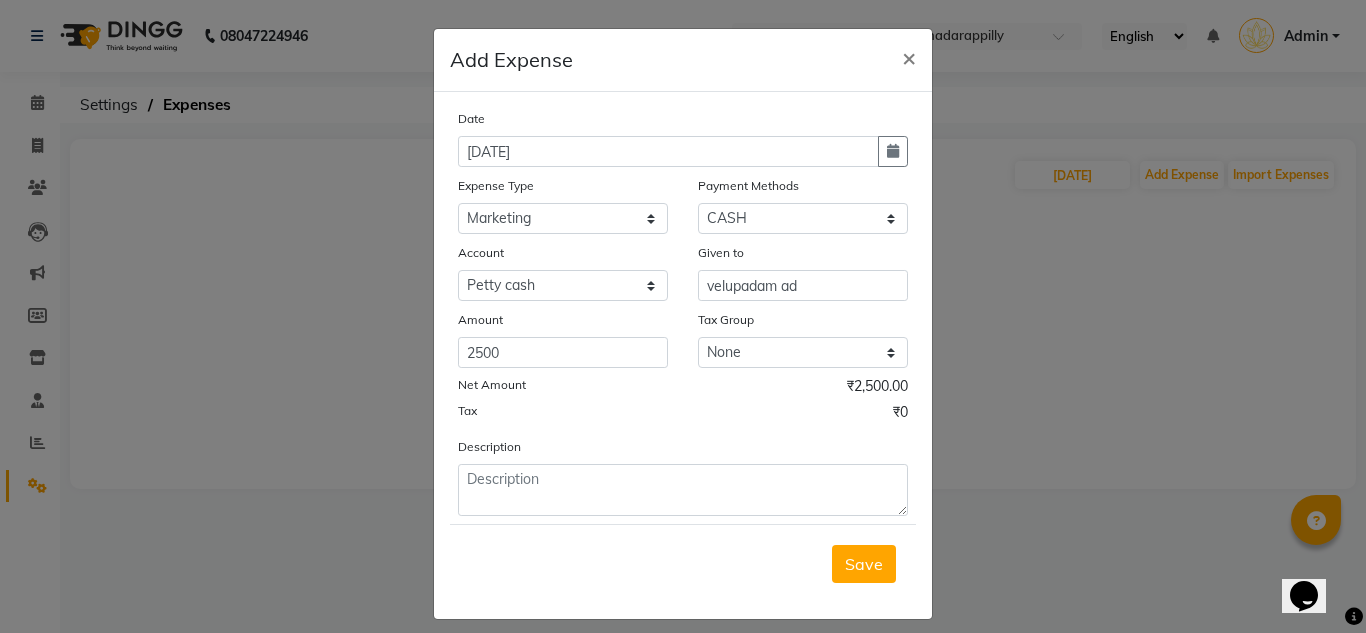 click on "Description" 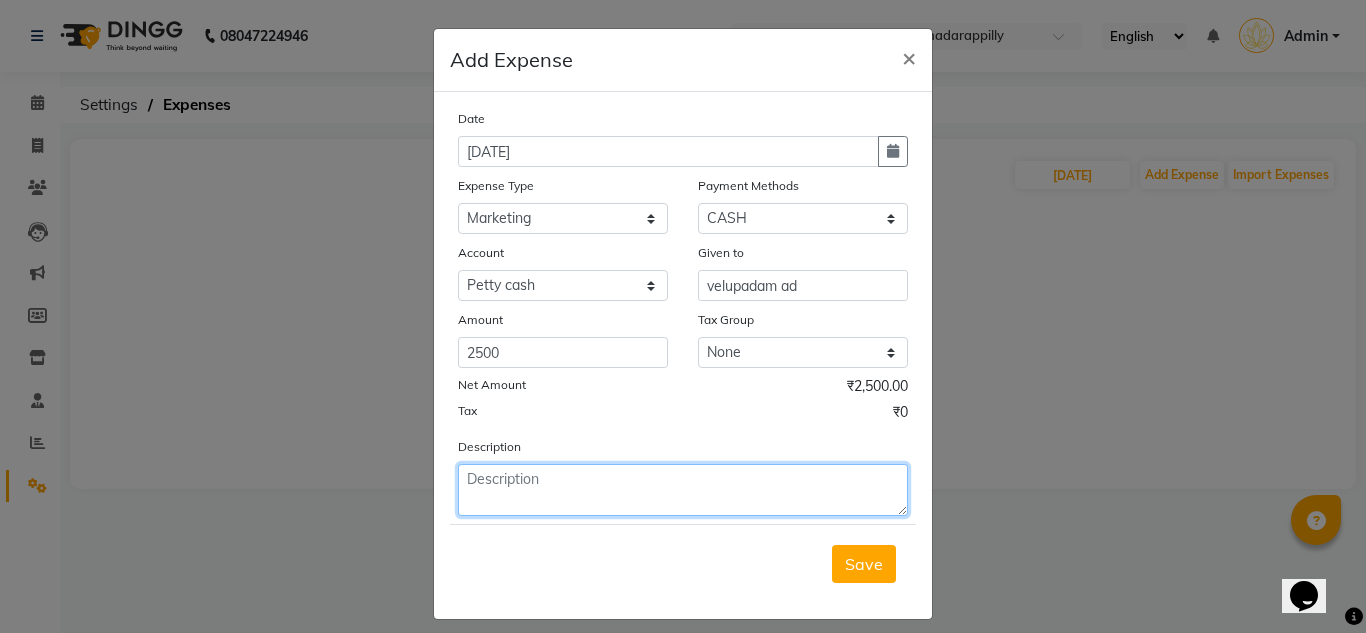 click 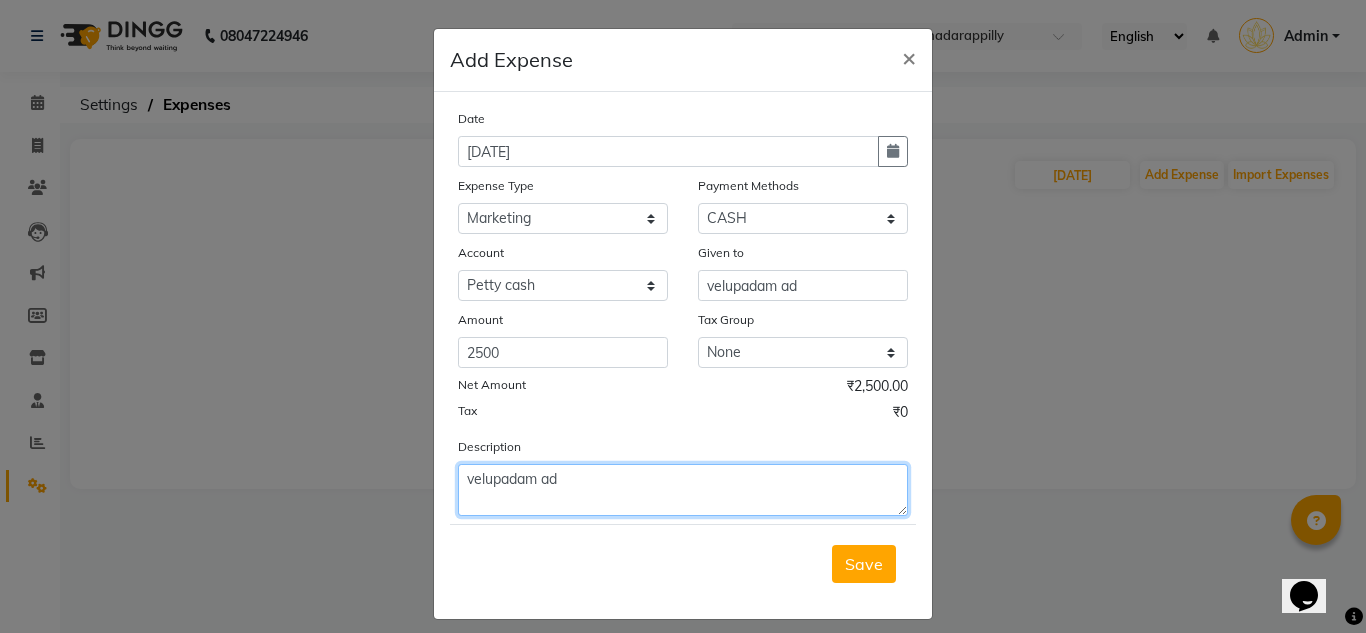 type on "velupadam ad" 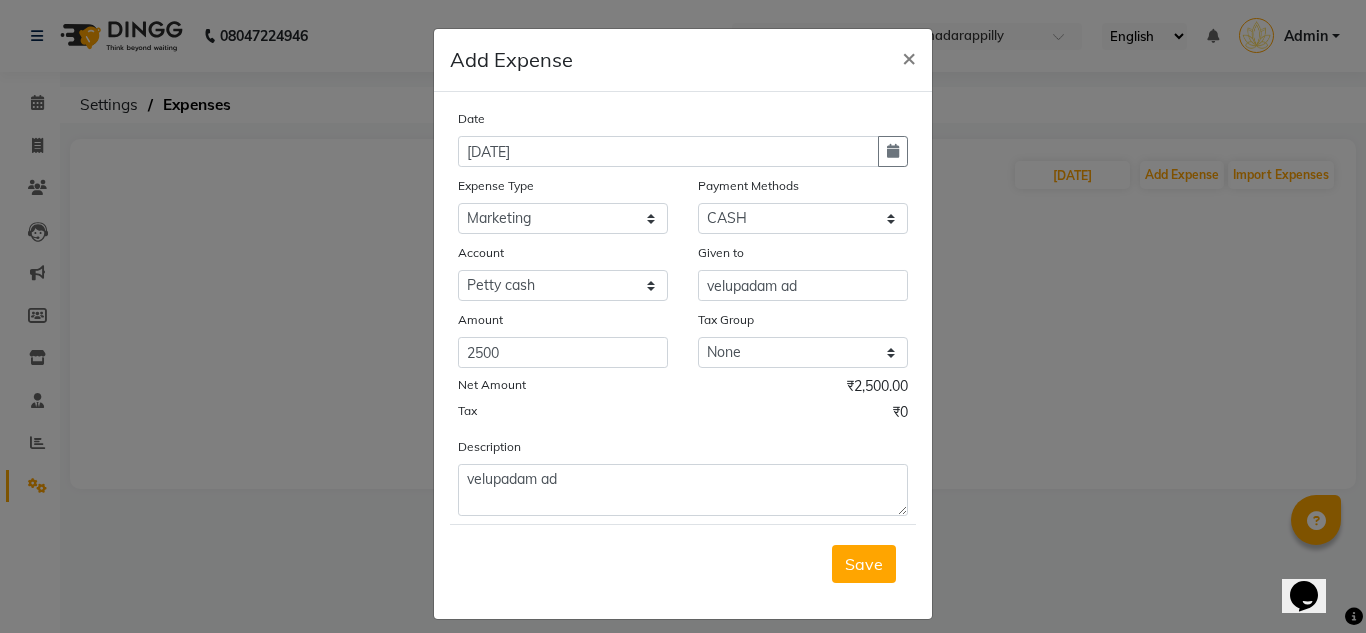 click on "Save" 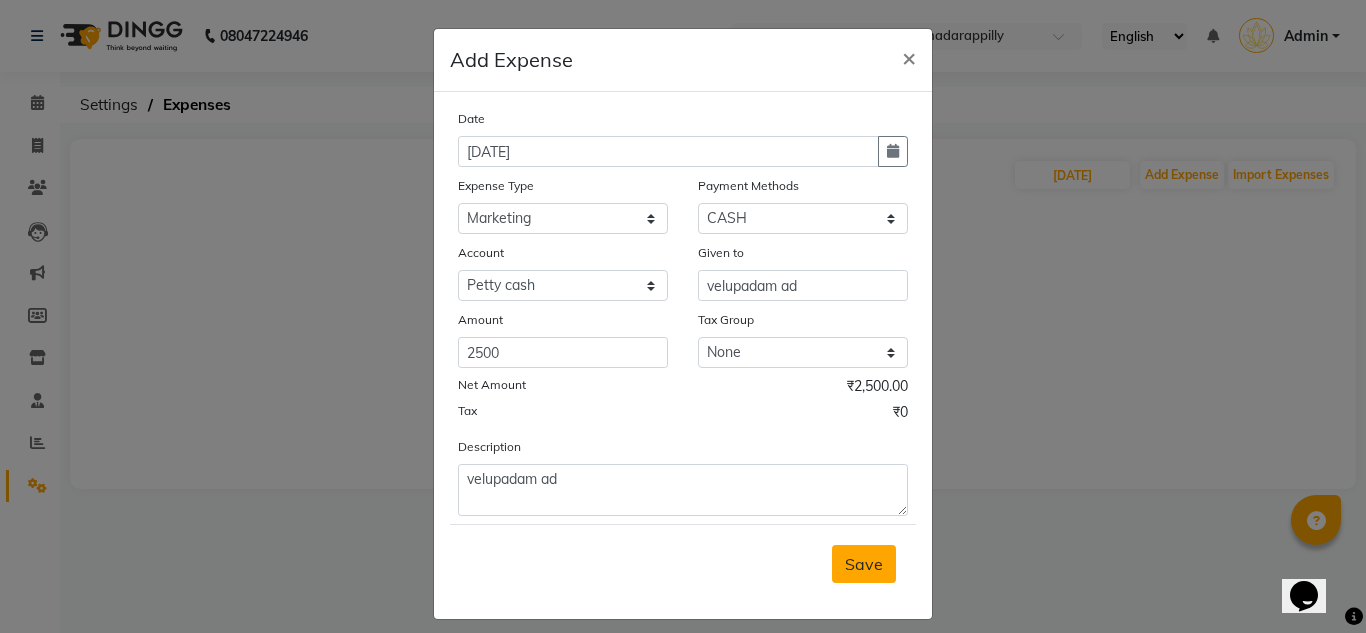 click on "Save" at bounding box center [864, 564] 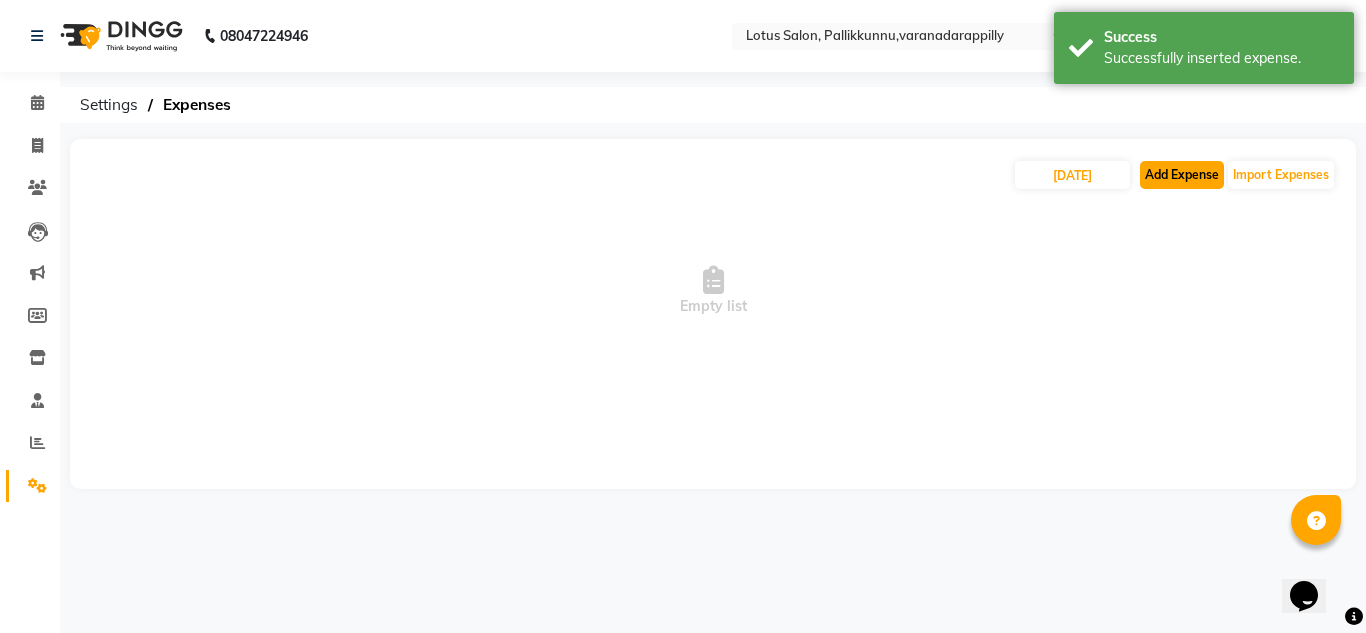 click on "Add Expense" 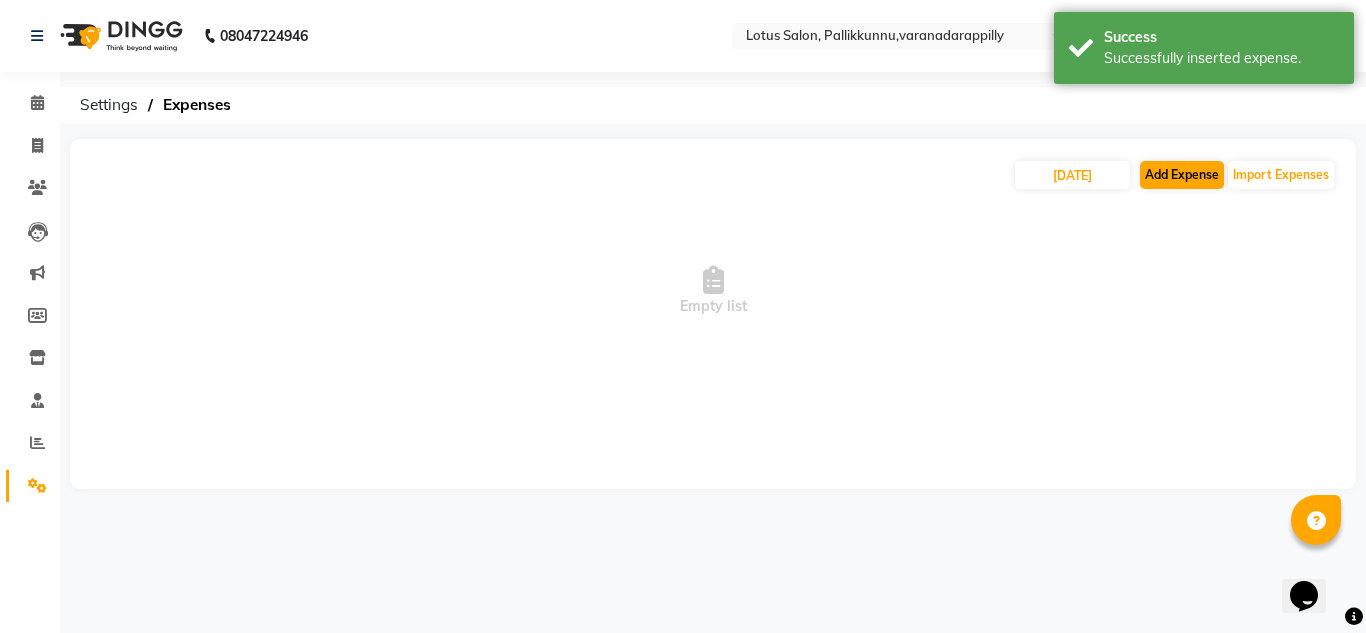select on "1" 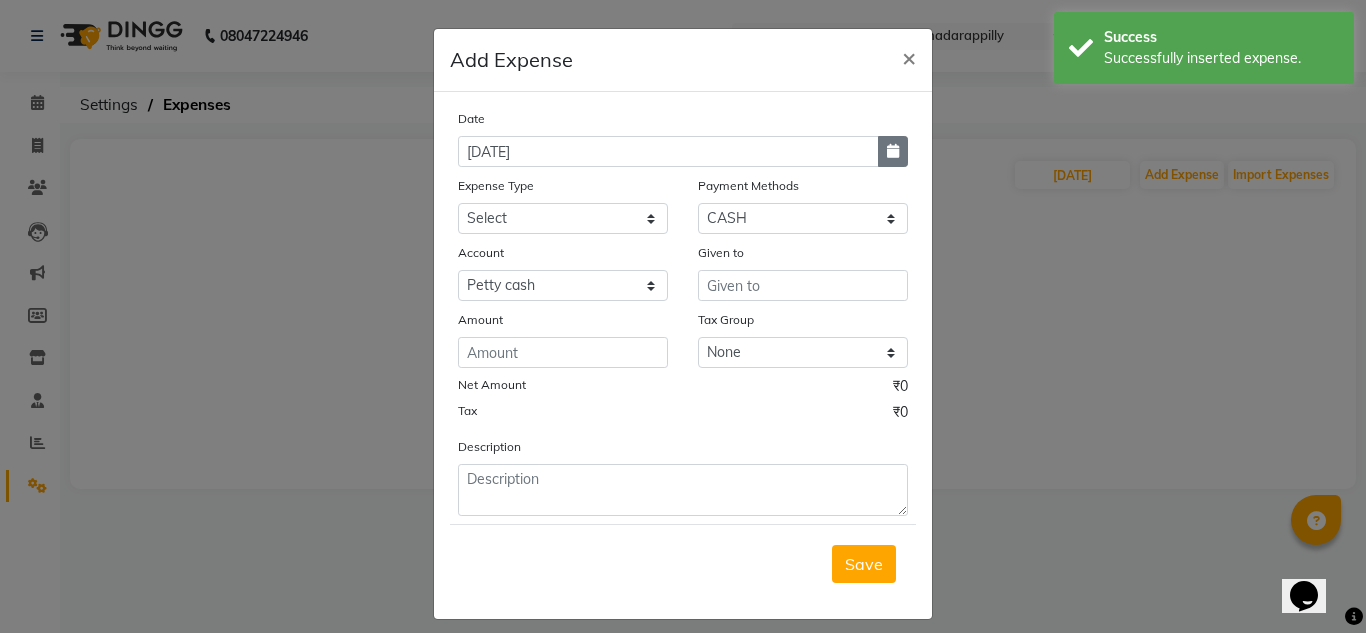 click 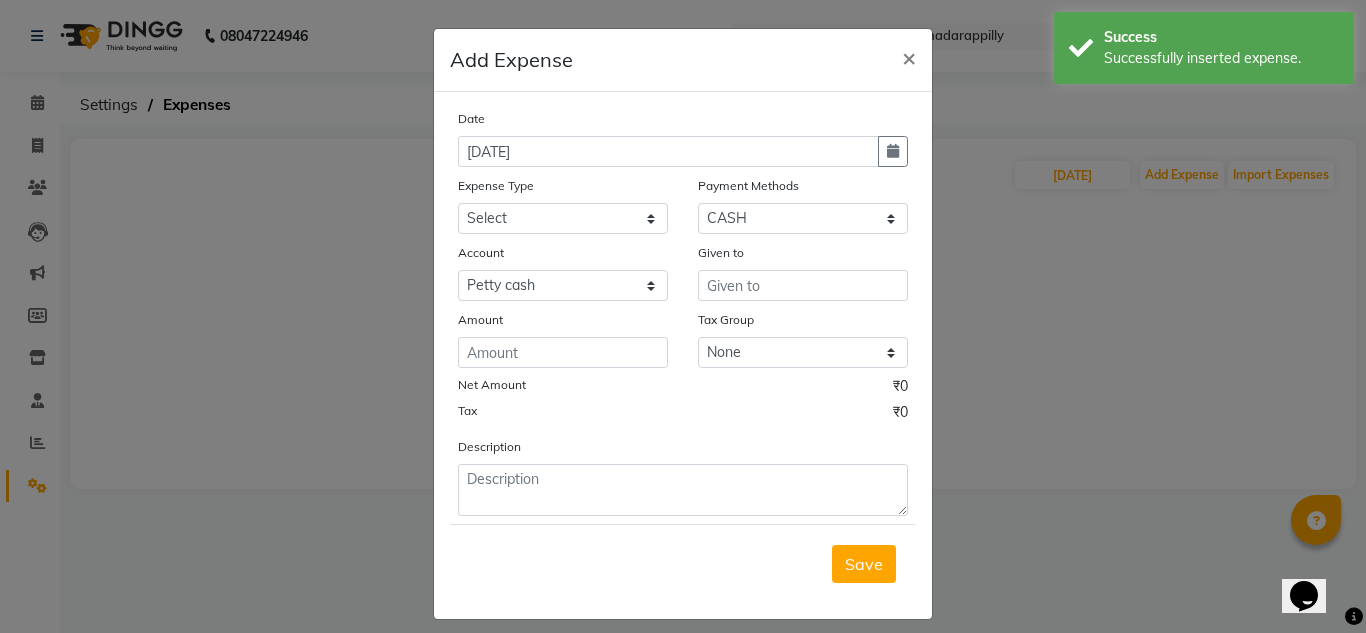 select on "7" 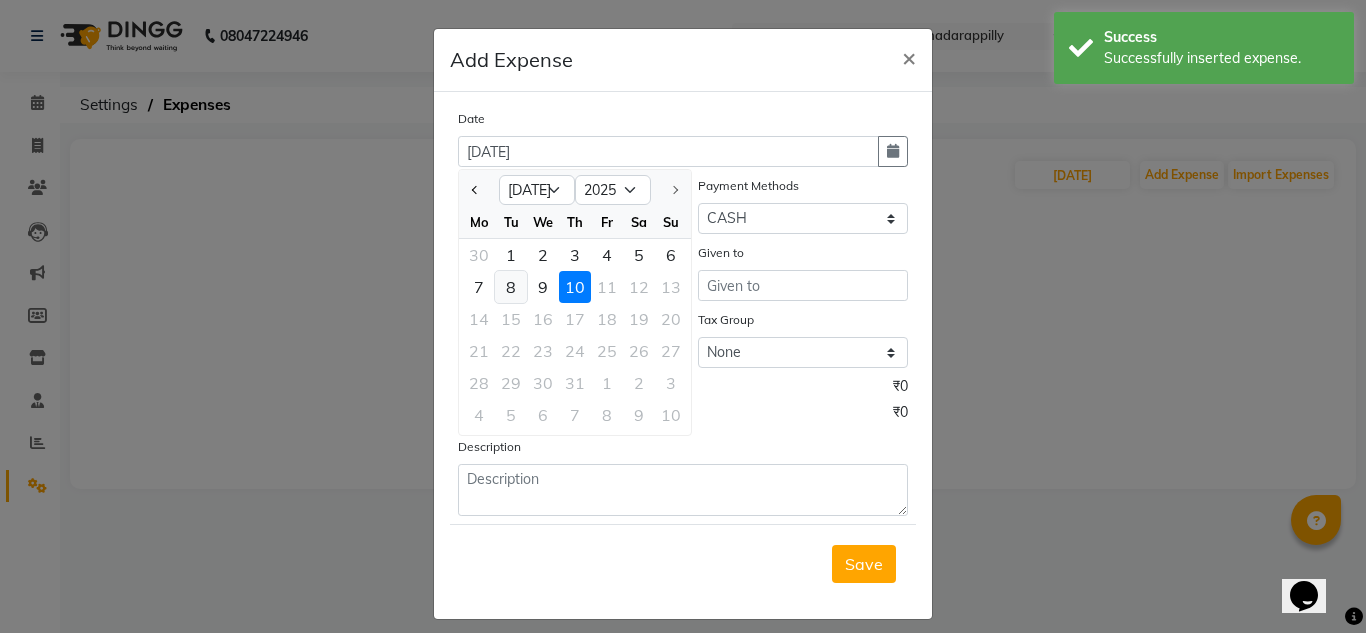 click on "8" 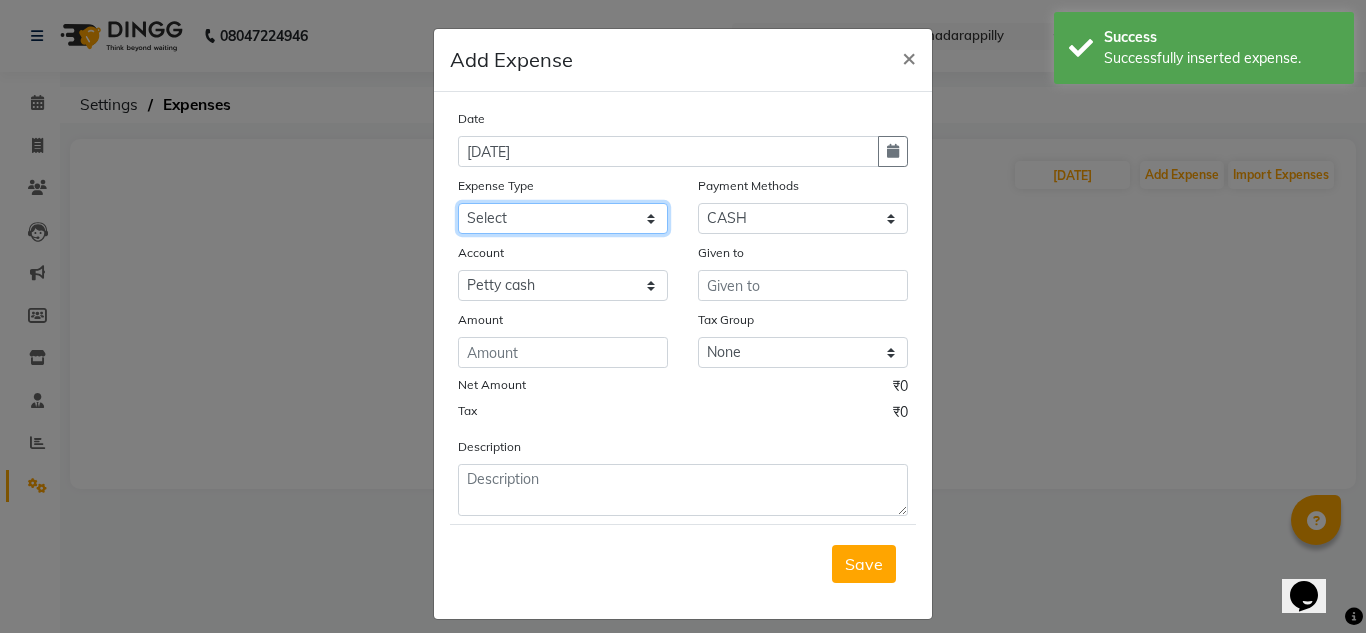 click on "Select Advance Salary Asianet GIGAFiber Bank charges Building Rent Cash transfer to bank Cash transfer to hub Client Snacks Clinical charges Customer Balance drinking water Electricity Bill Equipment Food Exp Fuel Incentive Insurance International purchase [DEMOGRAPHIC_DATA] Mess Gas [DEMOGRAPHIC_DATA] Mess Rent Loan Repayment Maintenance Marketing milk exp Miscellaneous Mobile Recharge News Paper Other Pantry Product provision for salon Rent REPARING CHARGES Salary Staff Snacks Staionary Tea & Refreshment TRAVEL EXP Utilities WASTE" 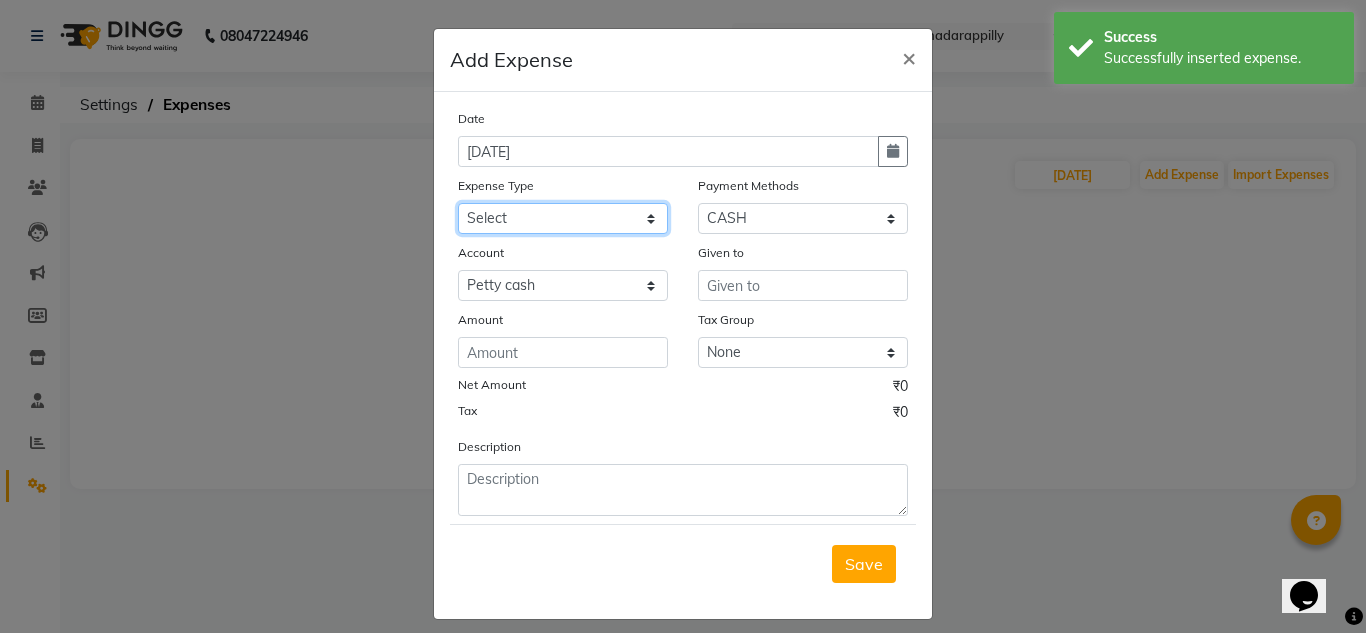 select on "18109" 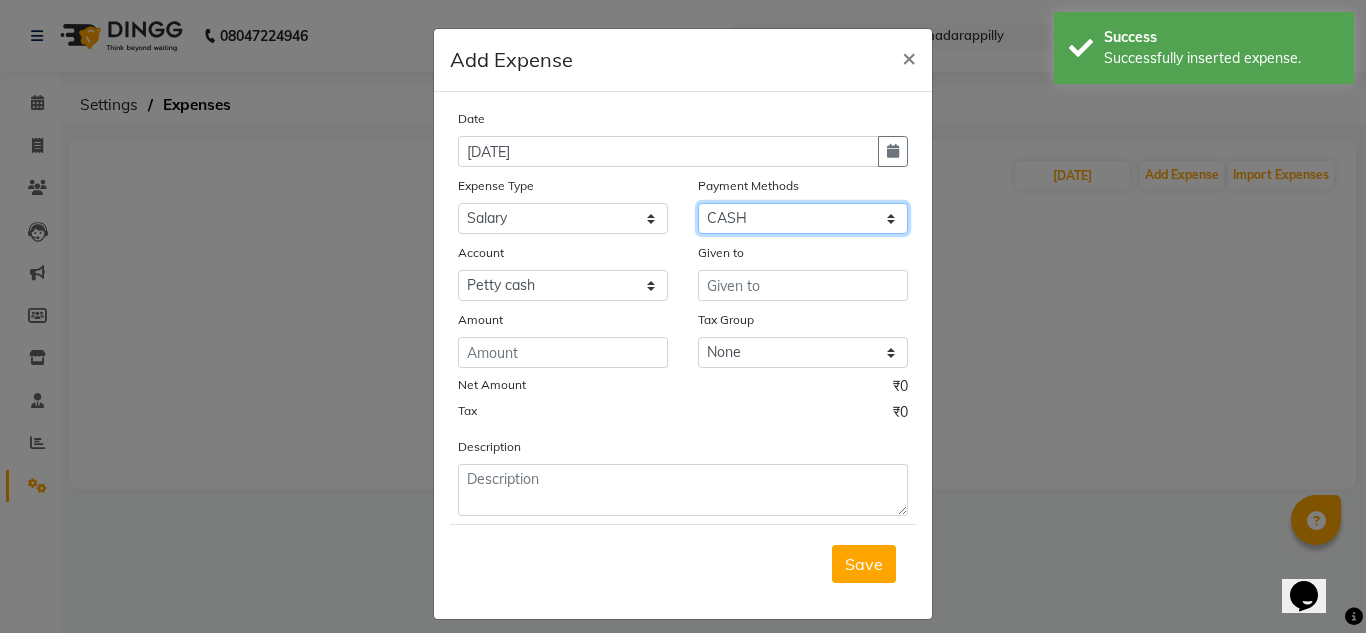 drag, startPoint x: 706, startPoint y: 209, endPoint x: 714, endPoint y: 219, distance: 12.806249 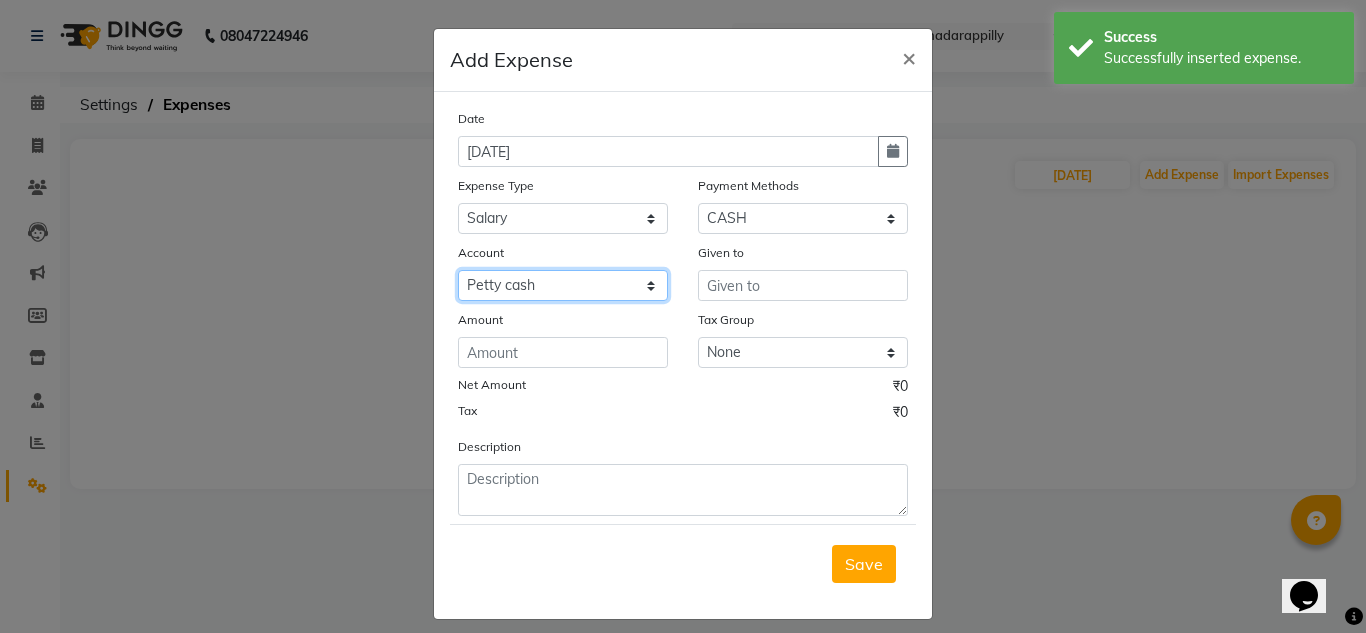 drag, startPoint x: 591, startPoint y: 282, endPoint x: 632, endPoint y: 285, distance: 41.109608 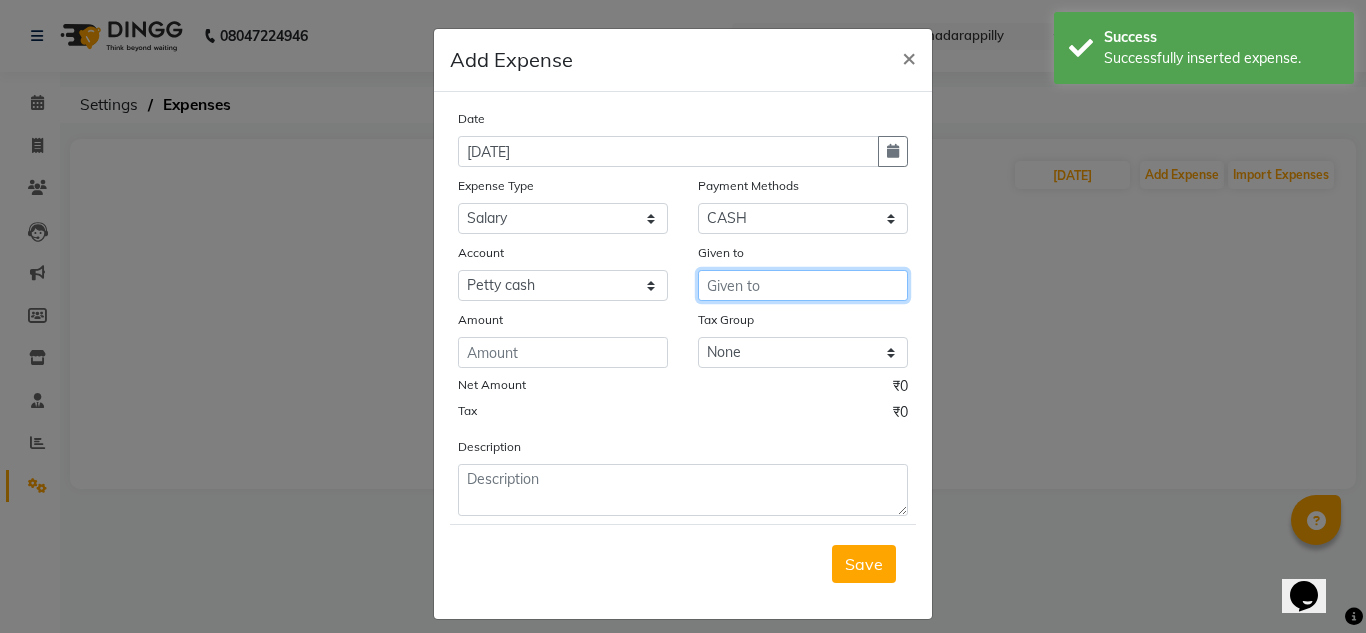 click at bounding box center (803, 285) 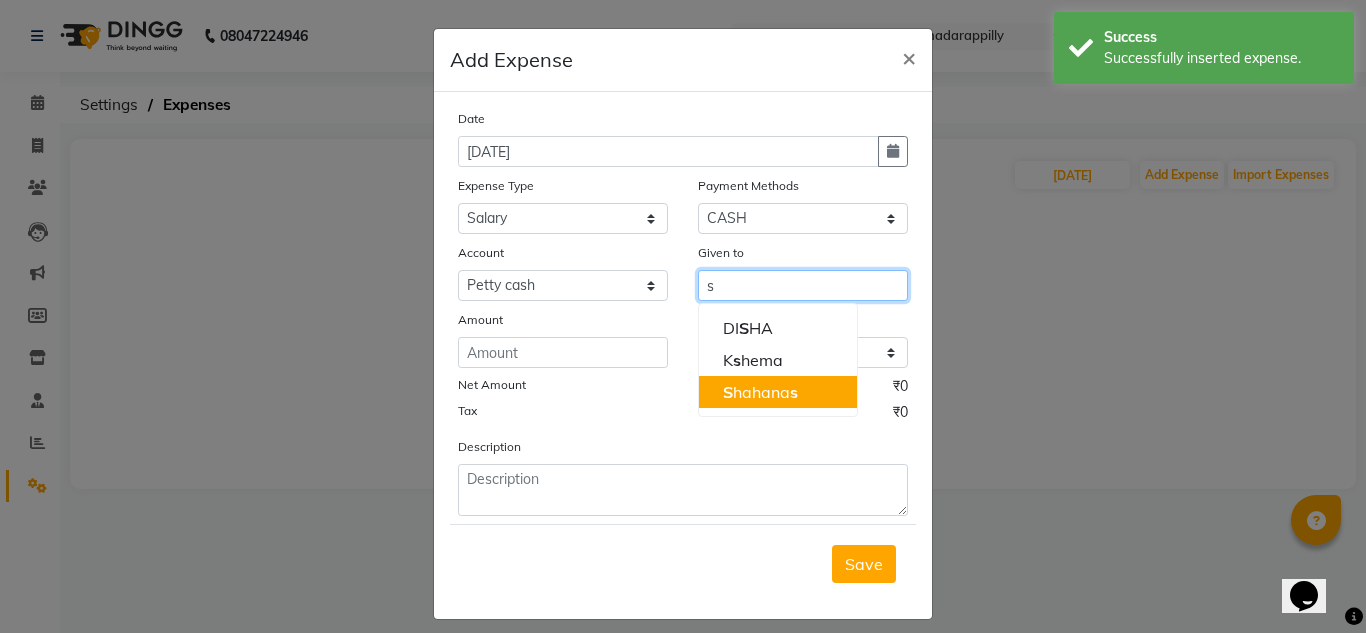 click on "S hahana s" at bounding box center (760, 392) 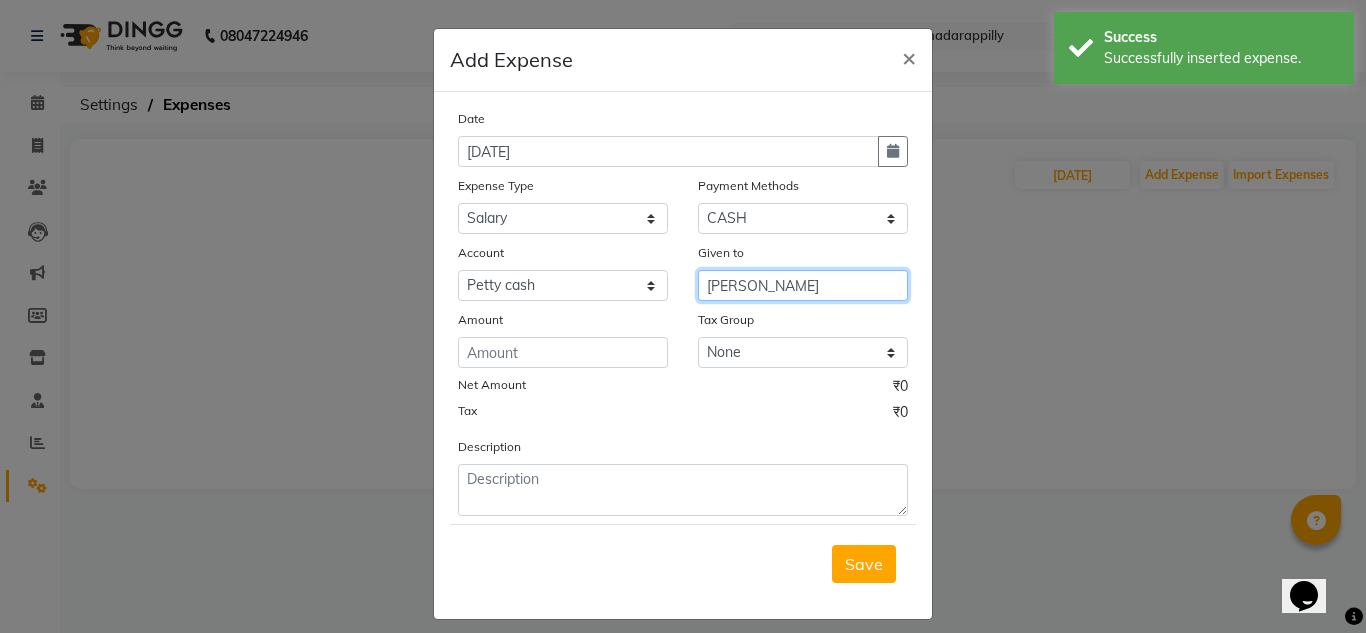 type on "[PERSON_NAME]" 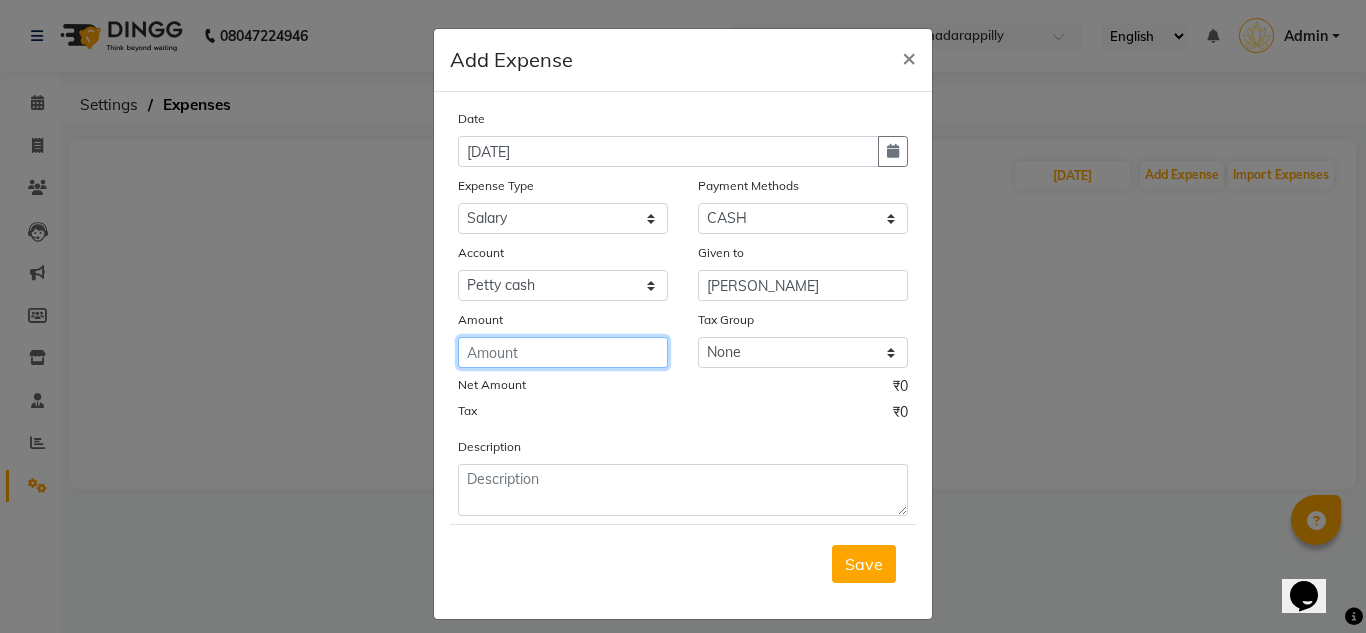 click 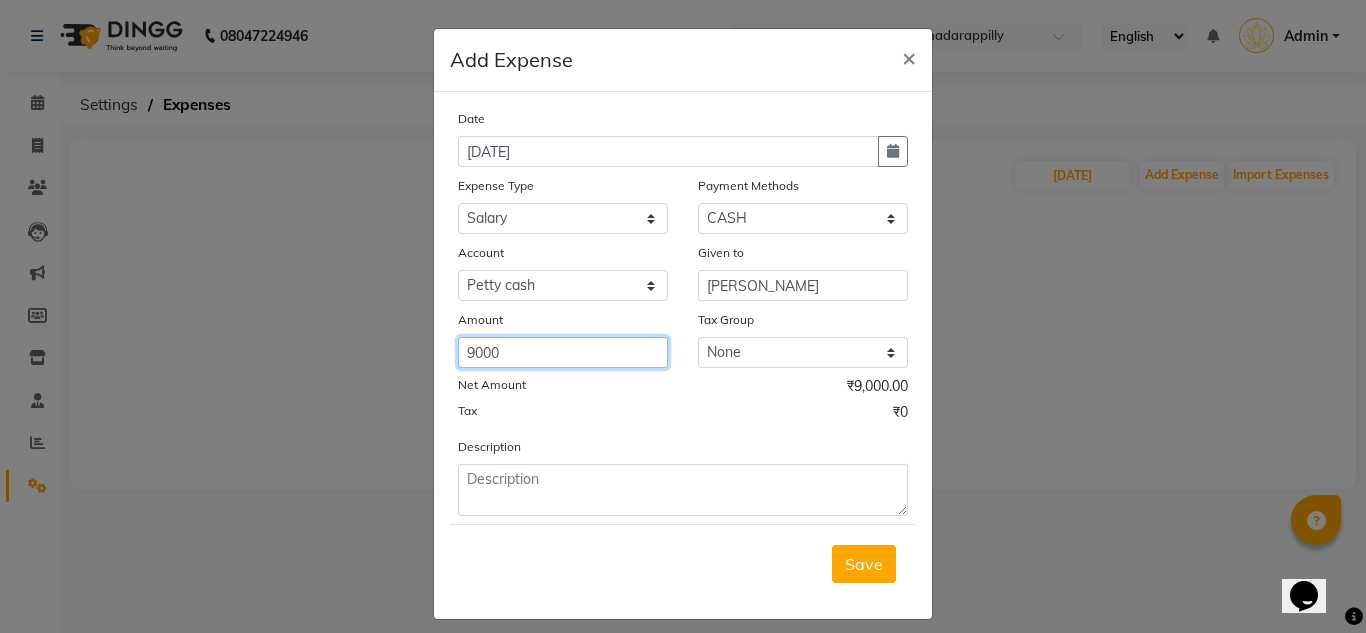 type on "9000" 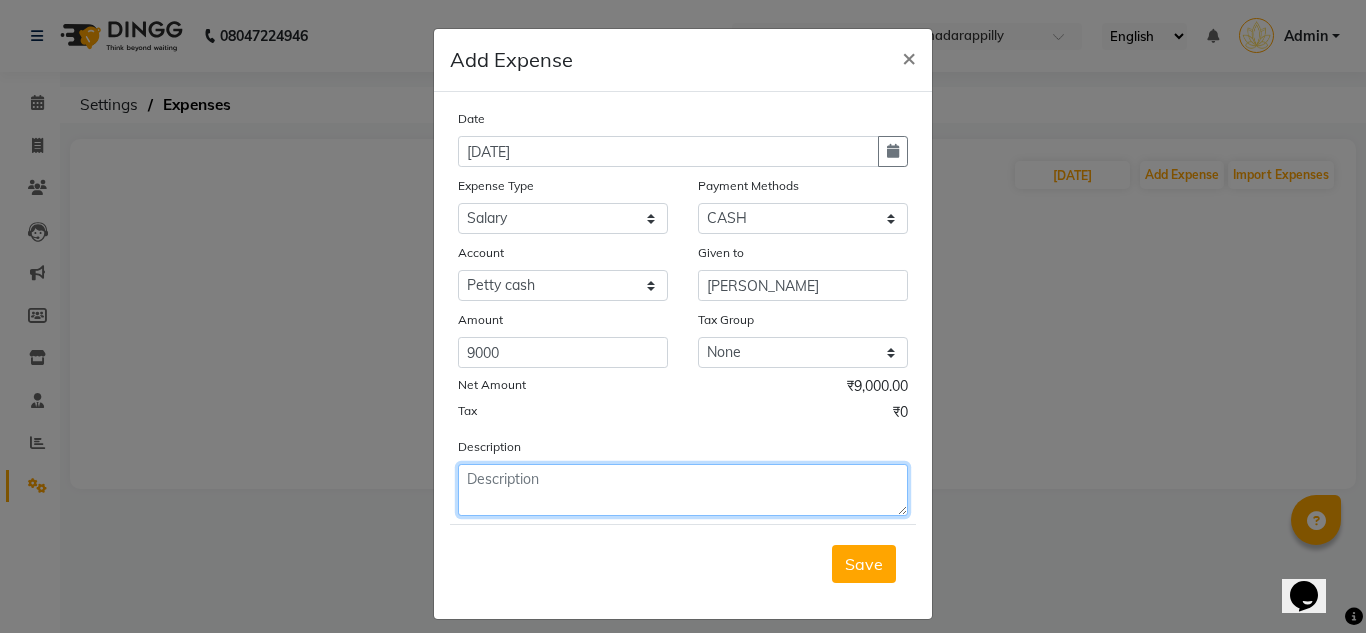 click 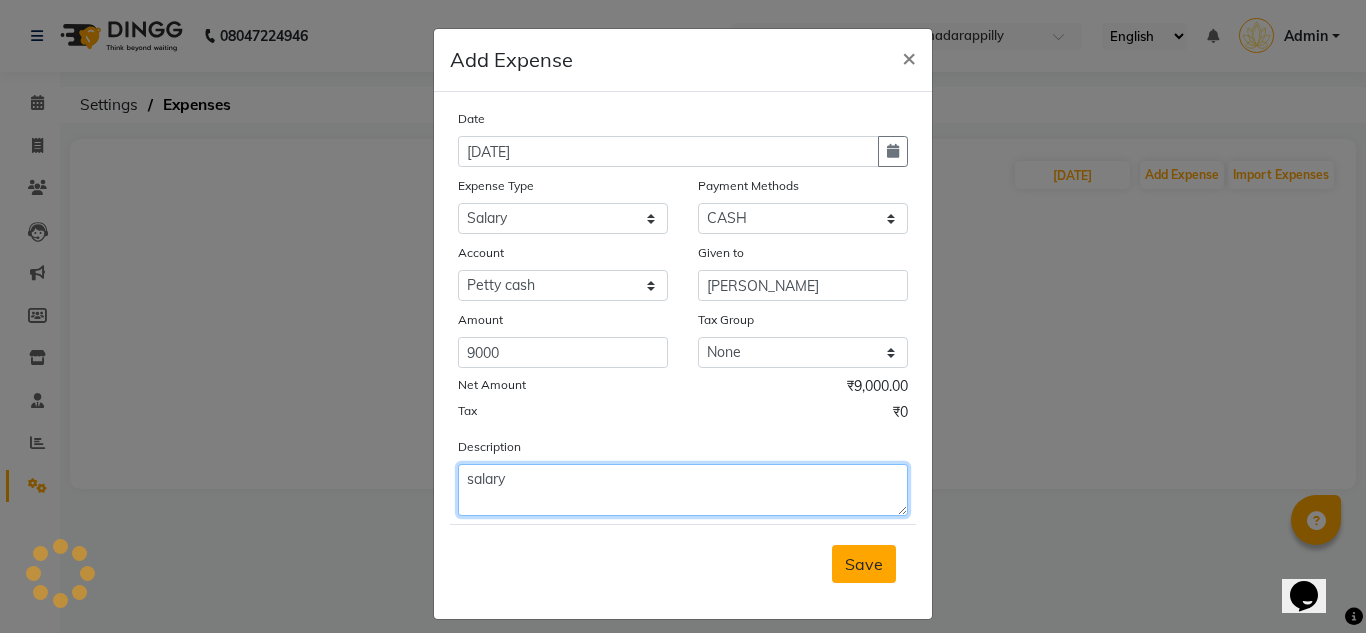 type on "salary" 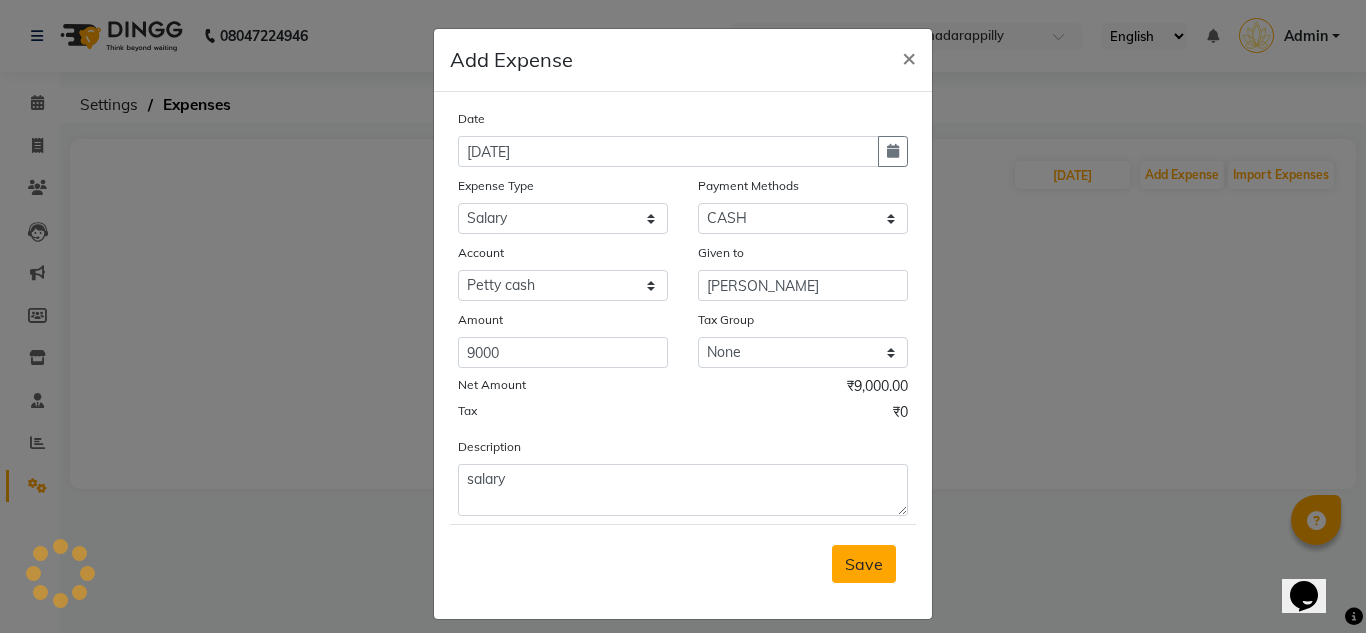 click on "Save" at bounding box center (864, 564) 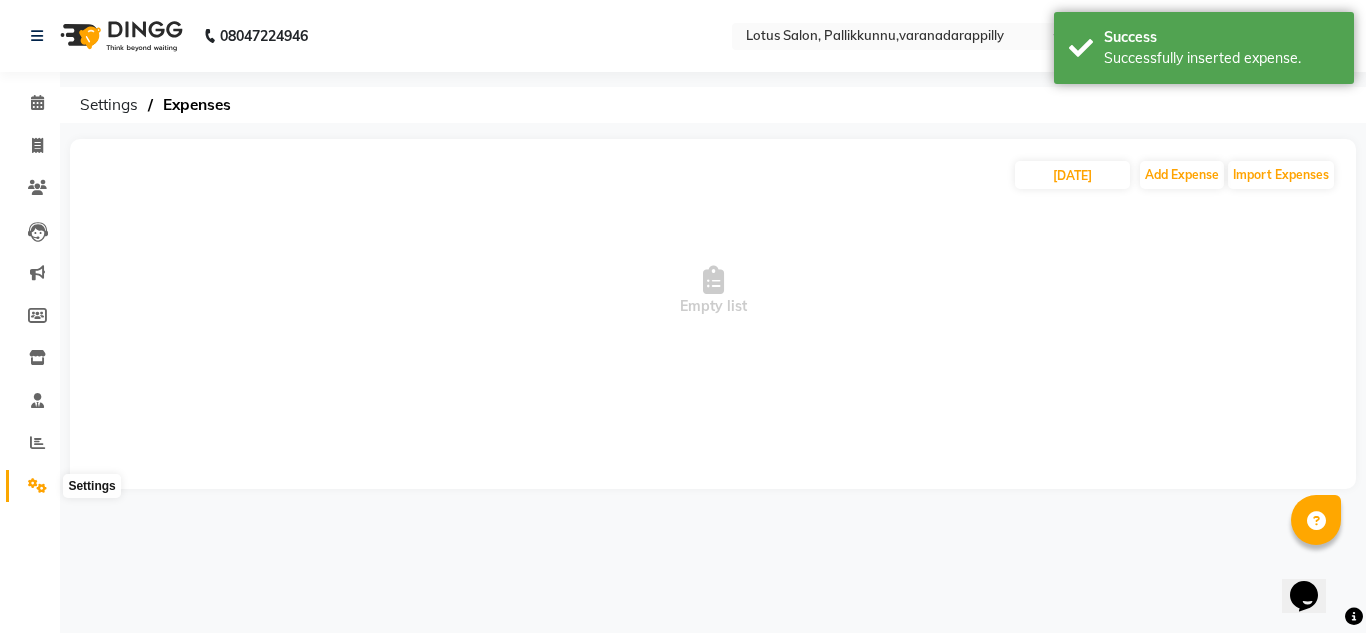 click 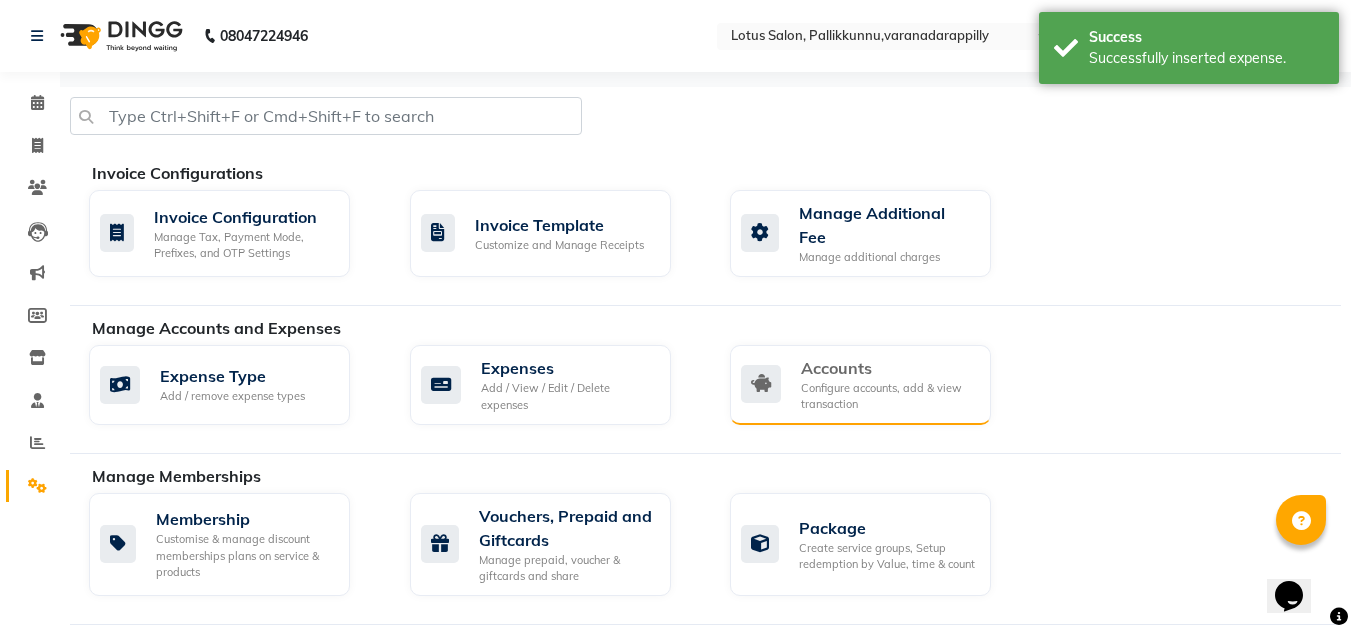 click on "Configure accounts, add & view transaction" 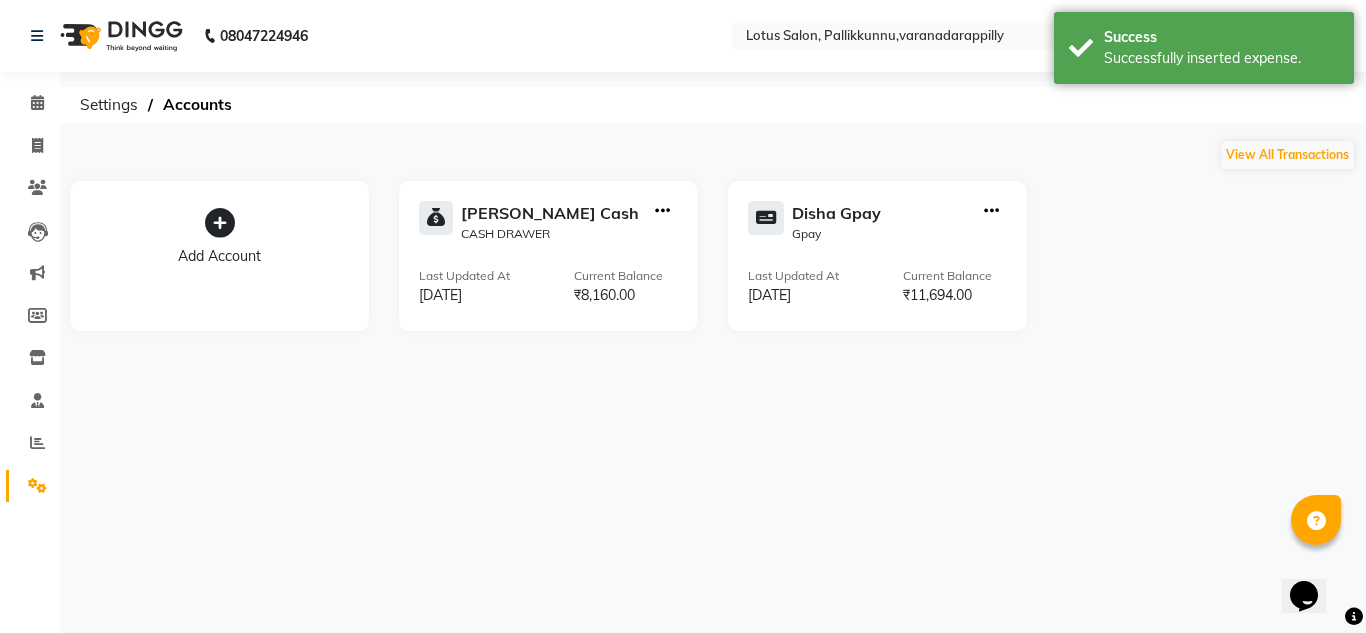 click 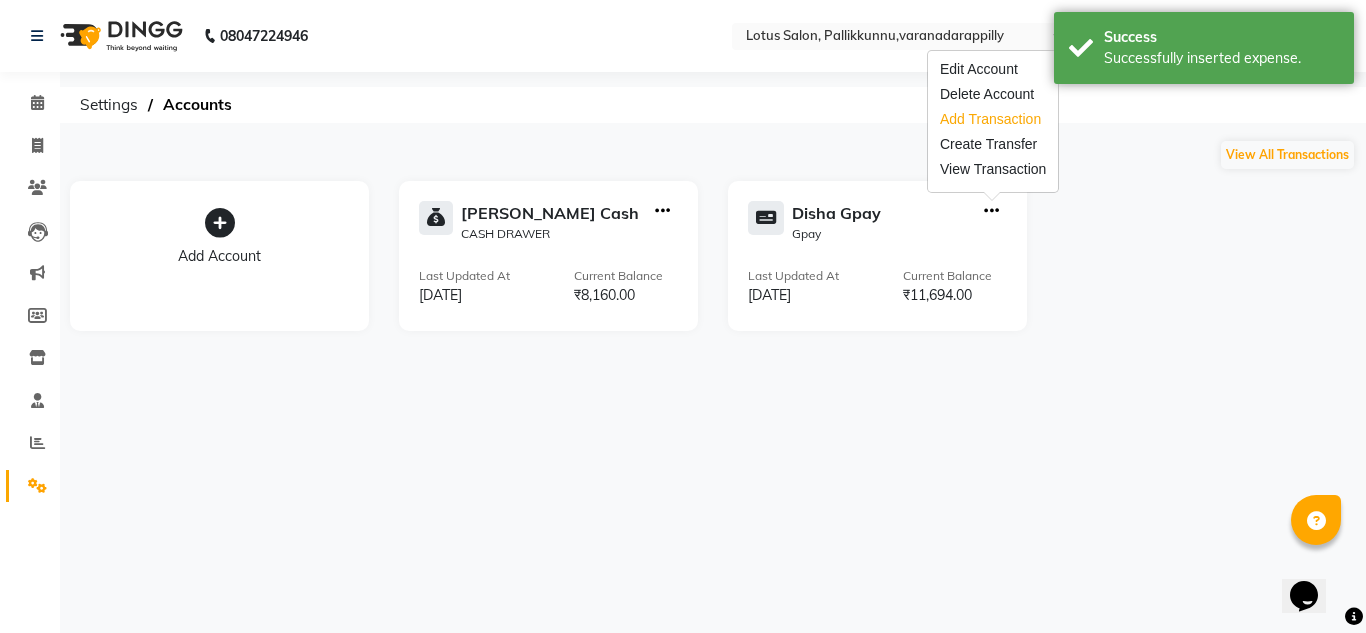 click on "Add Transaction" at bounding box center (993, 119) 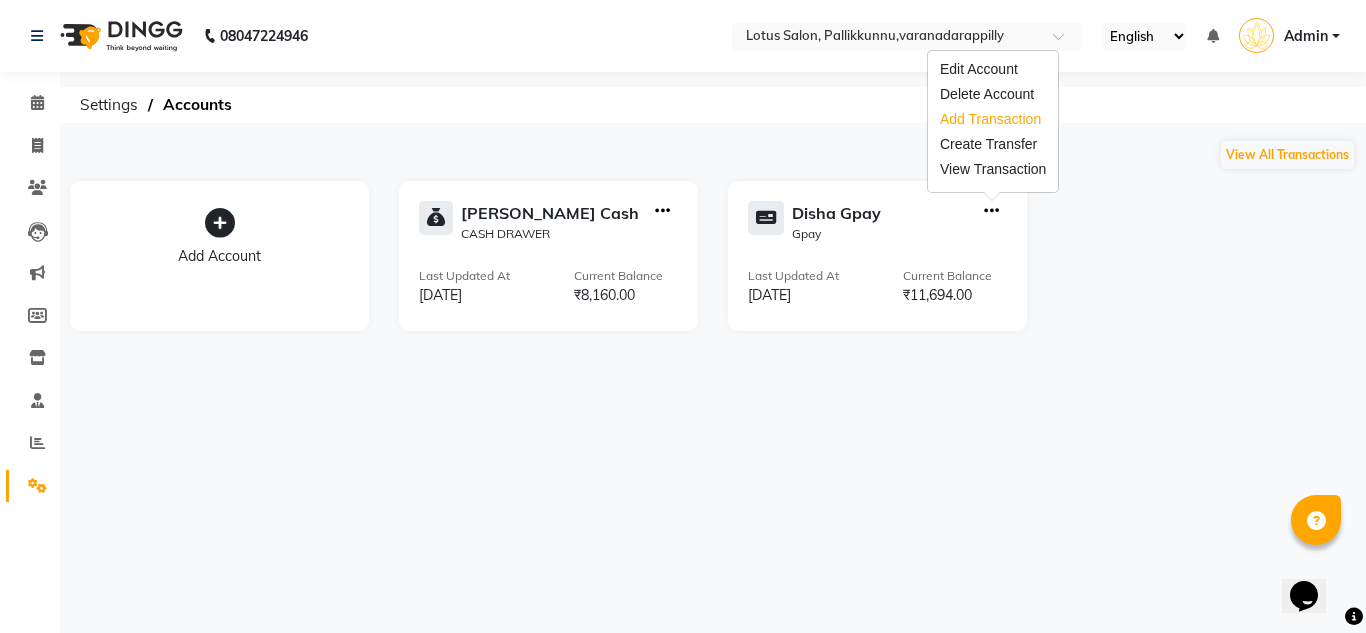 select on "direct" 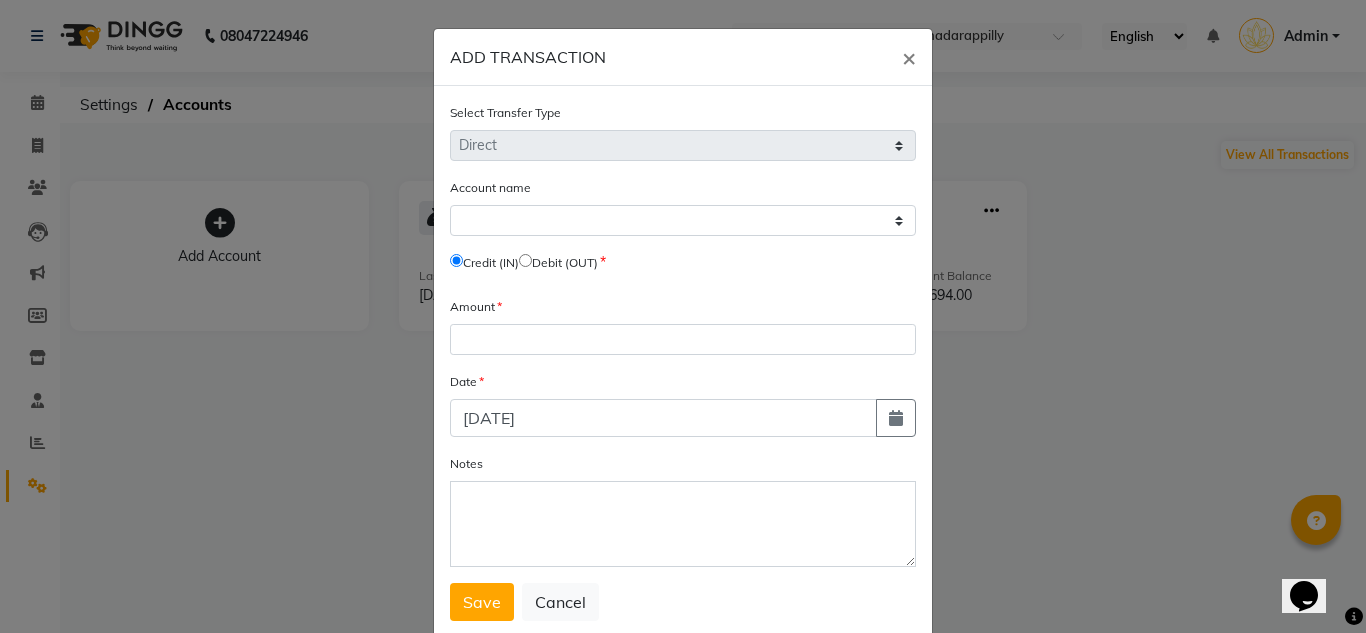 select on "7460" 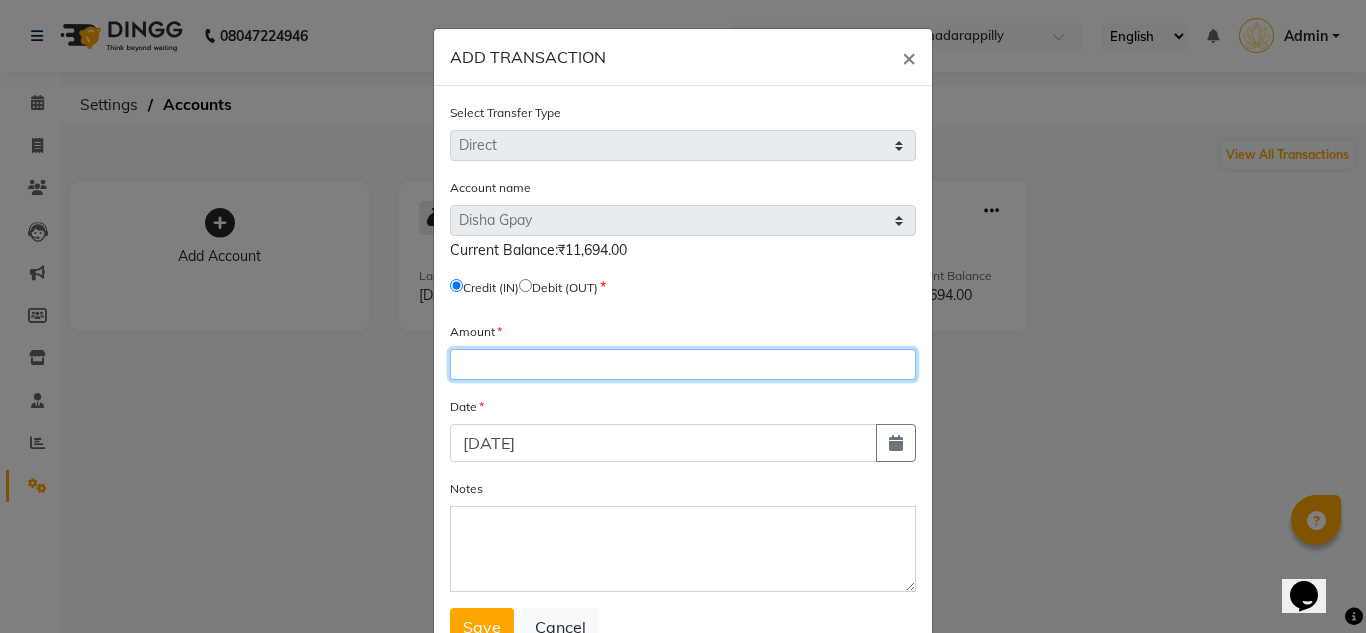 click 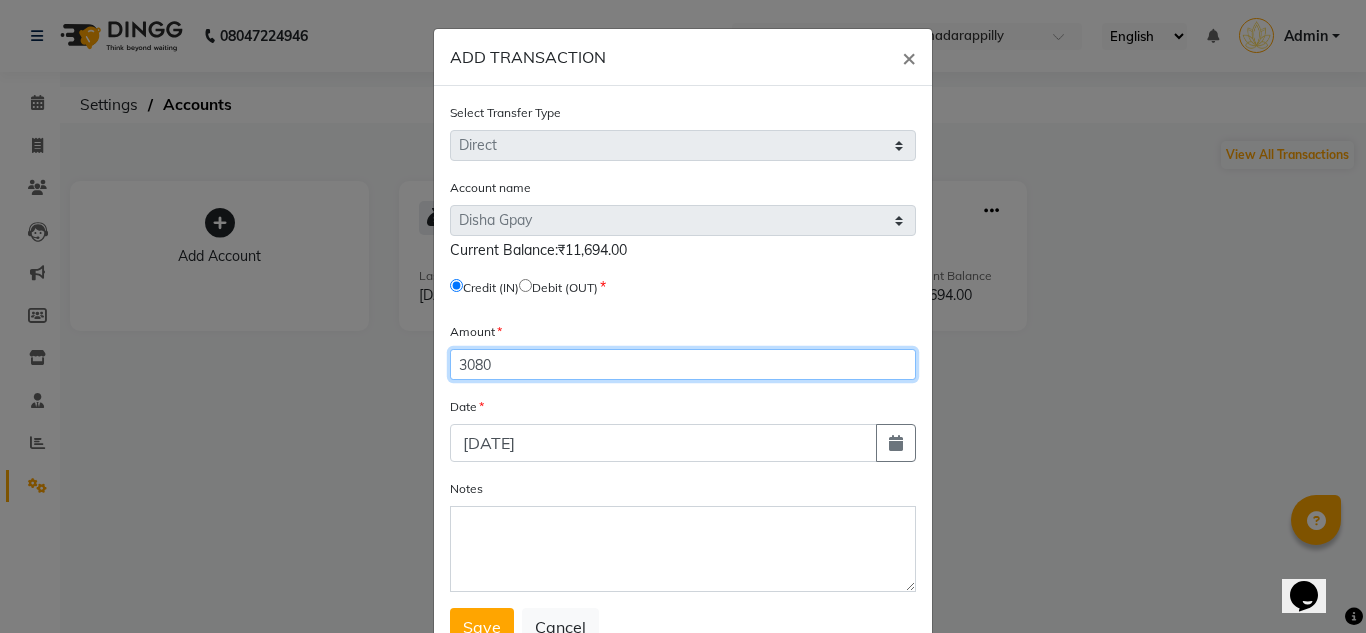 type on "3080" 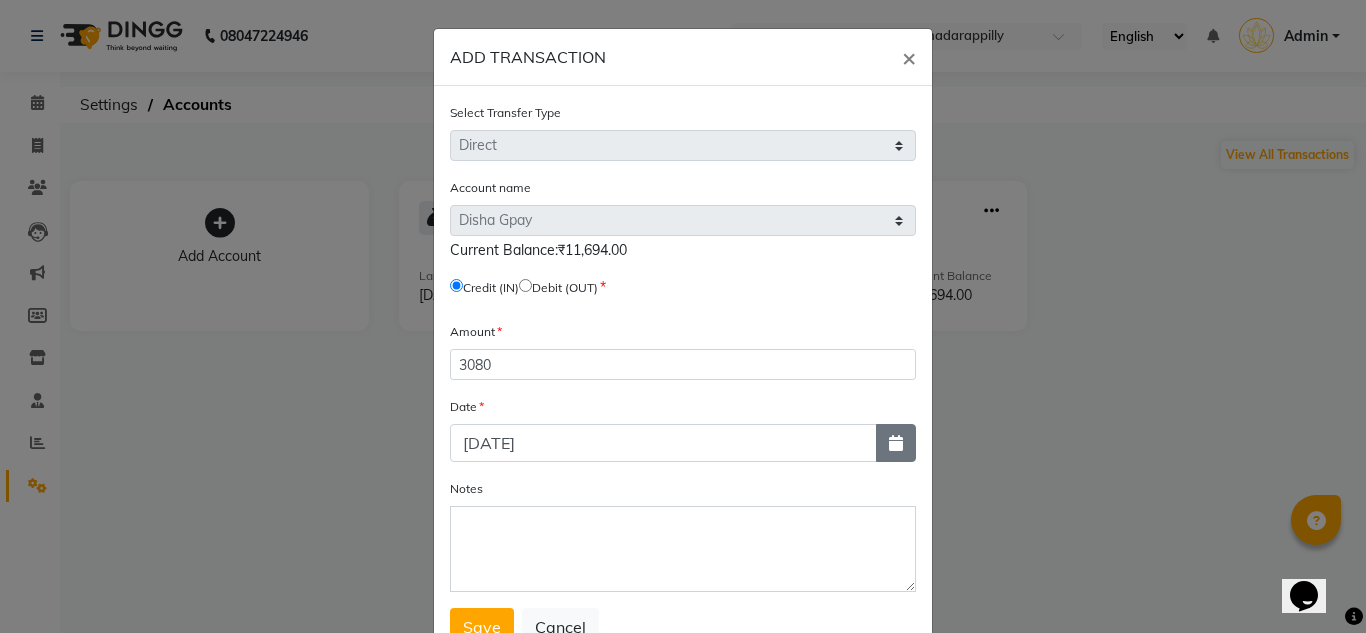 click 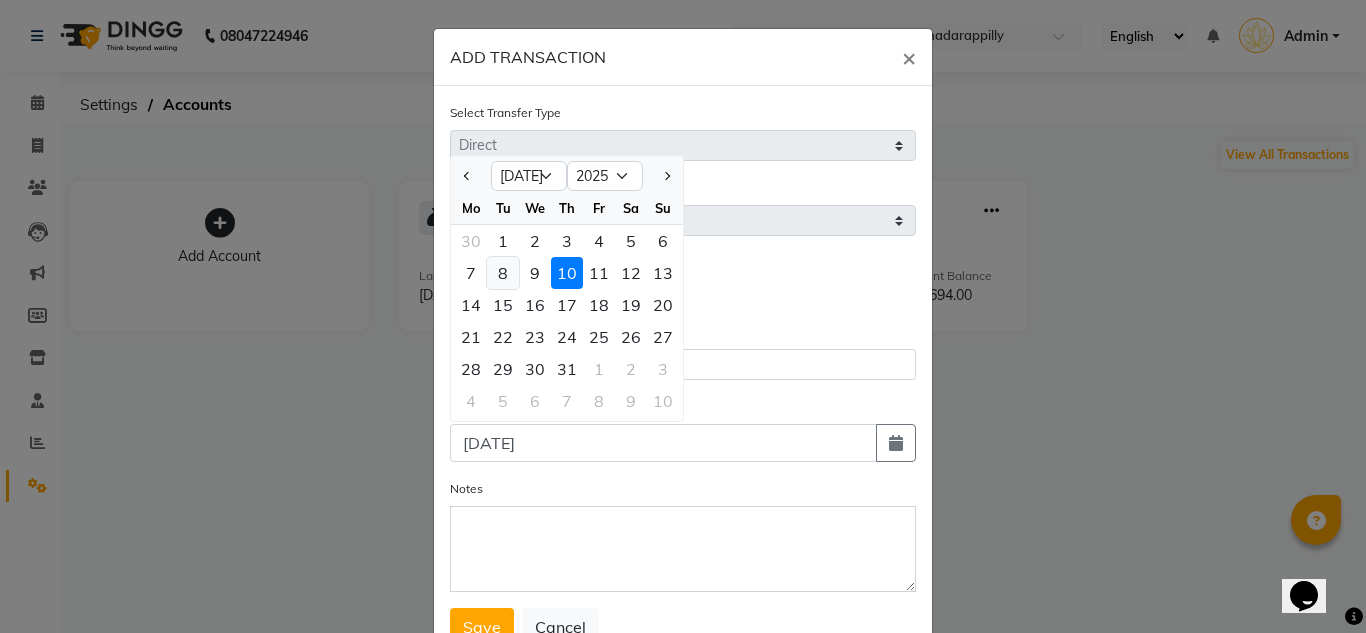click on "8" 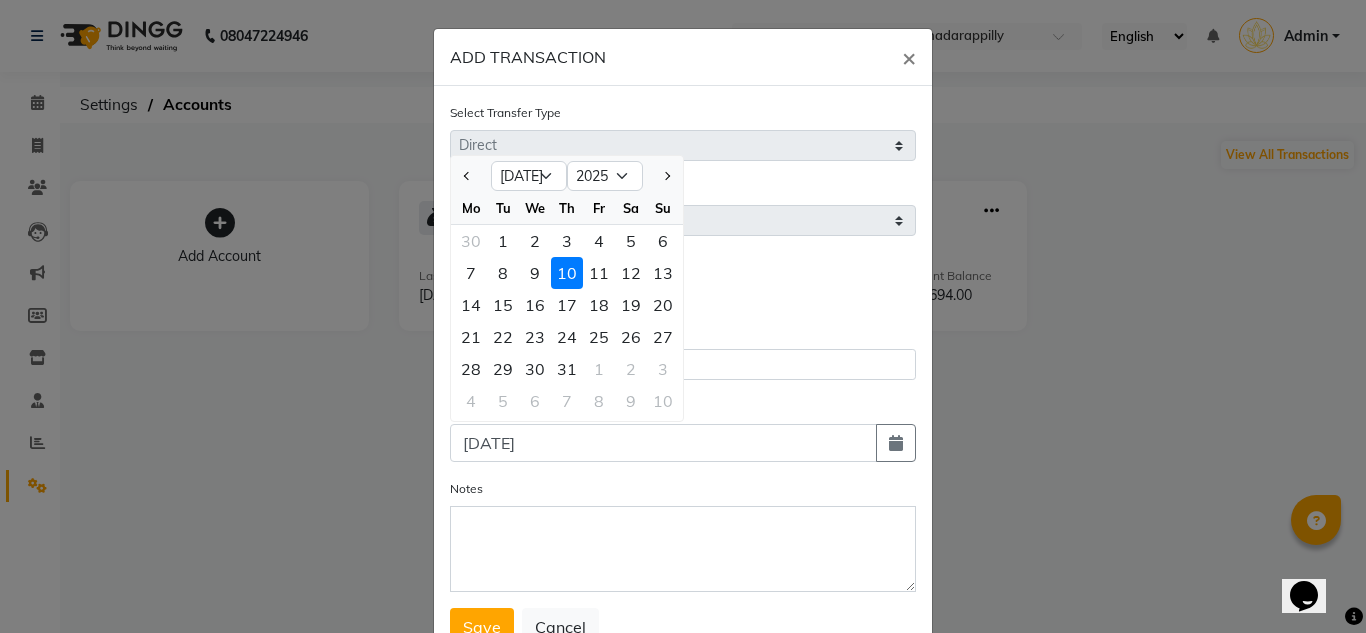 type on "[DATE]" 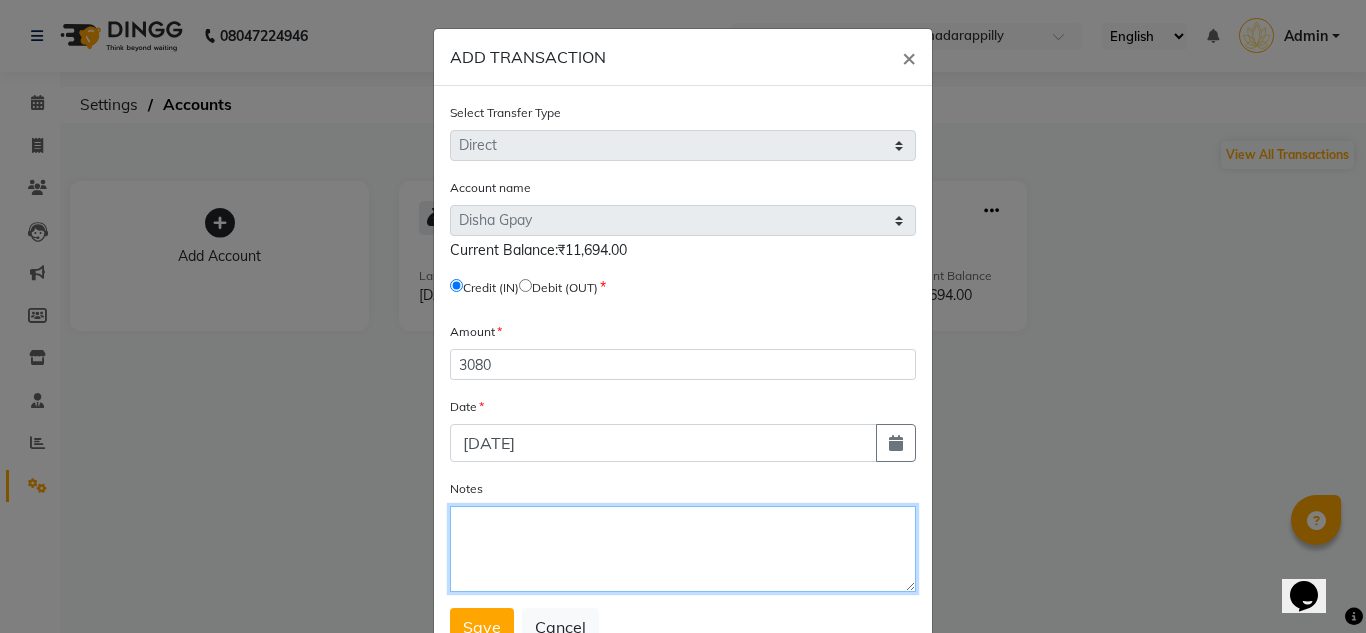 drag, startPoint x: 553, startPoint y: 558, endPoint x: 543, endPoint y: 542, distance: 18.867962 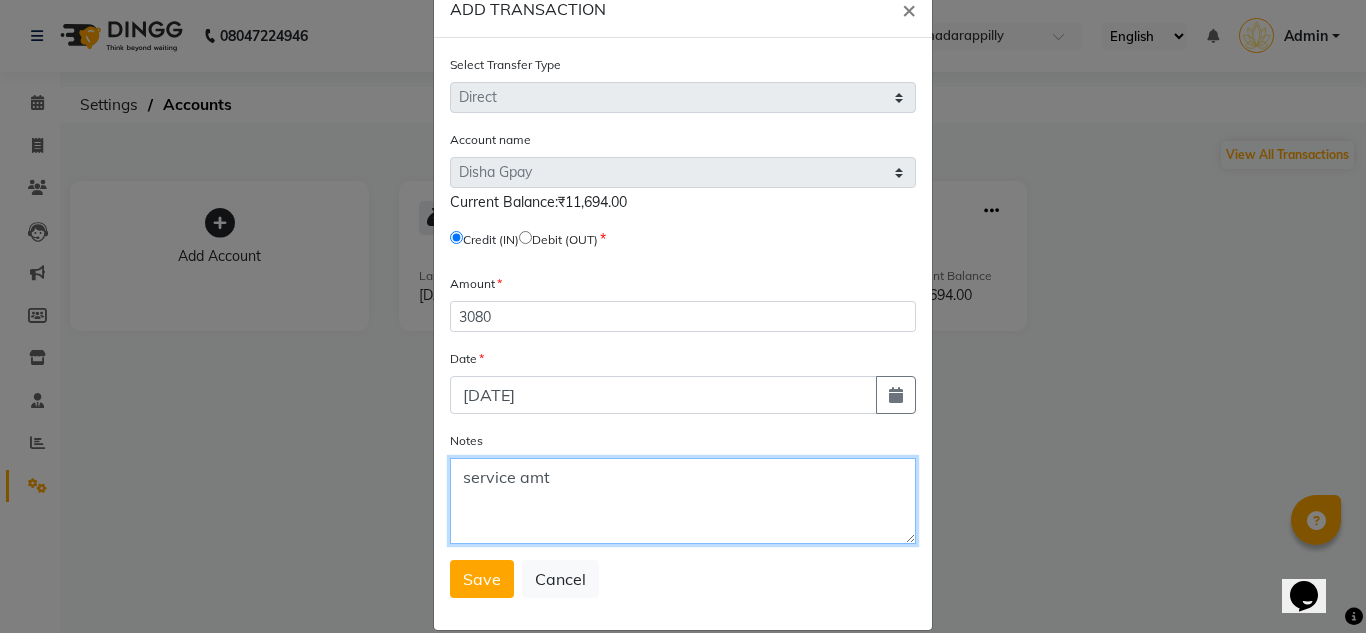 scroll, scrollTop: 74, scrollLeft: 0, axis: vertical 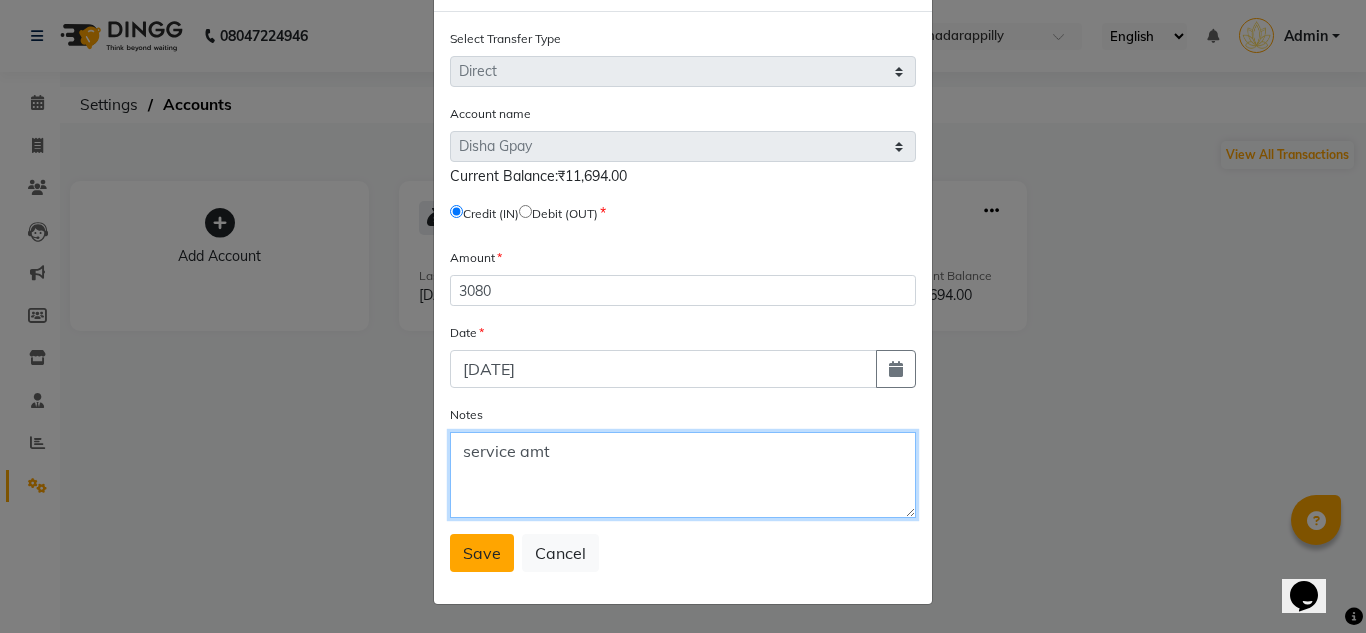 type on "service amt" 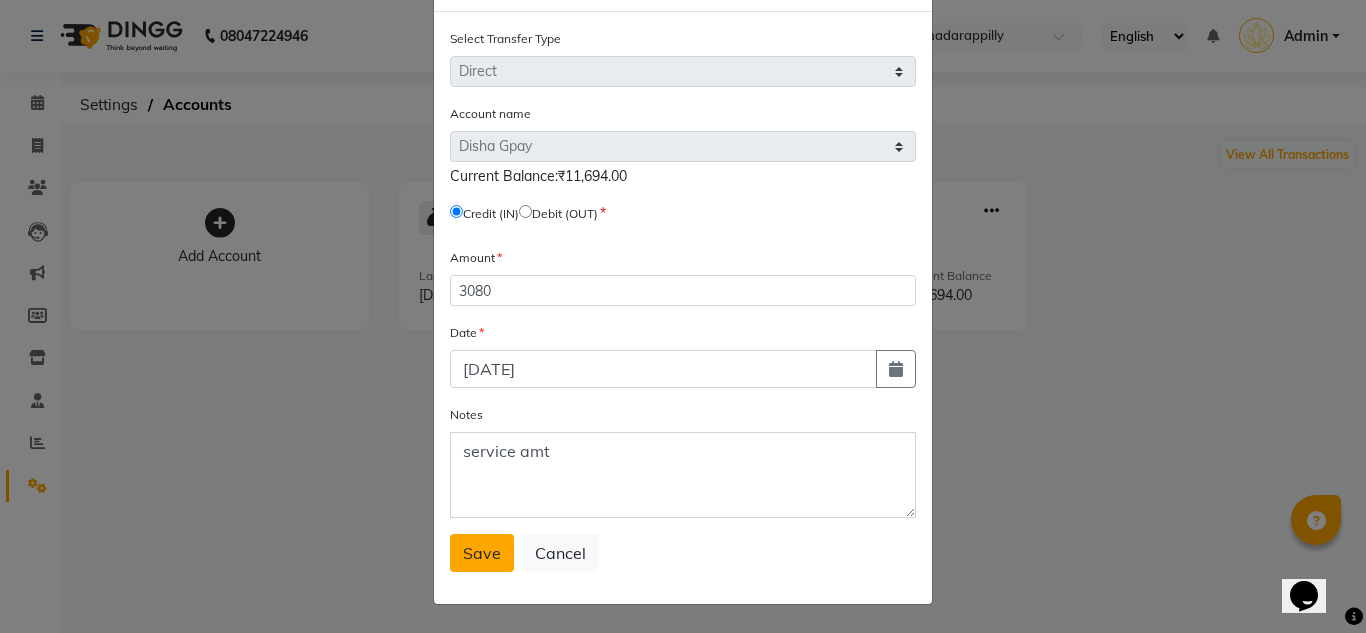 click on "Save" at bounding box center [482, 553] 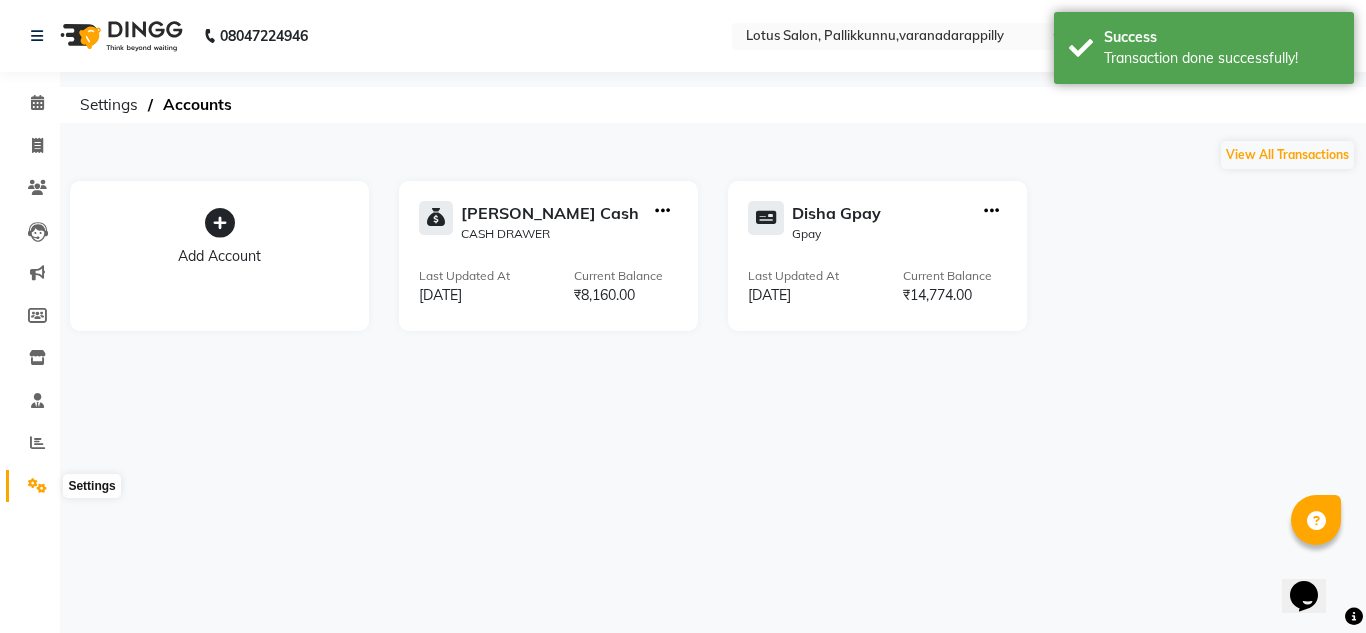 click 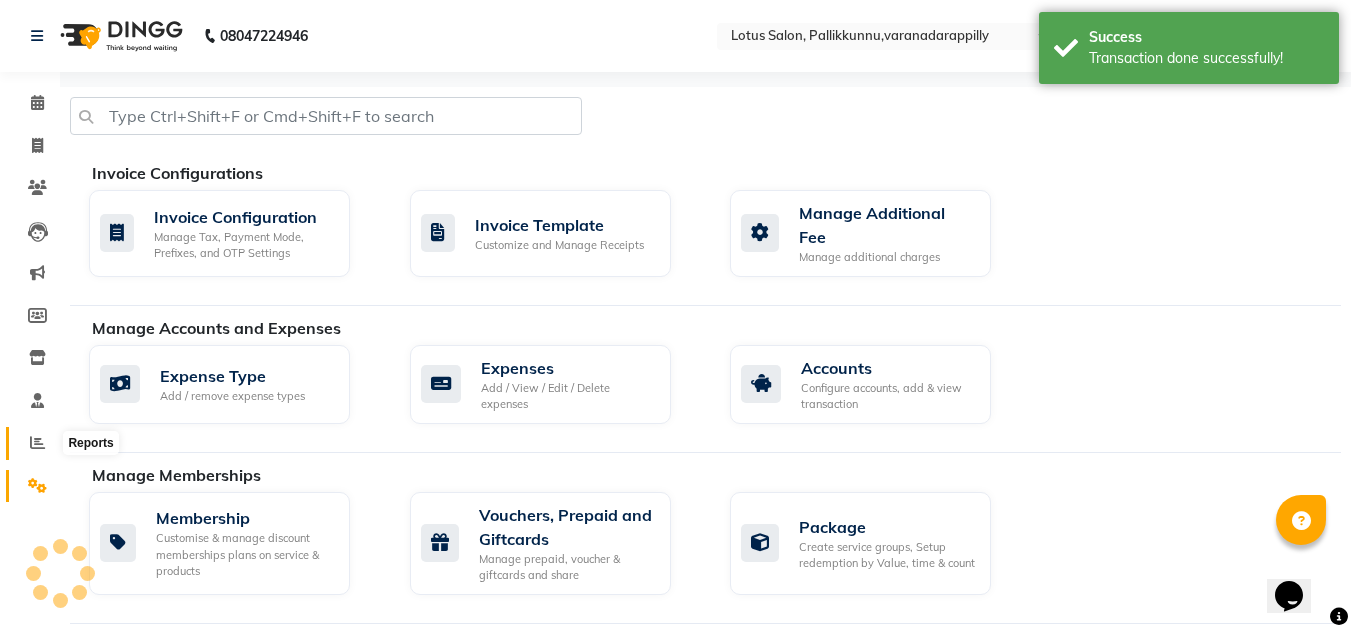 click 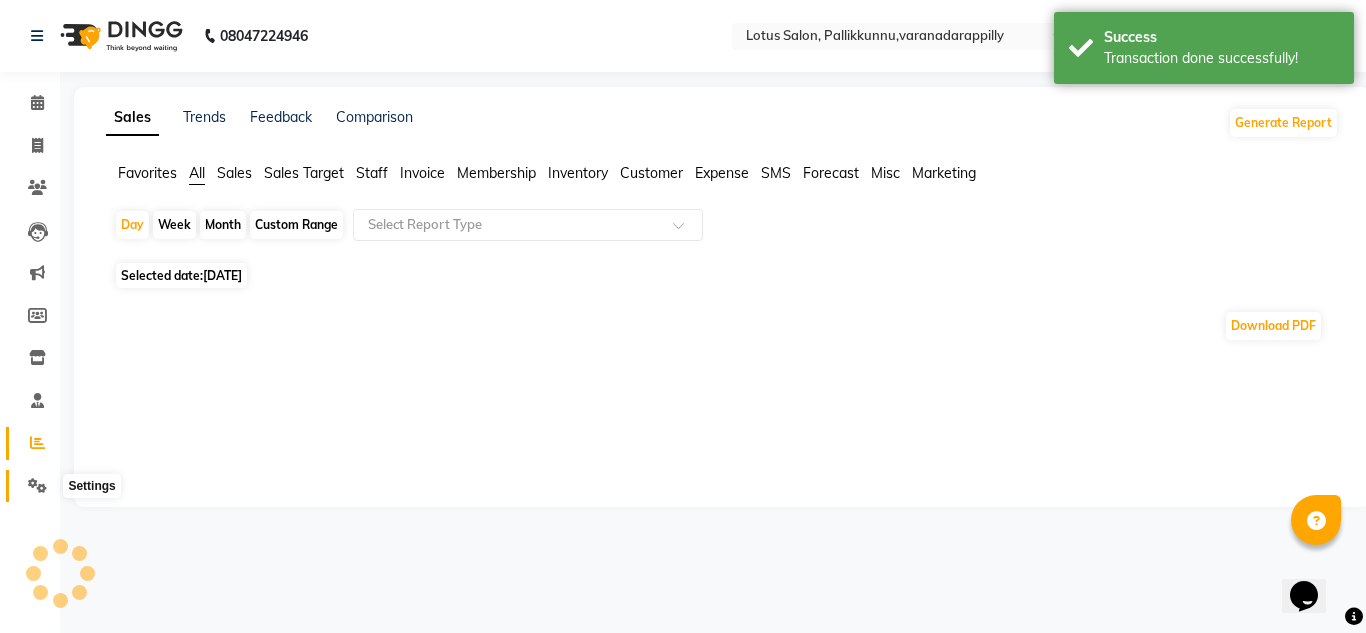 click 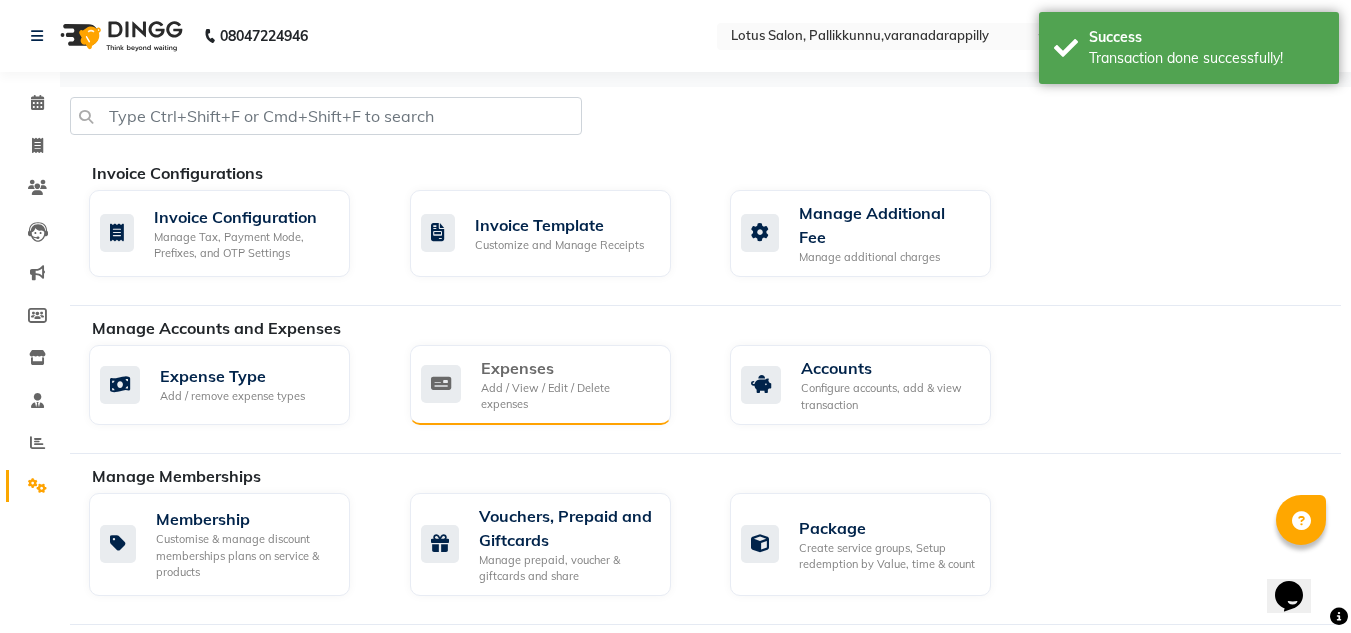 click on "Add / View / Edit / Delete expenses" 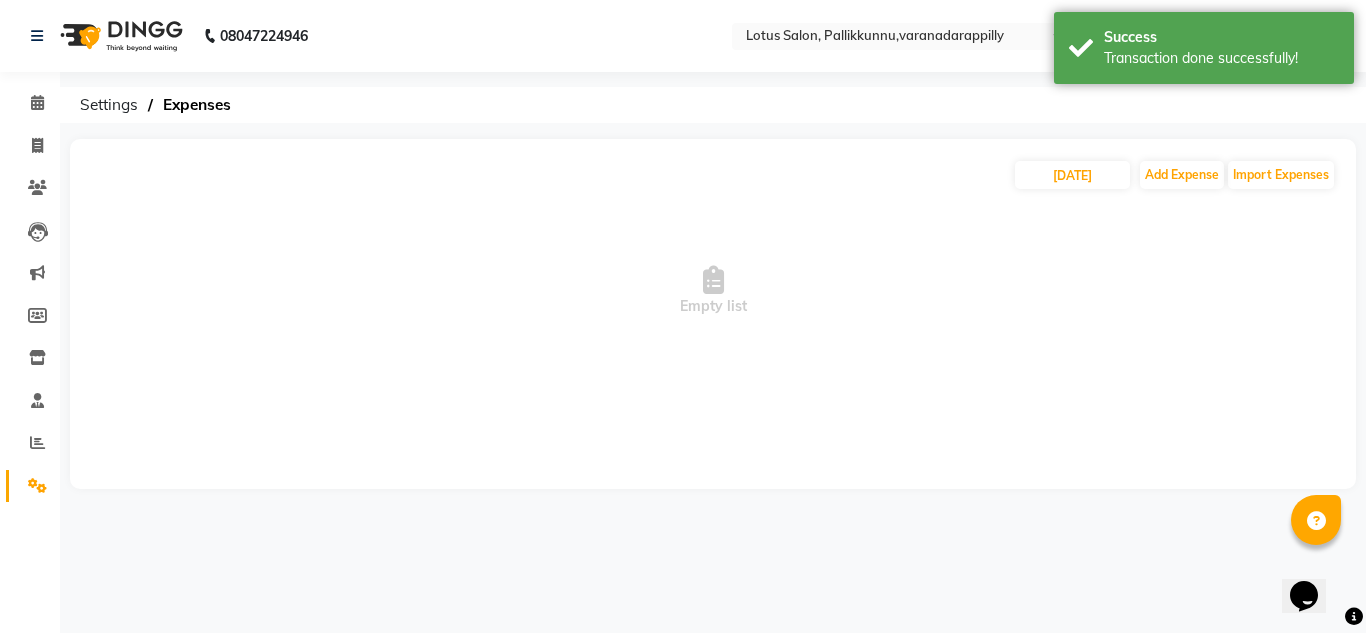 click on "[DATE] Add Expense Import Expenses" 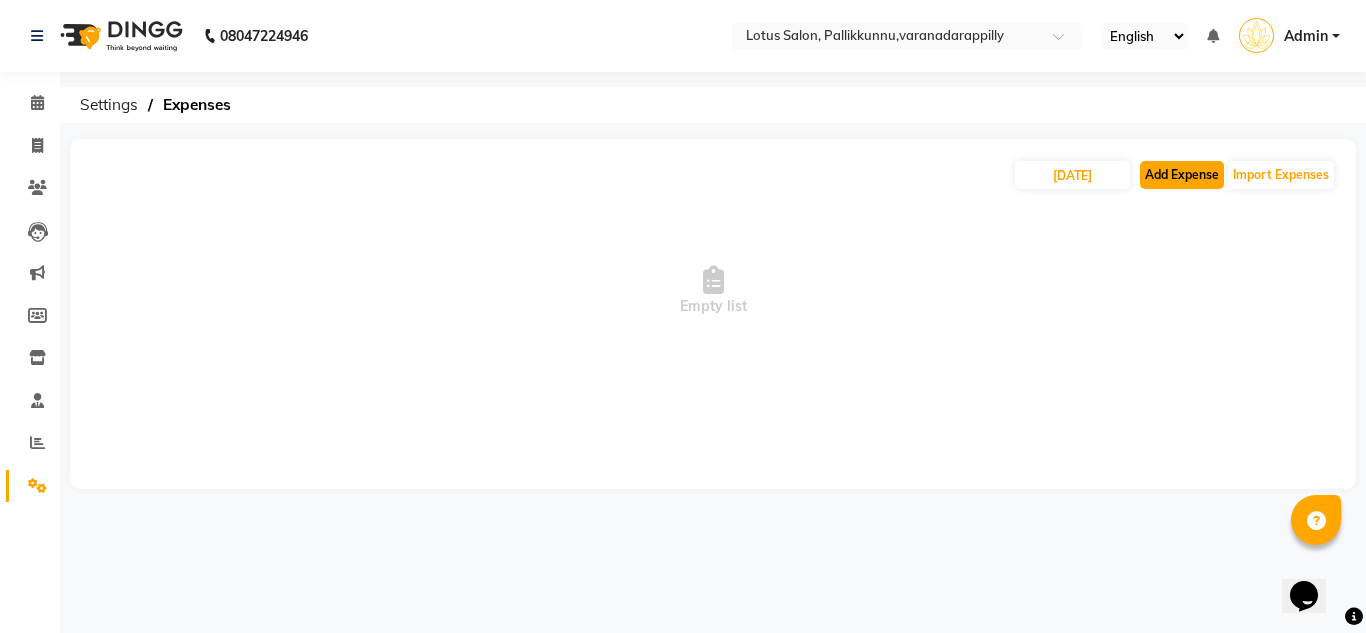 click on "Add Expense" 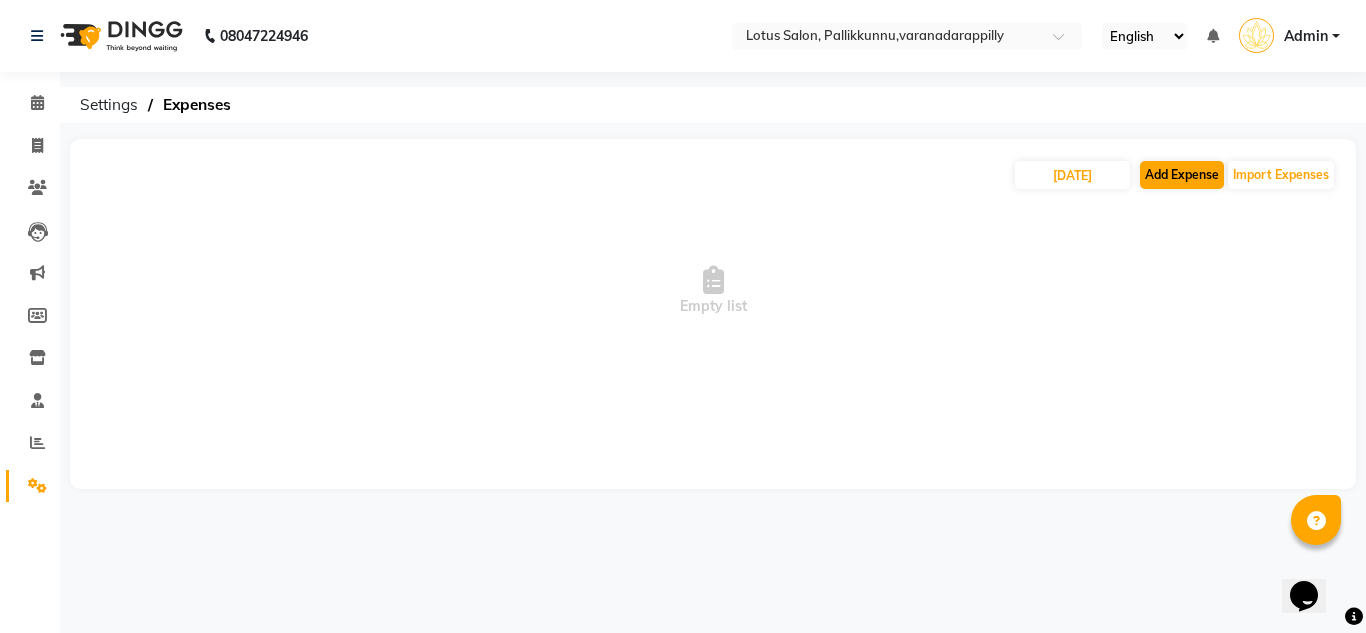select on "1" 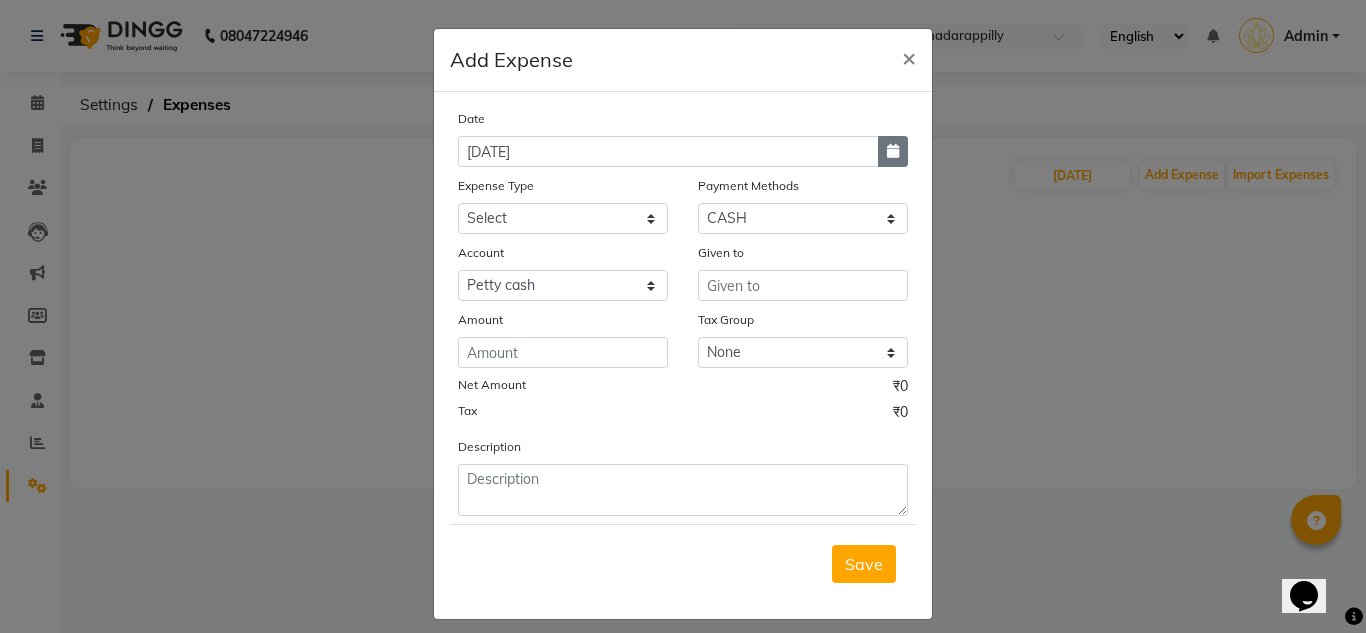 drag, startPoint x: 910, startPoint y: 148, endPoint x: 888, endPoint y: 149, distance: 22.022715 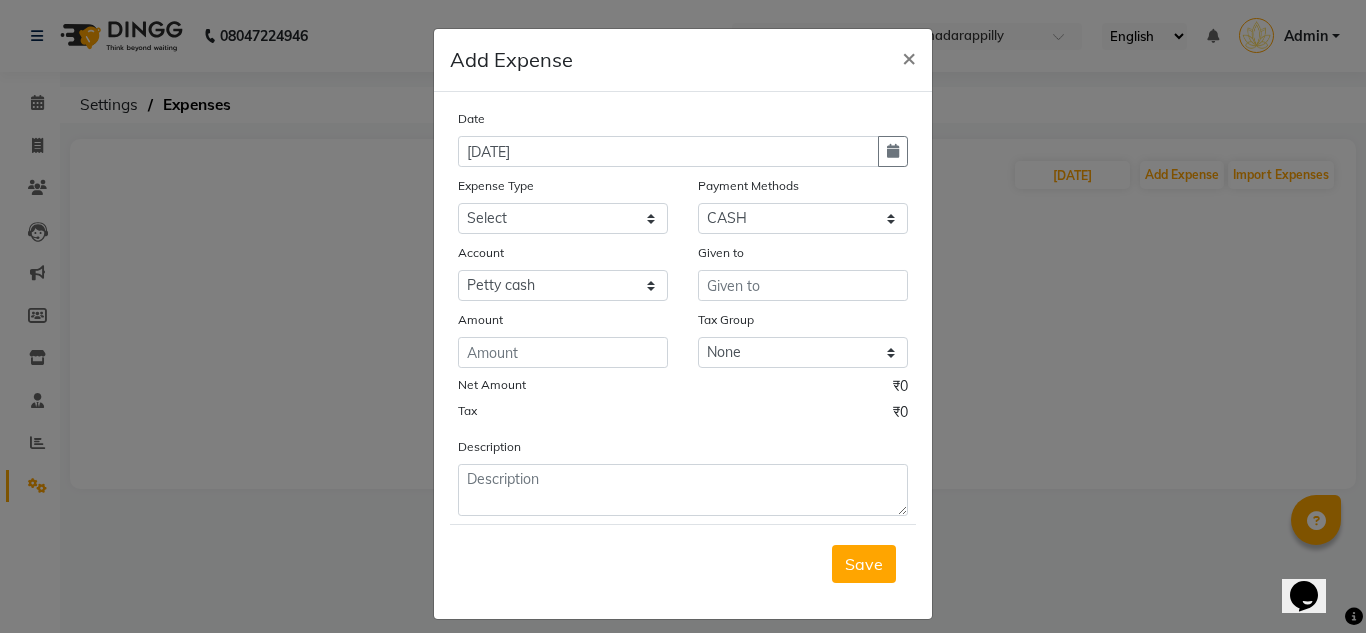 select on "7" 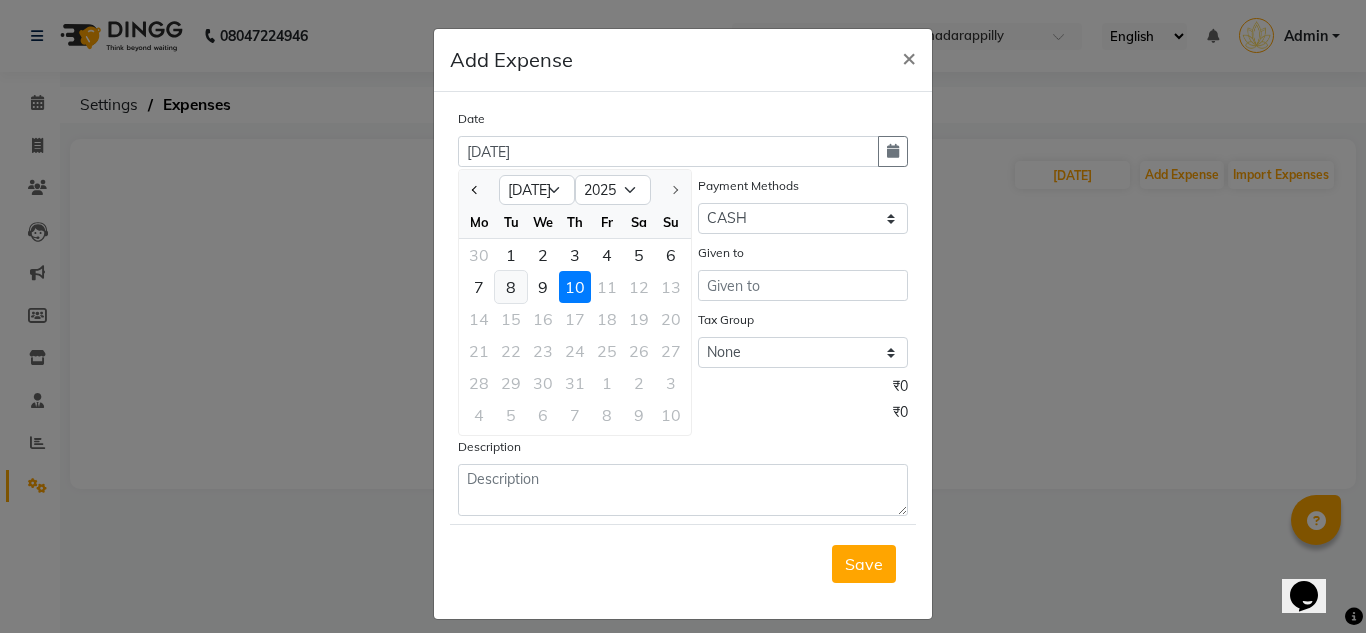 click on "8" 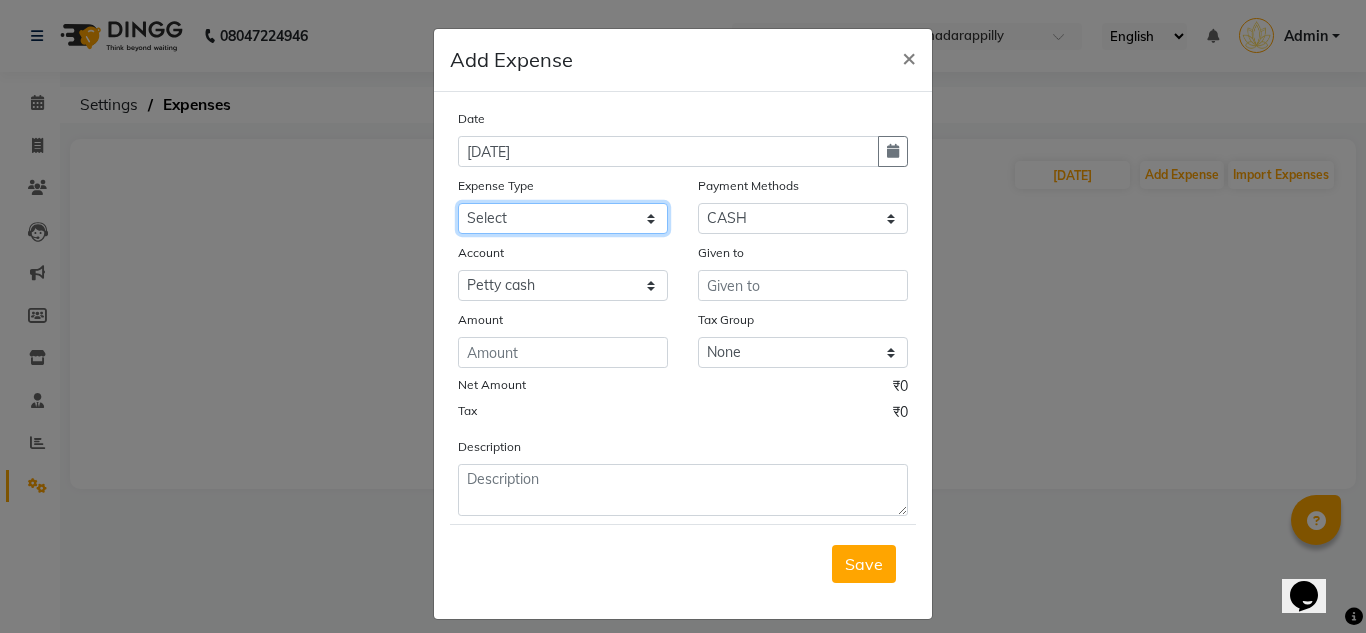 click on "Select Advance Salary Asianet GIGAFiber Bank charges Building Rent Cash transfer to bank Cash transfer to hub Client Snacks Clinical charges Customer Balance drinking water Electricity Bill Equipment Food Exp Fuel Incentive Insurance International purchase [DEMOGRAPHIC_DATA] Mess Gas [DEMOGRAPHIC_DATA] Mess Rent Loan Repayment Maintenance Marketing milk exp Miscellaneous Mobile Recharge News Paper Other Pantry Product provision for salon Rent REPARING CHARGES Salary Staff Snacks Staionary Tea & Refreshment TRAVEL EXP Utilities WASTE" 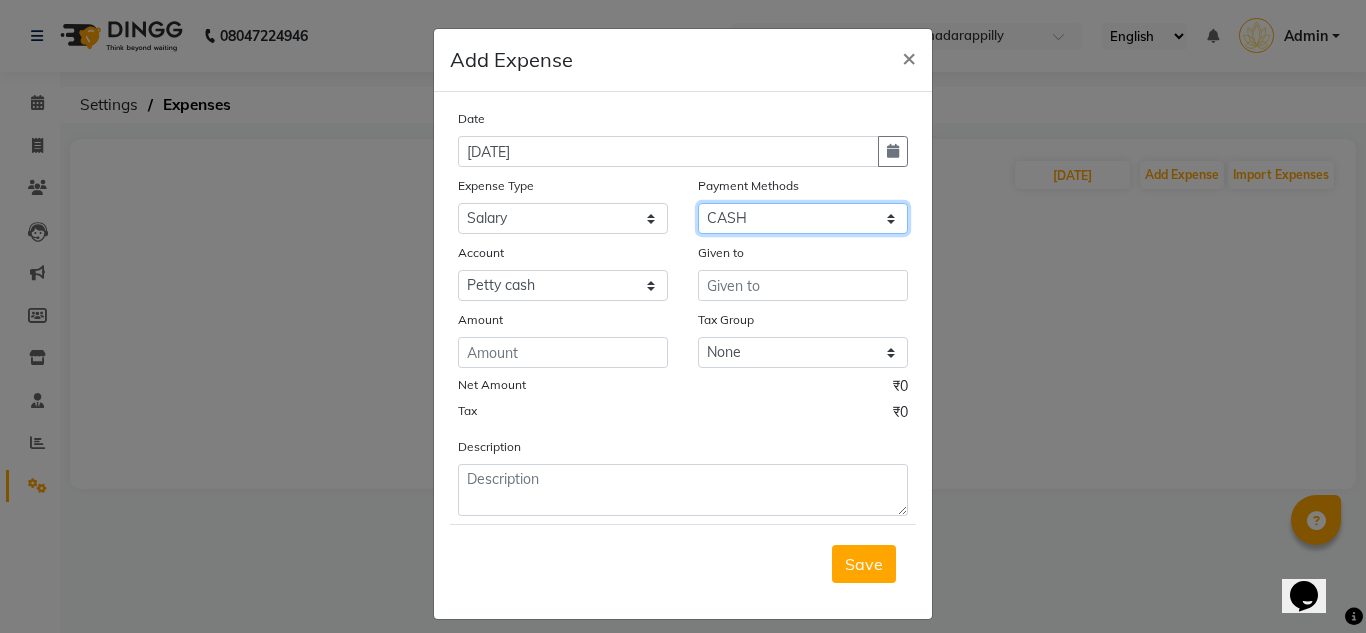 click on "Select CARD UPI CASH" 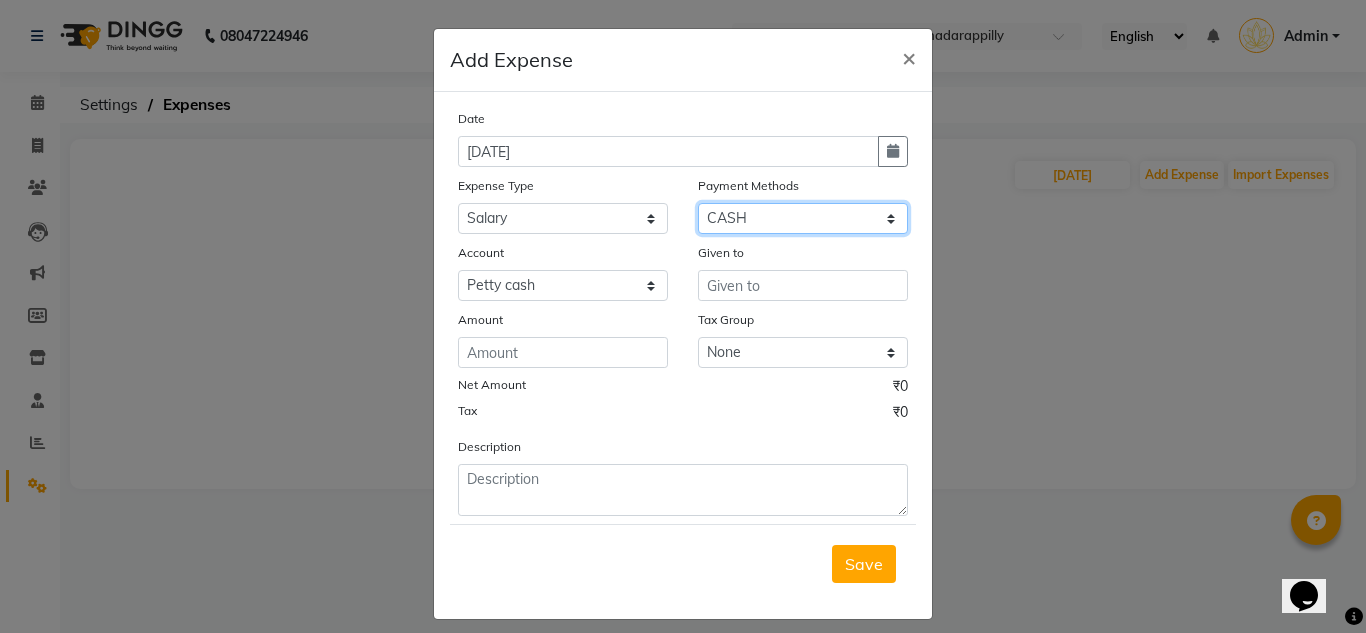 select on "8" 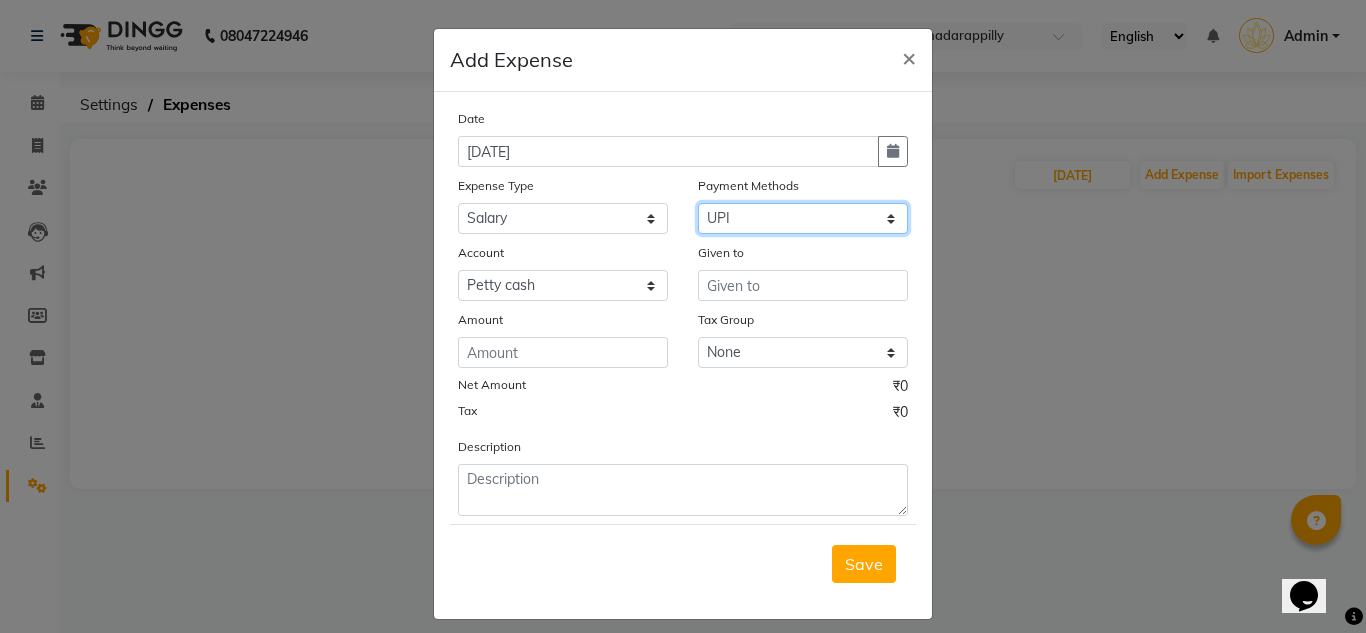 click on "Select CARD UPI CASH" 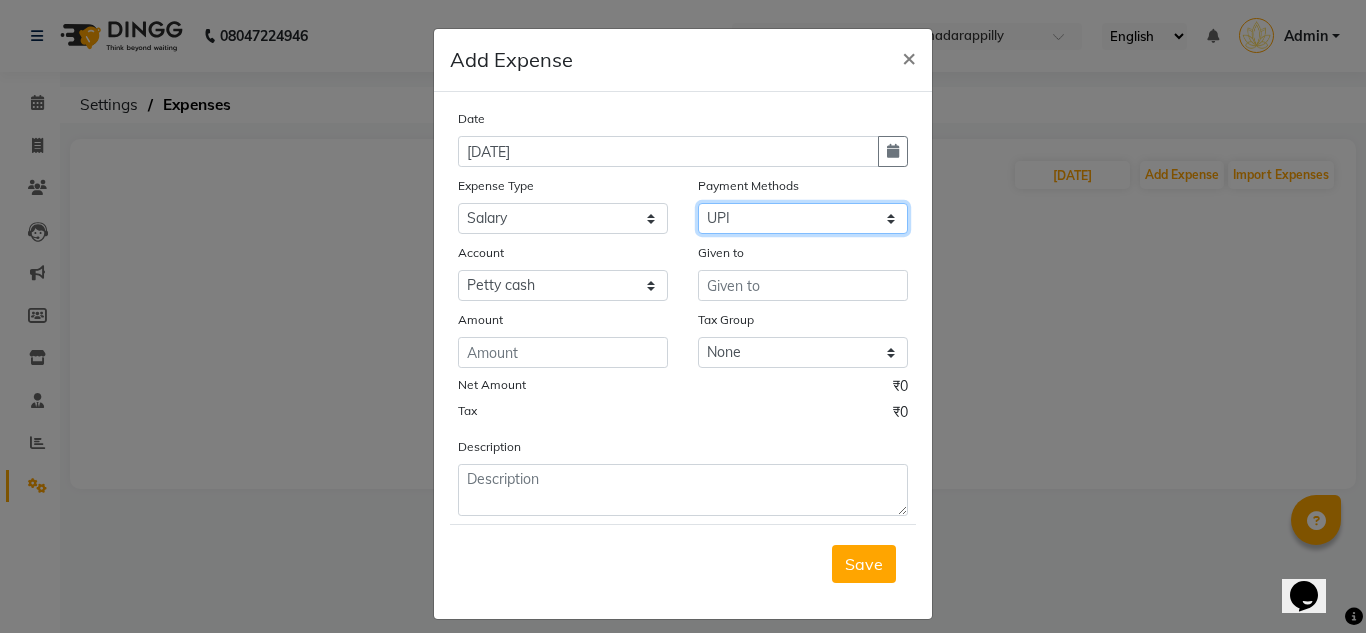 select on "7460" 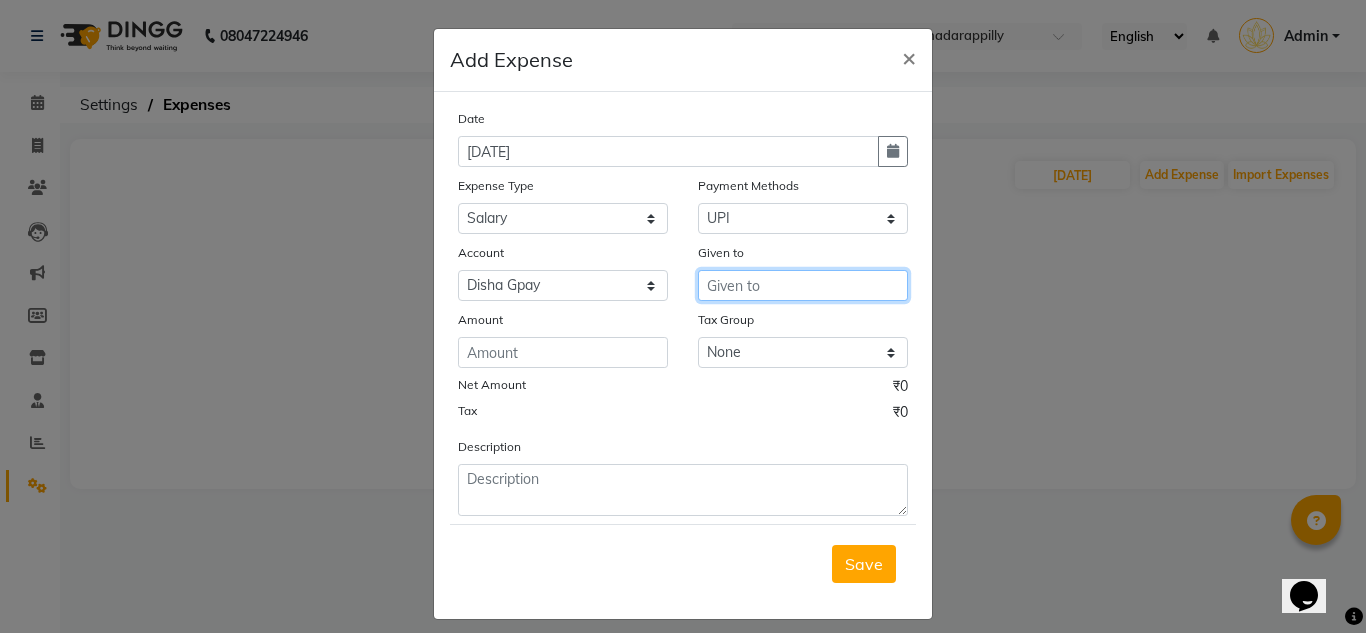 click at bounding box center [803, 285] 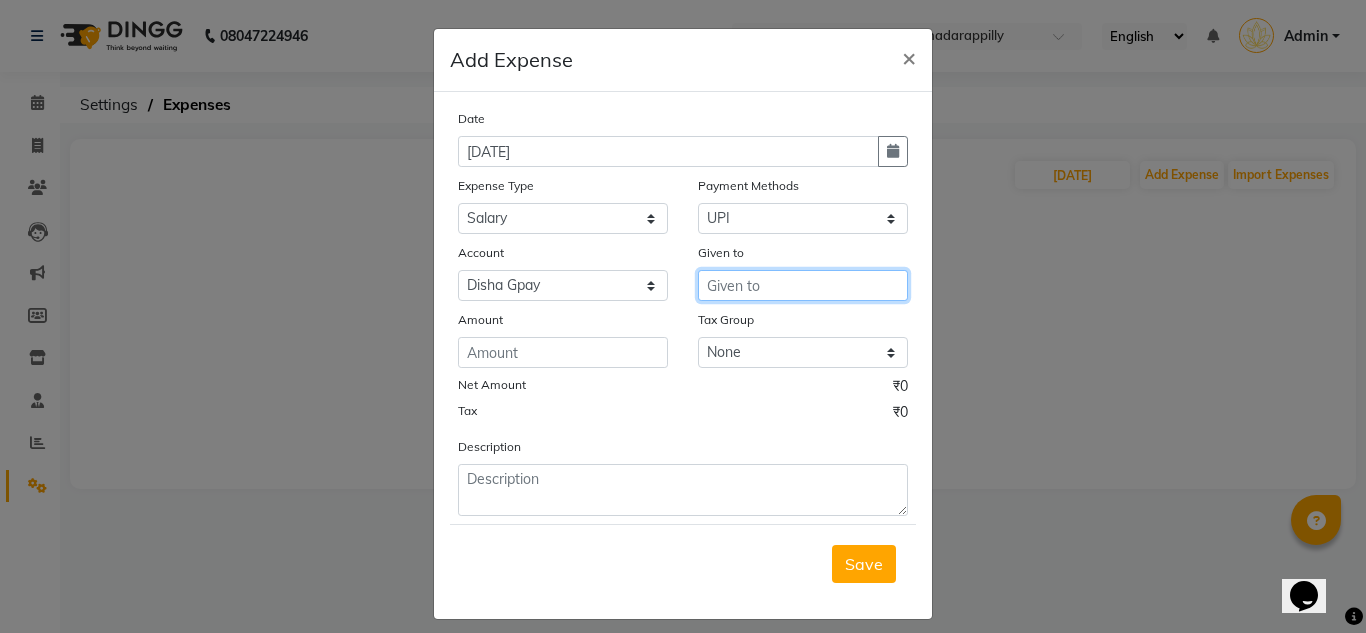 click at bounding box center (803, 285) 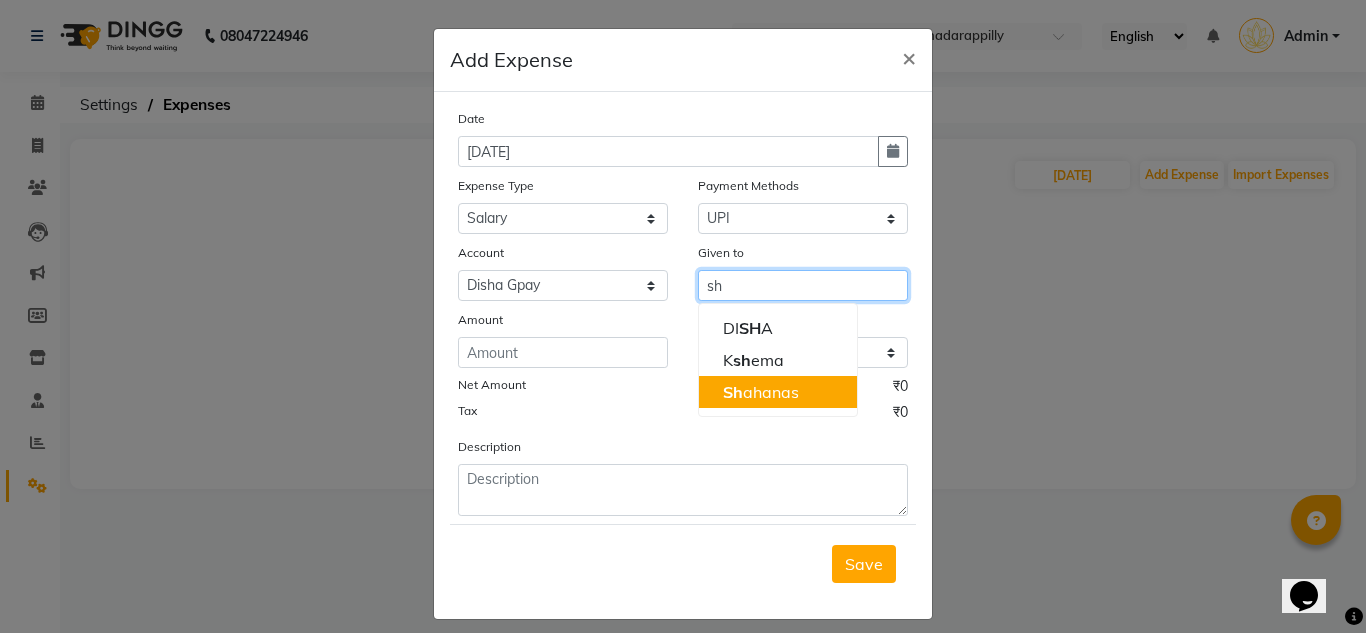 click on "Sh ahanas" at bounding box center (761, 392) 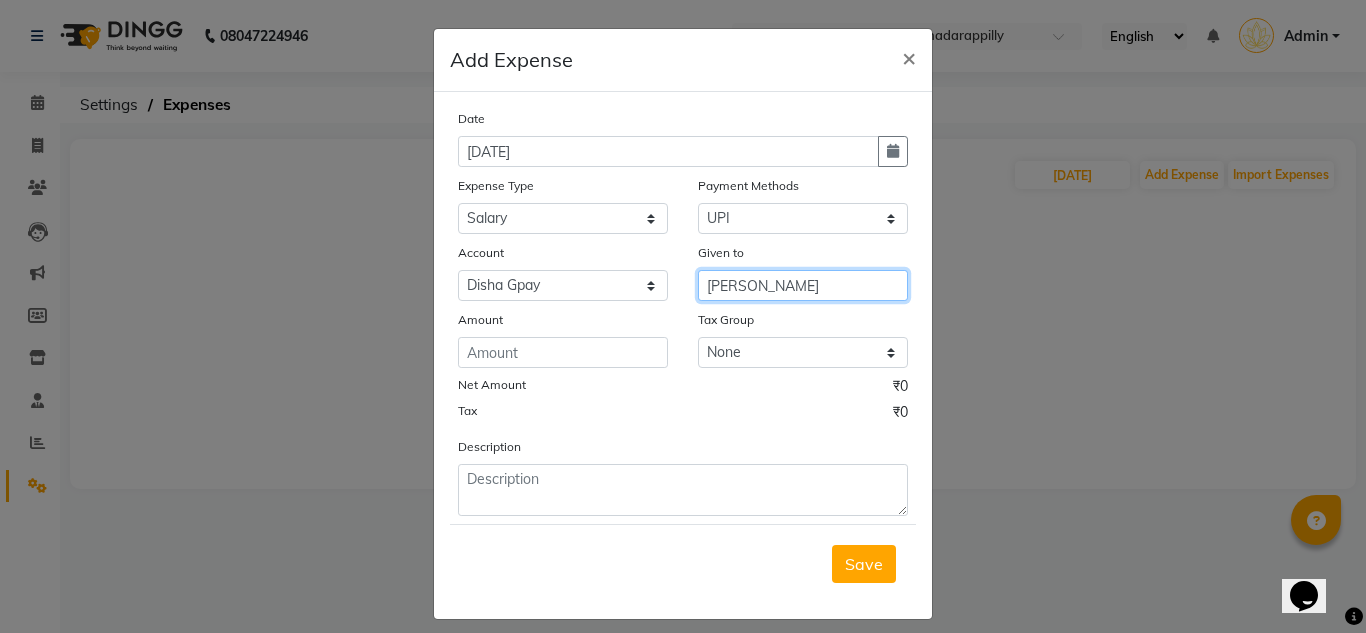type on "[PERSON_NAME]" 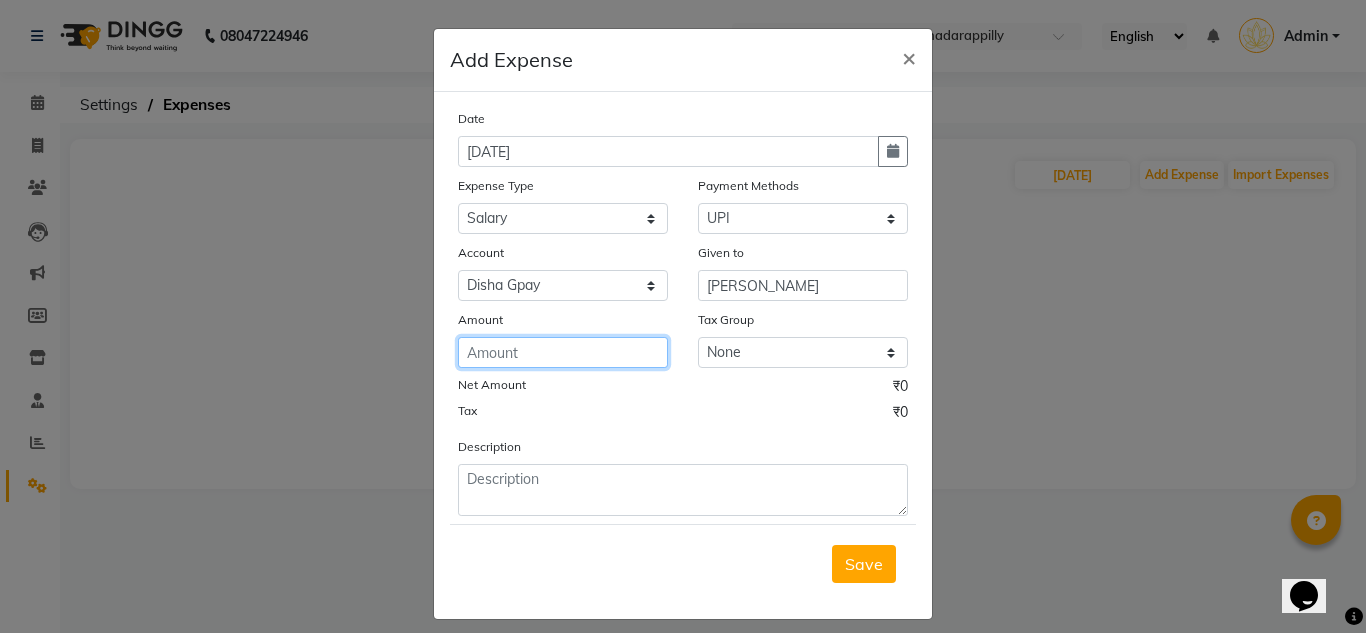 click 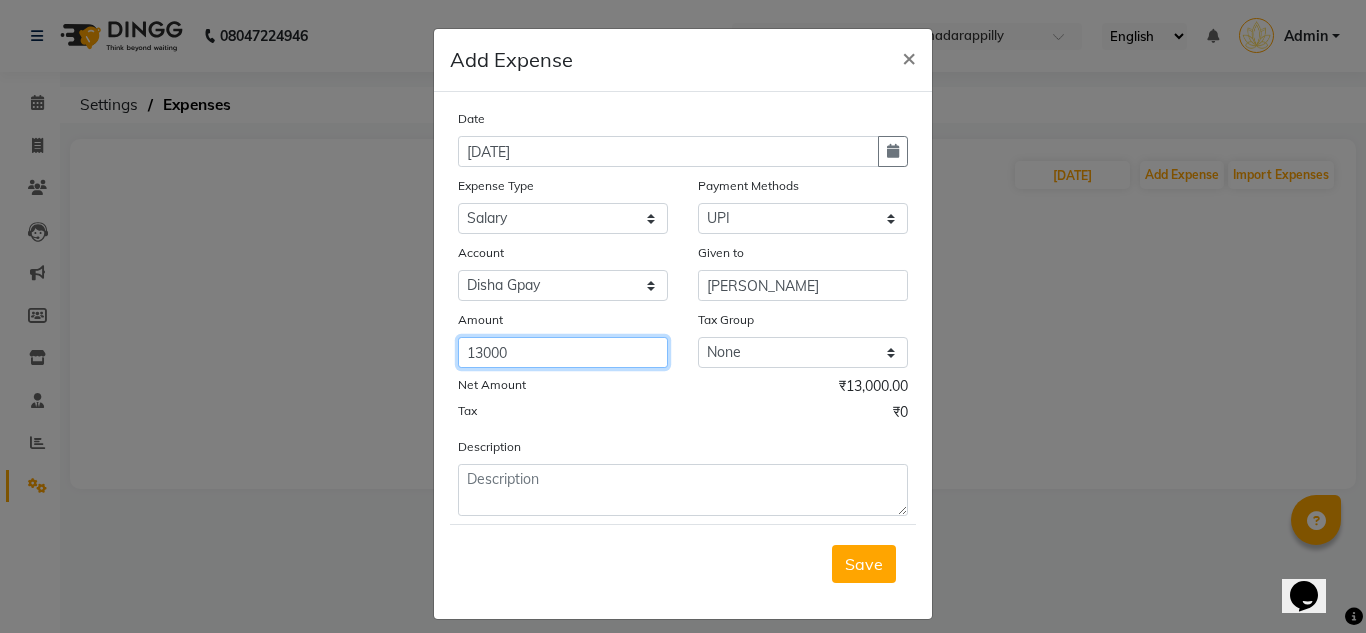 type on "13000" 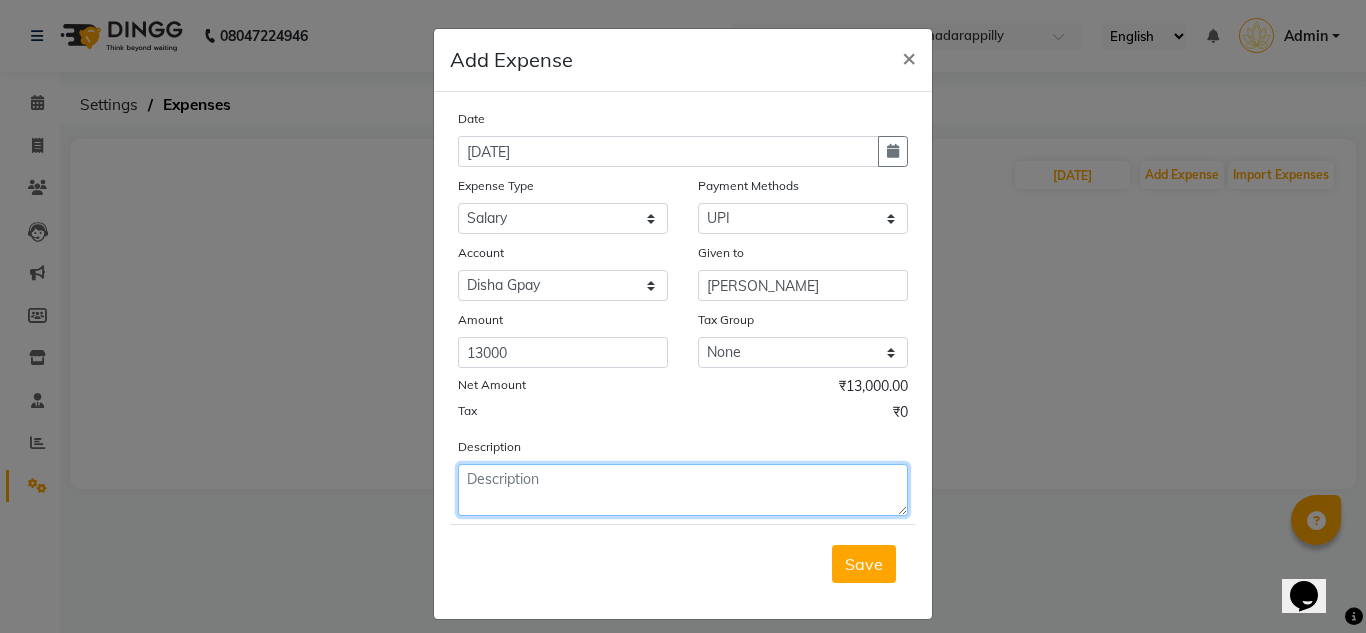 click 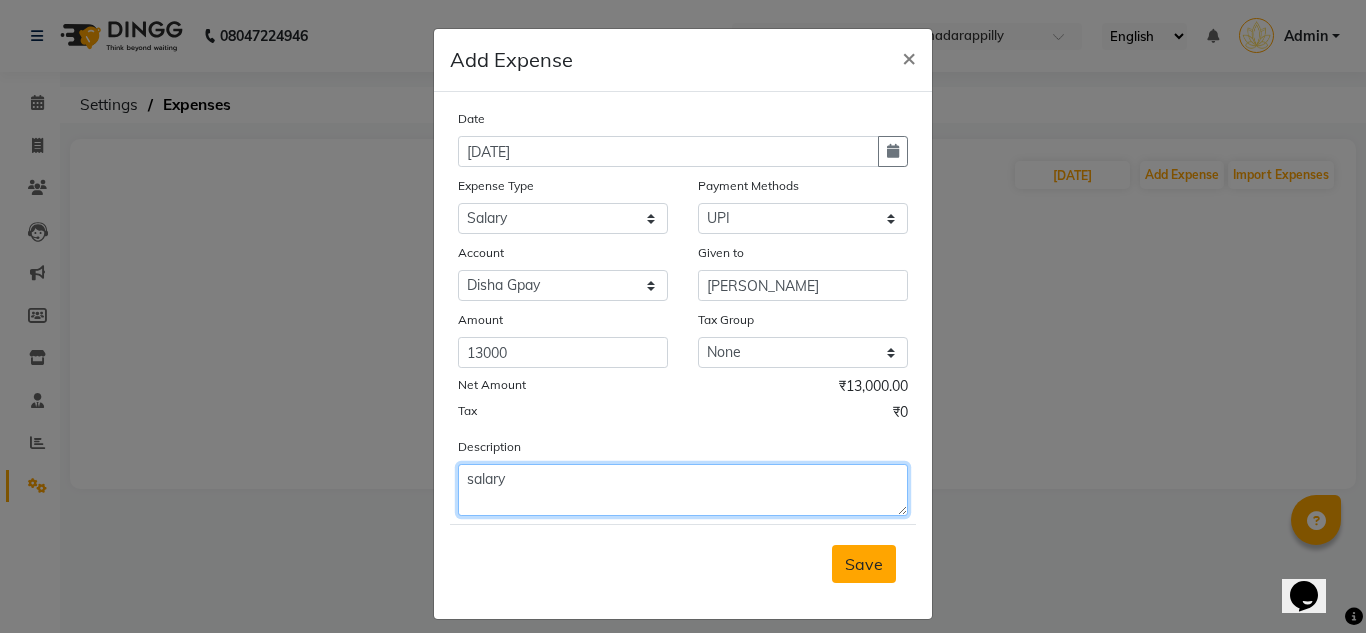 type on "salary" 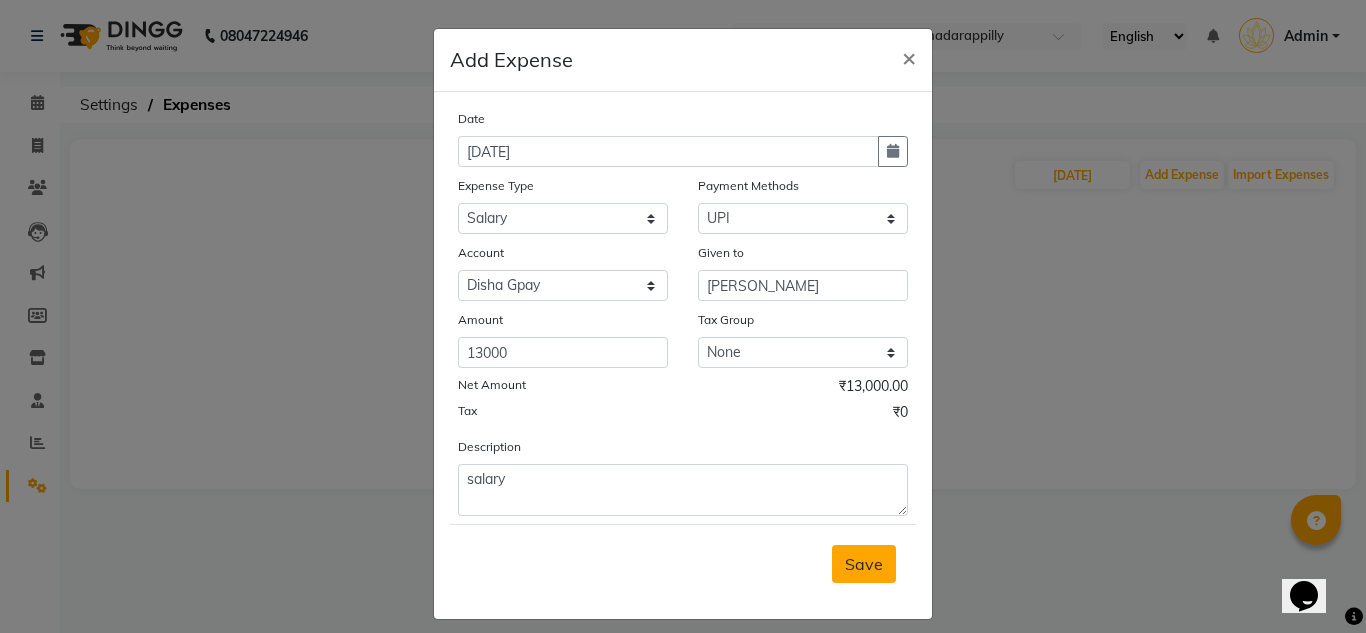 click on "Save" at bounding box center (864, 564) 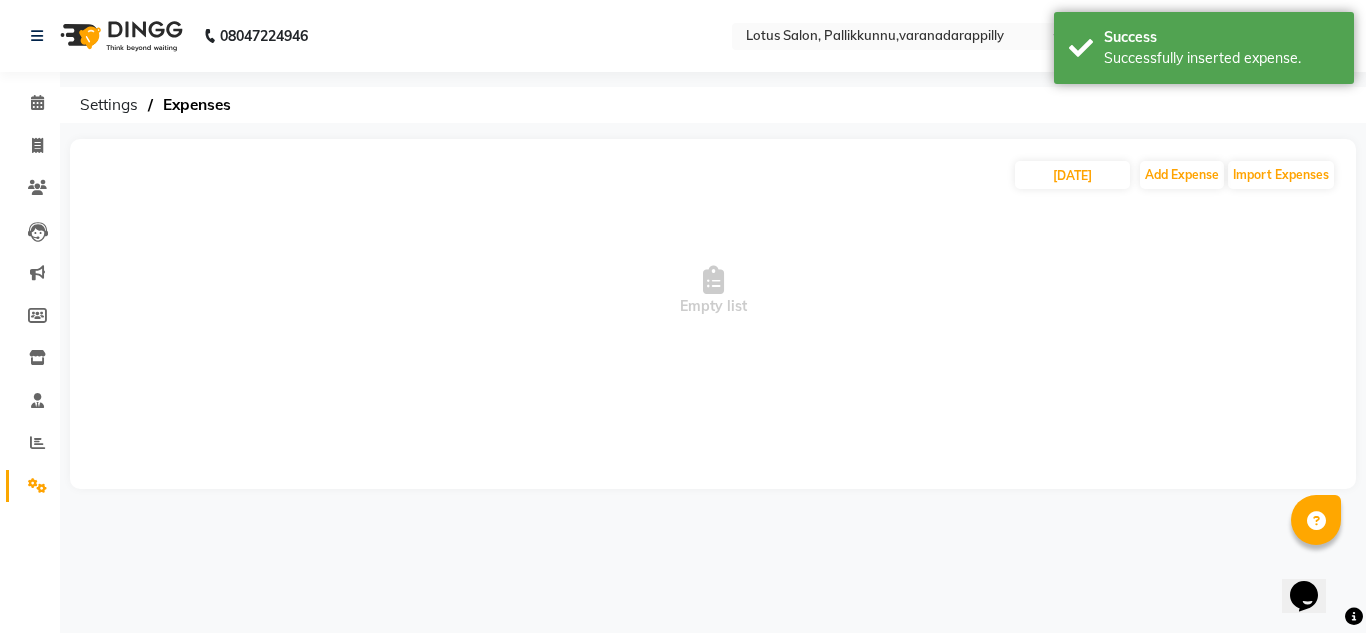 click on "Settings" 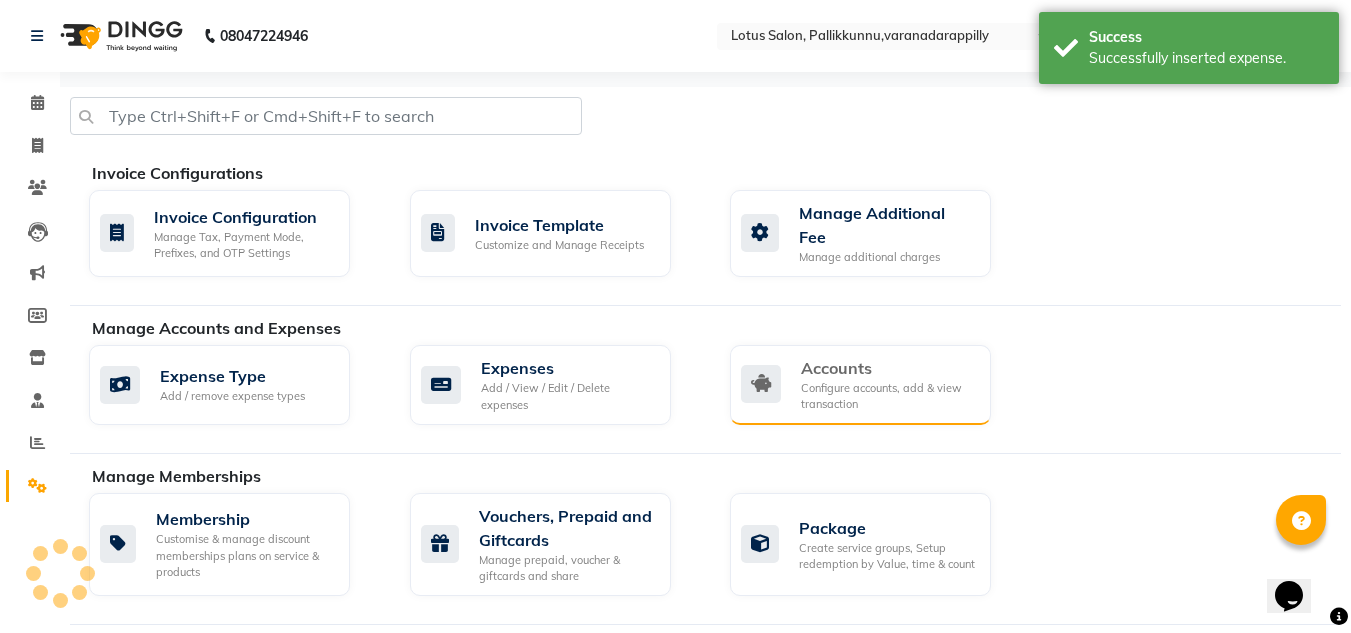 click on "Configure accounts, add & view transaction" 